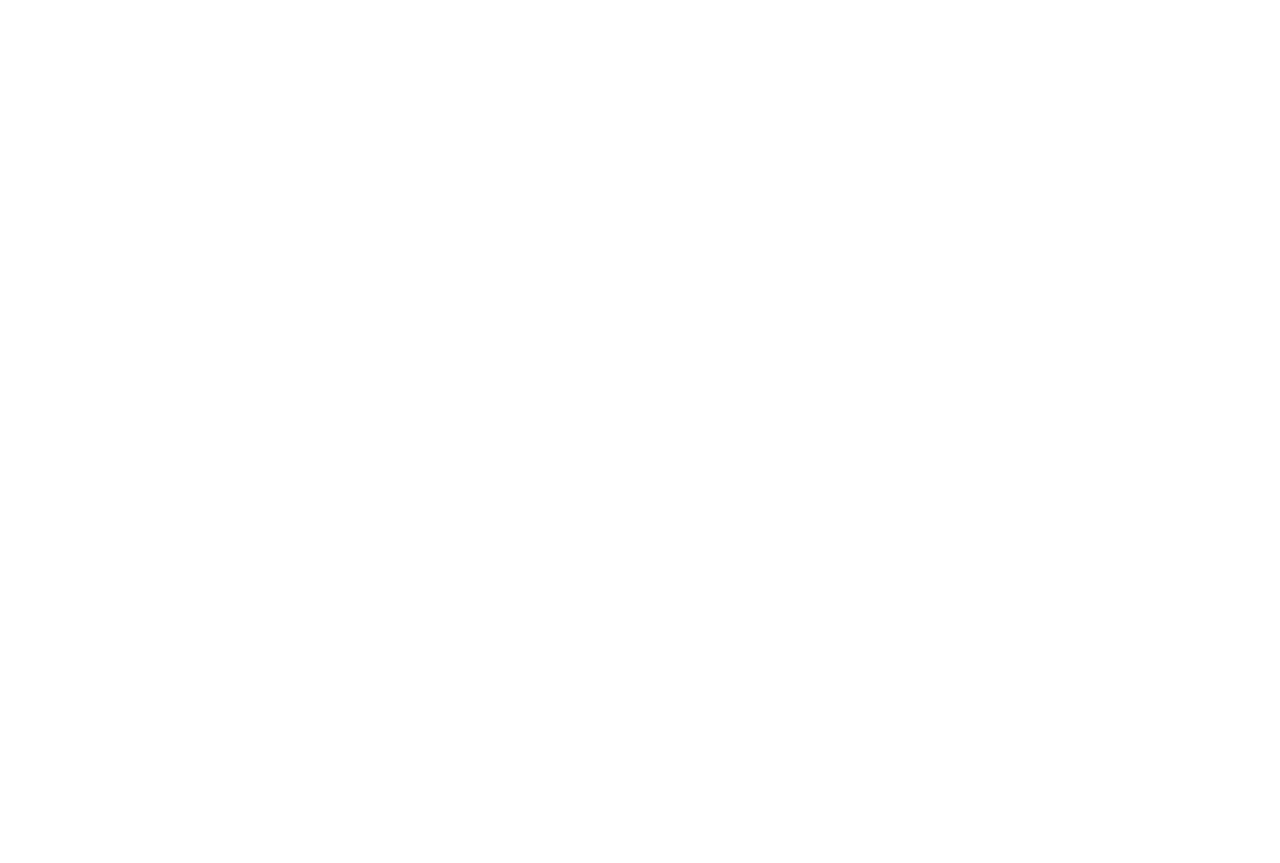 scroll, scrollTop: 0, scrollLeft: 0, axis: both 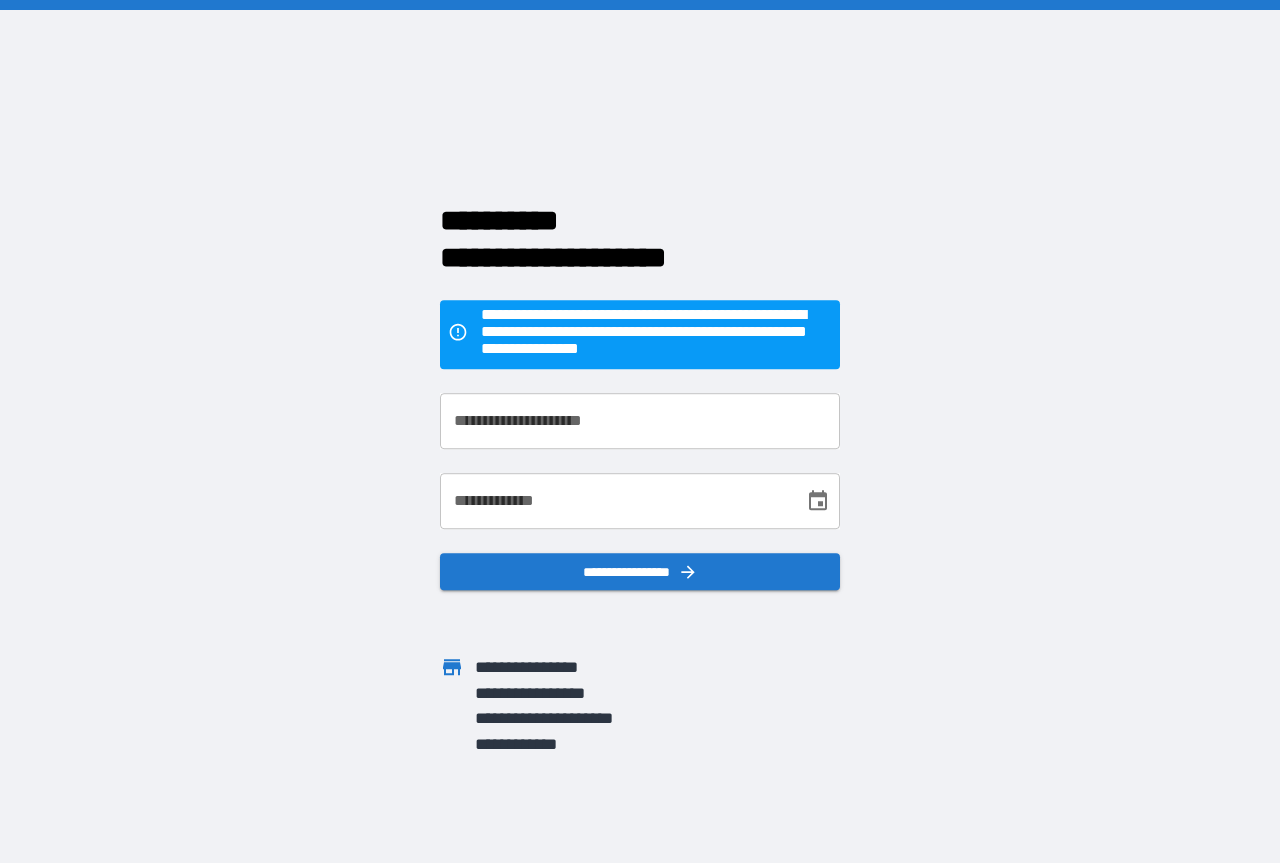 click on "**********" at bounding box center (640, 421) 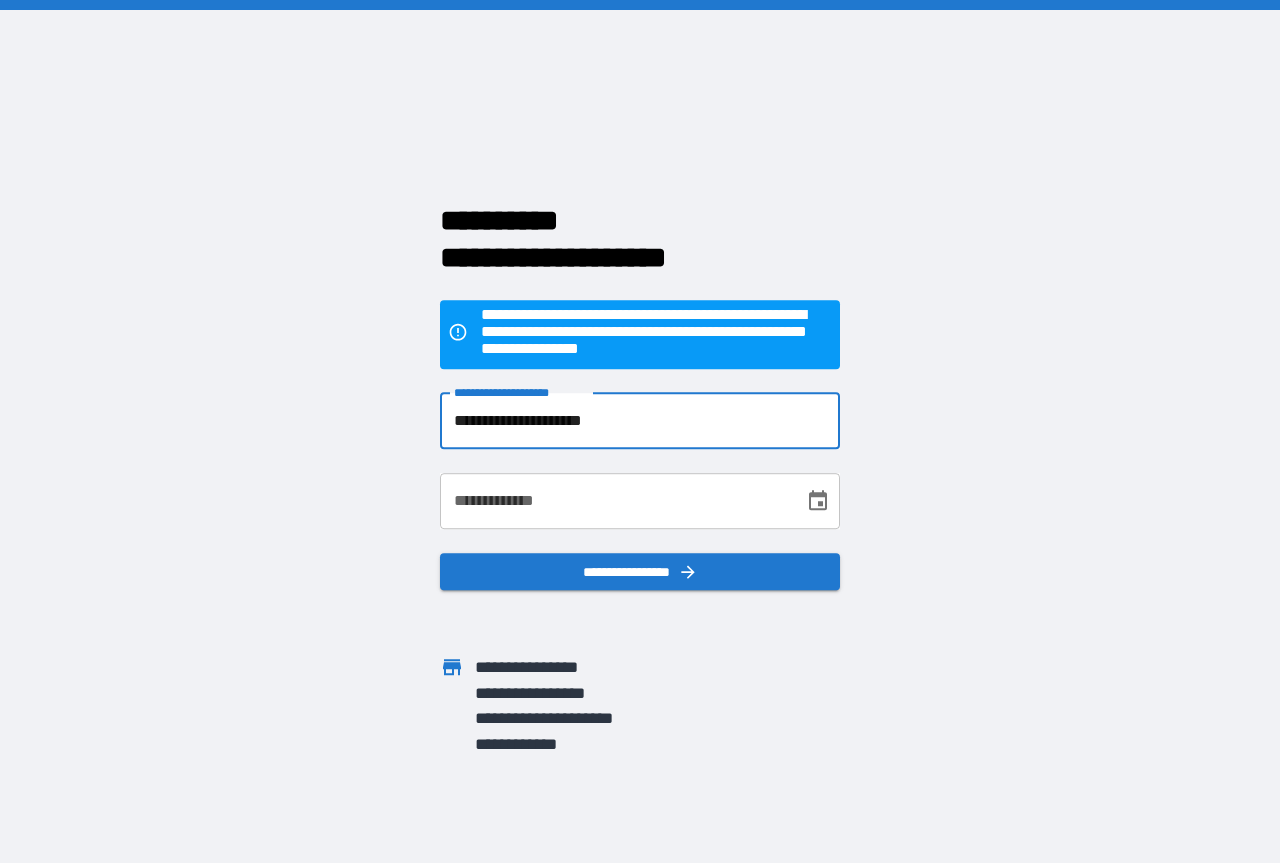 type on "**********" 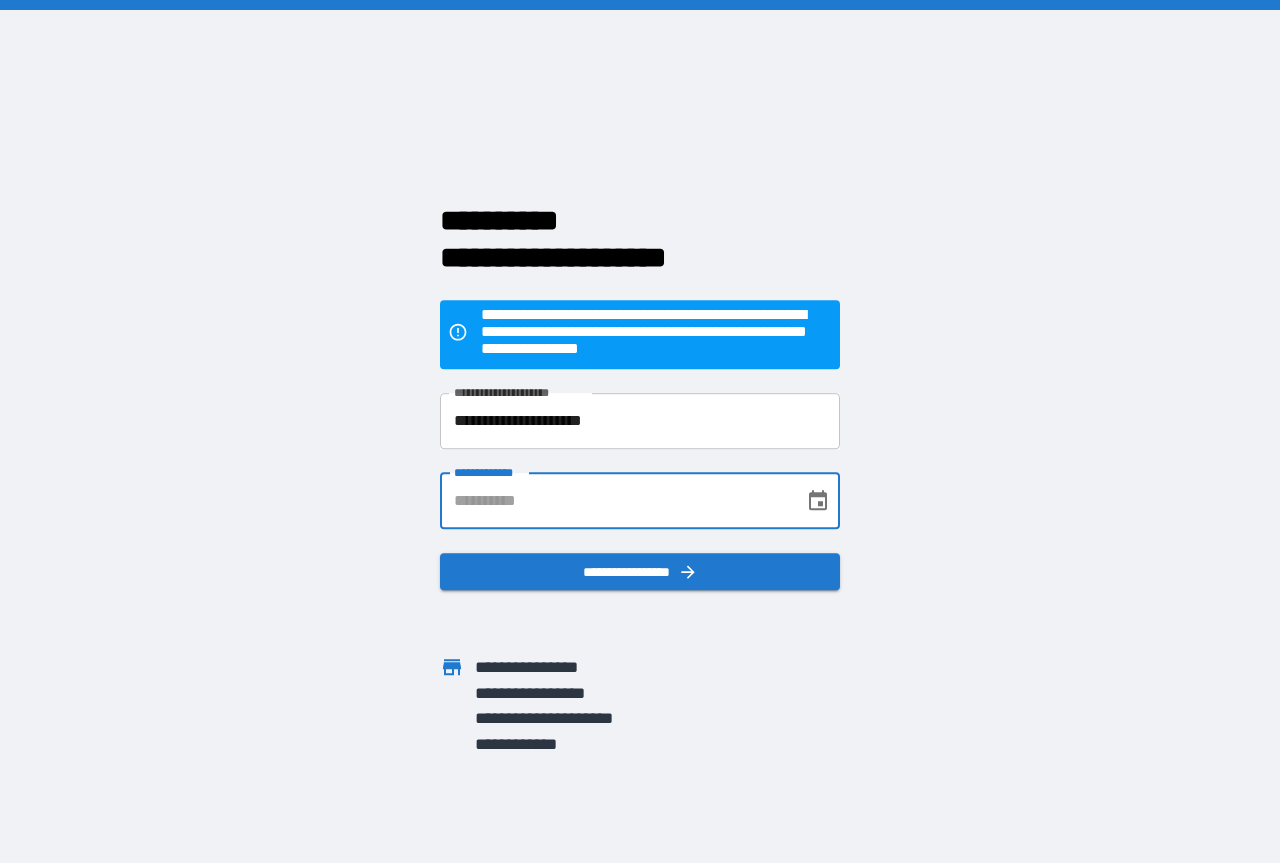 click on "**********" at bounding box center (640, 501) 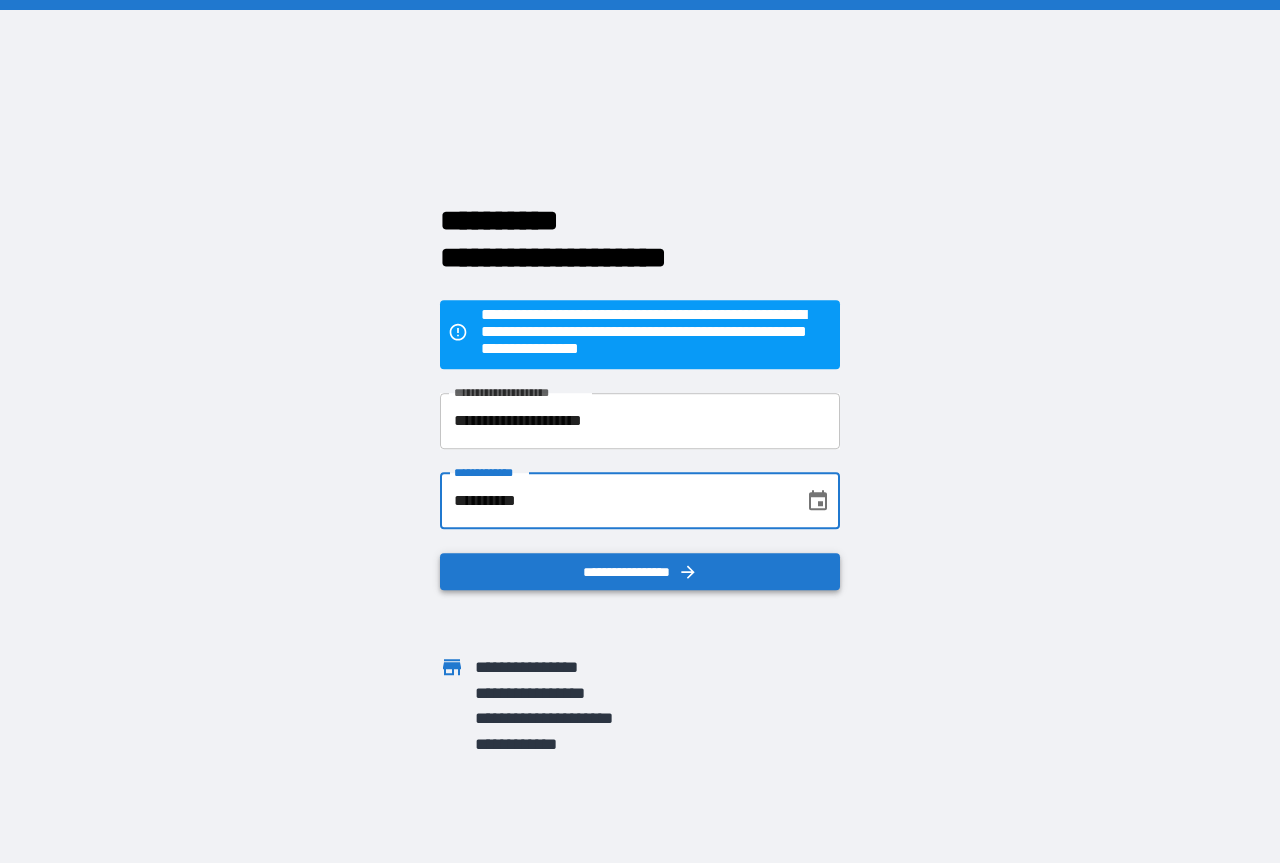 type on "**********" 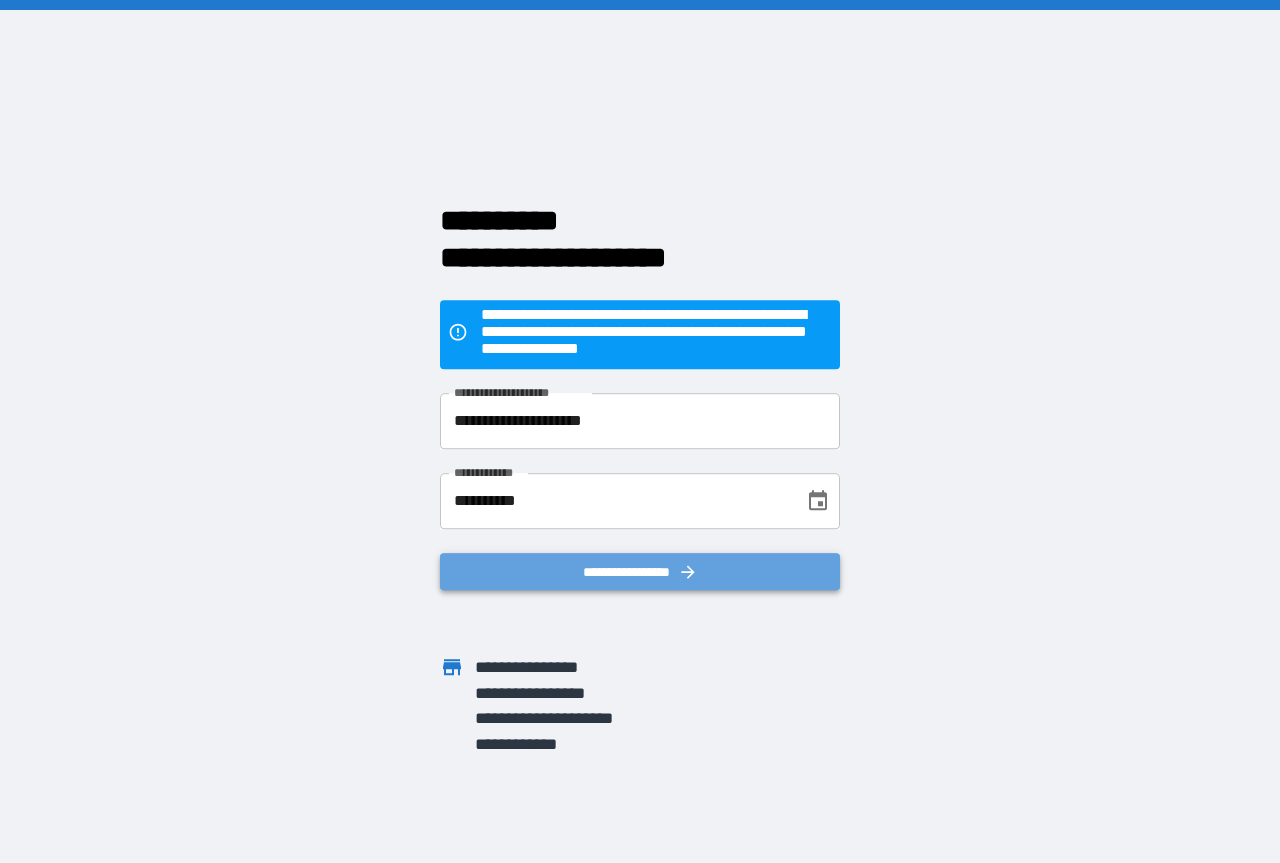 click on "**********" at bounding box center (640, 572) 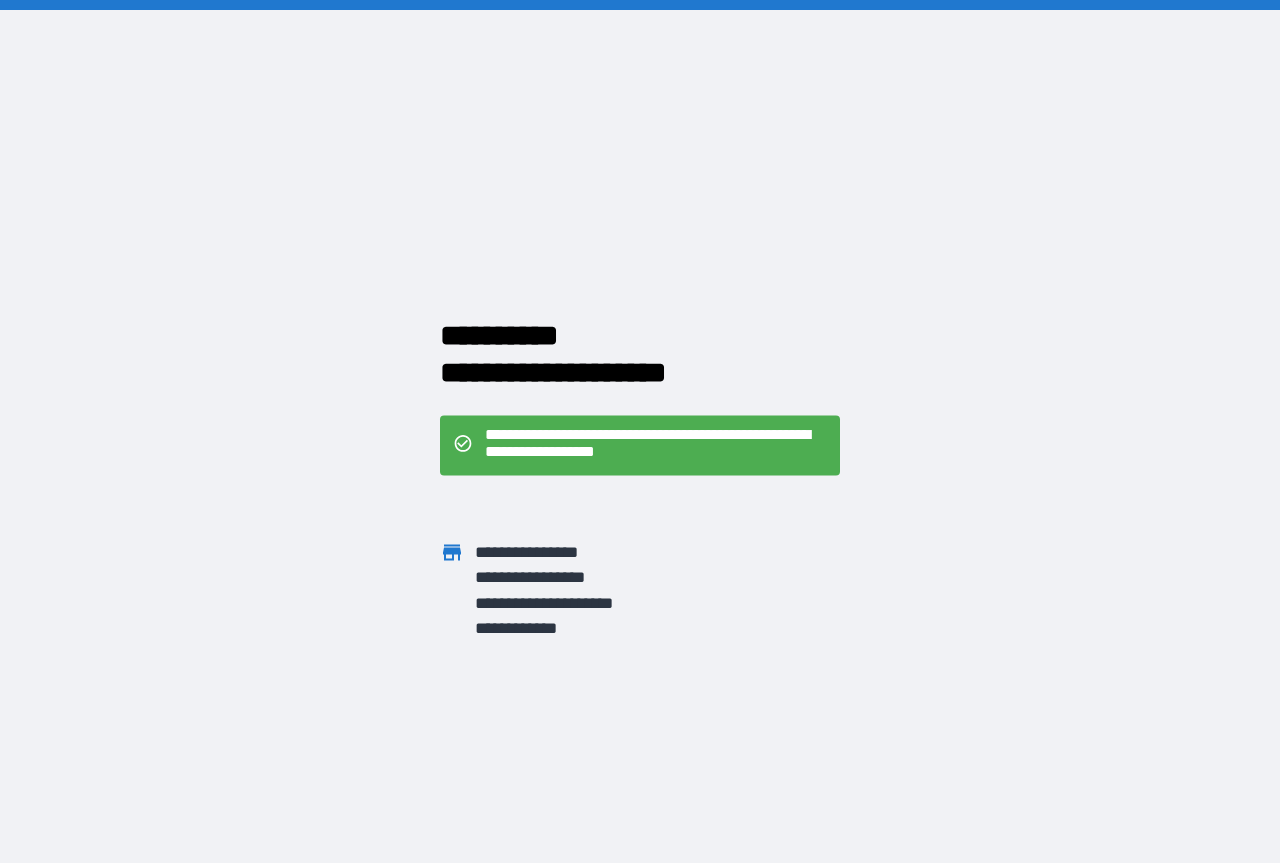 click on "**********" at bounding box center [656, 445] 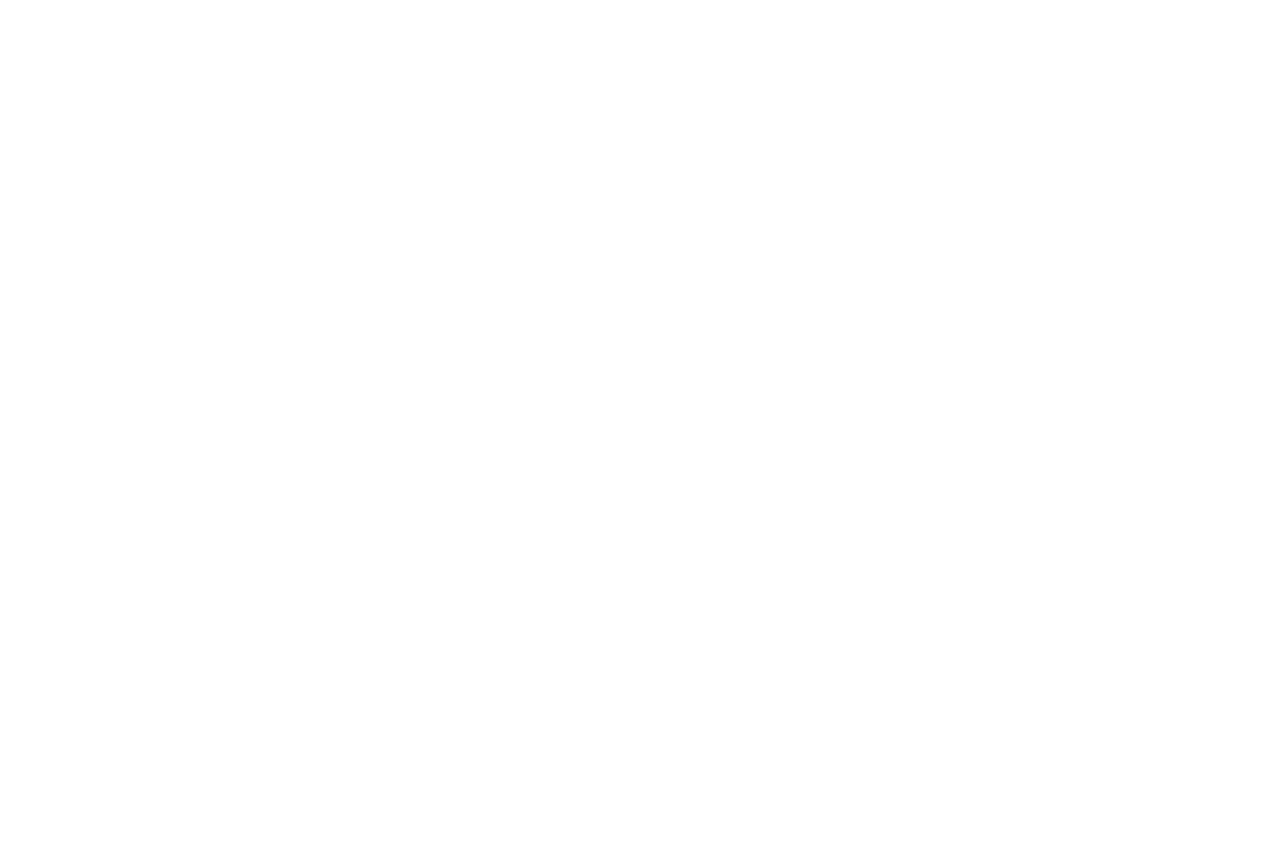 scroll, scrollTop: 0, scrollLeft: 0, axis: both 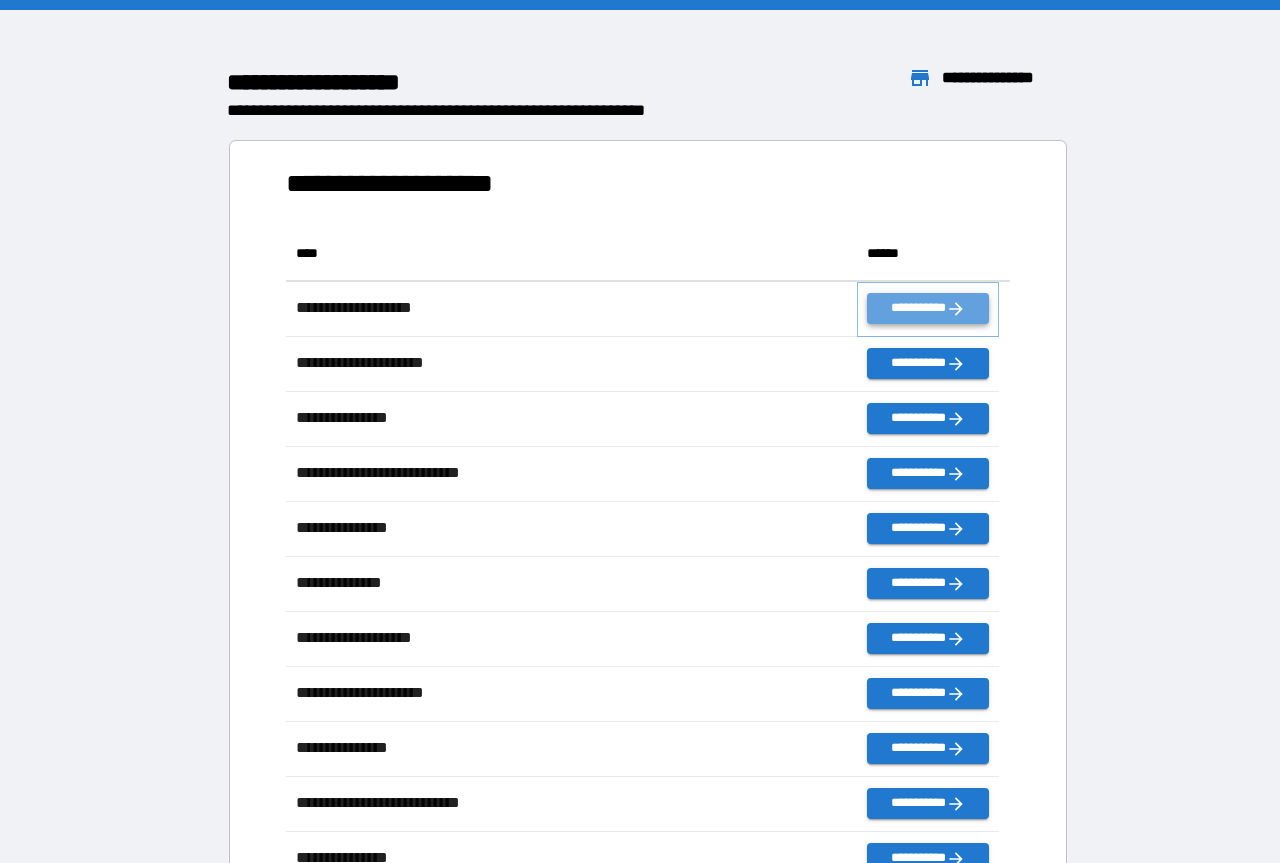 click on "**********" at bounding box center [928, 308] 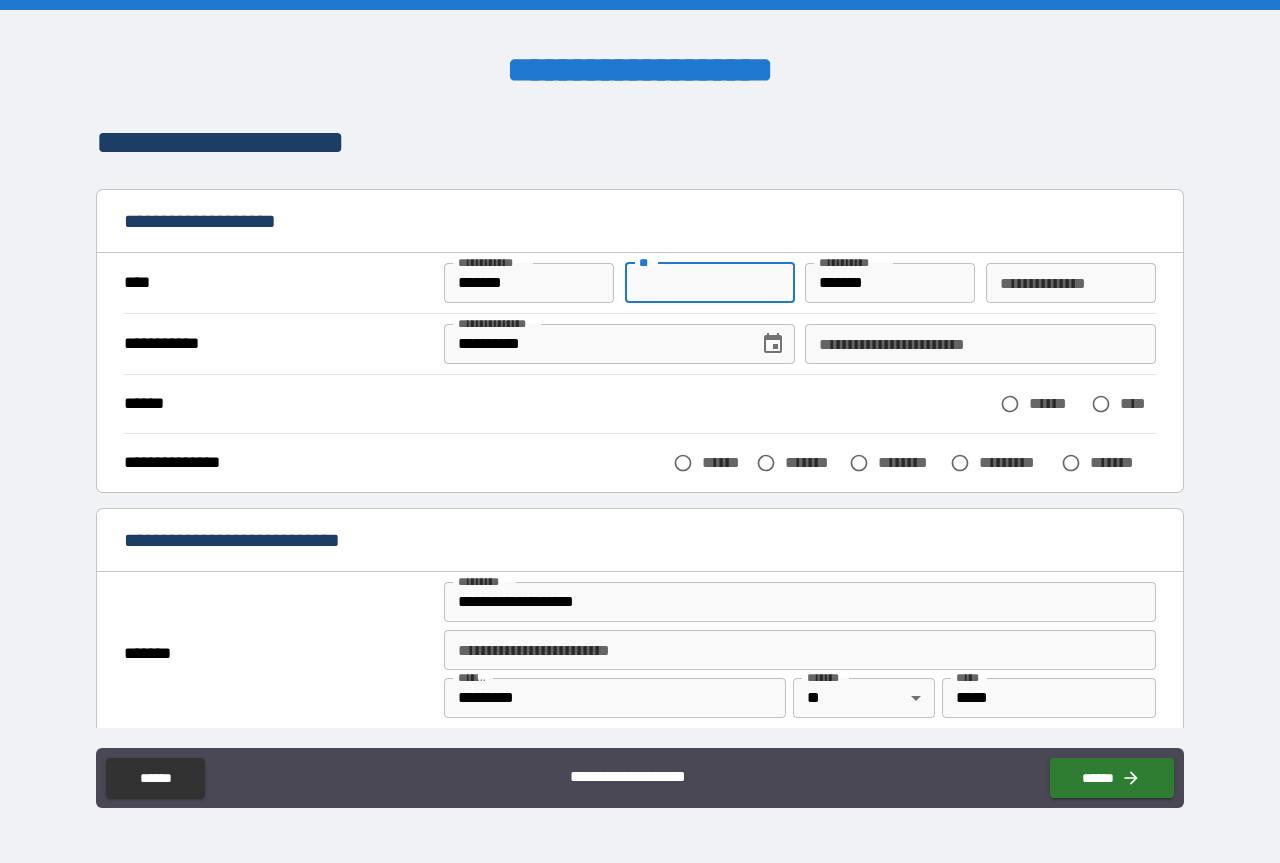 click on "**" at bounding box center (710, 283) 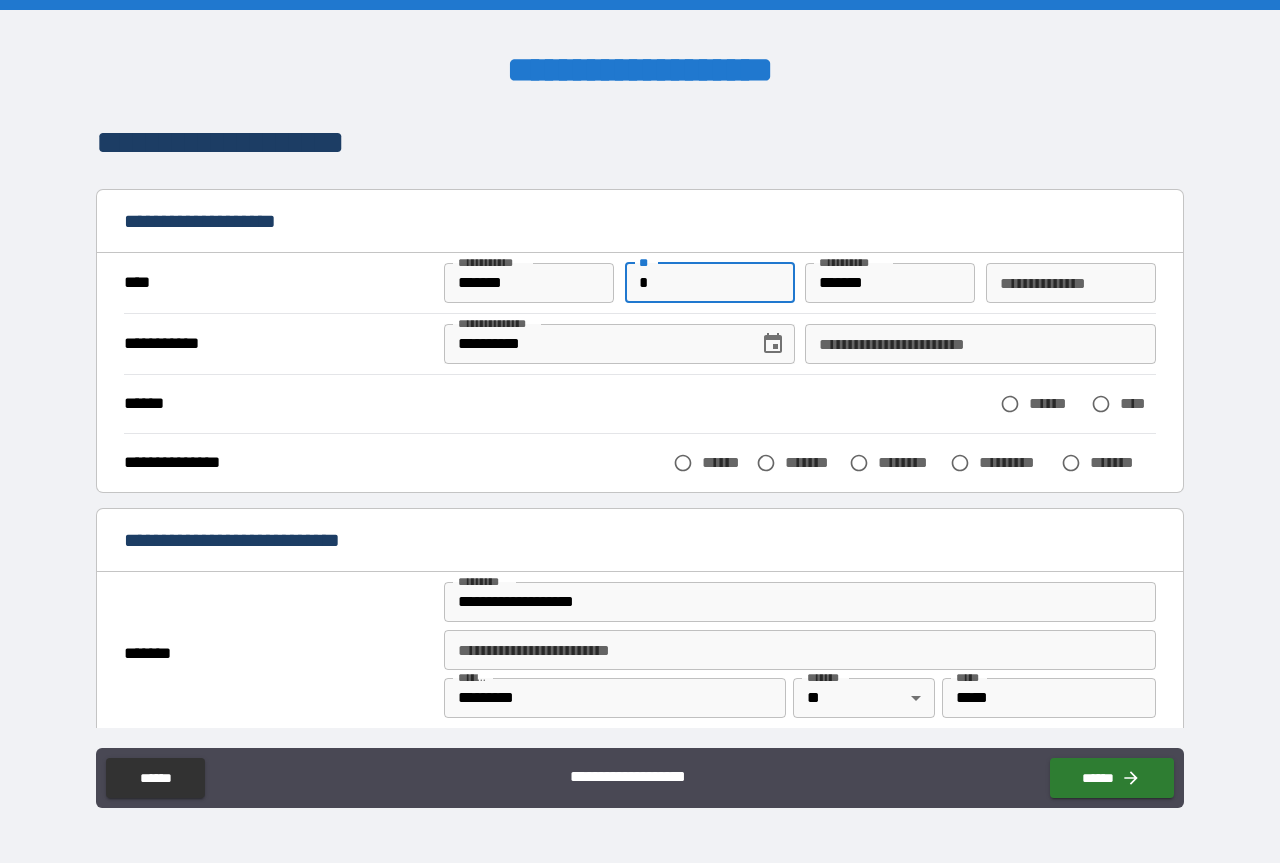 type on "*" 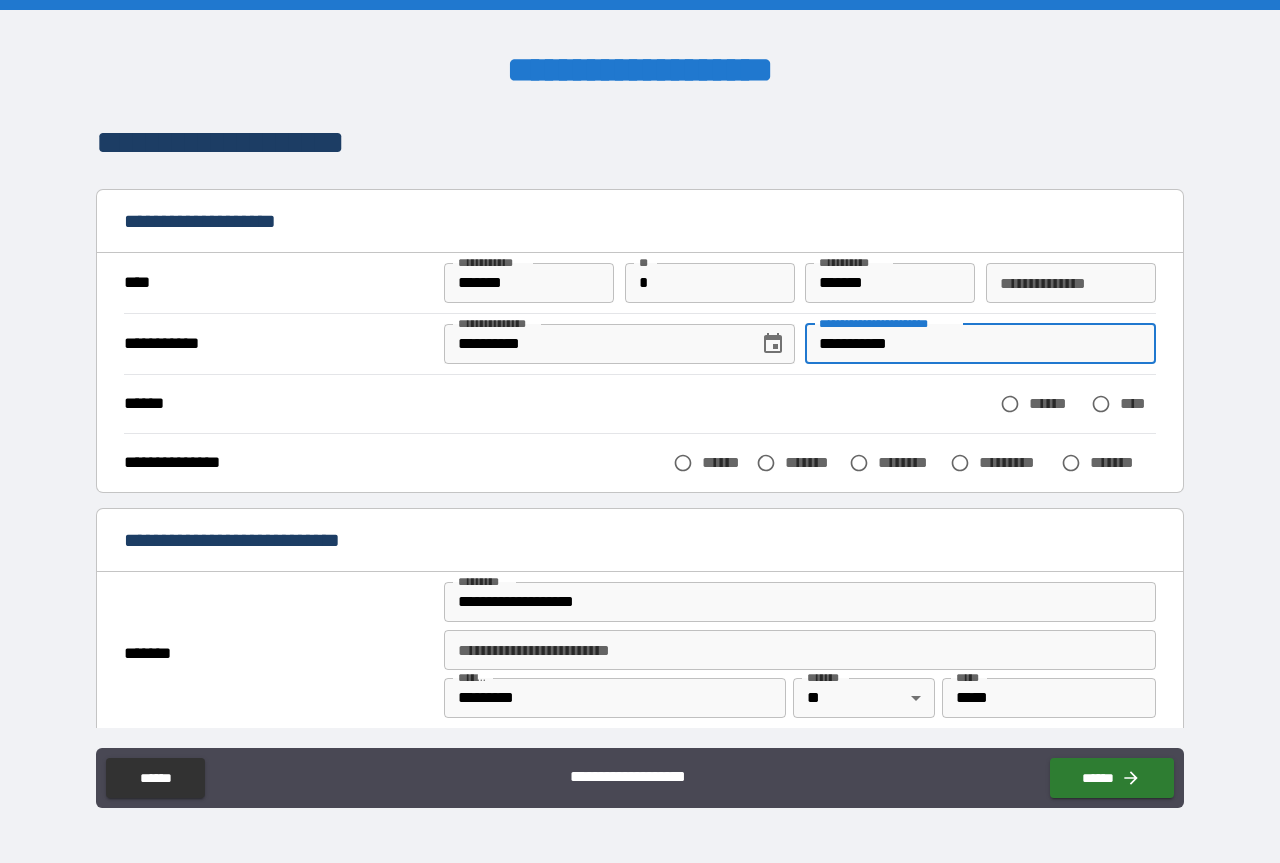 type on "**********" 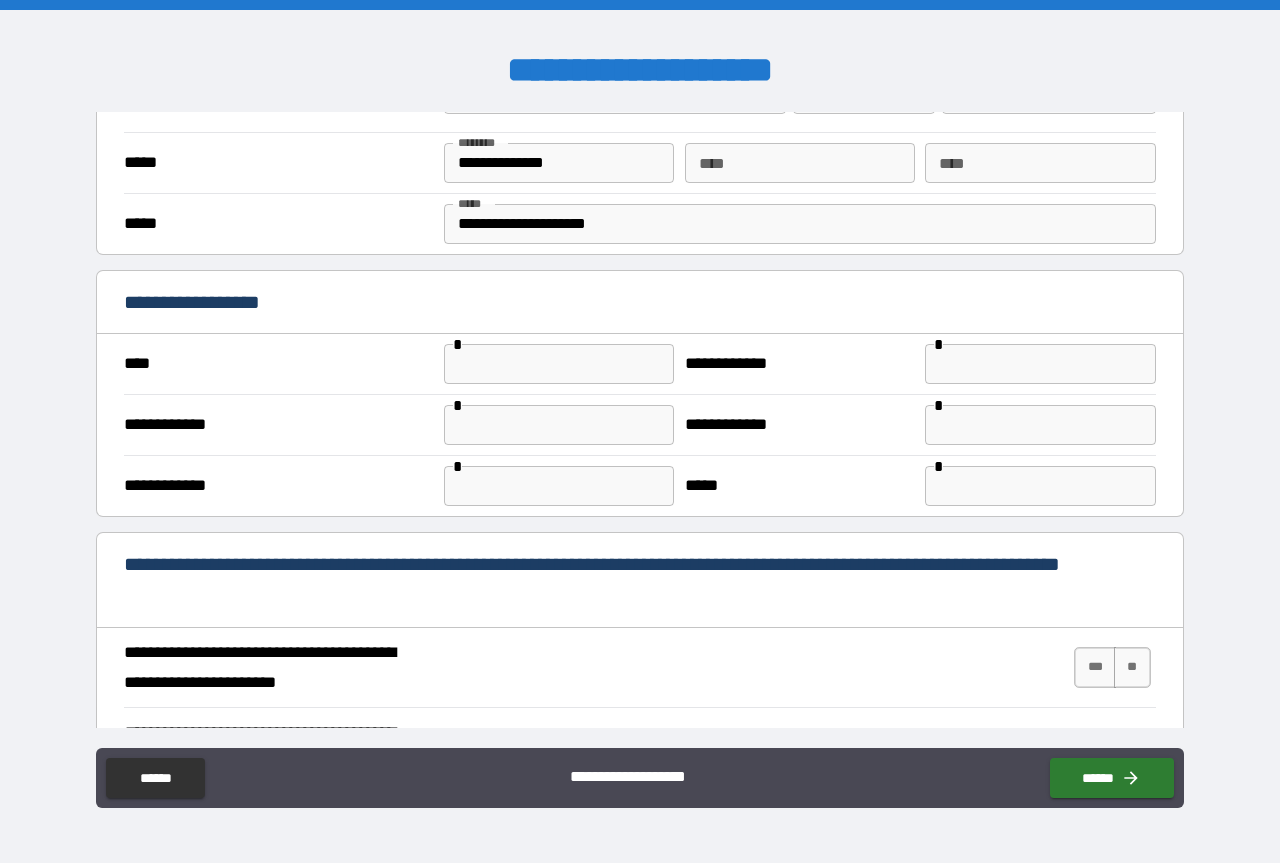 scroll, scrollTop: 600, scrollLeft: 0, axis: vertical 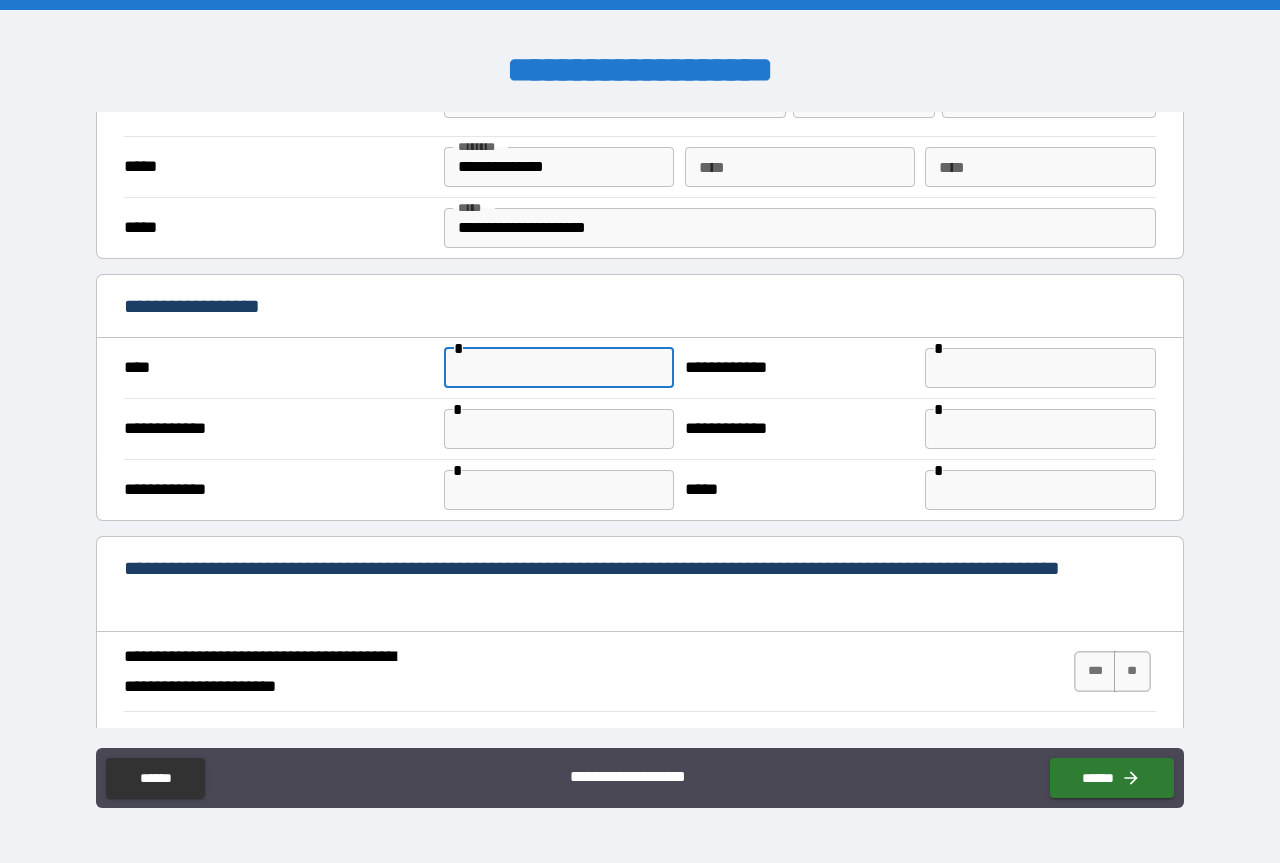 click at bounding box center [559, 368] 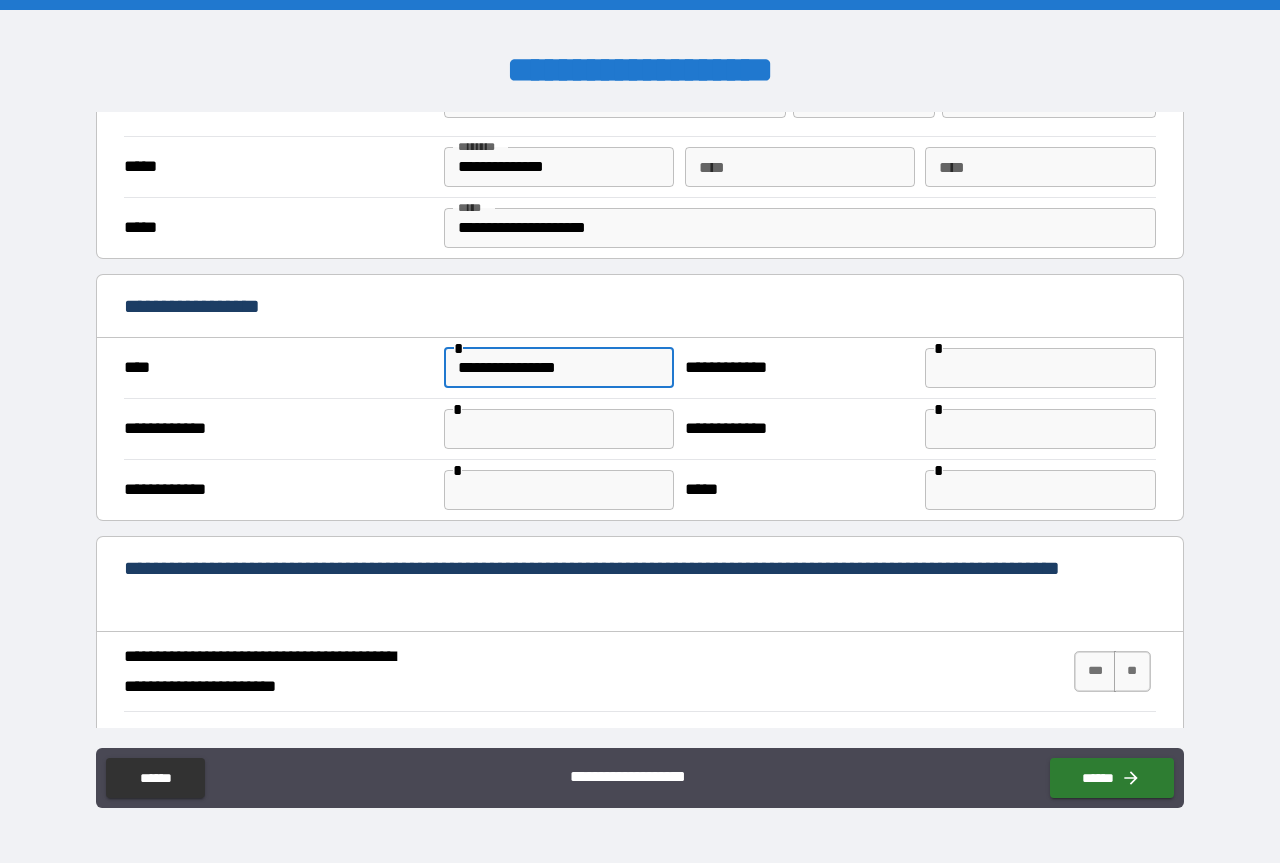 type on "**********" 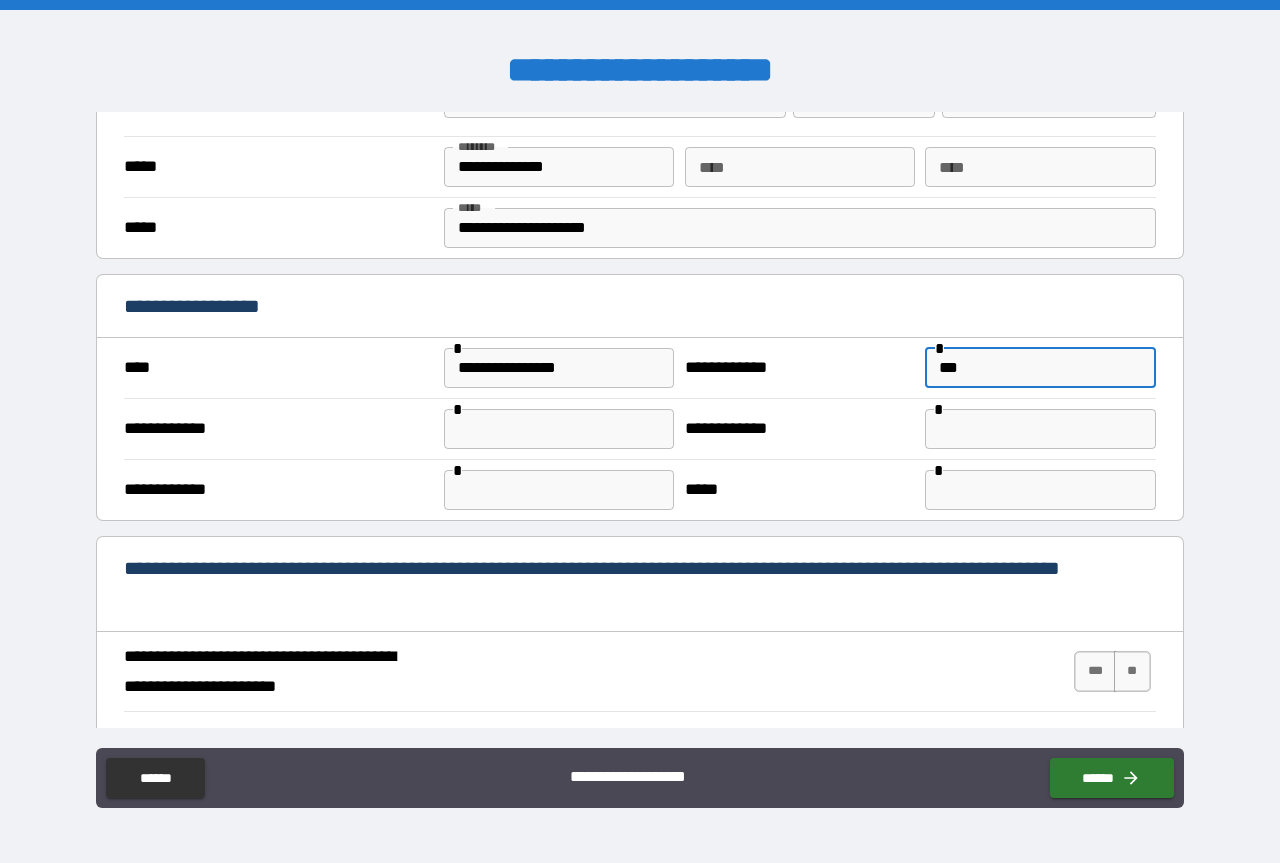 type on "***" 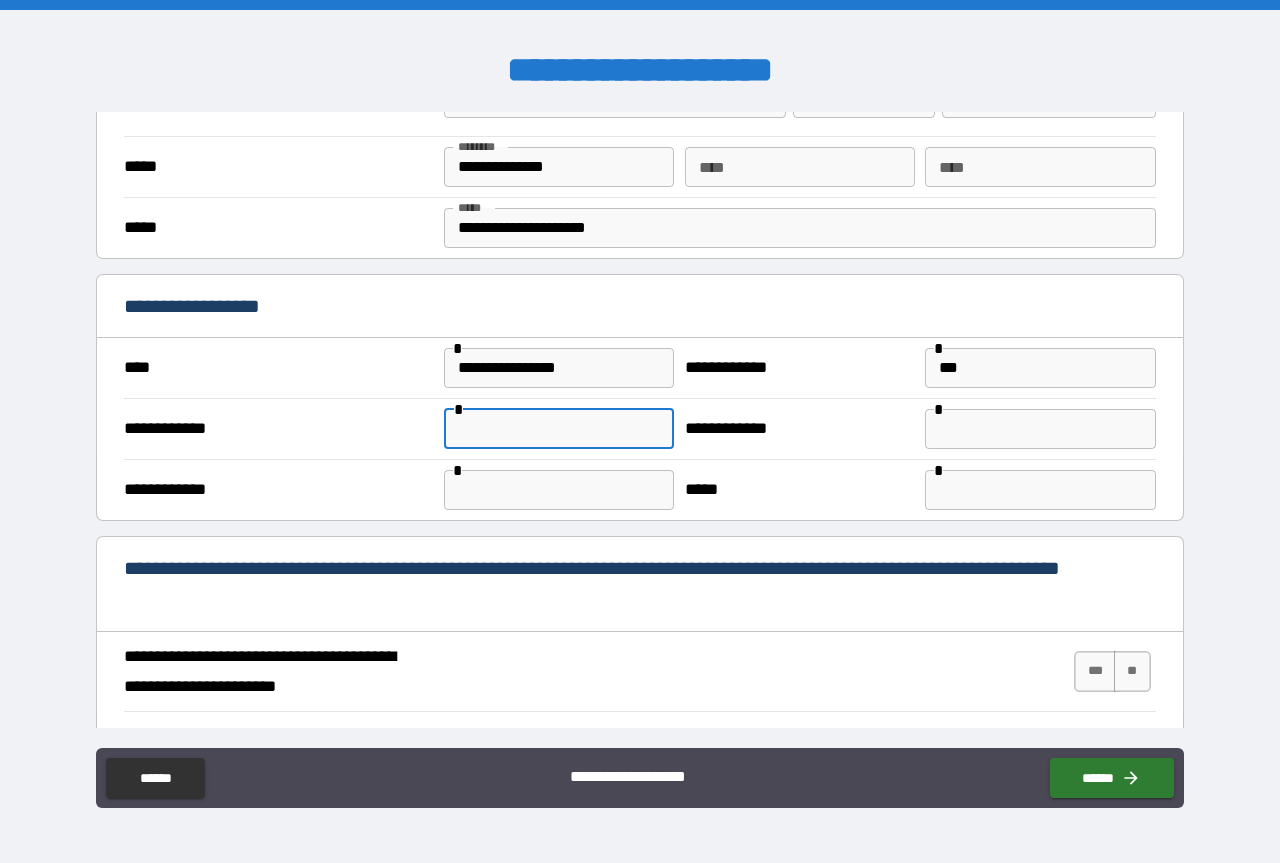 click at bounding box center (559, 429) 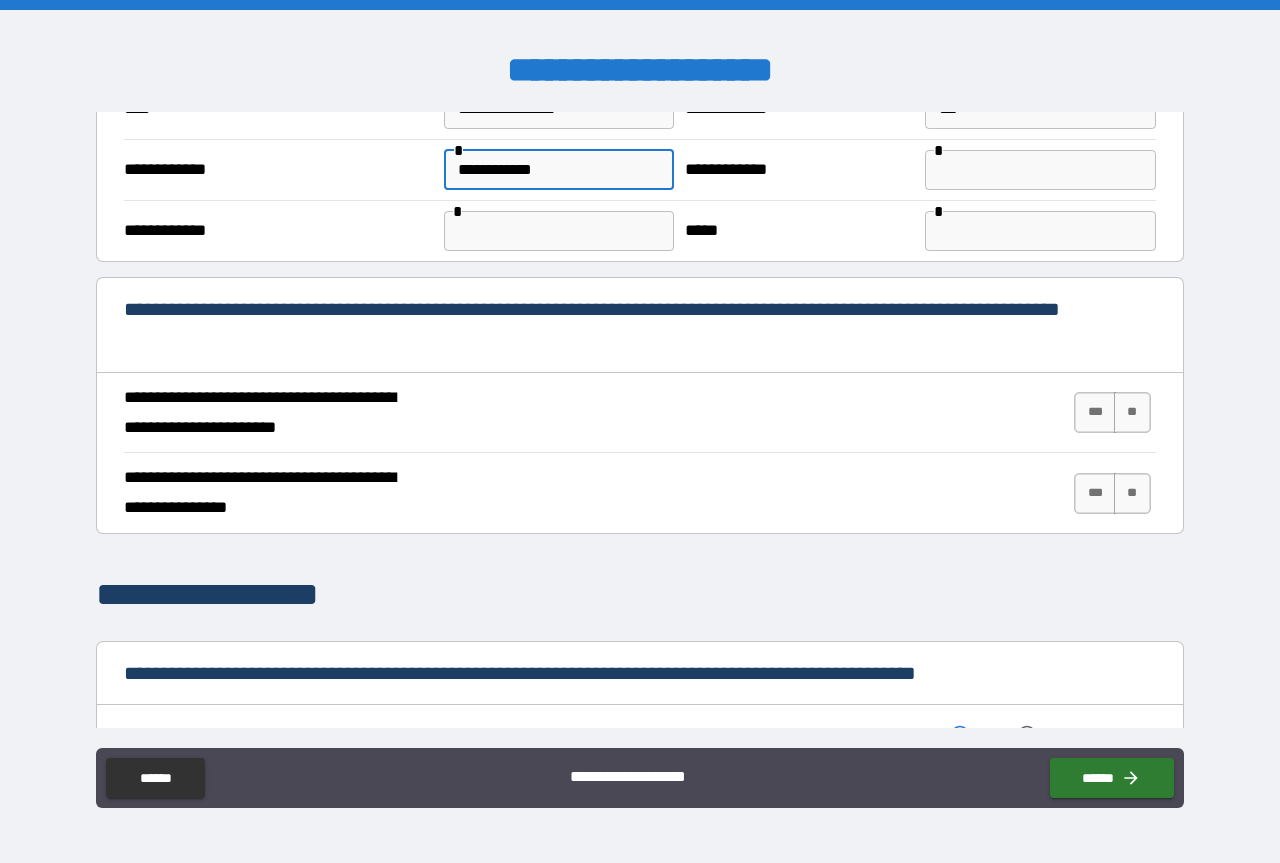 scroll, scrollTop: 900, scrollLeft: 0, axis: vertical 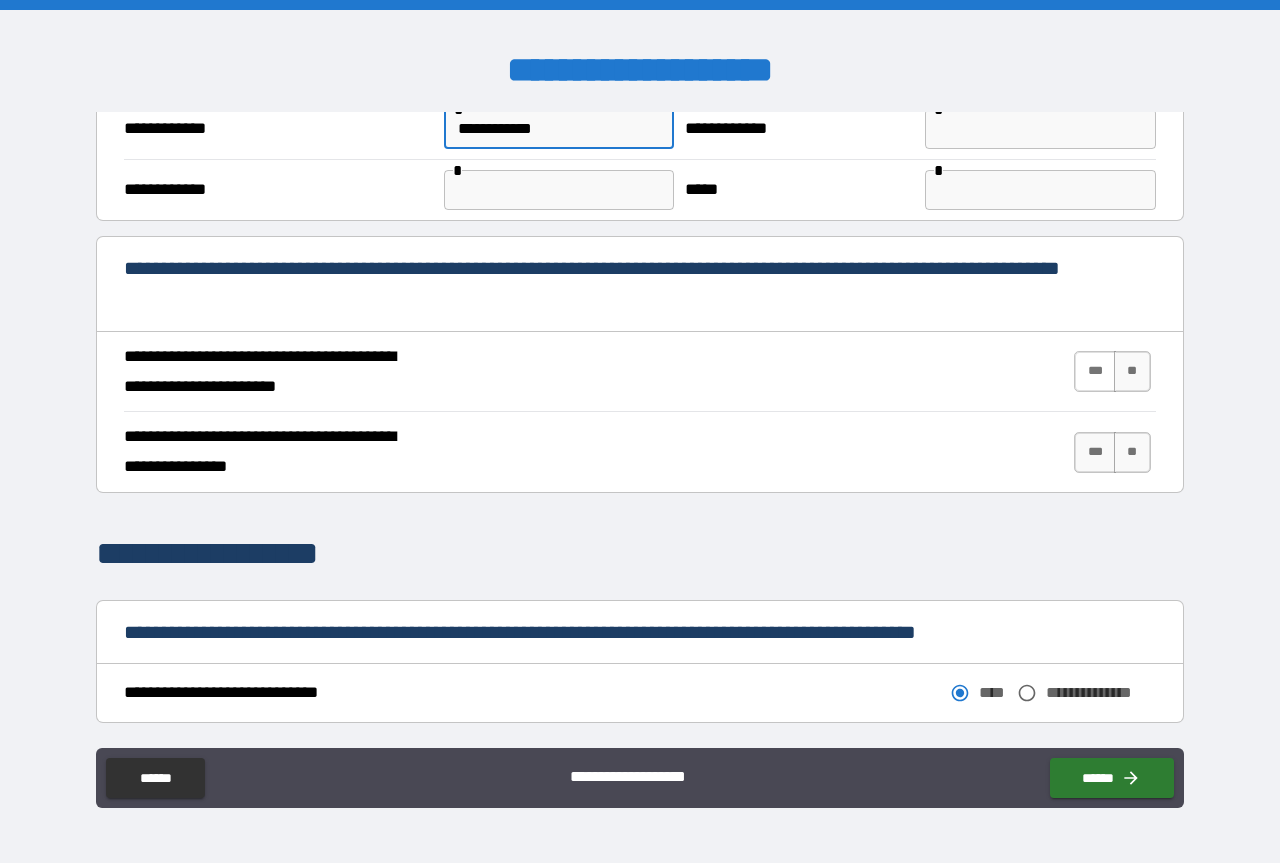 type on "**********" 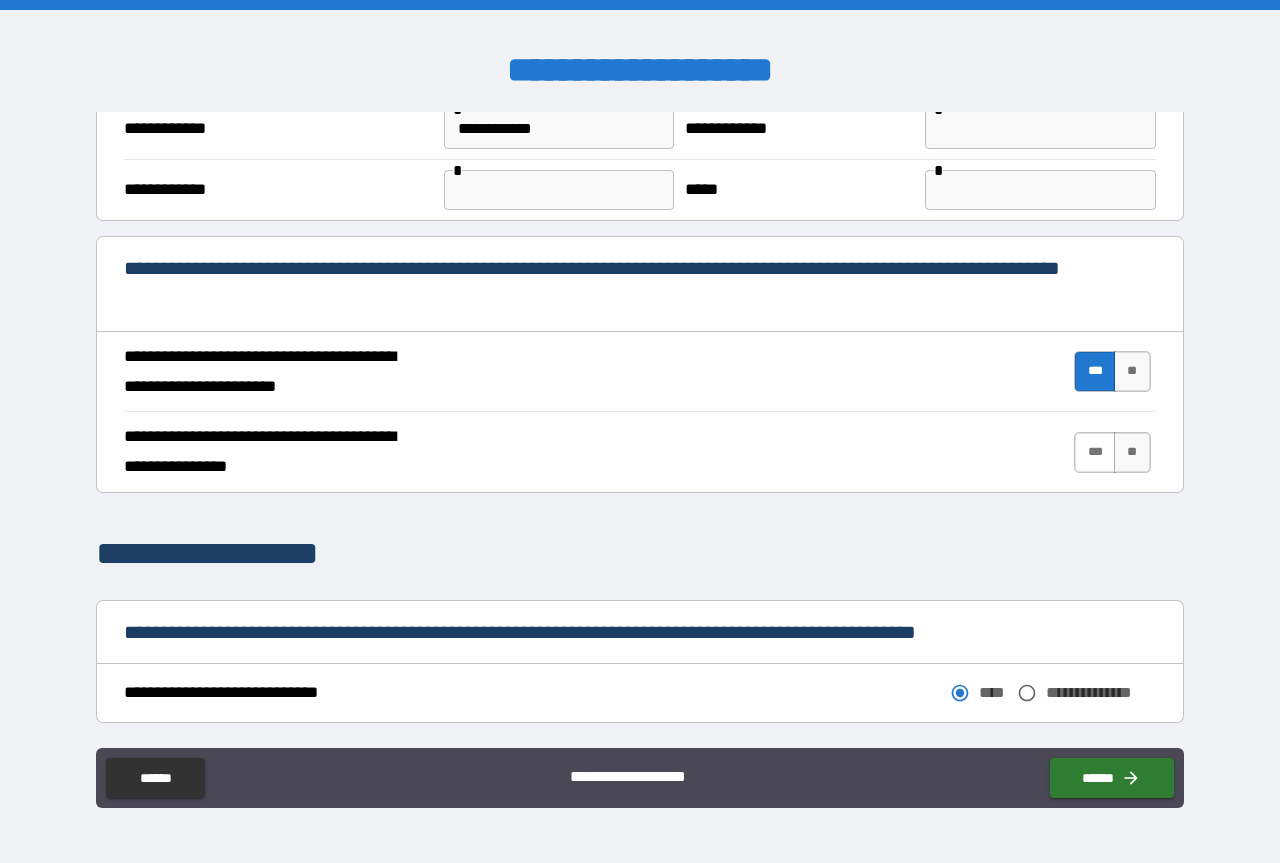 click on "***" at bounding box center [1095, 452] 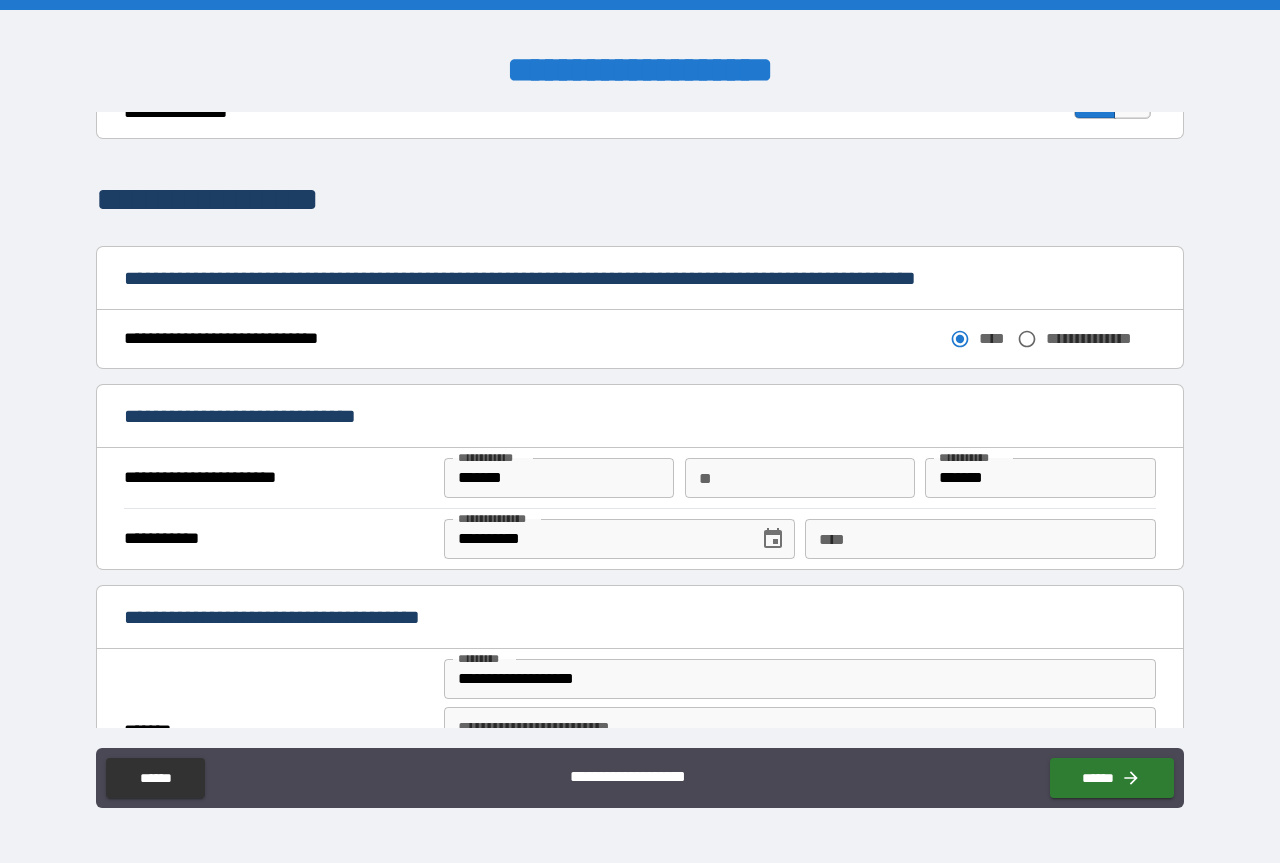 scroll, scrollTop: 1300, scrollLeft: 0, axis: vertical 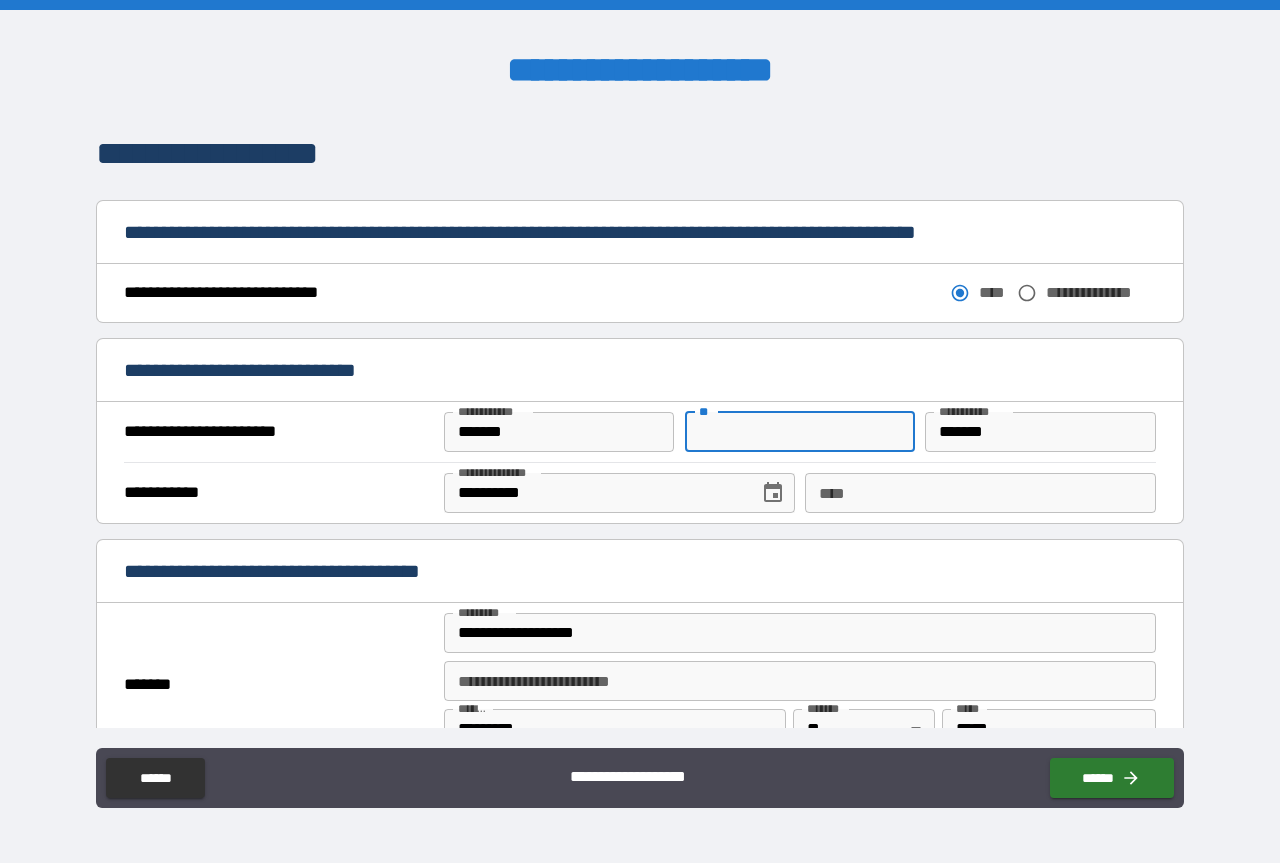 drag, startPoint x: 713, startPoint y: 436, endPoint x: 639, endPoint y: 443, distance: 74.330345 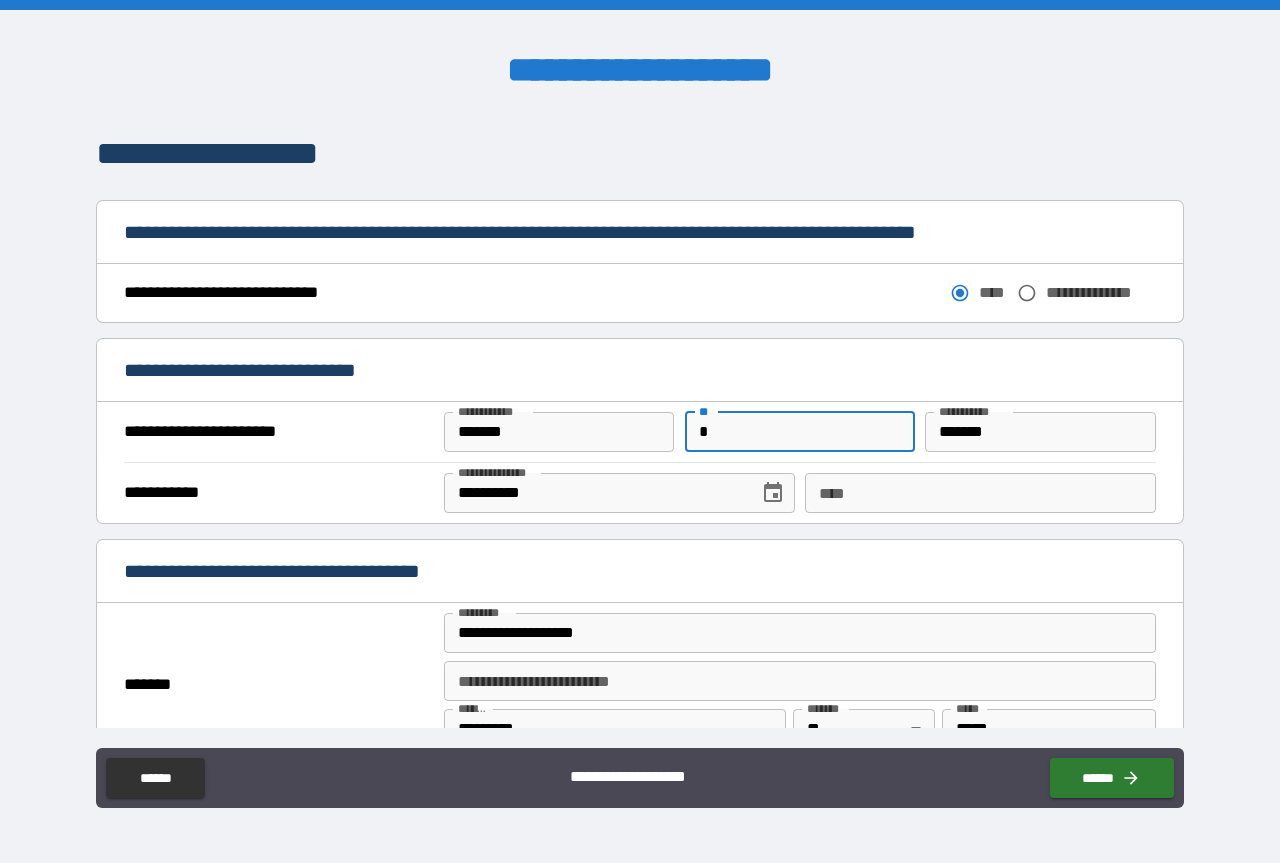 type on "*" 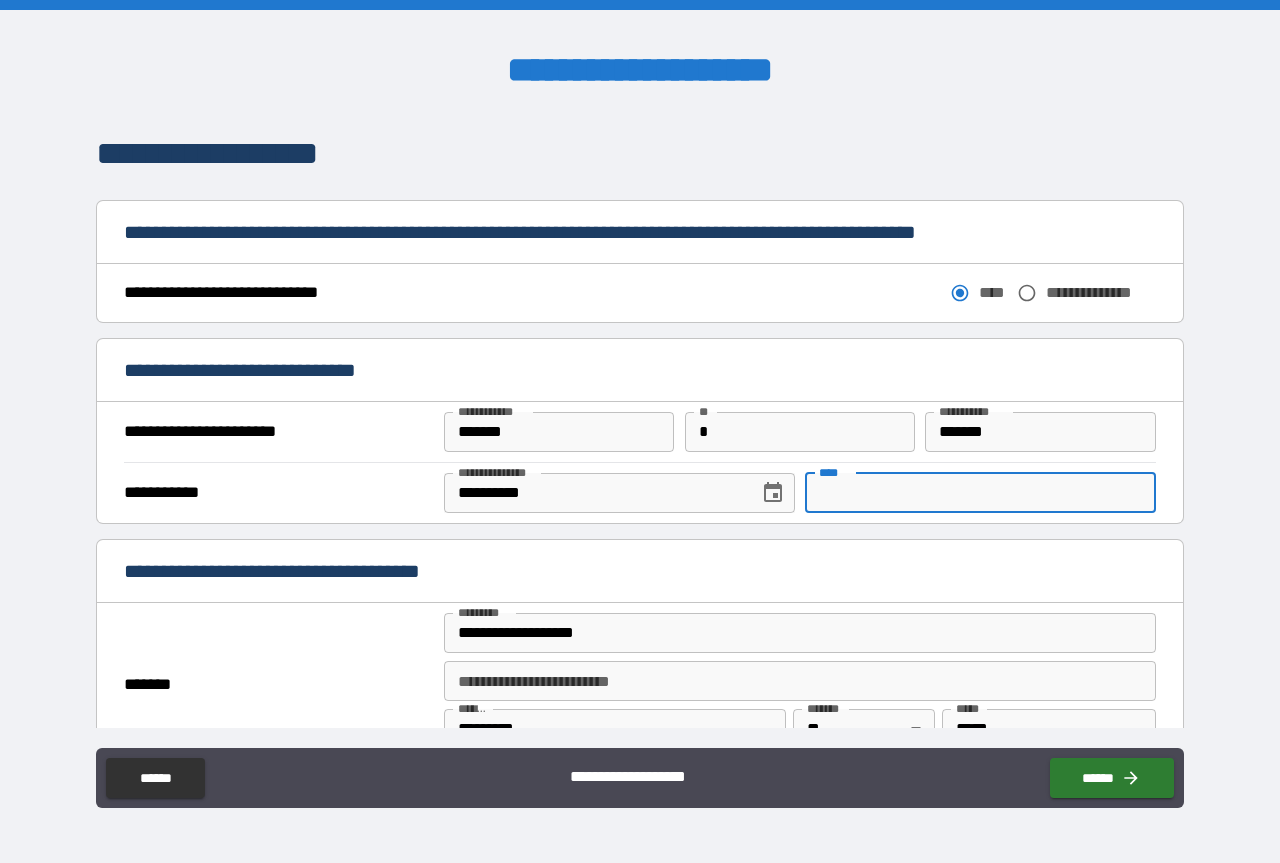 click on "****" at bounding box center (980, 493) 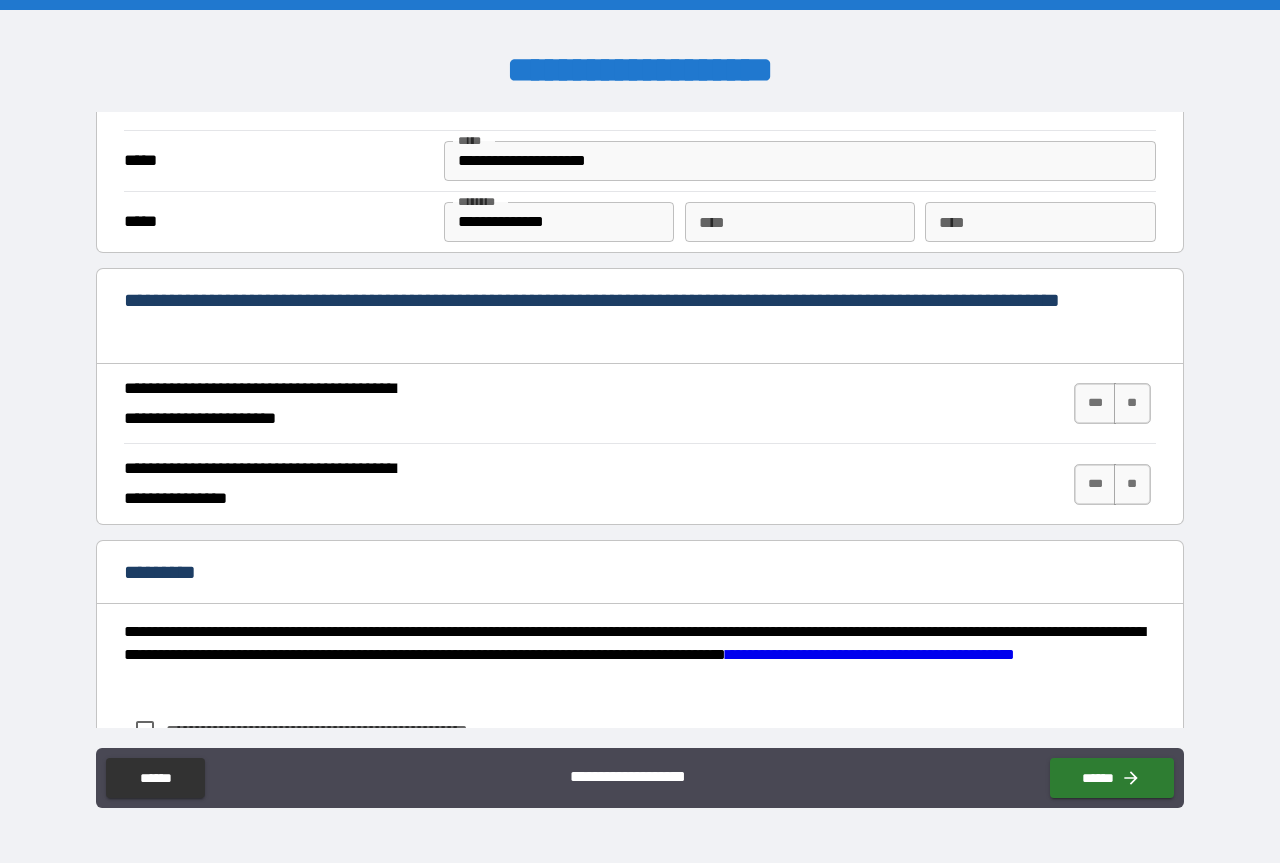 scroll, scrollTop: 2000, scrollLeft: 0, axis: vertical 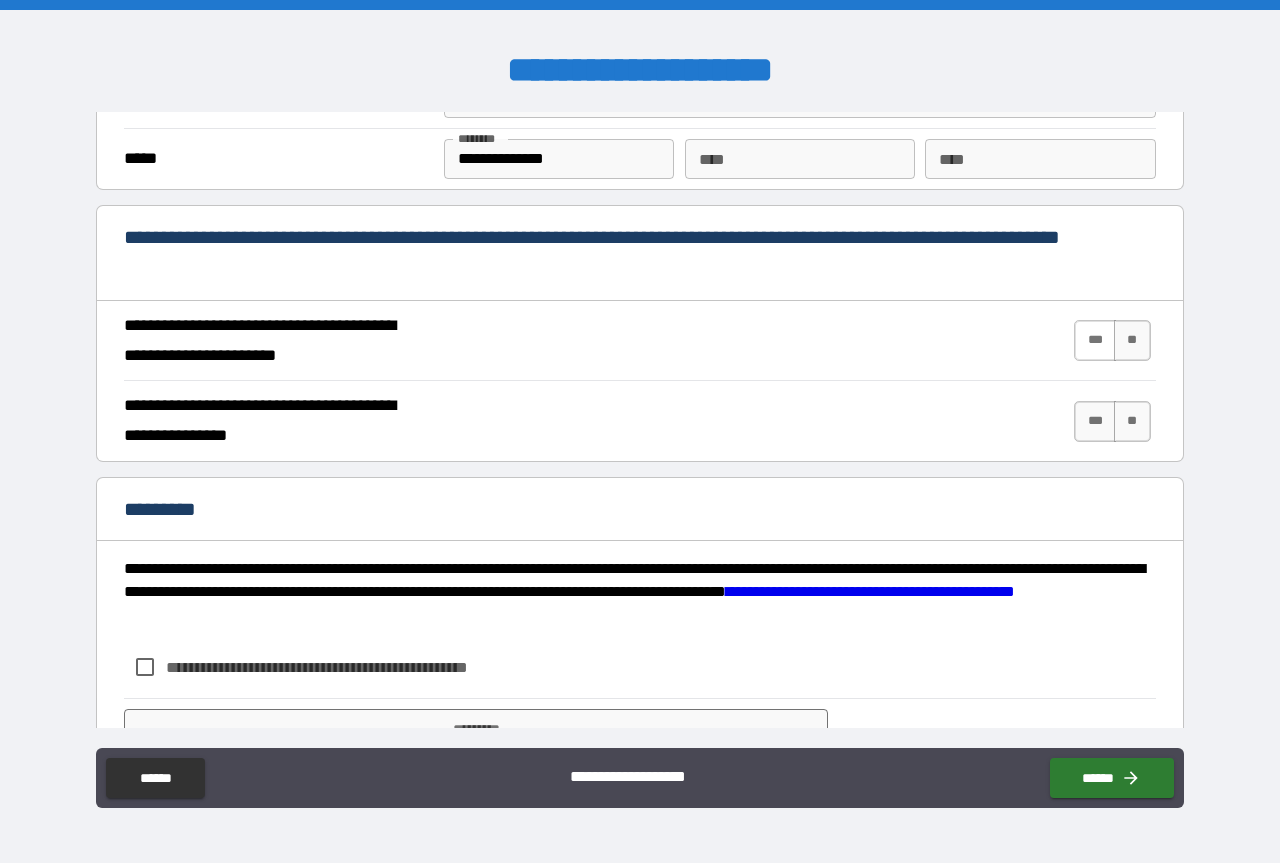 type on "**********" 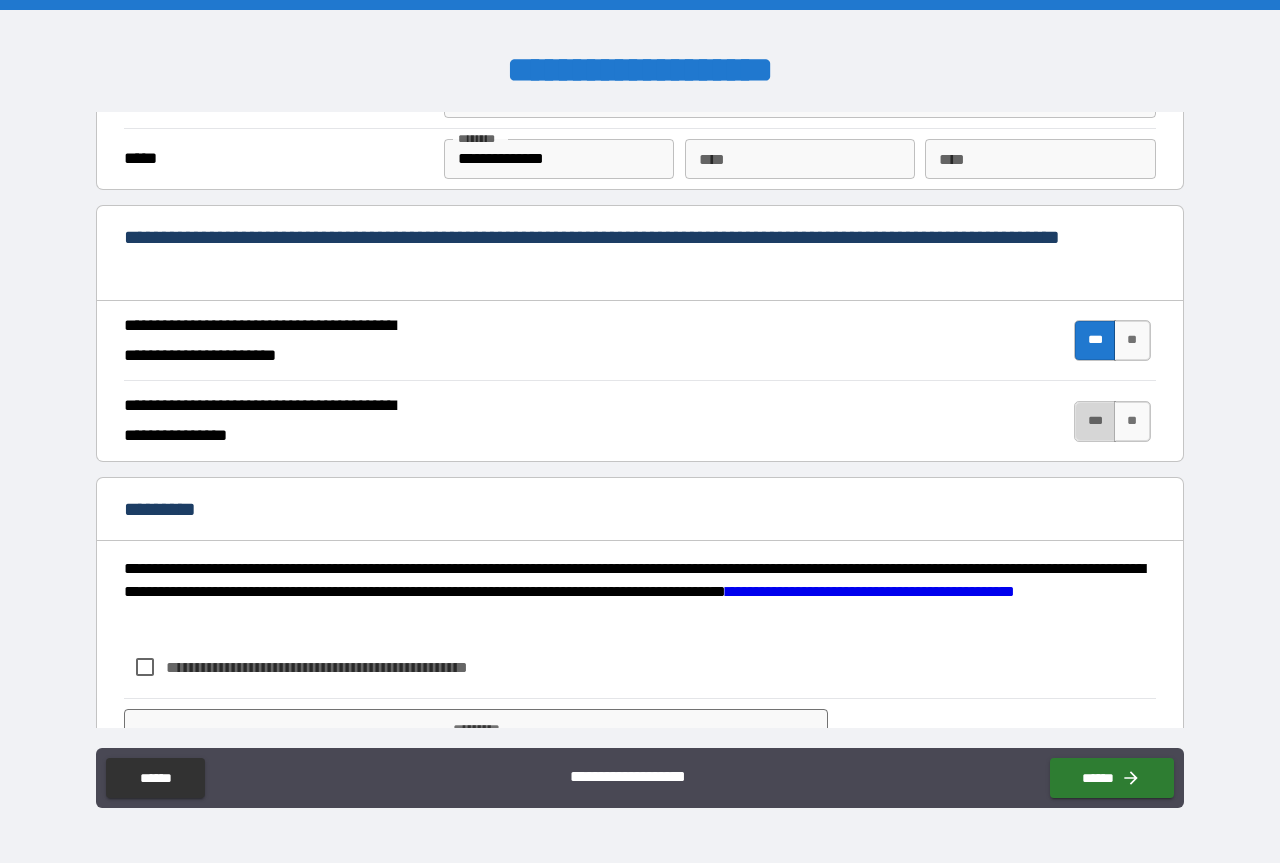 click on "***" at bounding box center (1095, 421) 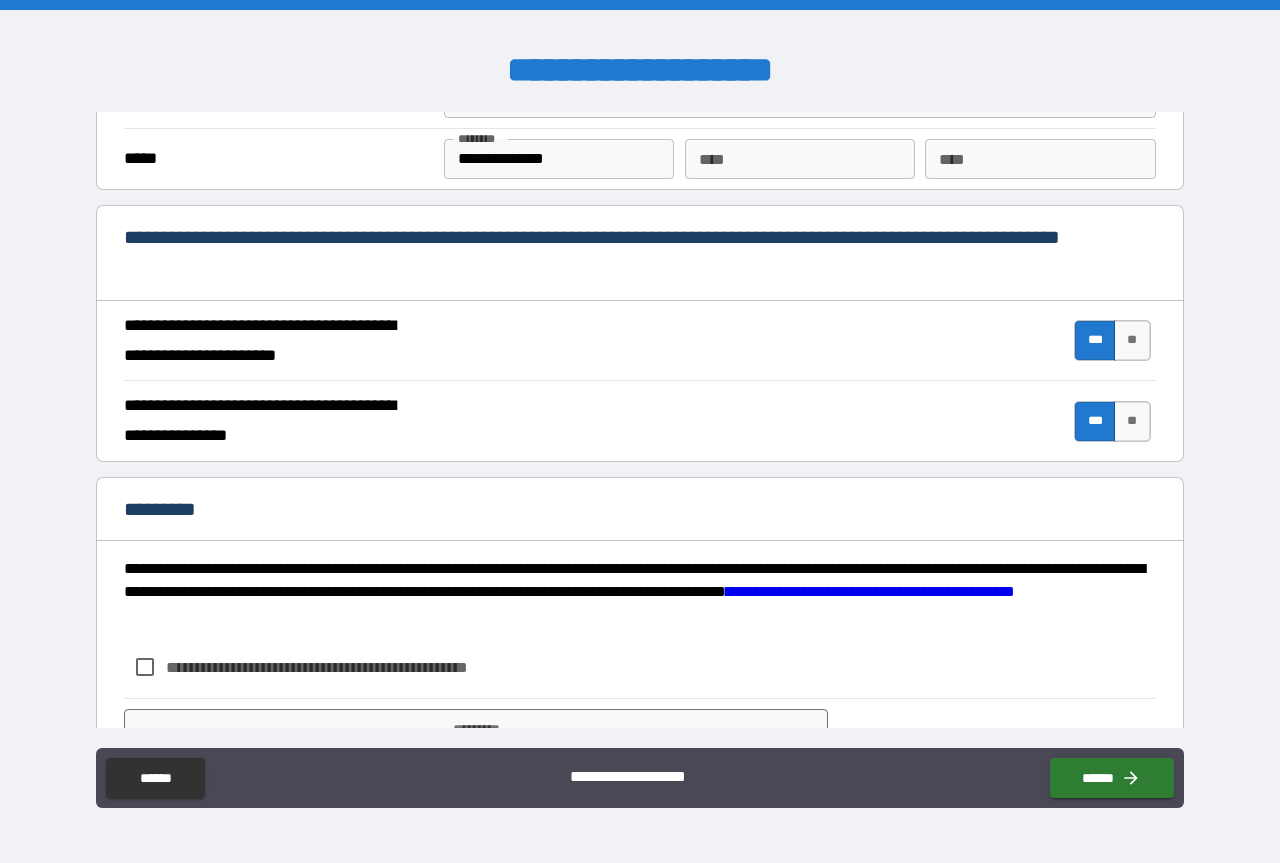 scroll, scrollTop: 2092, scrollLeft: 0, axis: vertical 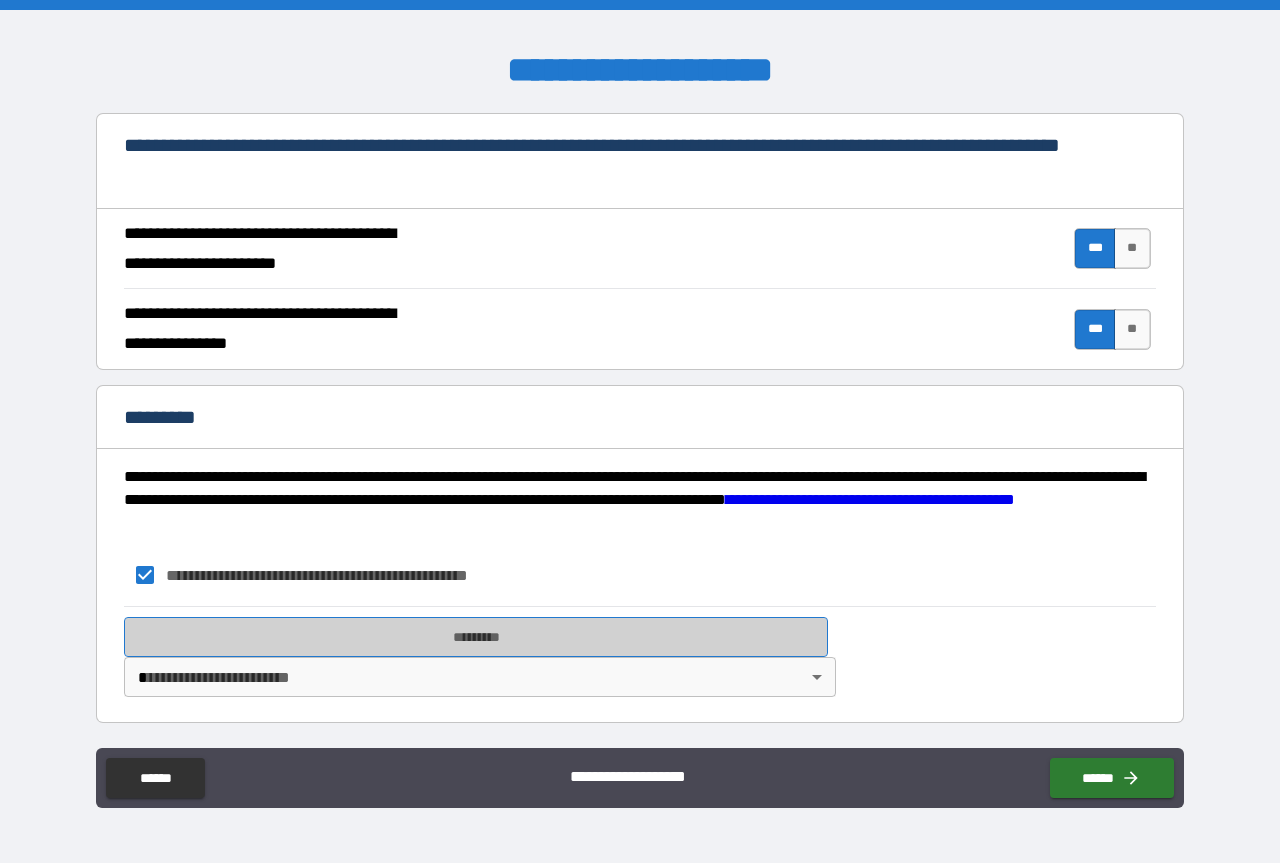 click on "*********" at bounding box center [476, 637] 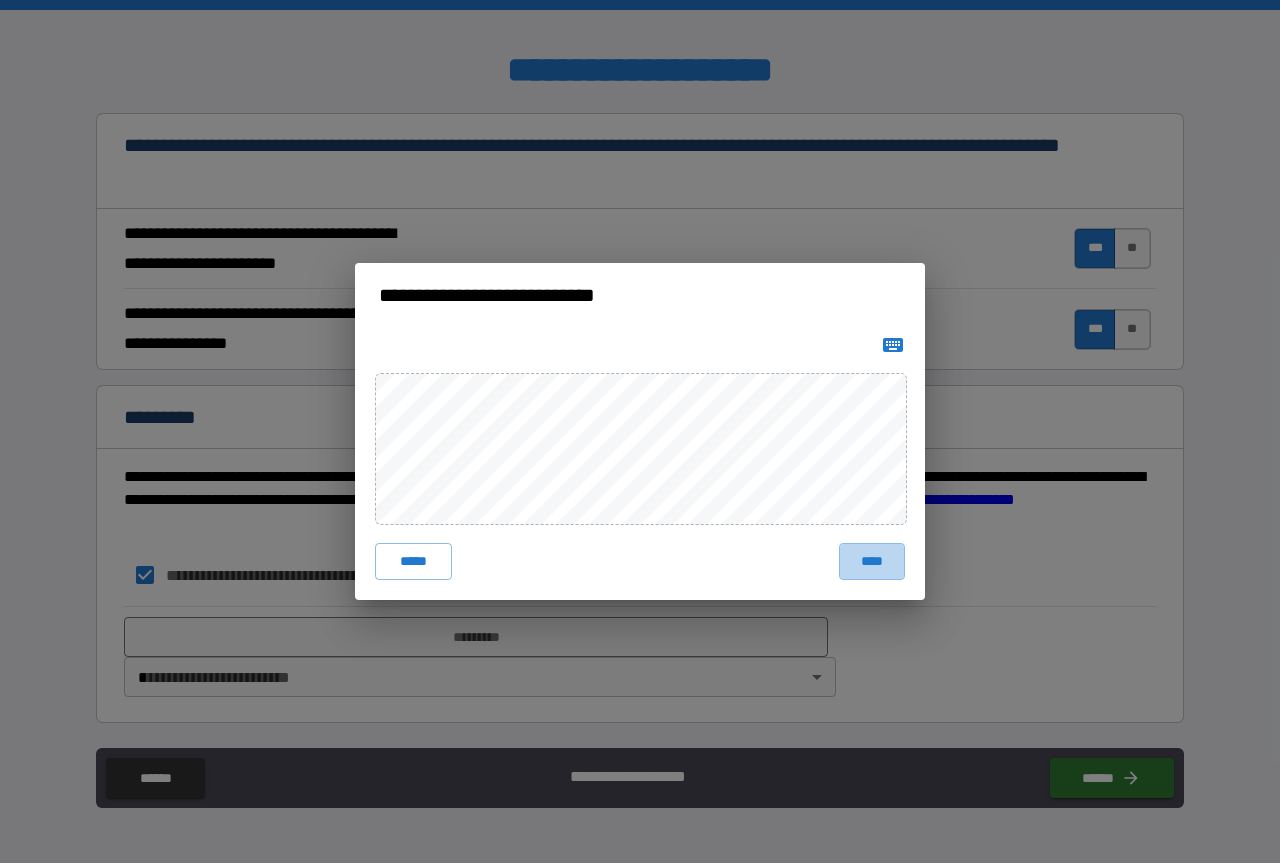 click on "****" at bounding box center (872, 561) 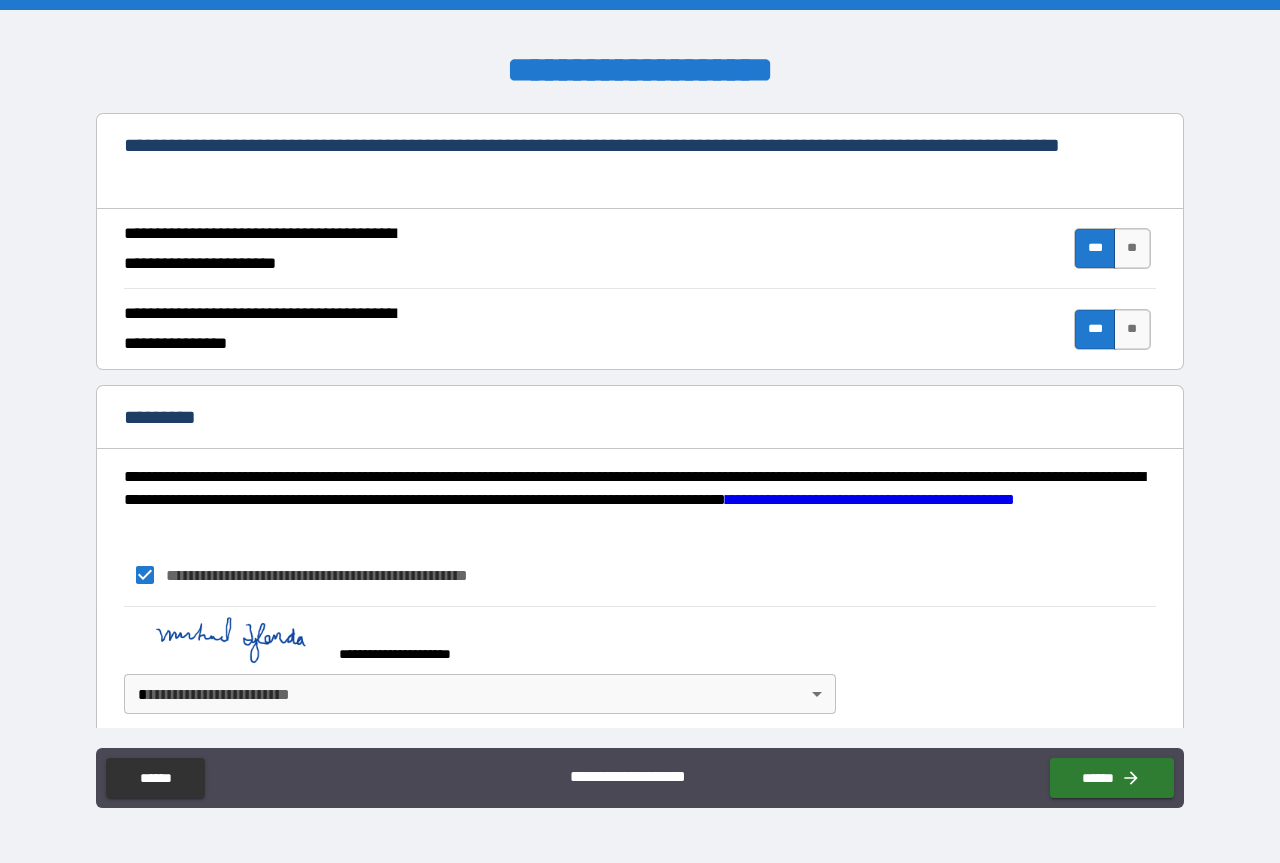 scroll, scrollTop: 2109, scrollLeft: 0, axis: vertical 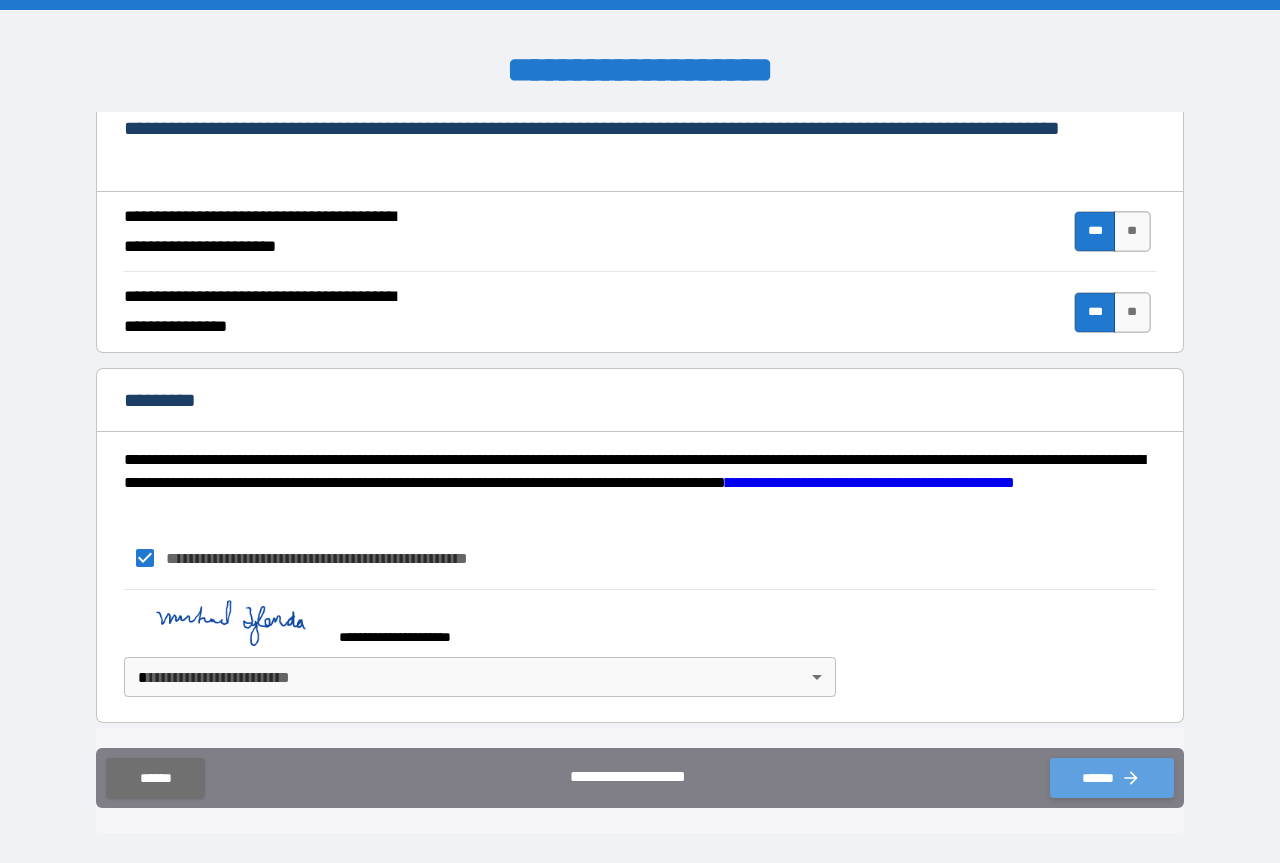 click on "******" at bounding box center [1112, 778] 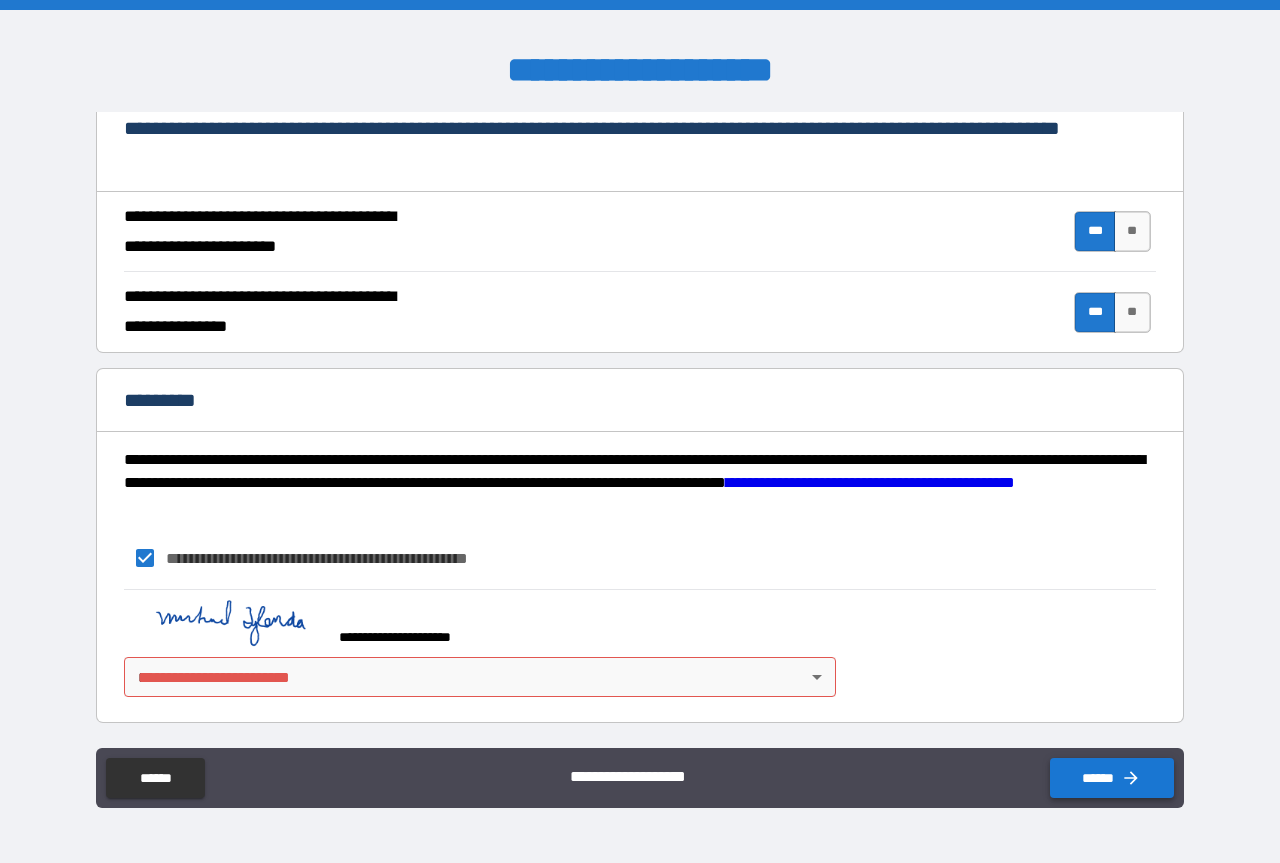 click on "******" at bounding box center [1112, 778] 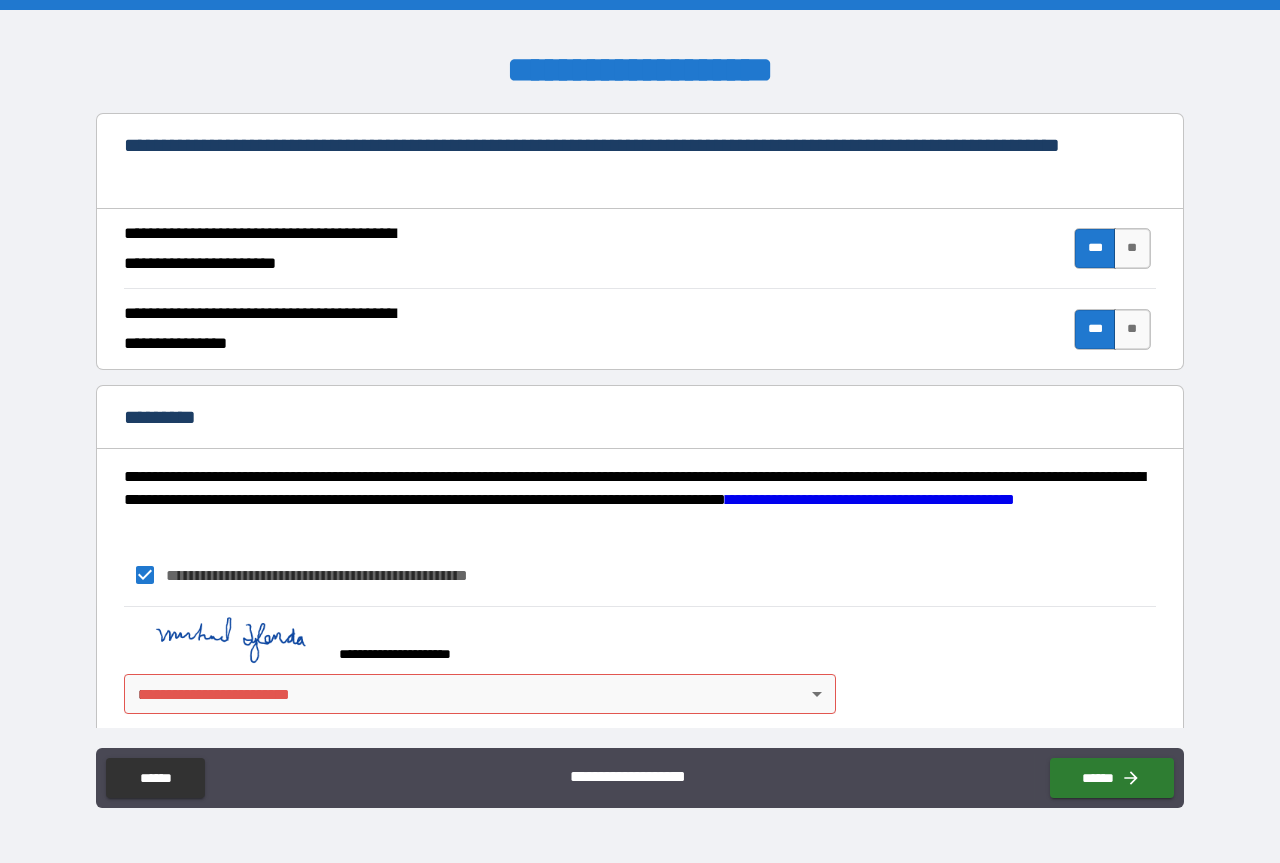 scroll, scrollTop: 2109, scrollLeft: 0, axis: vertical 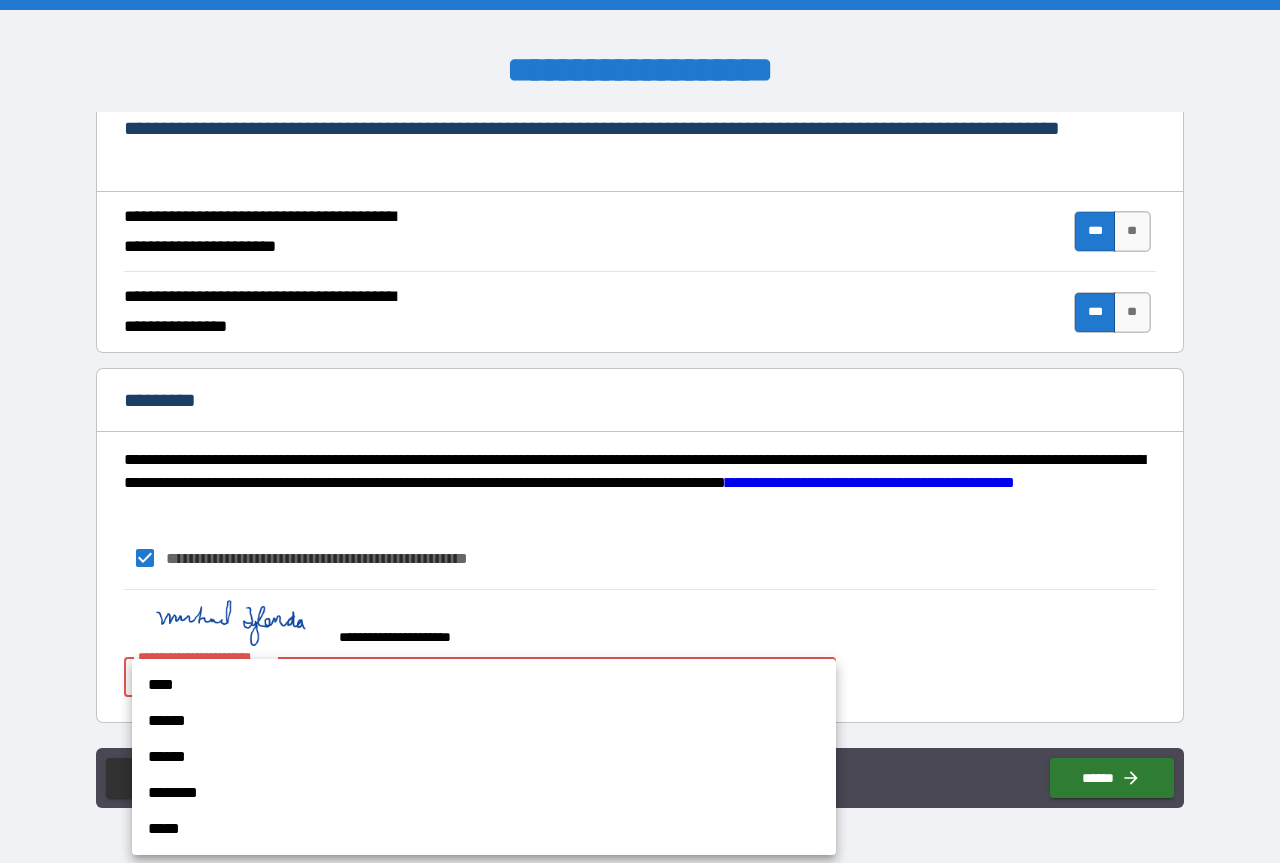 click on "**********" at bounding box center (640, 431) 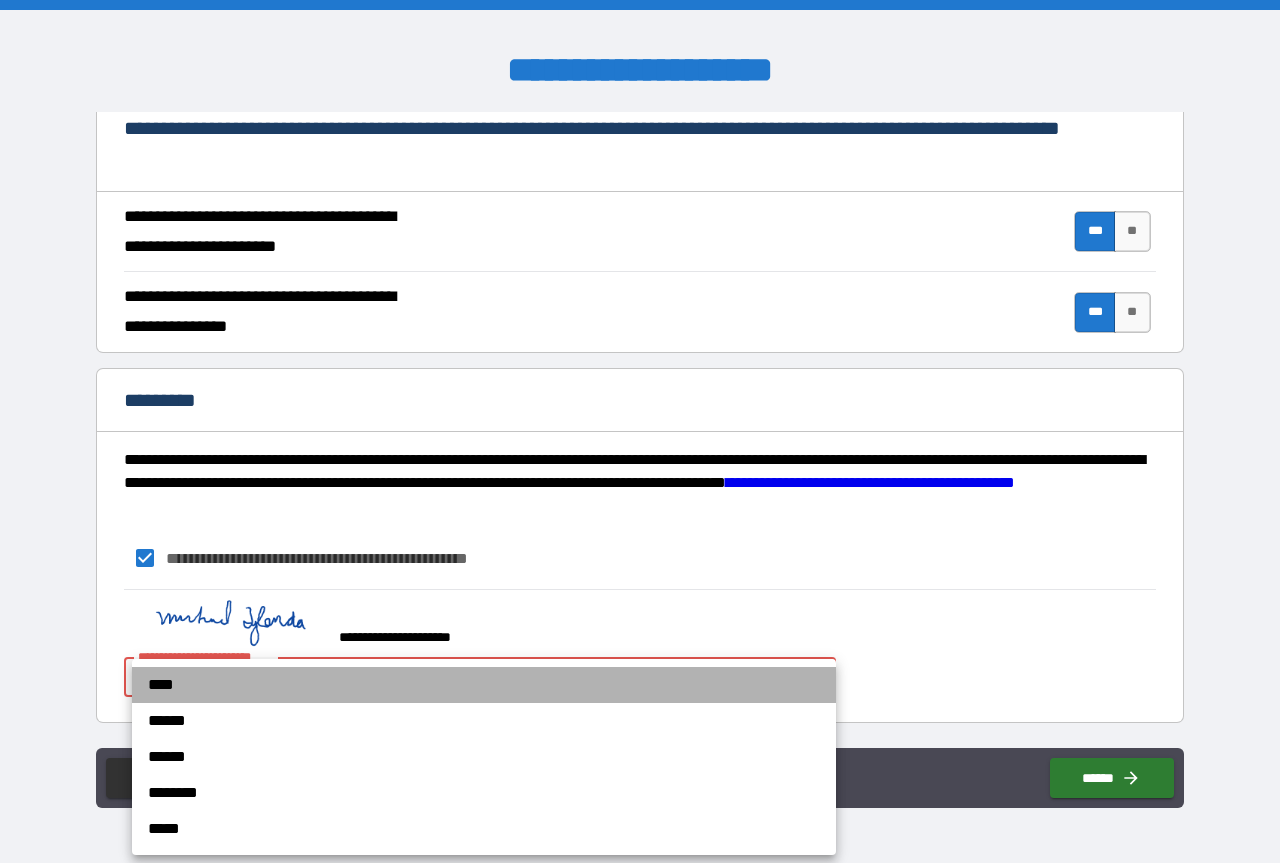 click on "****" at bounding box center (484, 685) 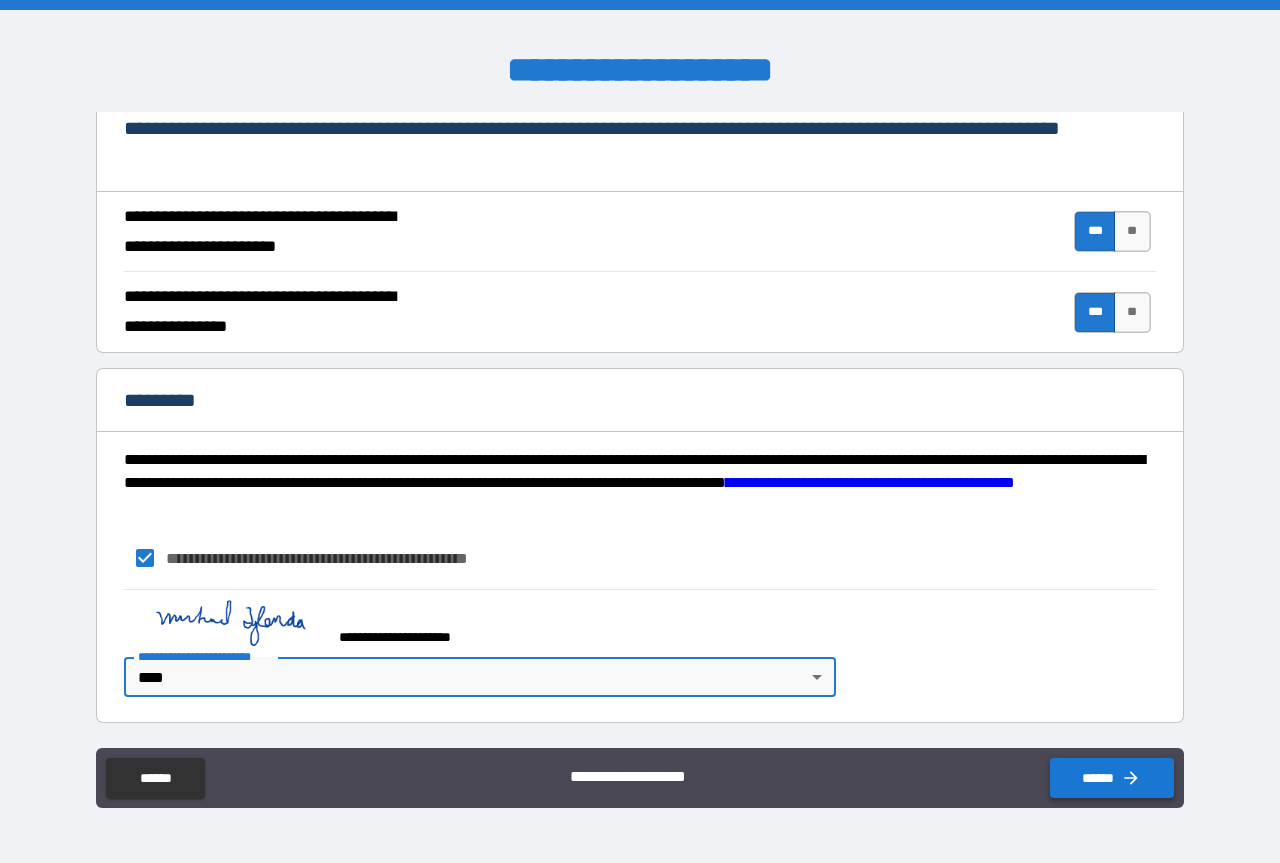 click on "******" at bounding box center (1112, 778) 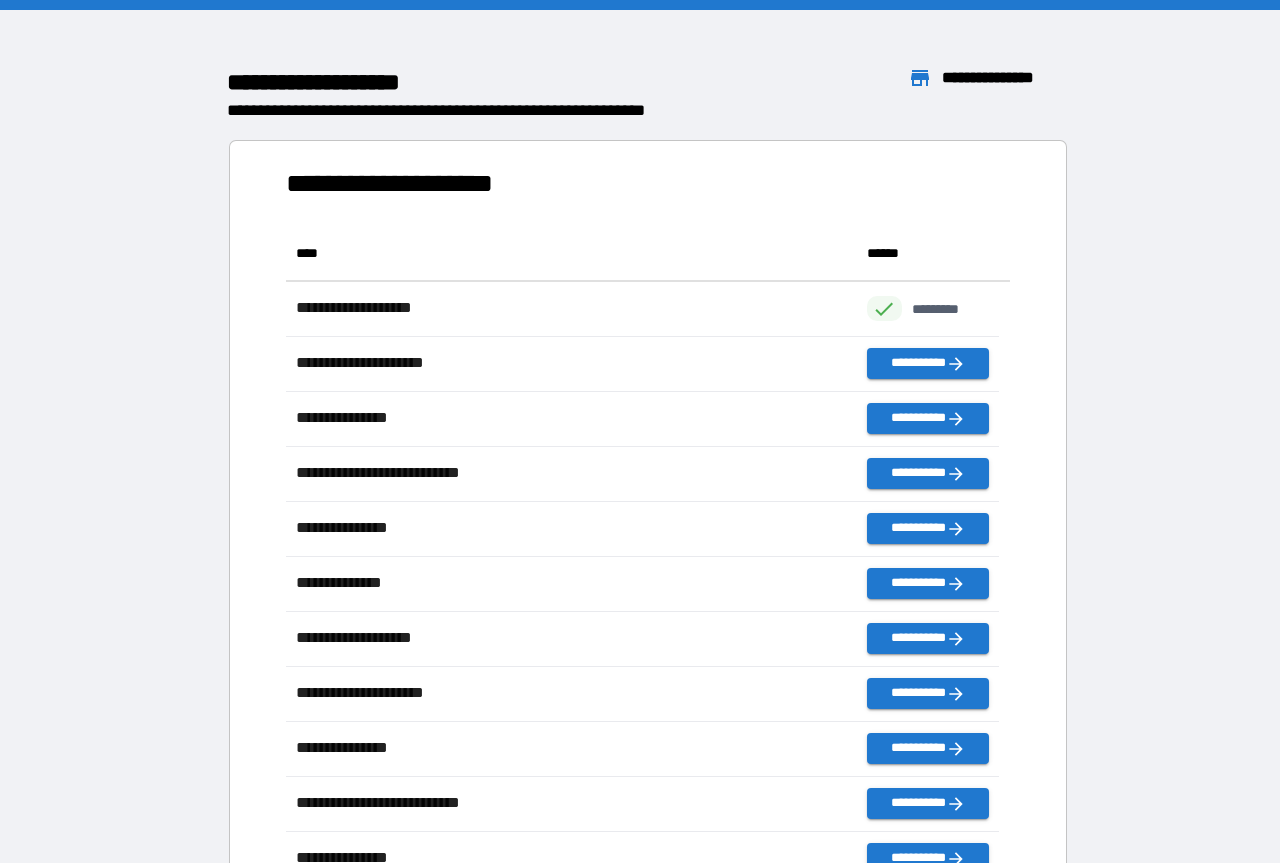 scroll, scrollTop: 16, scrollLeft: 16, axis: both 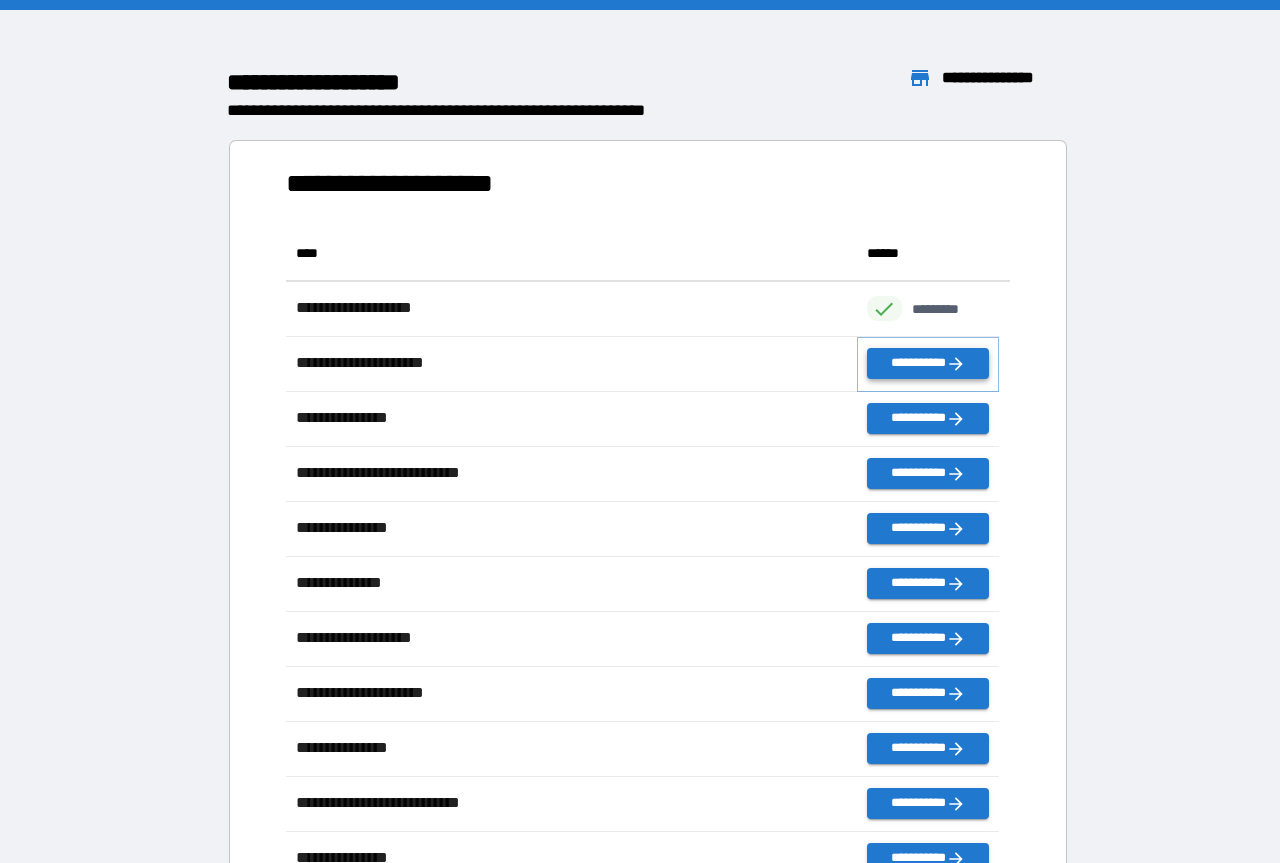 click on "**********" at bounding box center (928, 363) 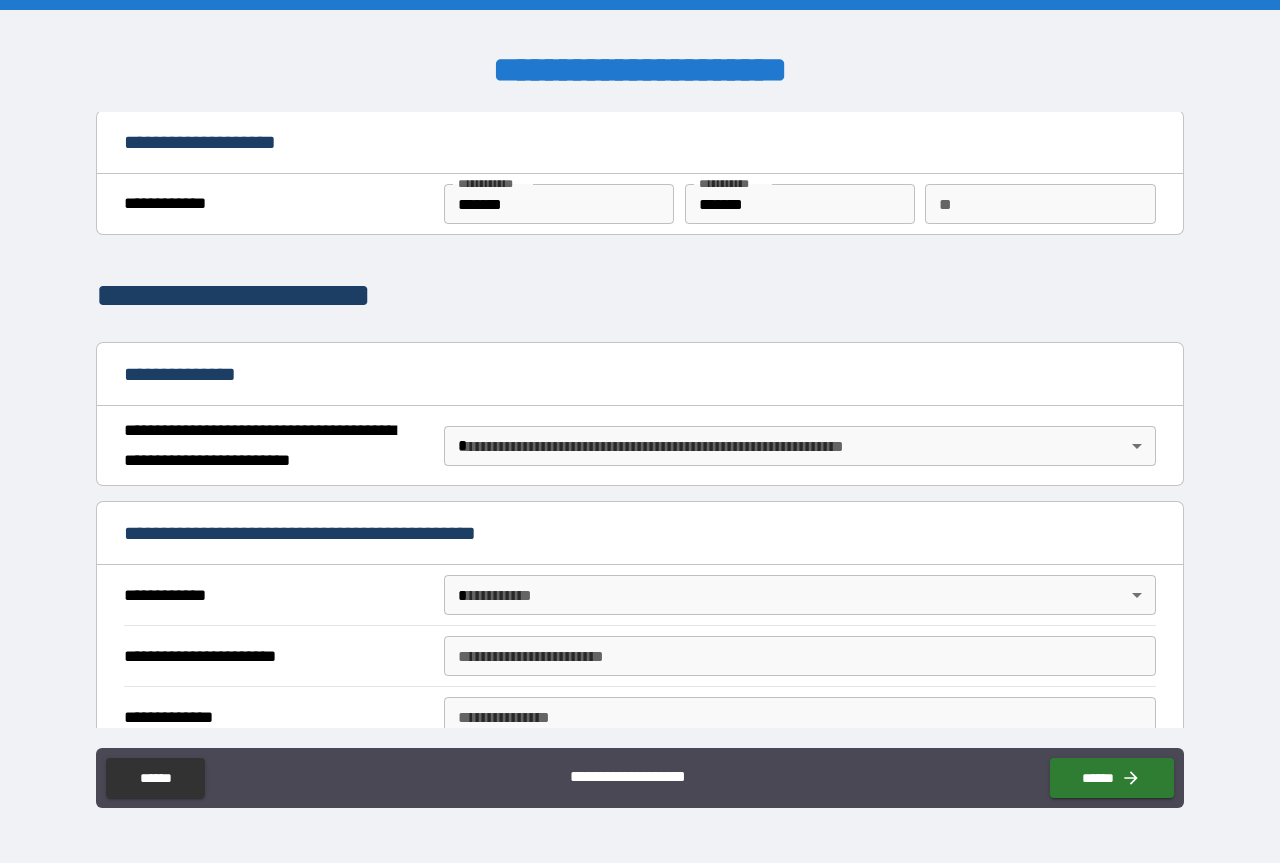 scroll, scrollTop: 0, scrollLeft: 0, axis: both 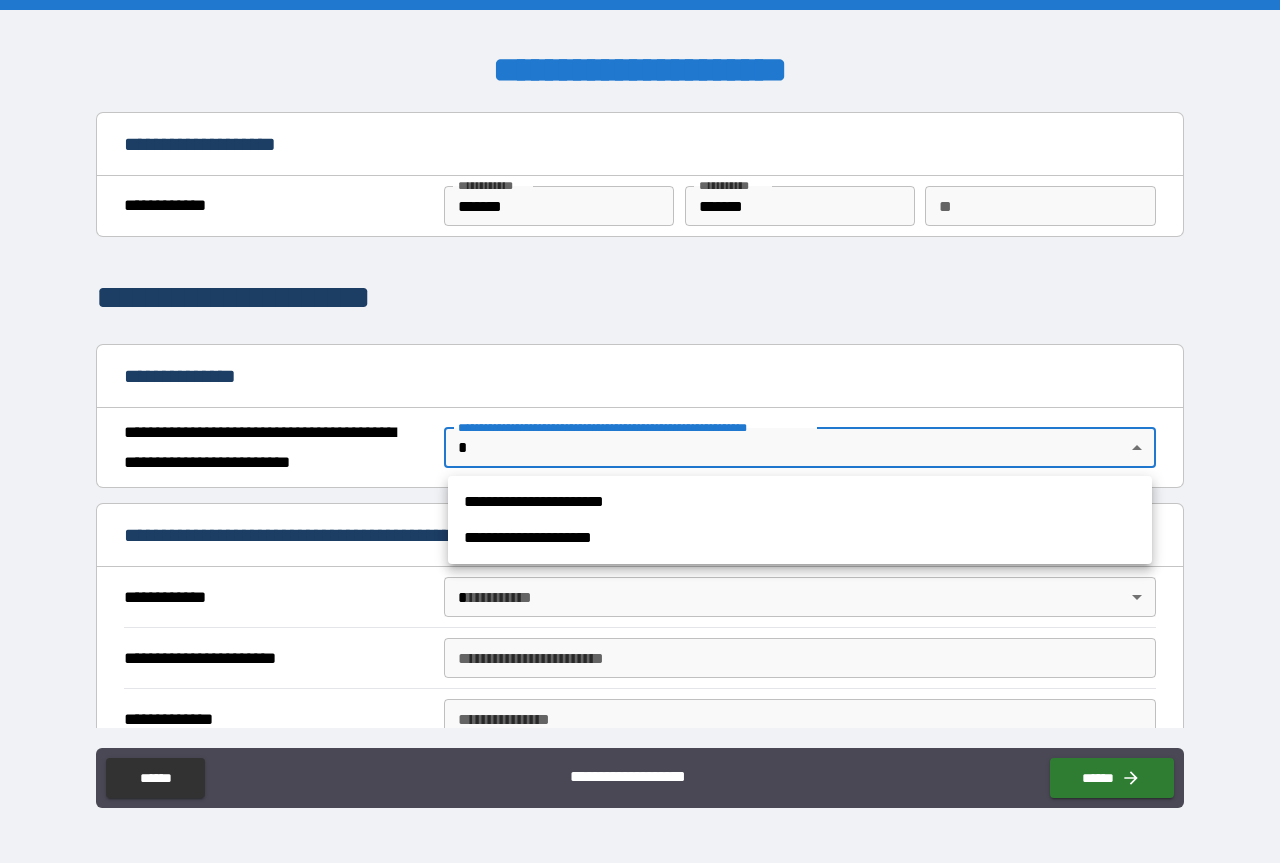 click on "**********" at bounding box center [640, 431] 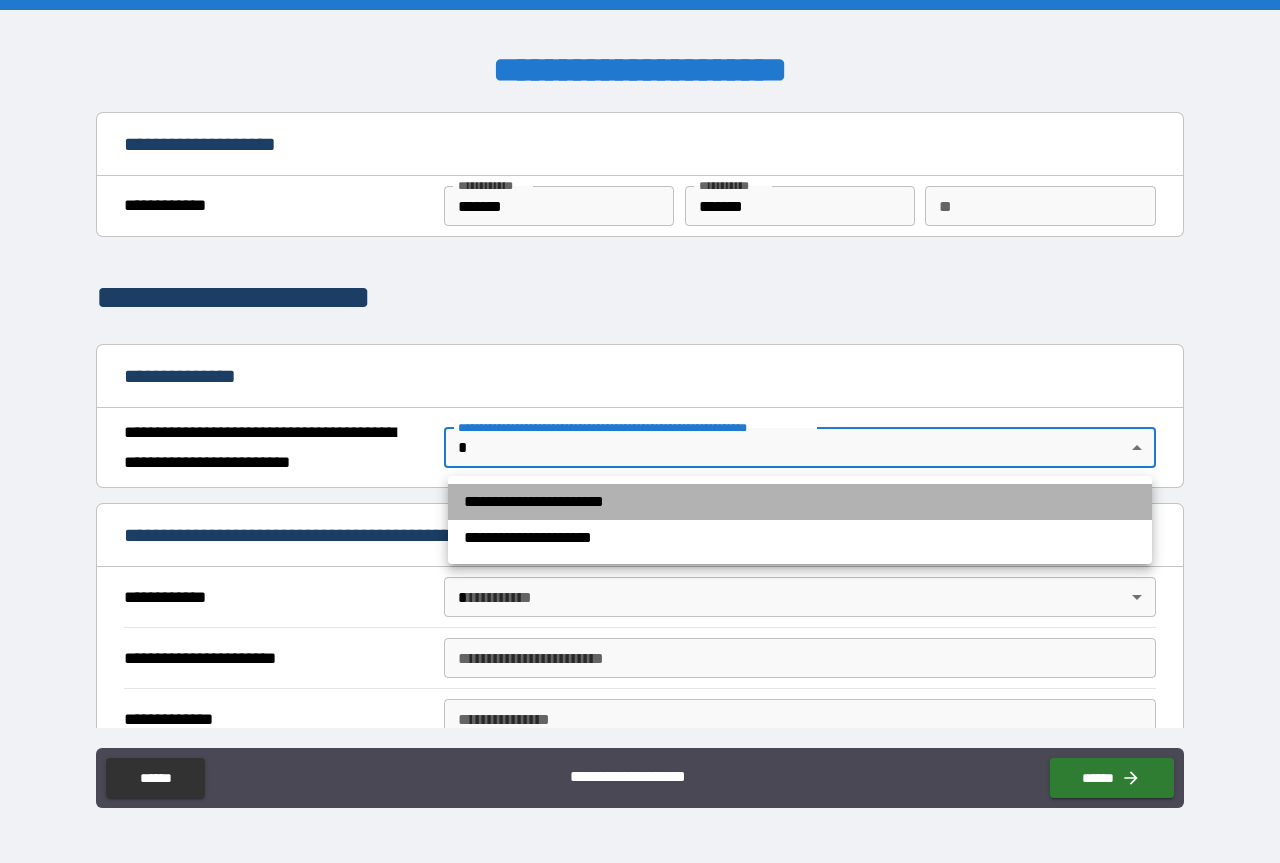 click on "**********" at bounding box center [800, 502] 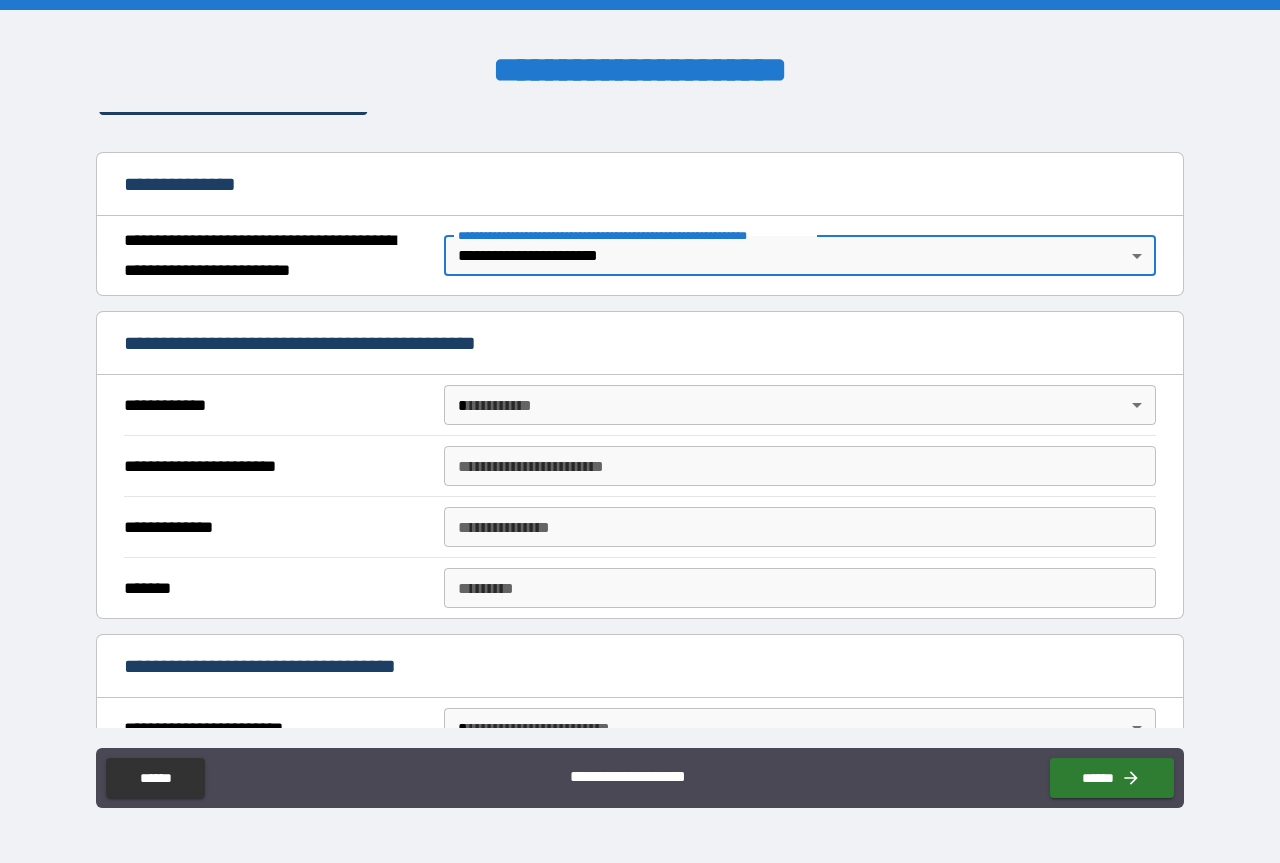 scroll, scrollTop: 200, scrollLeft: 0, axis: vertical 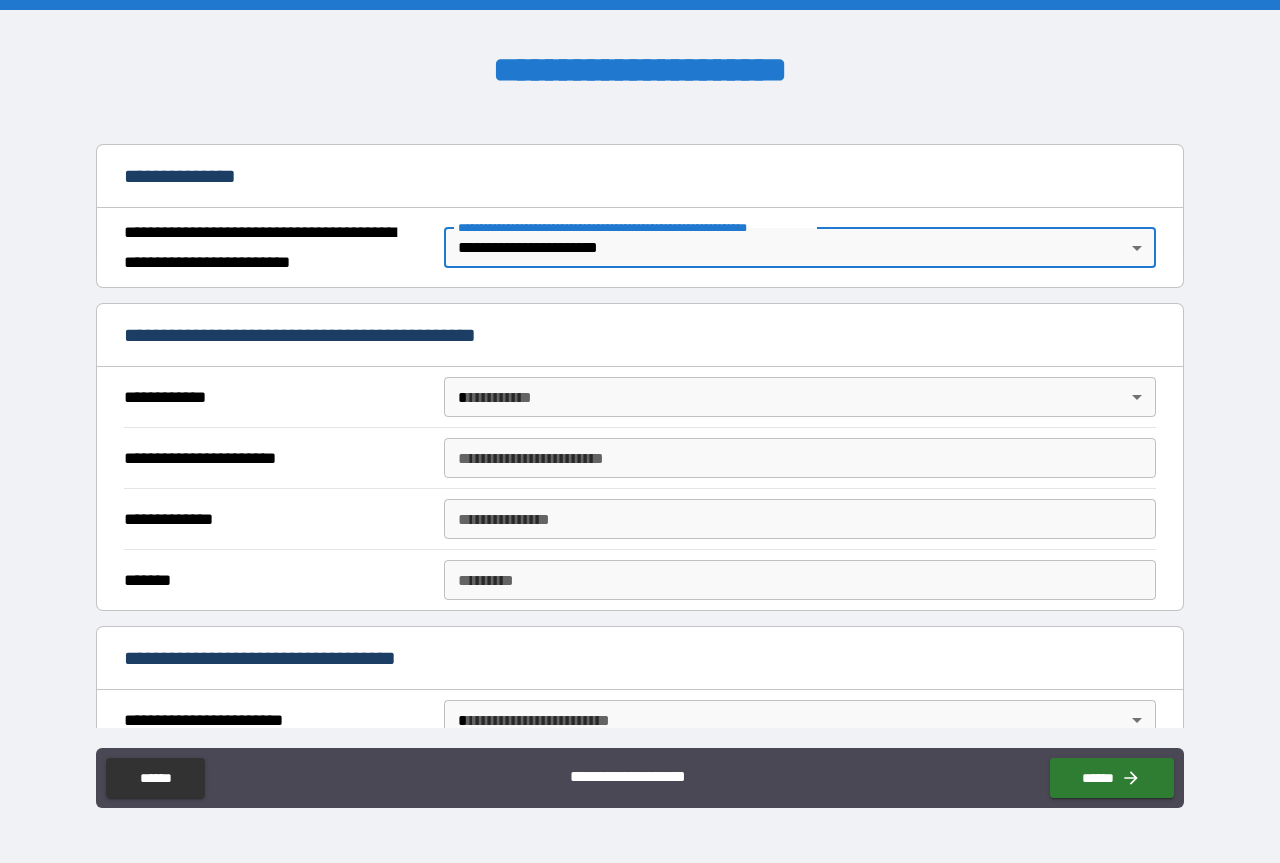 click on "**********" at bounding box center [640, 431] 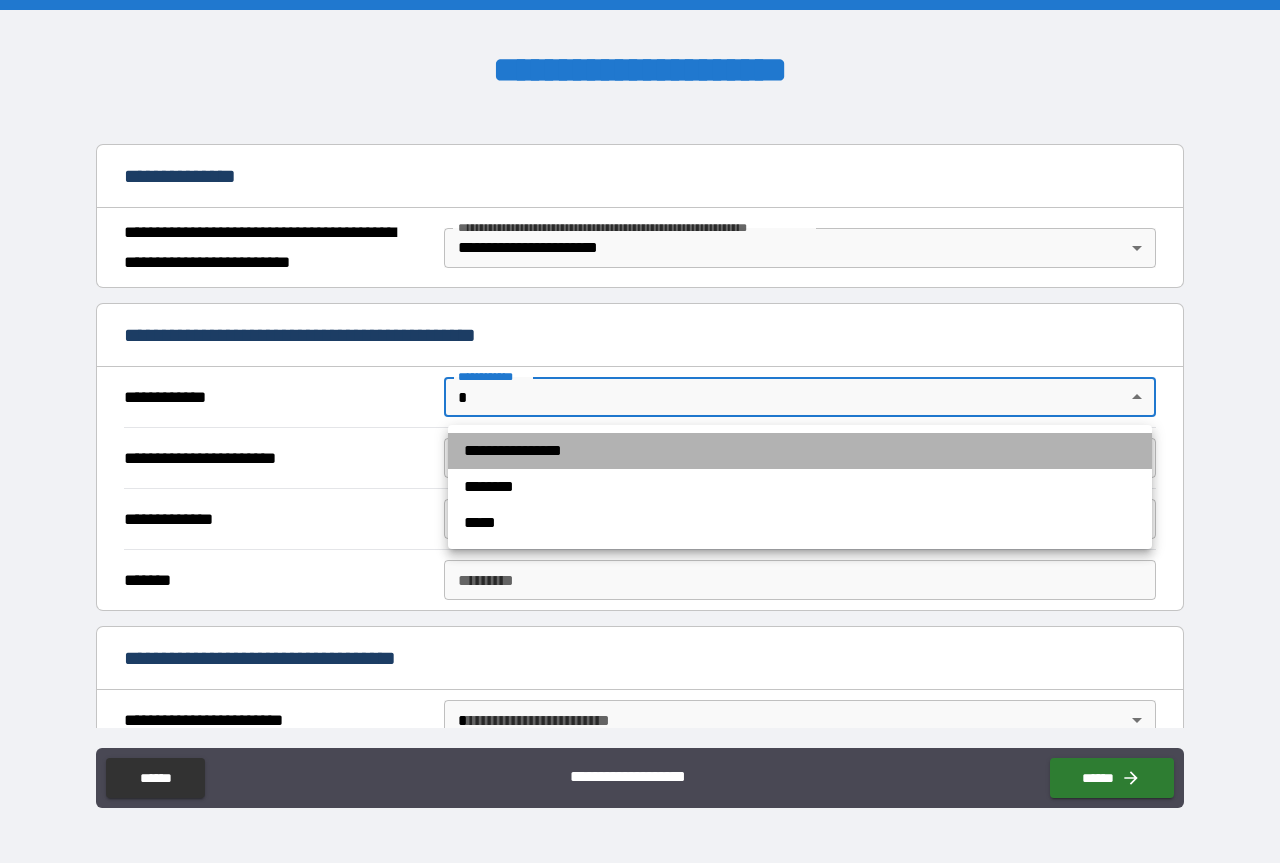 click on "**********" at bounding box center (800, 451) 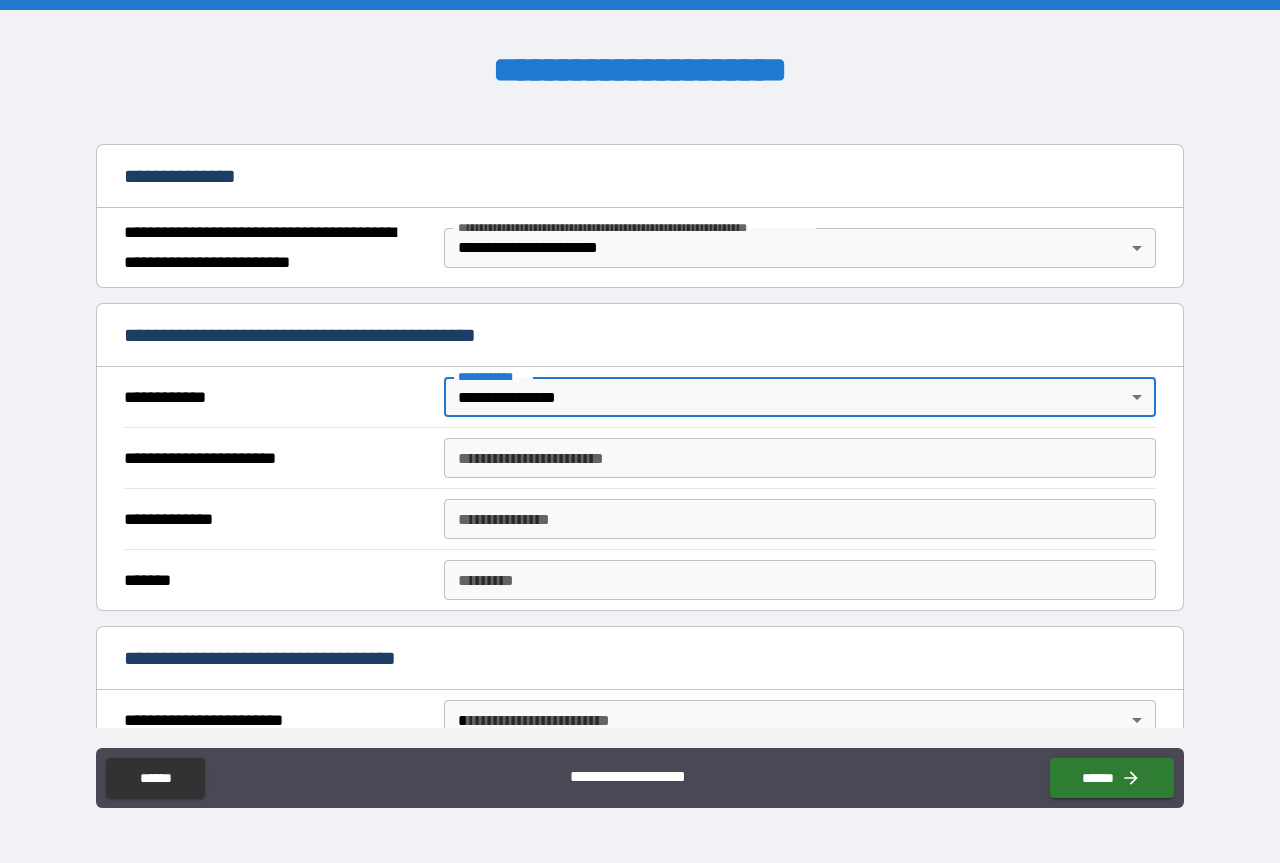 click on "**********" at bounding box center (800, 458) 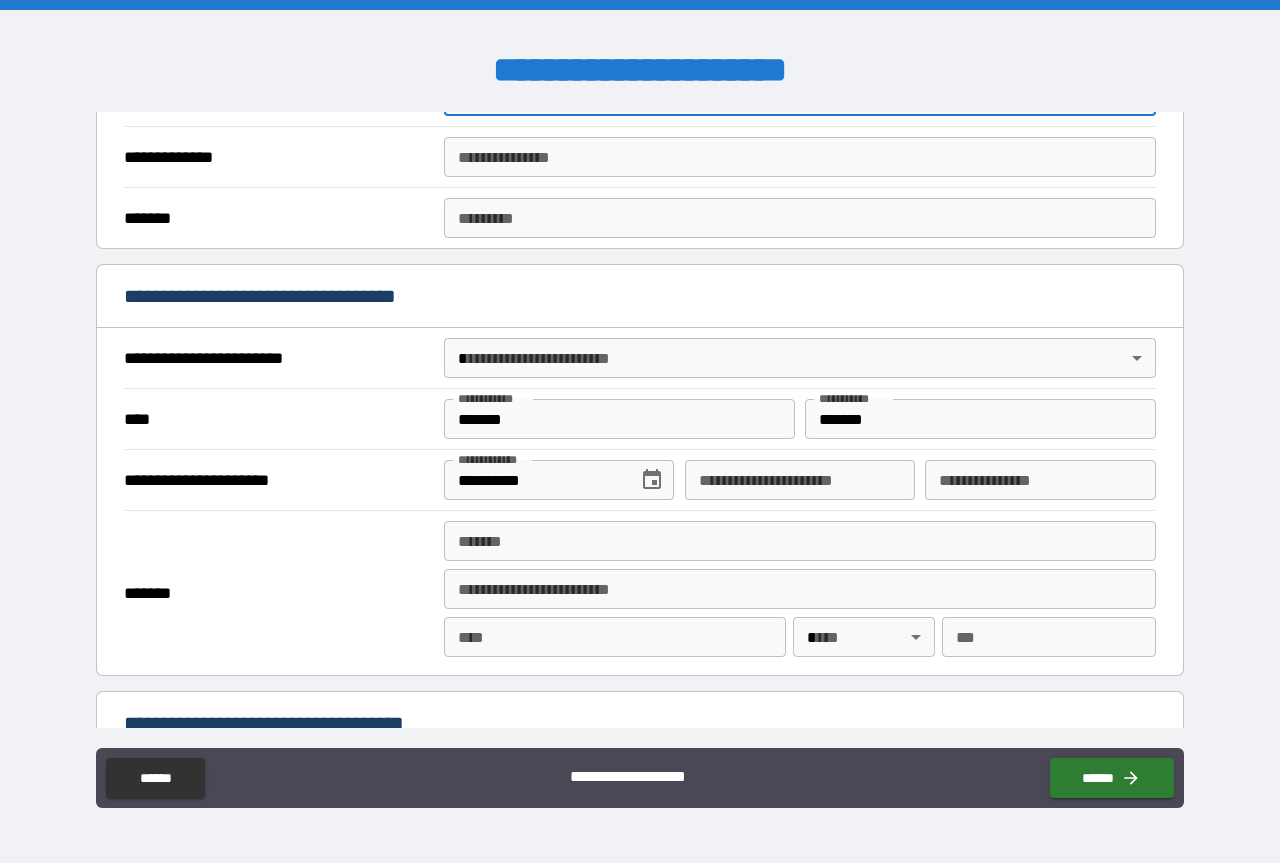 scroll, scrollTop: 600, scrollLeft: 0, axis: vertical 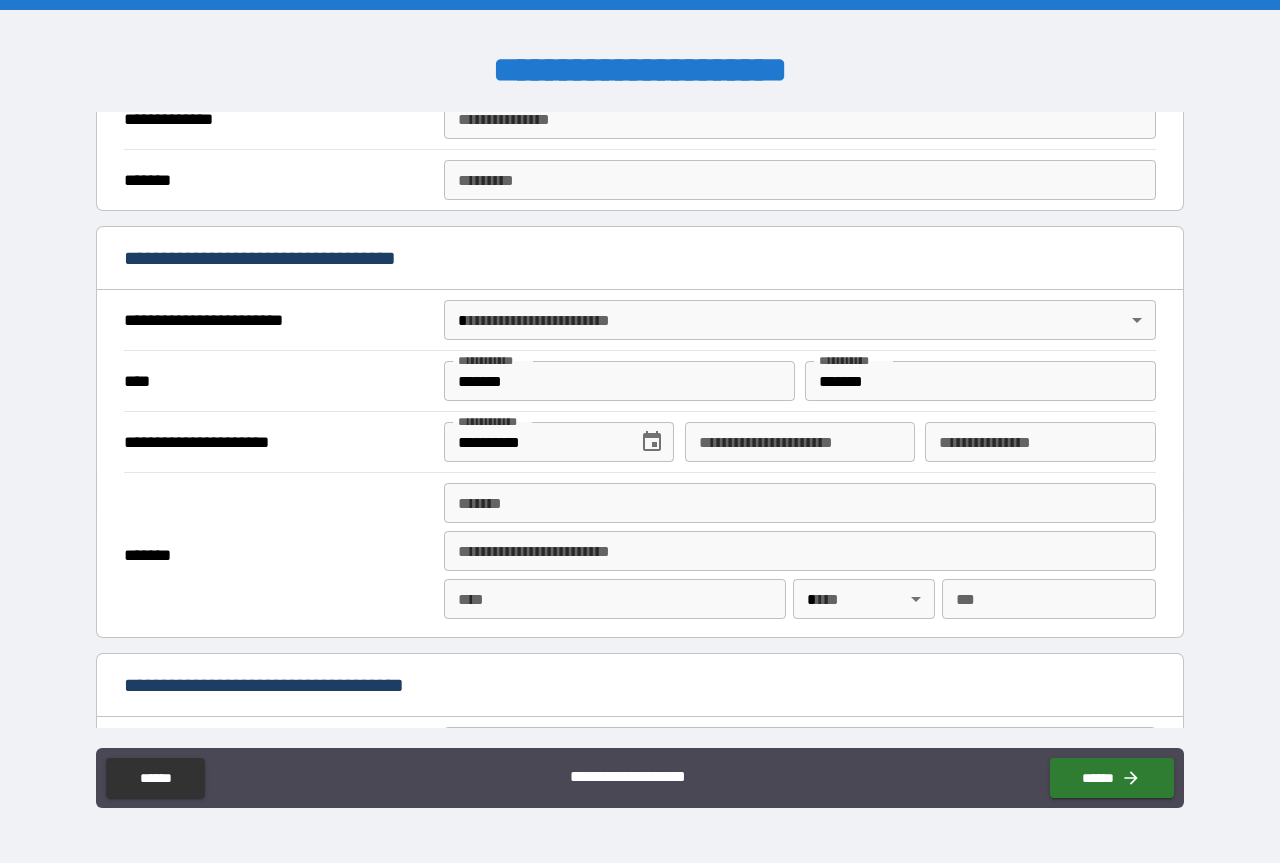 type on "*****" 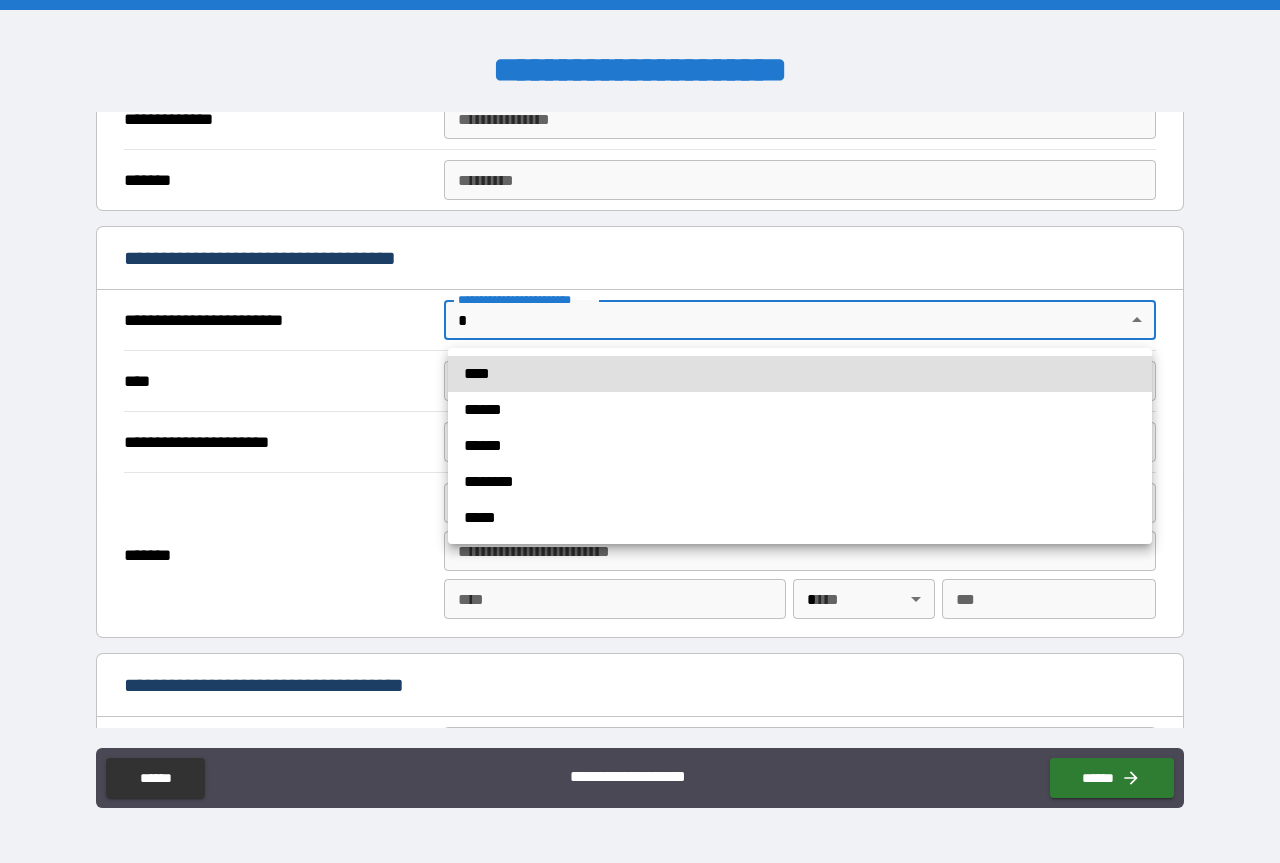click on "**********" at bounding box center (640, 431) 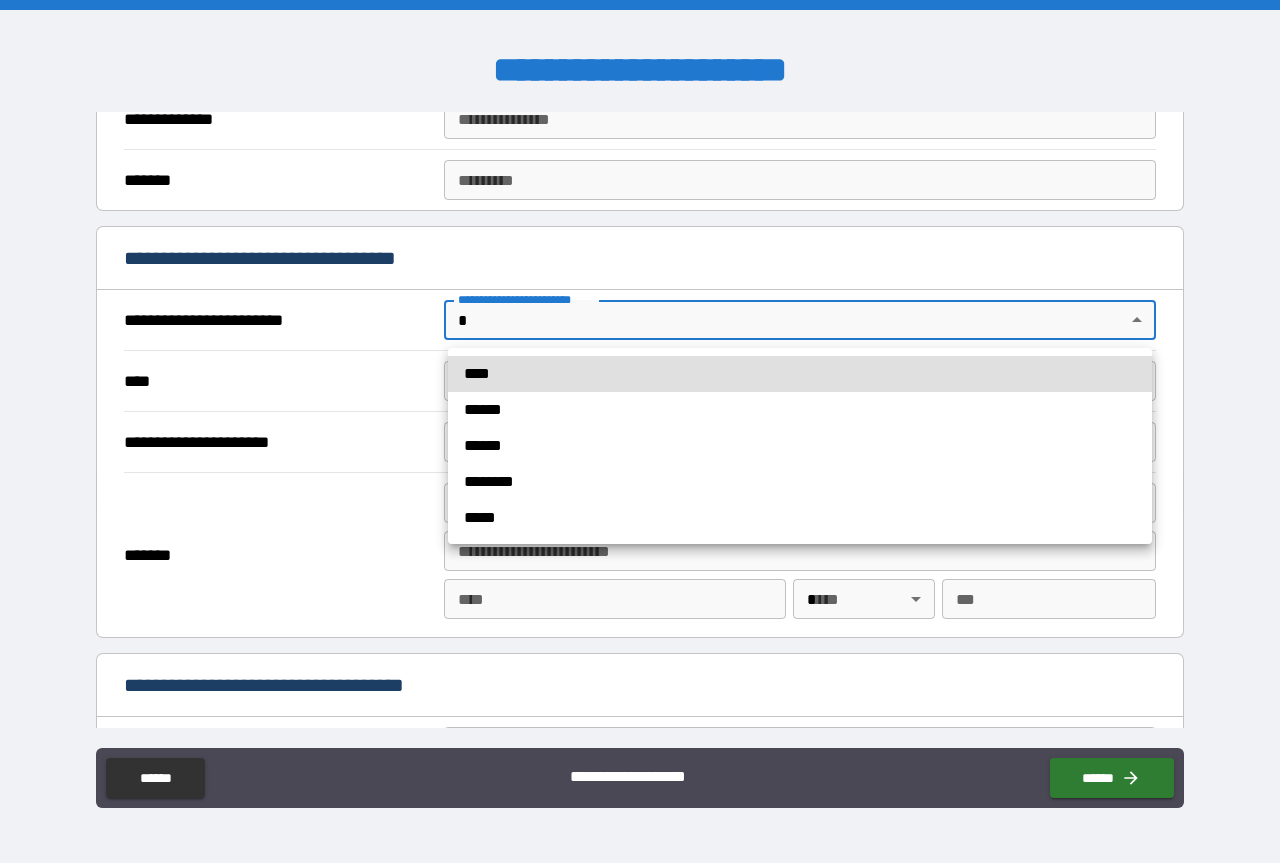 click on "****" at bounding box center (800, 374) 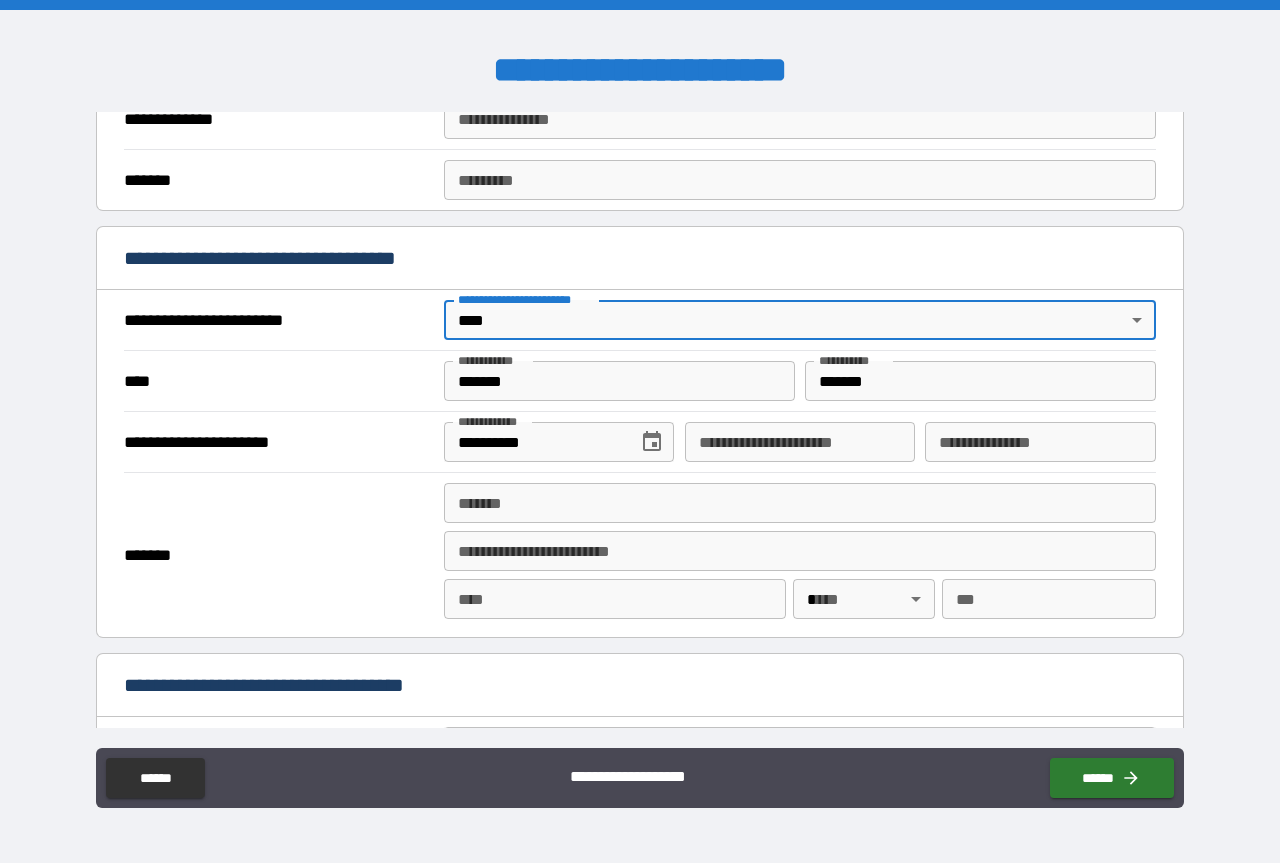 click on "**********" at bounding box center [800, 442] 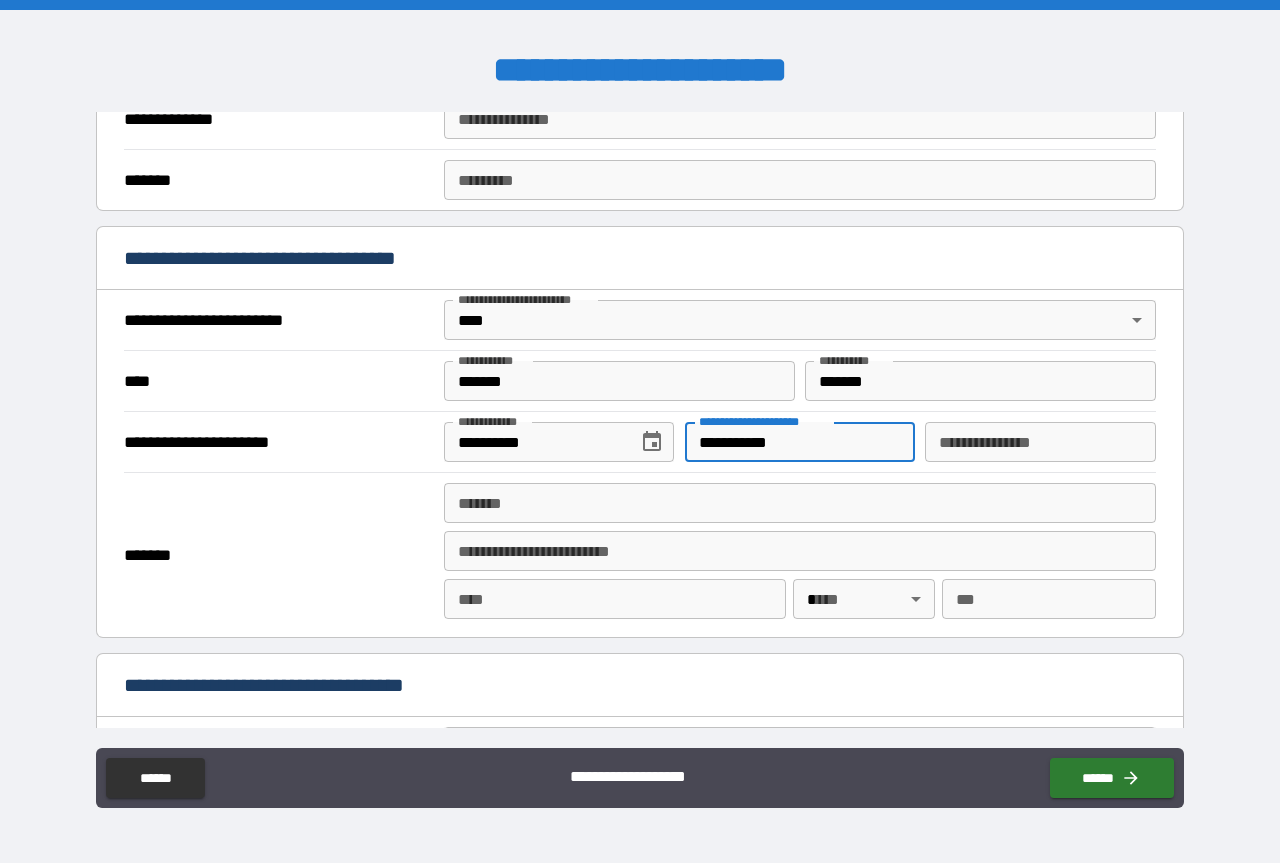 type on "**********" 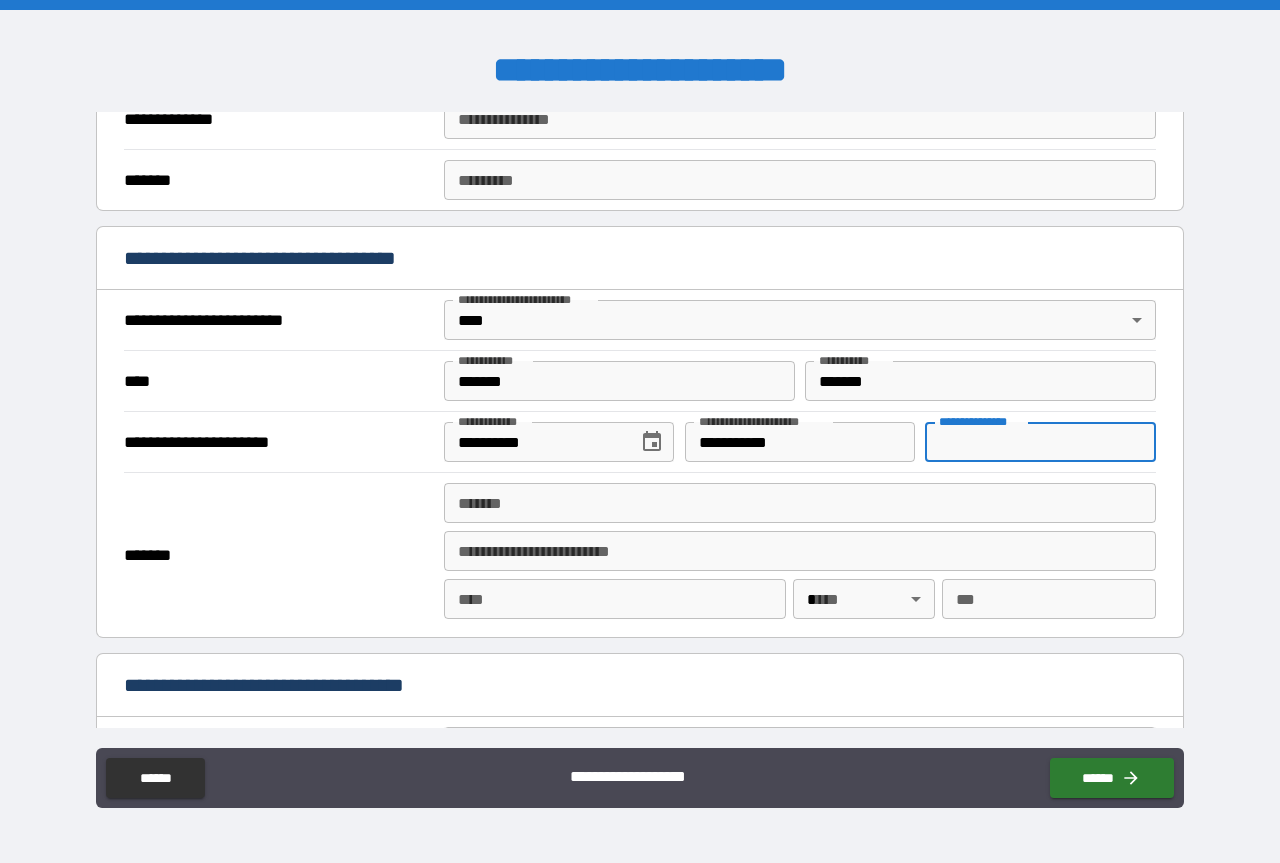 click on "**********" at bounding box center [1040, 442] 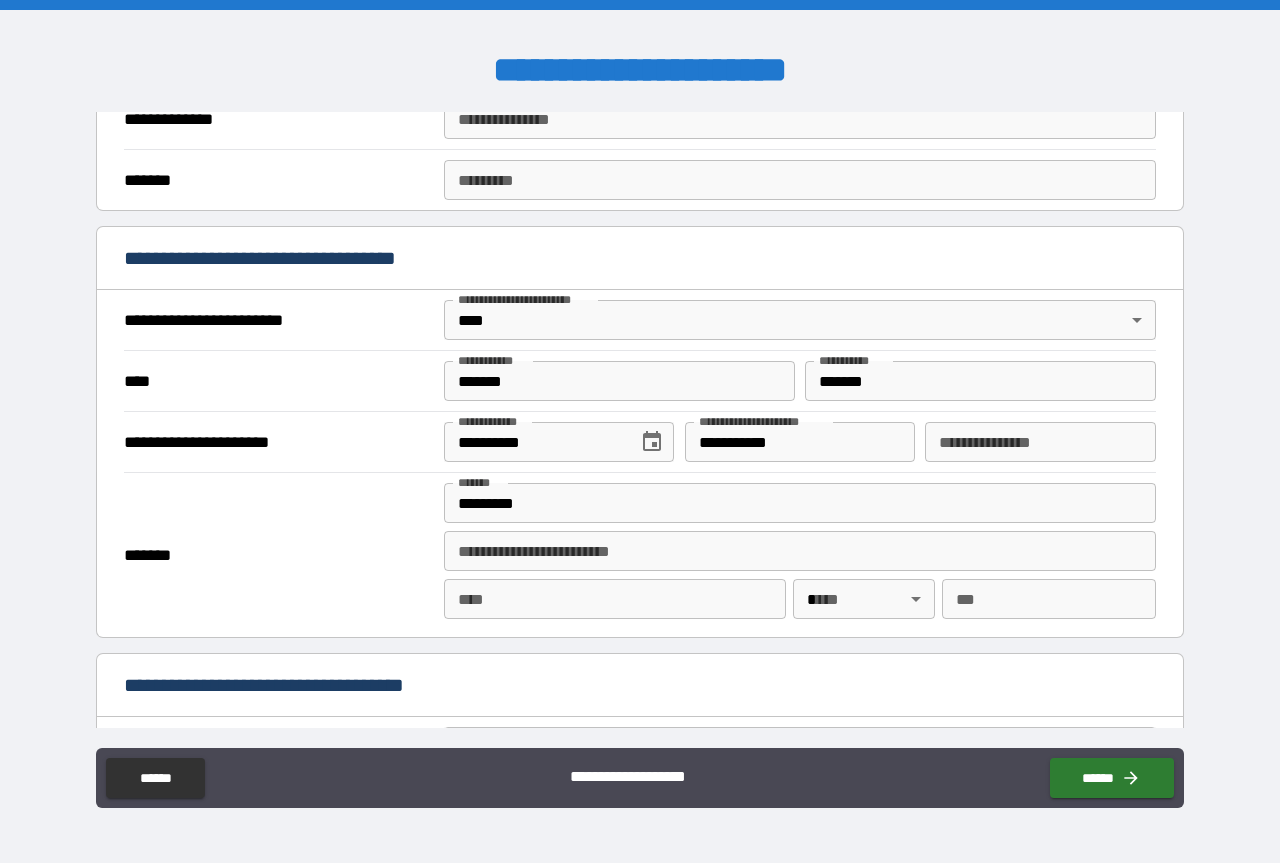 type on "**********" 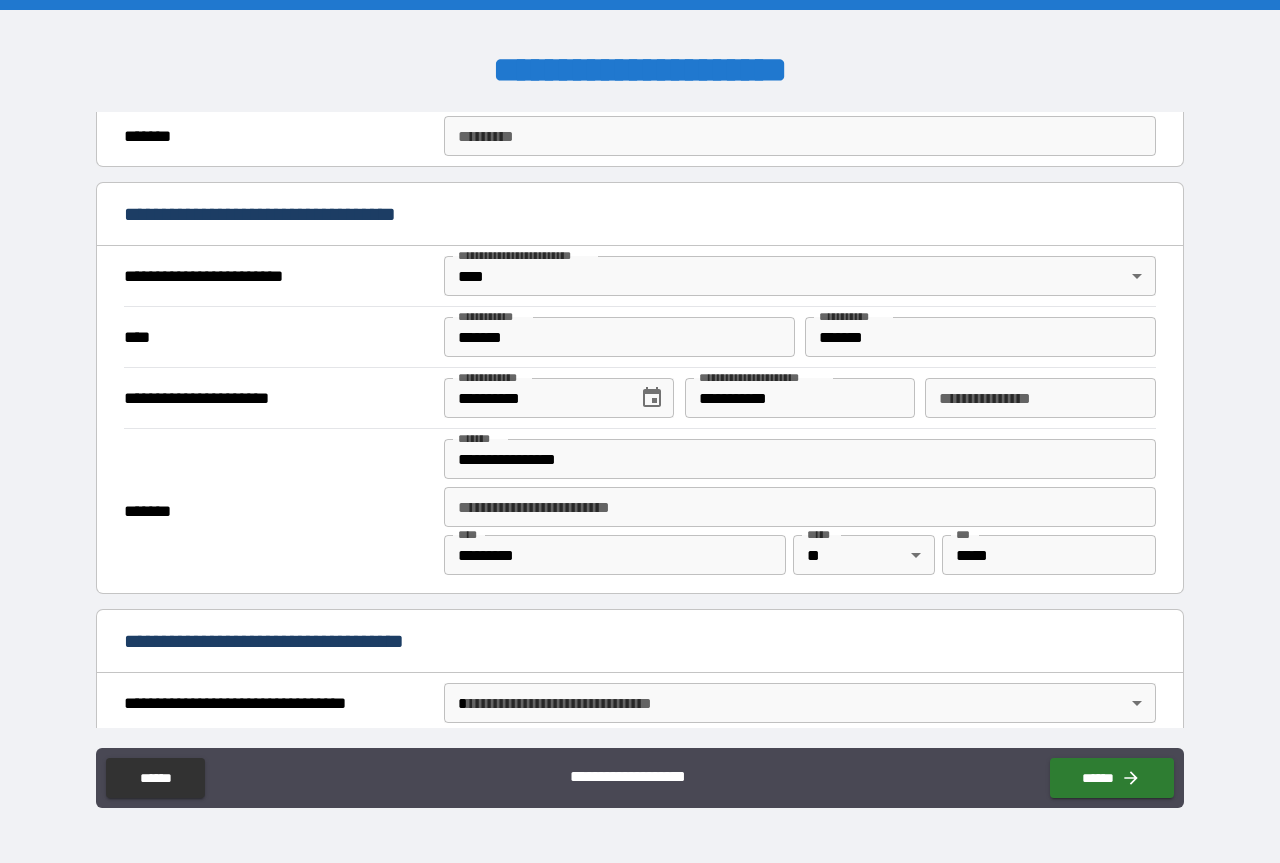 scroll, scrollTop: 600, scrollLeft: 0, axis: vertical 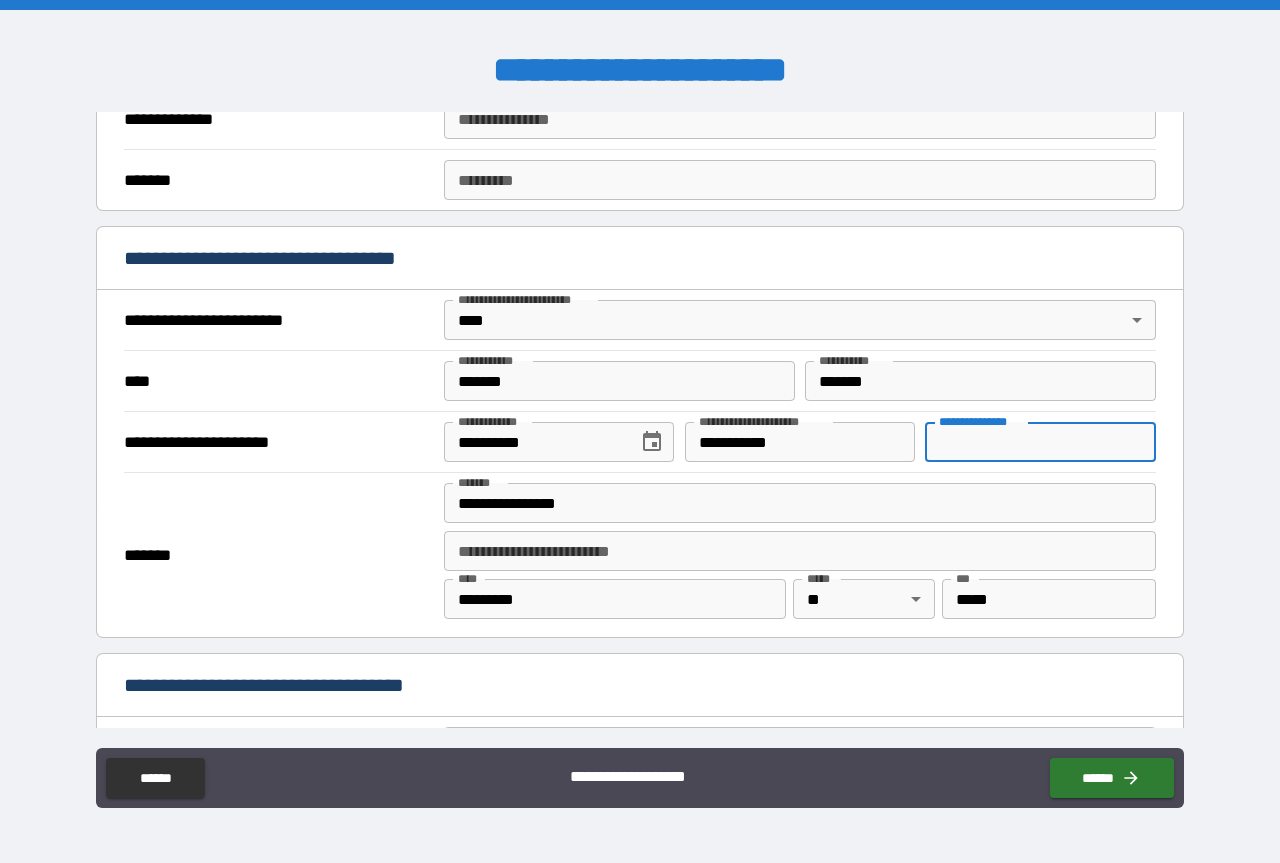 click on "**********" at bounding box center [1040, 442] 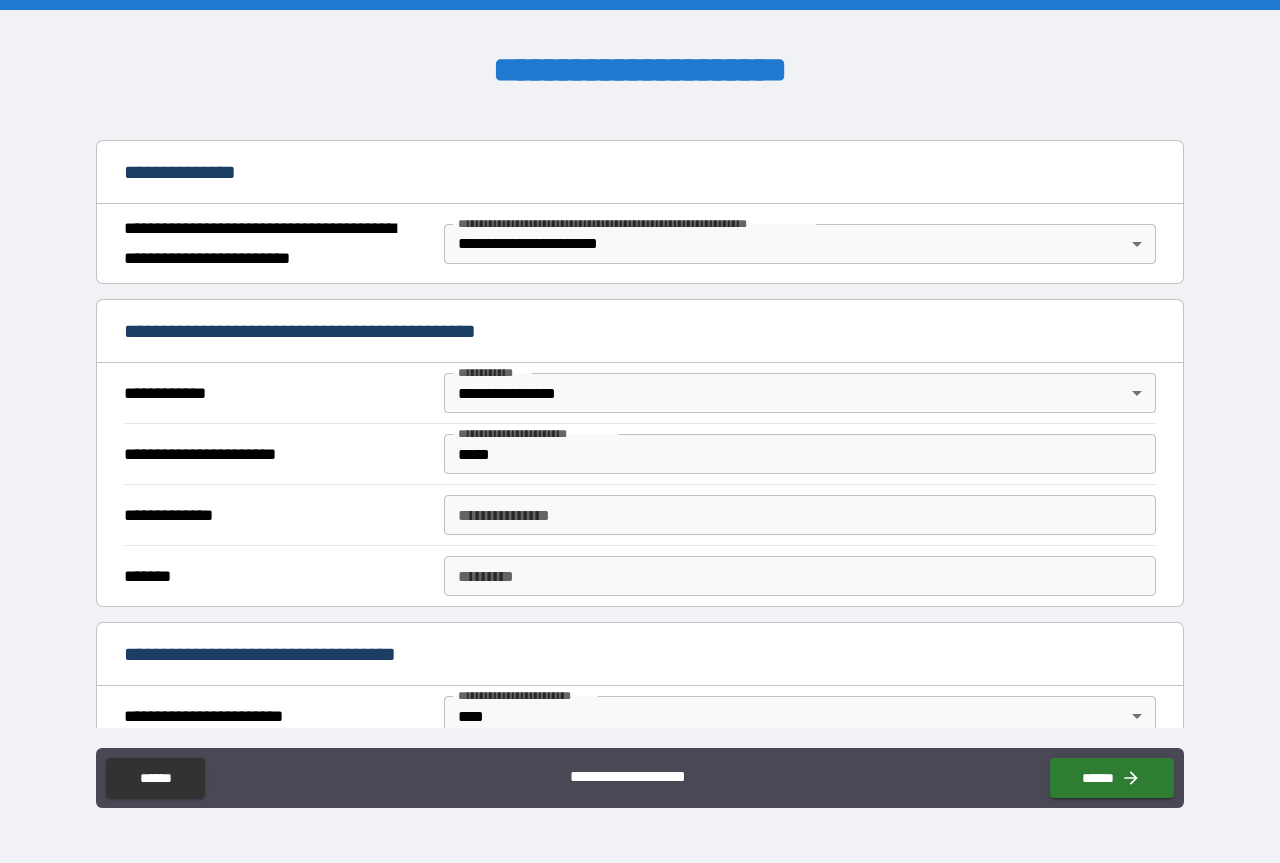scroll, scrollTop: 200, scrollLeft: 0, axis: vertical 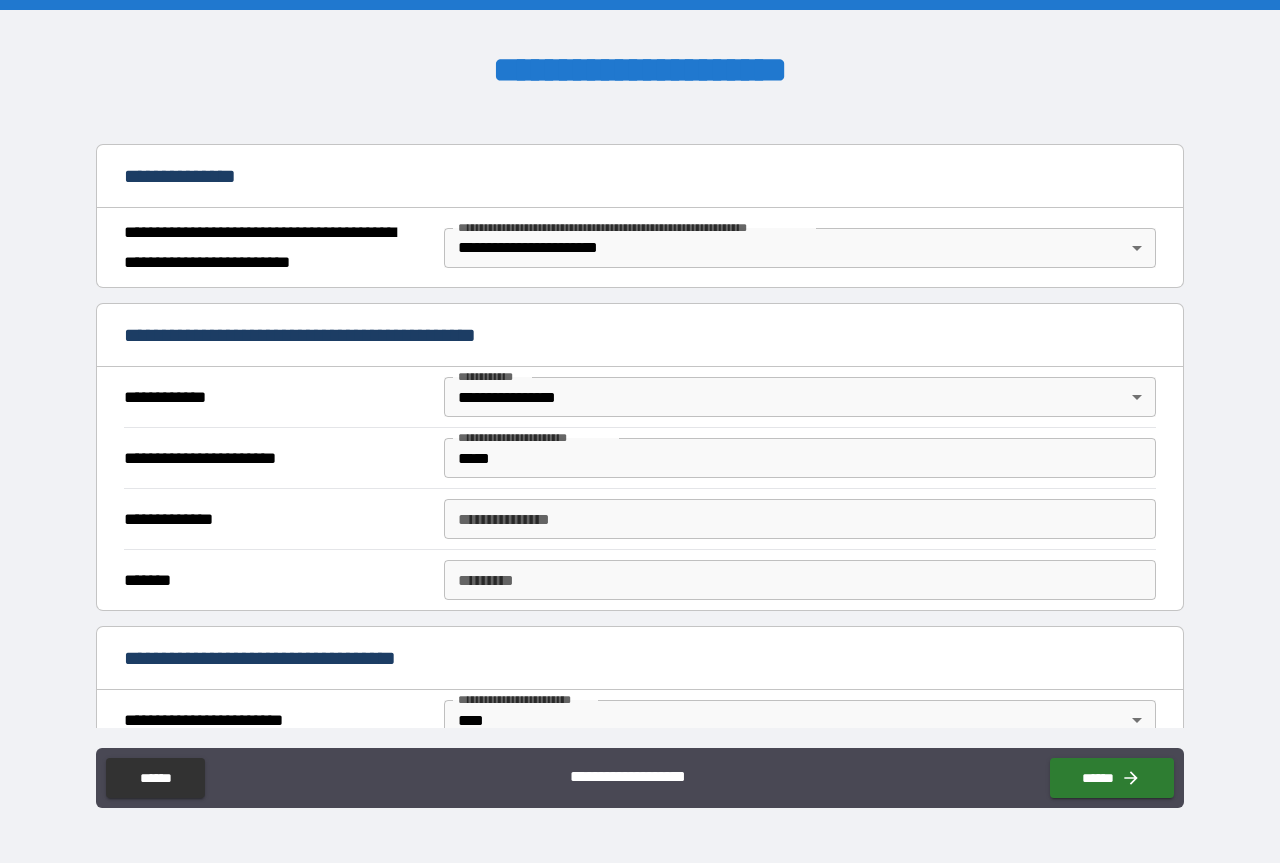 type on "********" 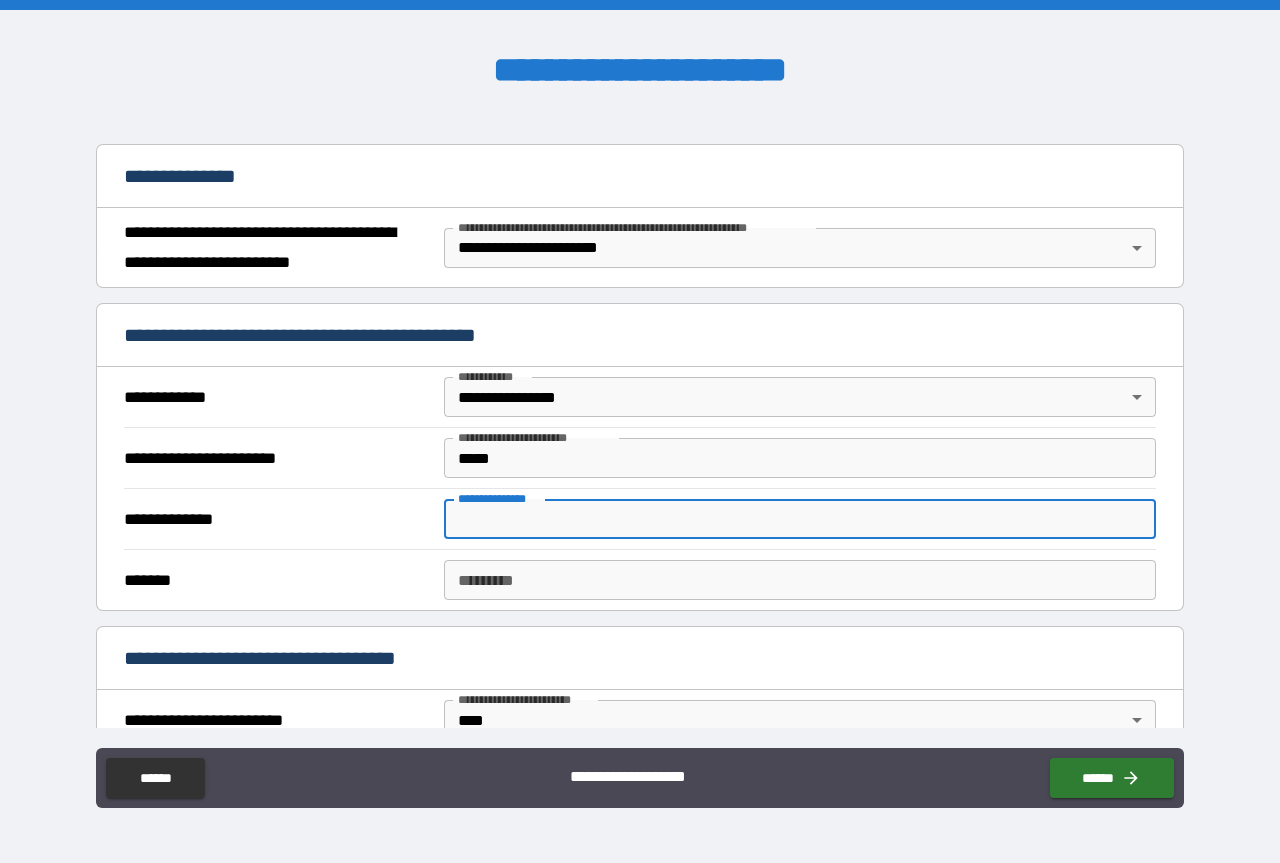 click on "**********" at bounding box center (800, 519) 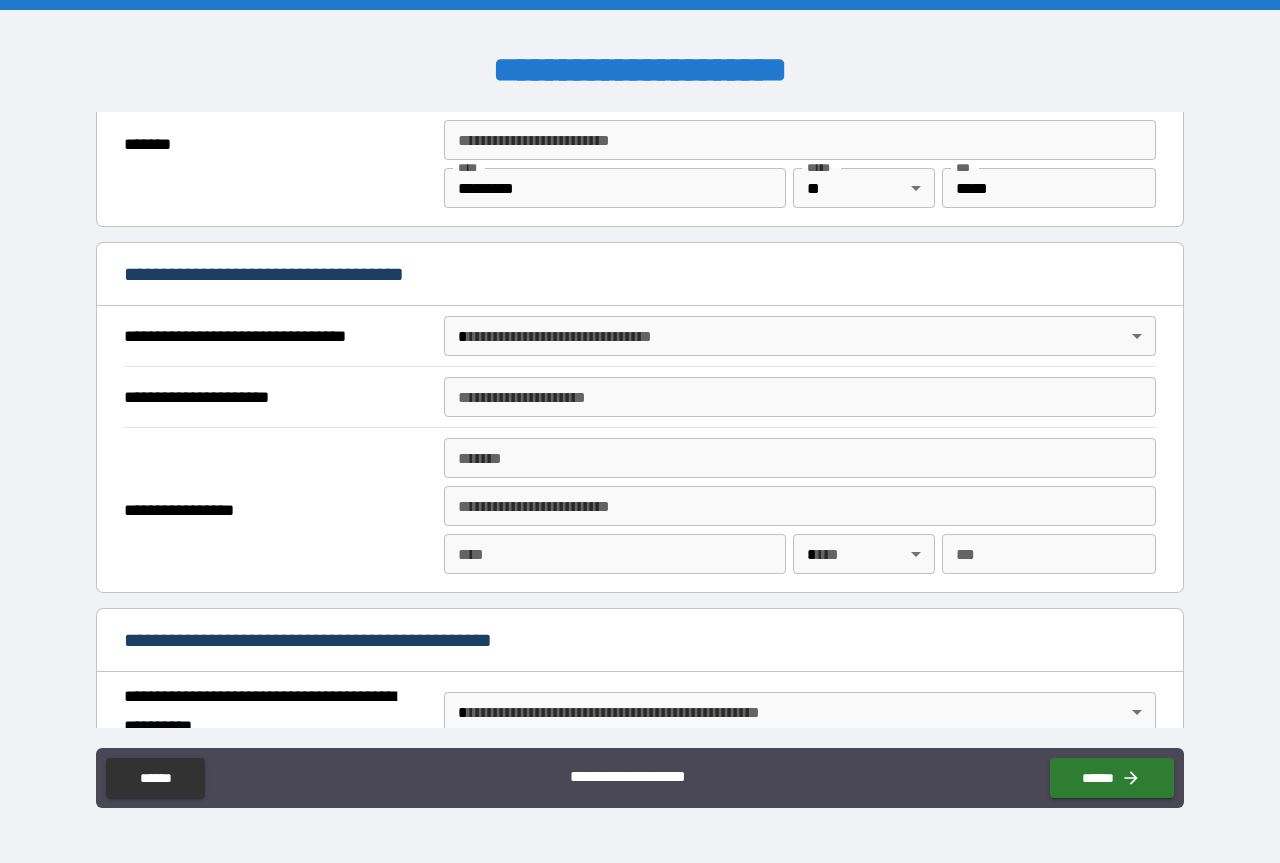 scroll, scrollTop: 1000, scrollLeft: 0, axis: vertical 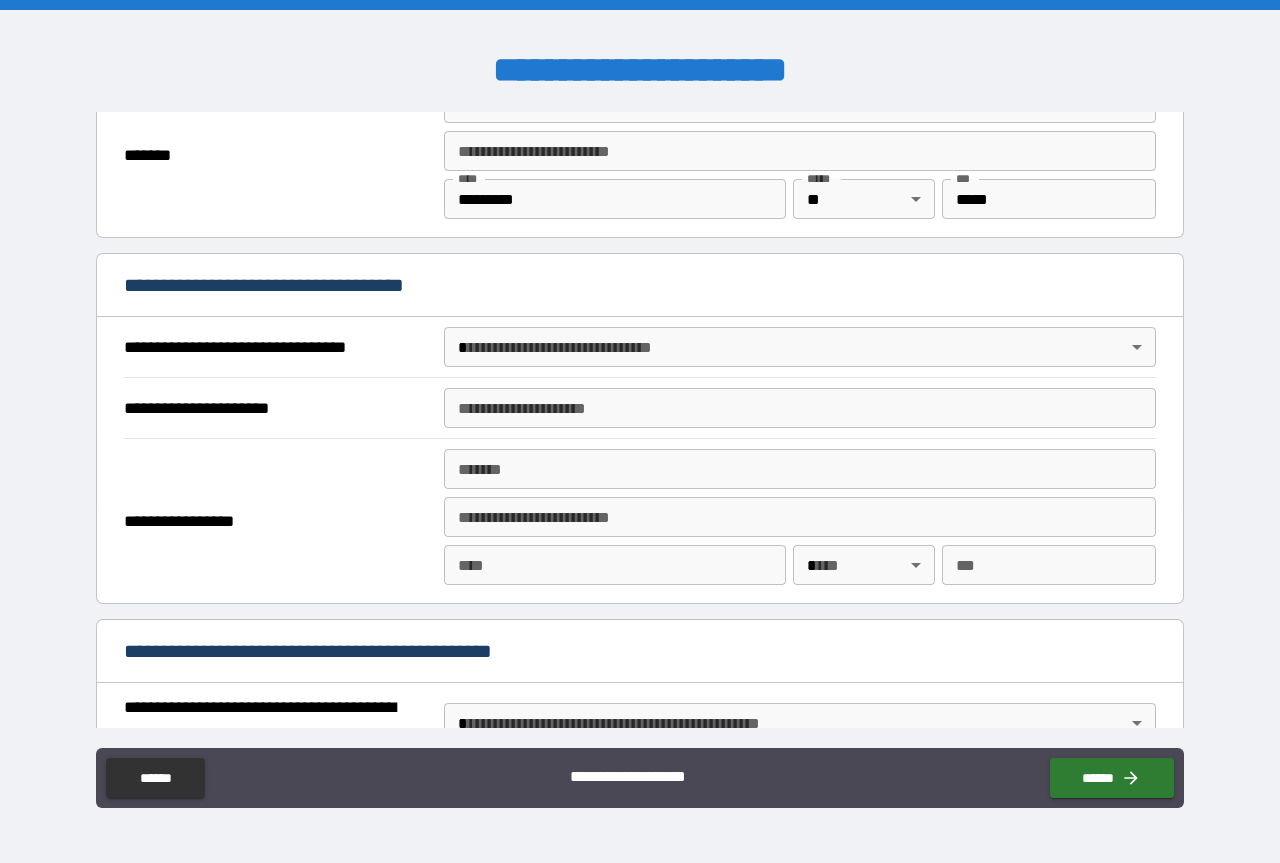 click on "**********" at bounding box center [640, 431] 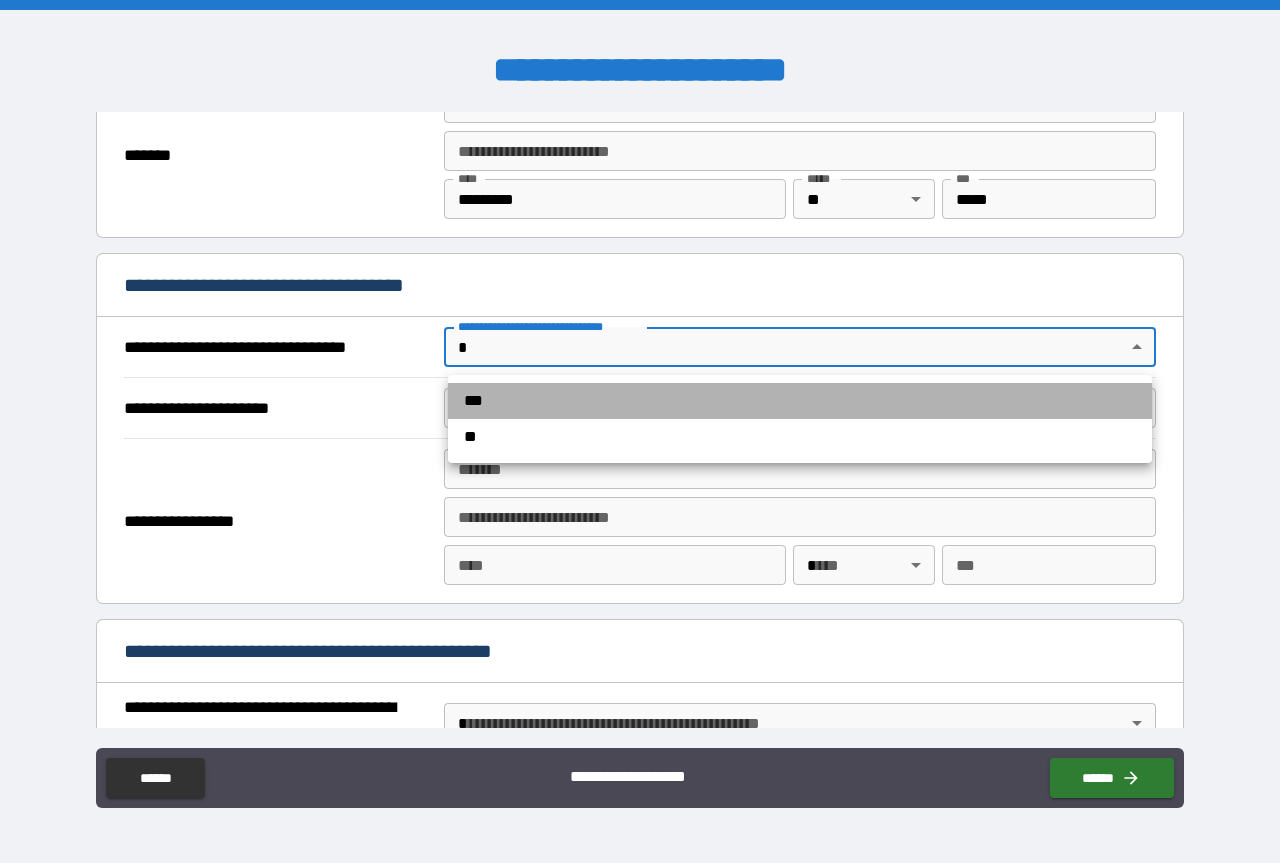 click on "***" at bounding box center [800, 401] 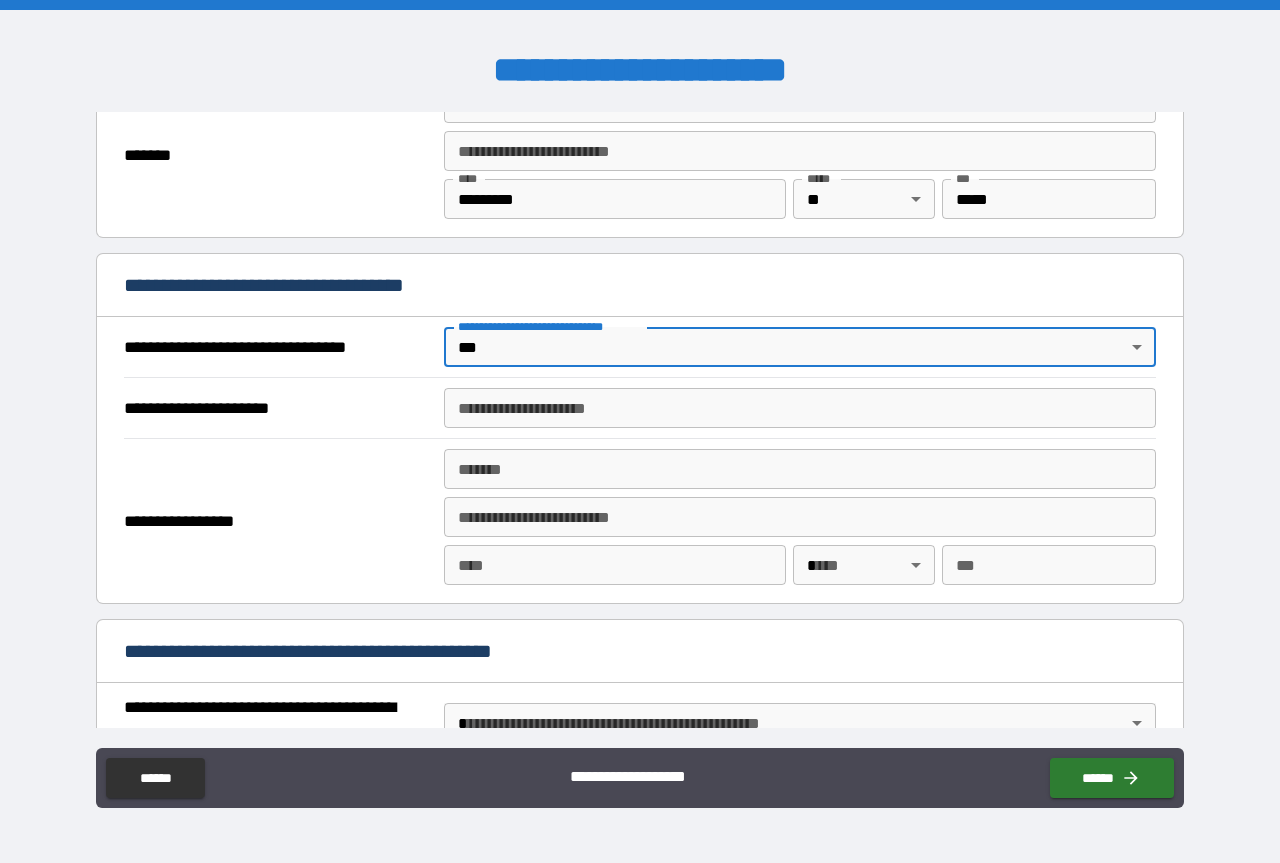 click on "**********" at bounding box center (800, 408) 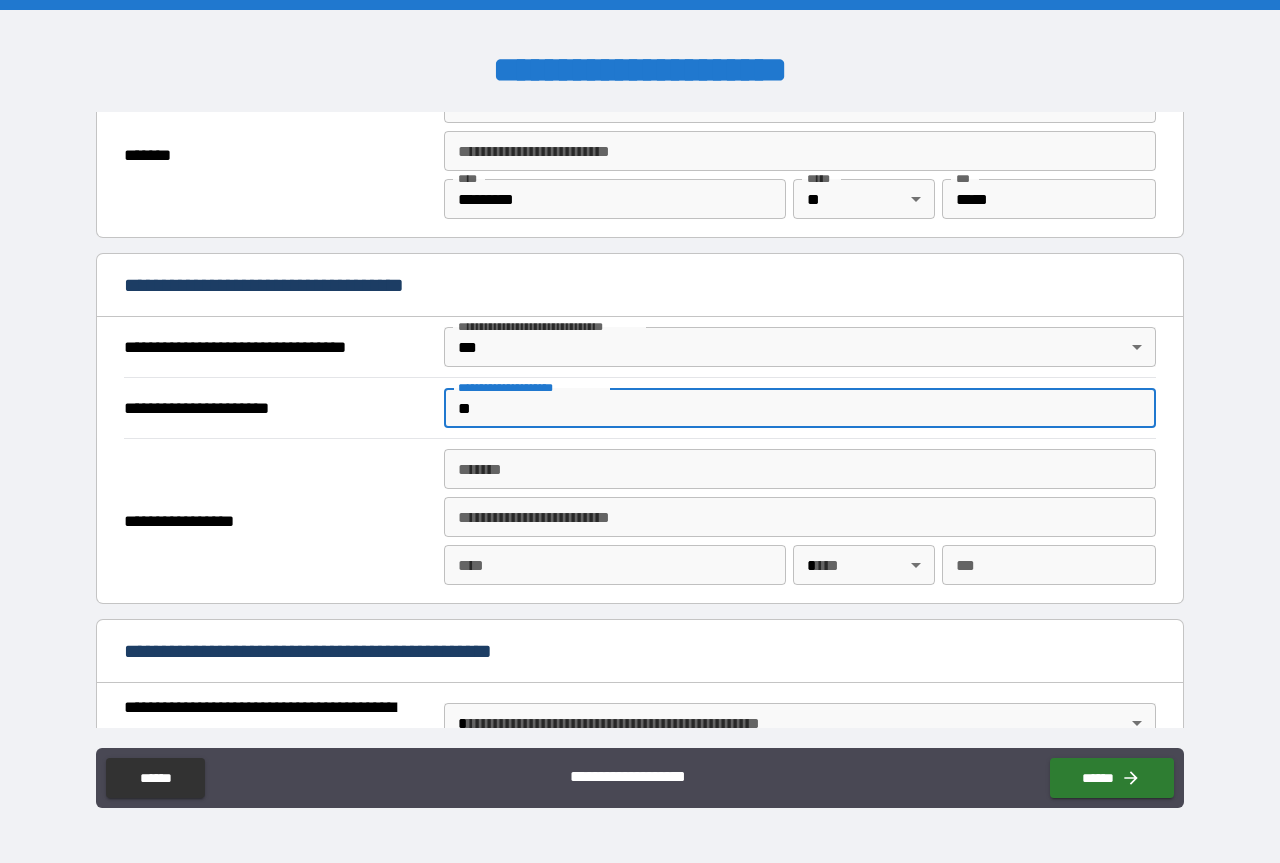 type on "*" 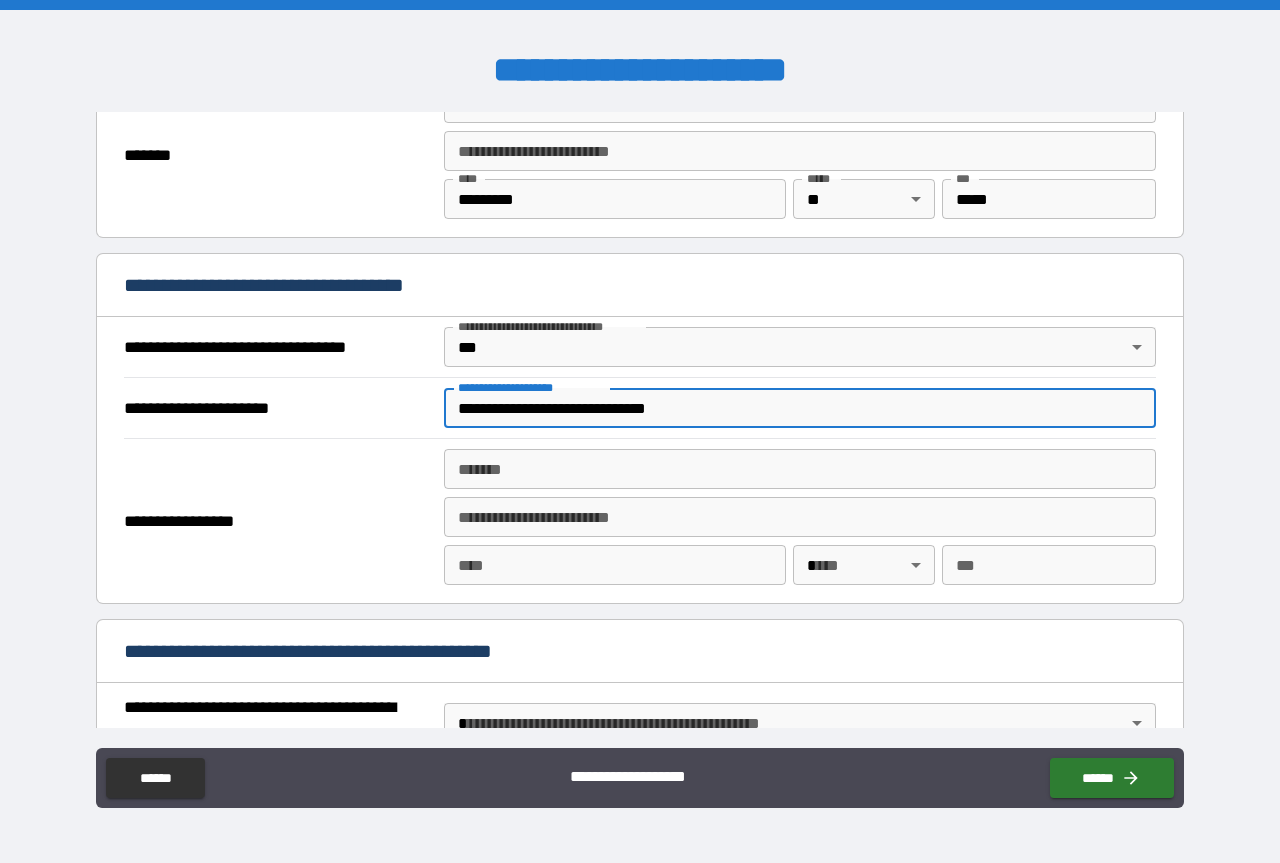 type on "**********" 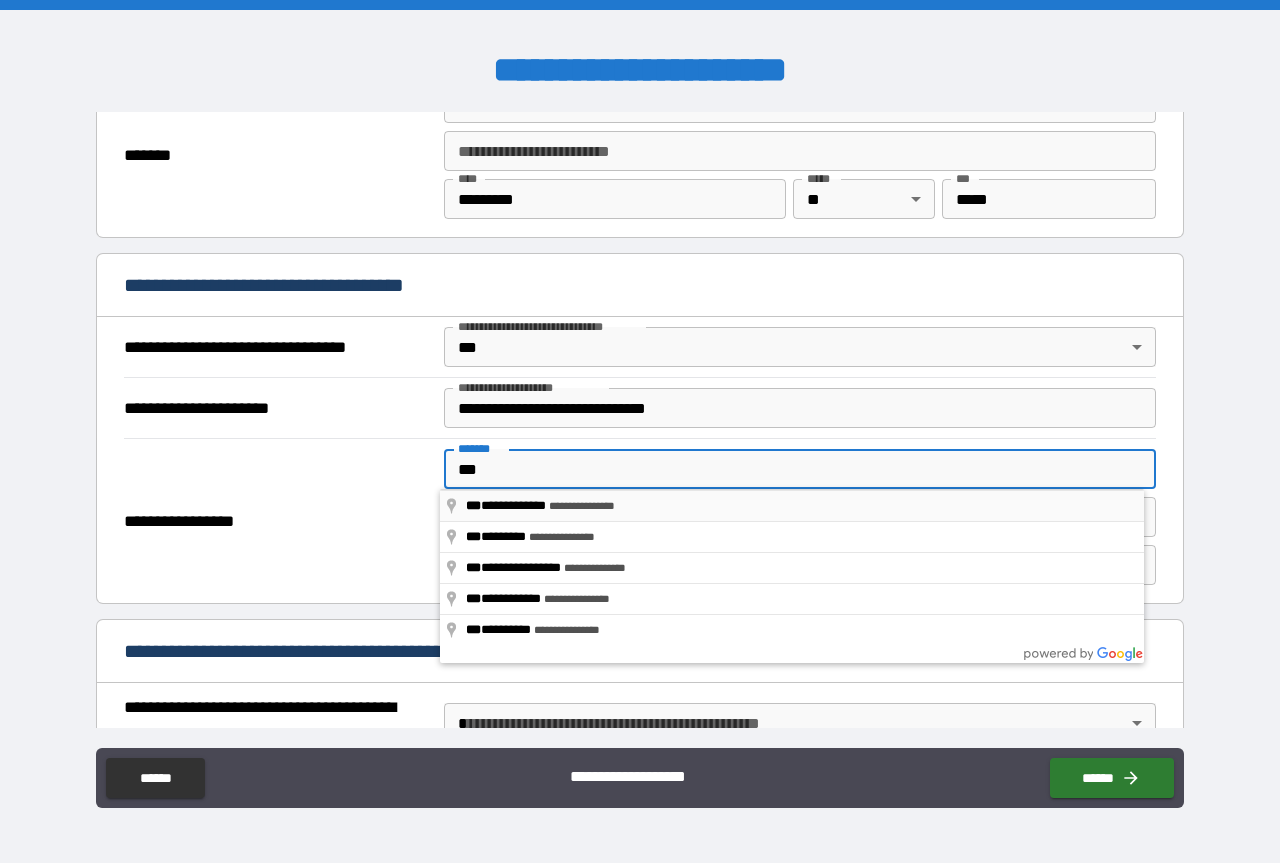 type on "**********" 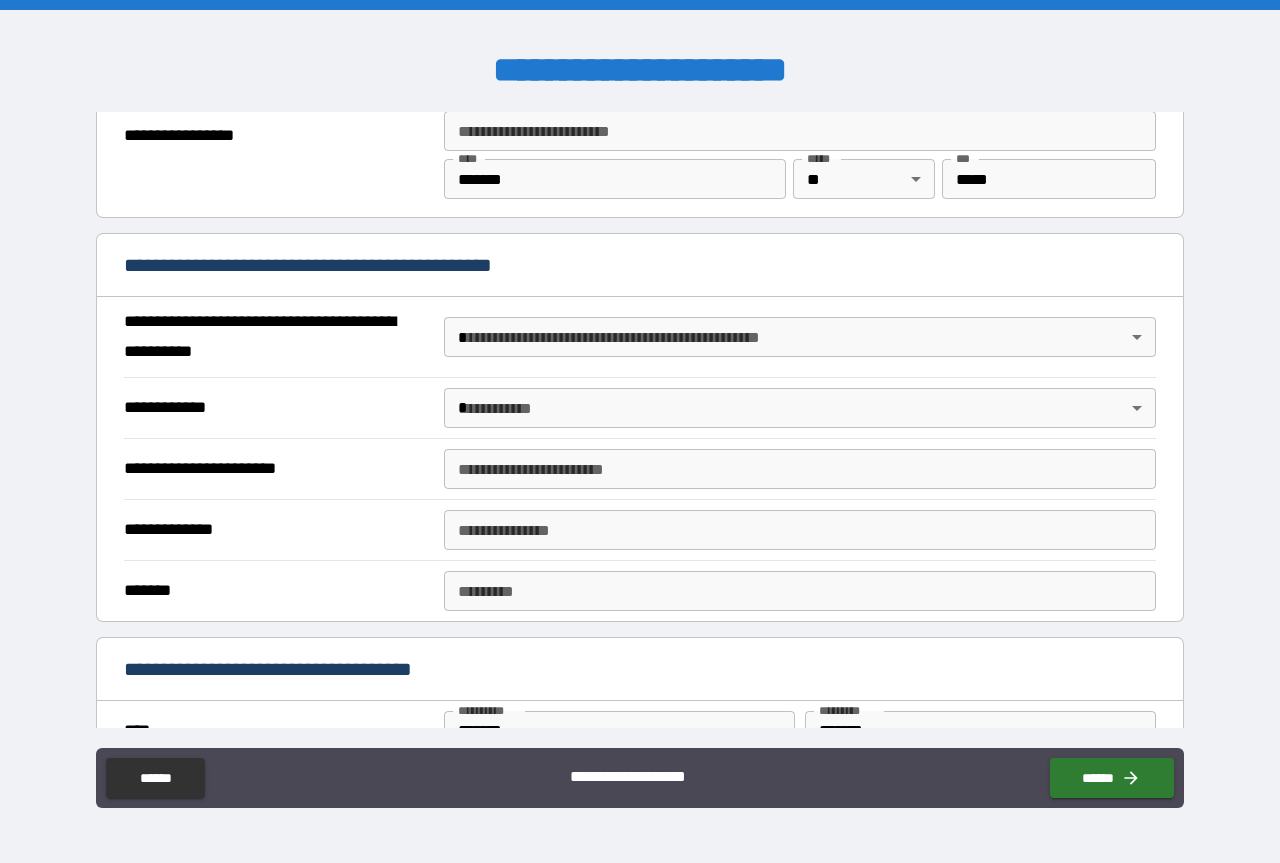 scroll, scrollTop: 1400, scrollLeft: 0, axis: vertical 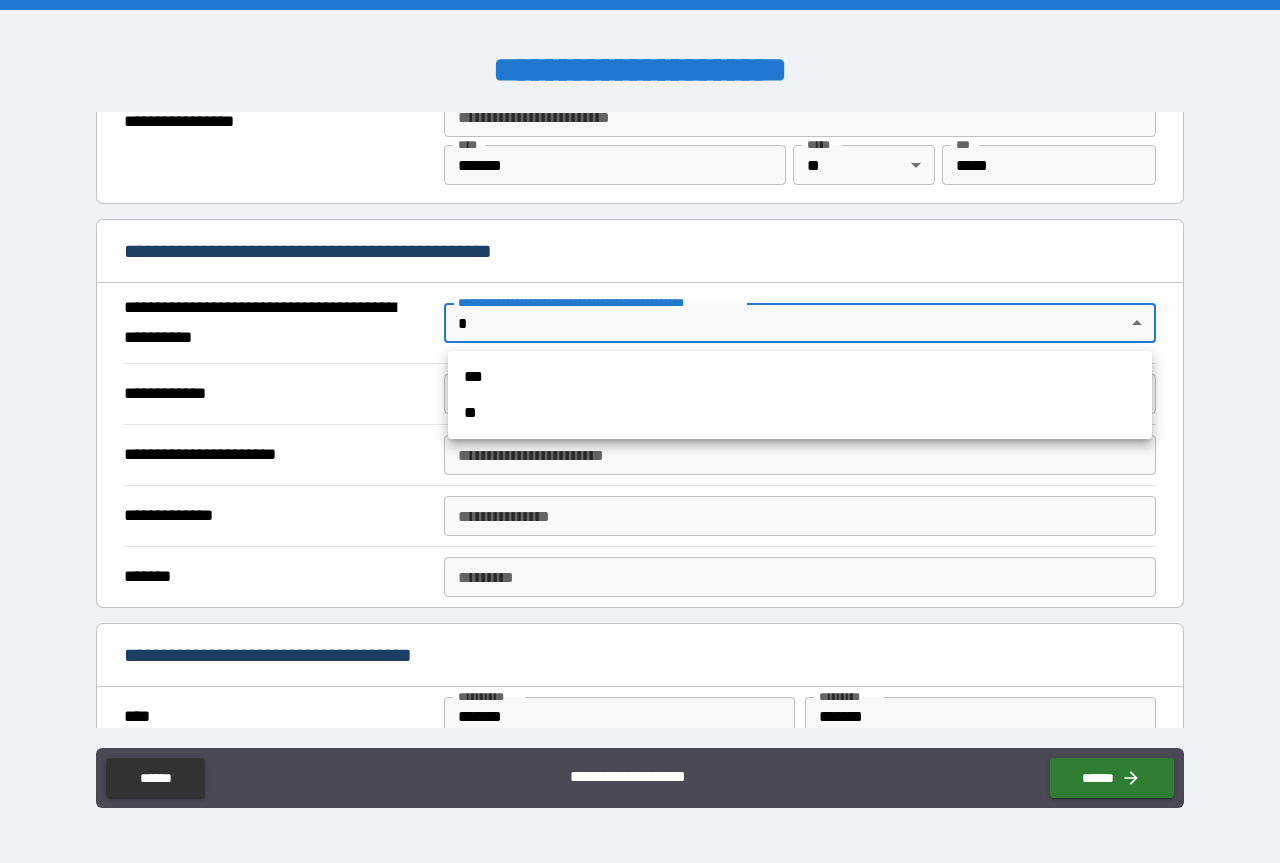 click on "**********" at bounding box center (640, 431) 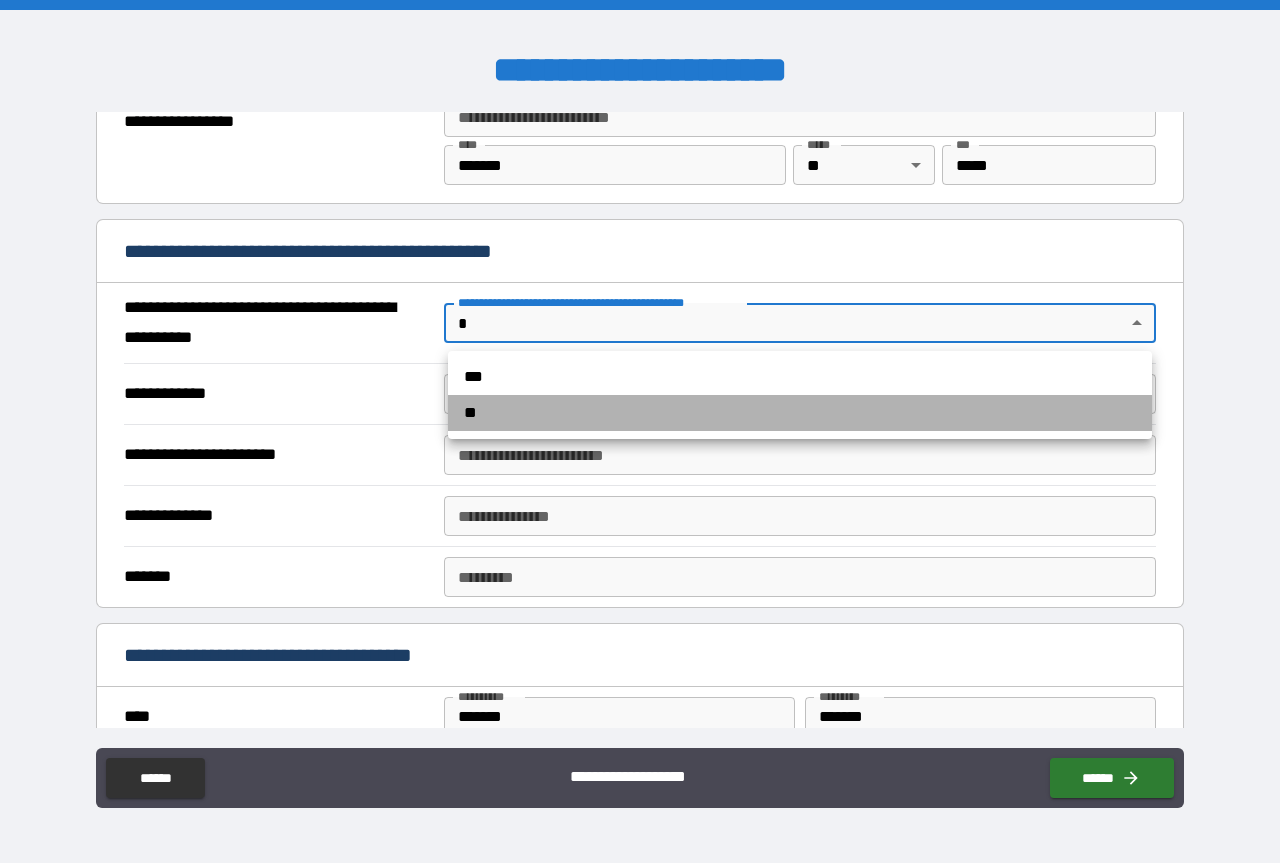 click on "**" at bounding box center (800, 413) 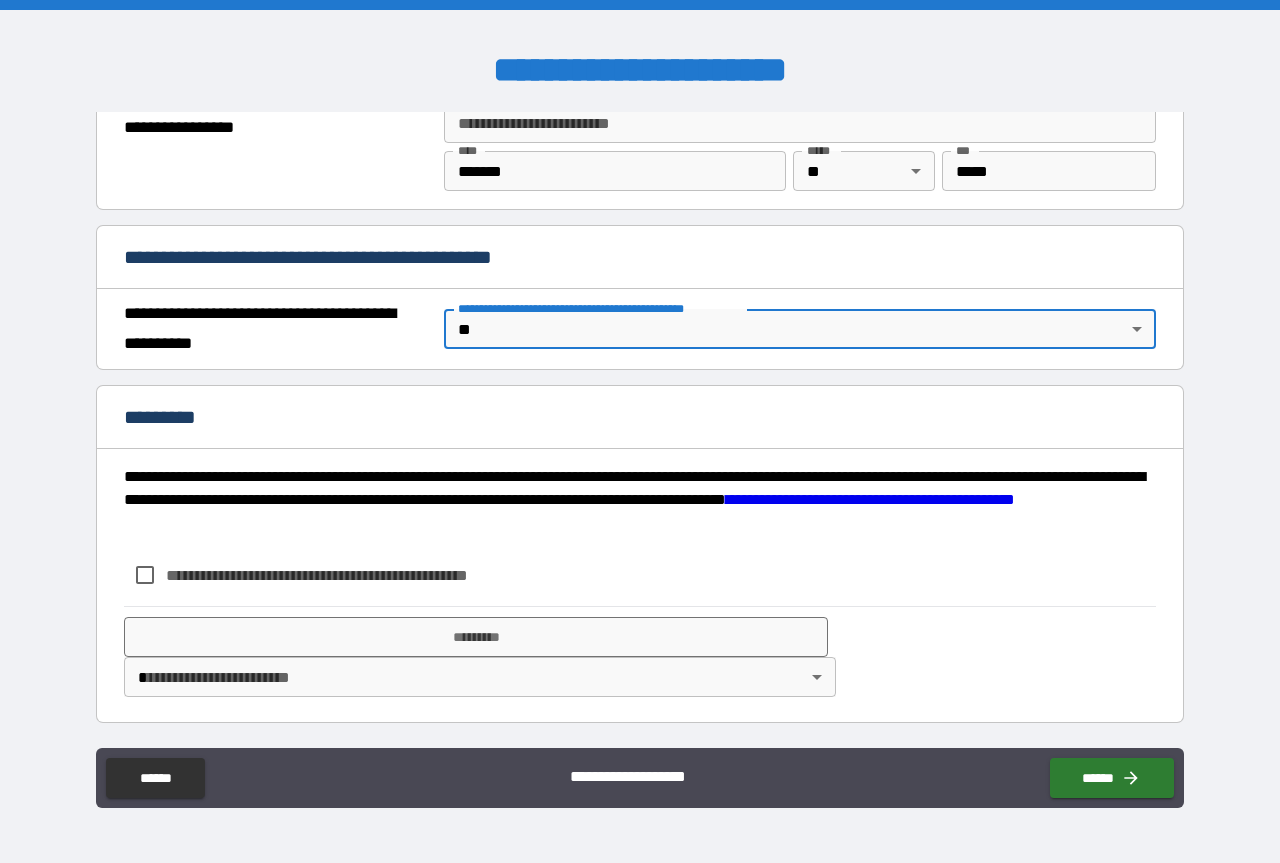 scroll, scrollTop: 1394, scrollLeft: 0, axis: vertical 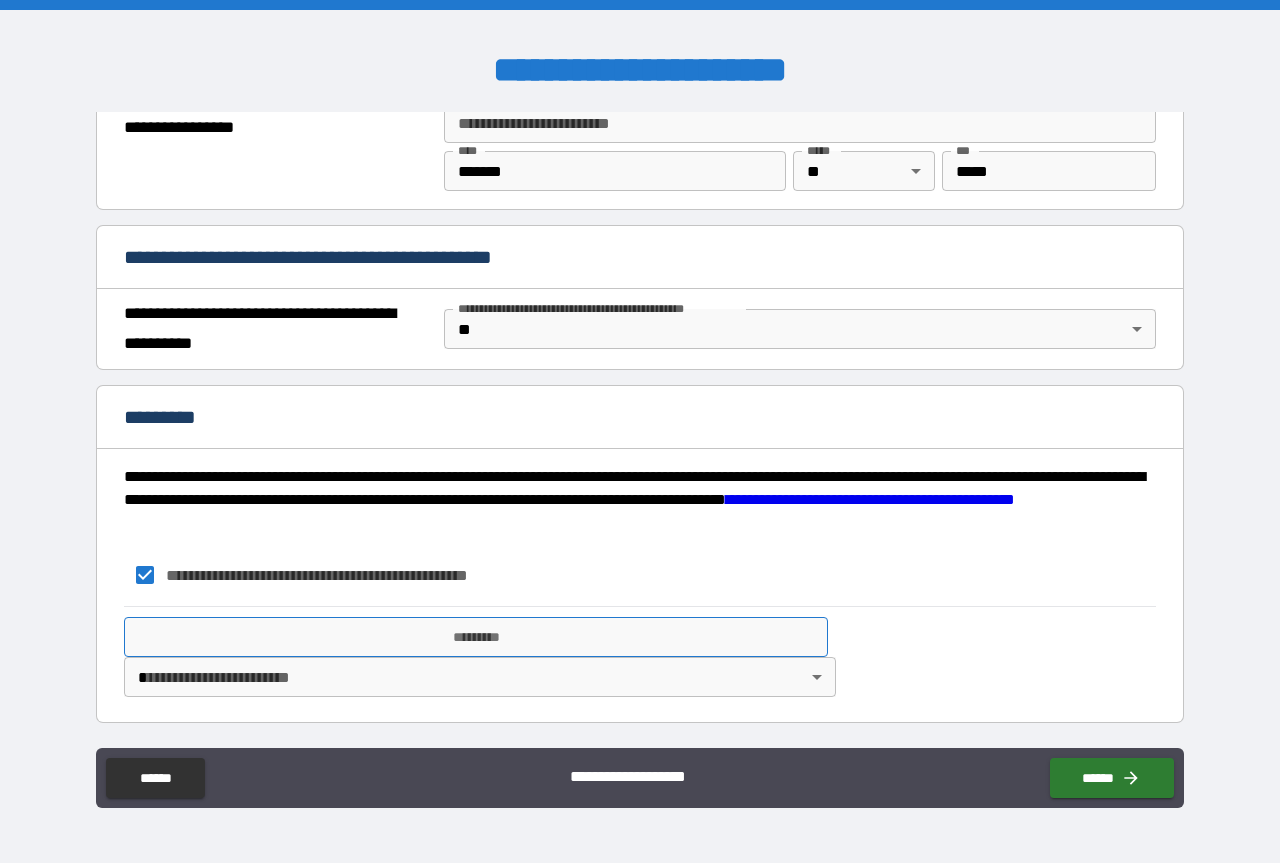 click on "*********" at bounding box center (476, 637) 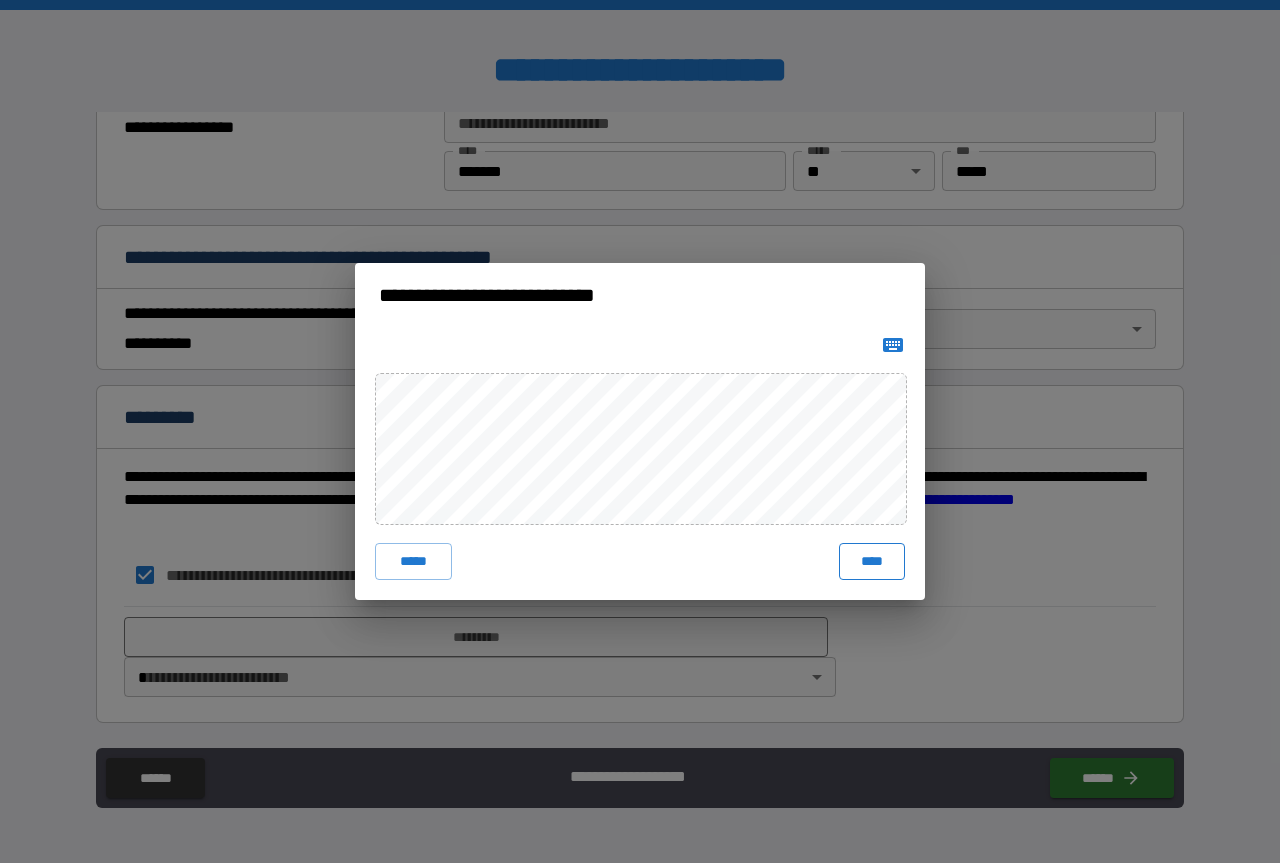 click on "****" at bounding box center [872, 561] 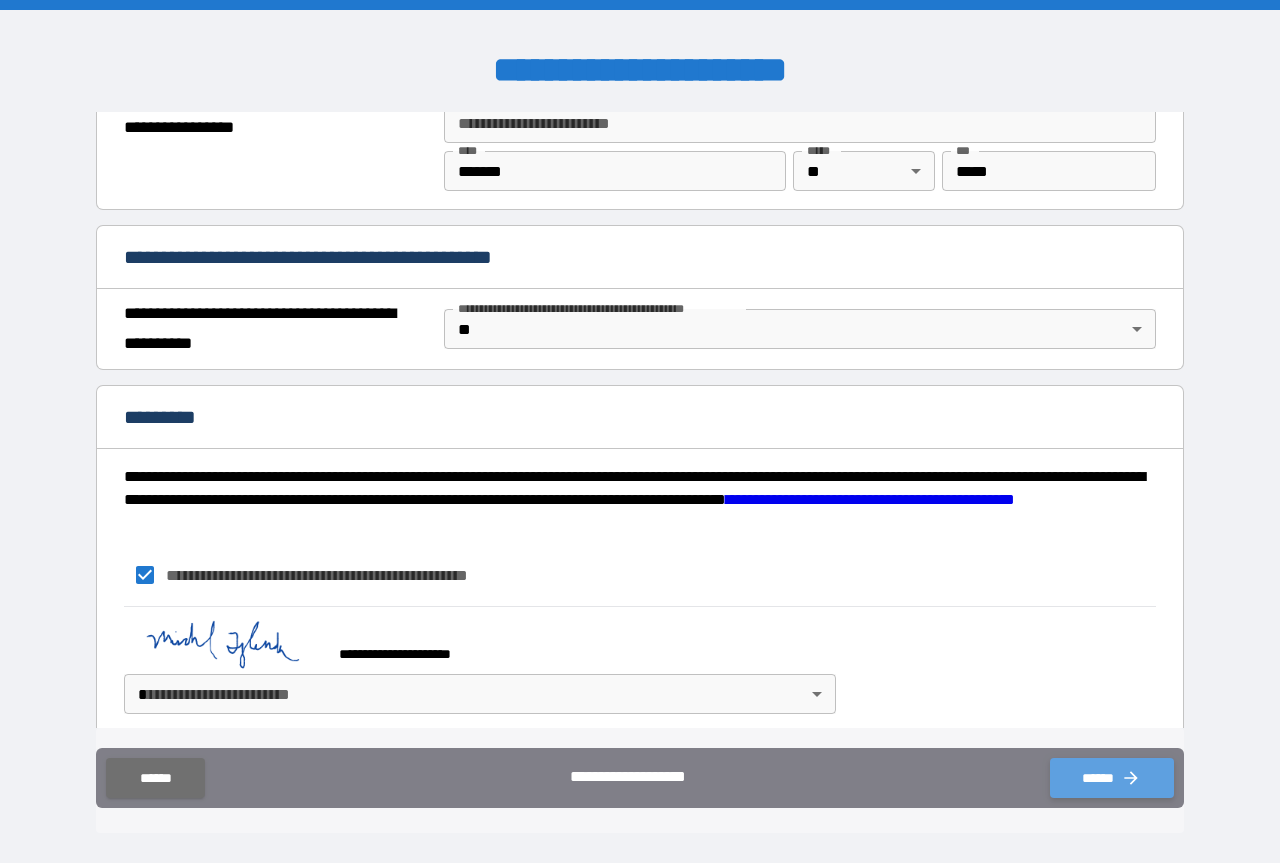 click on "******" at bounding box center (1112, 778) 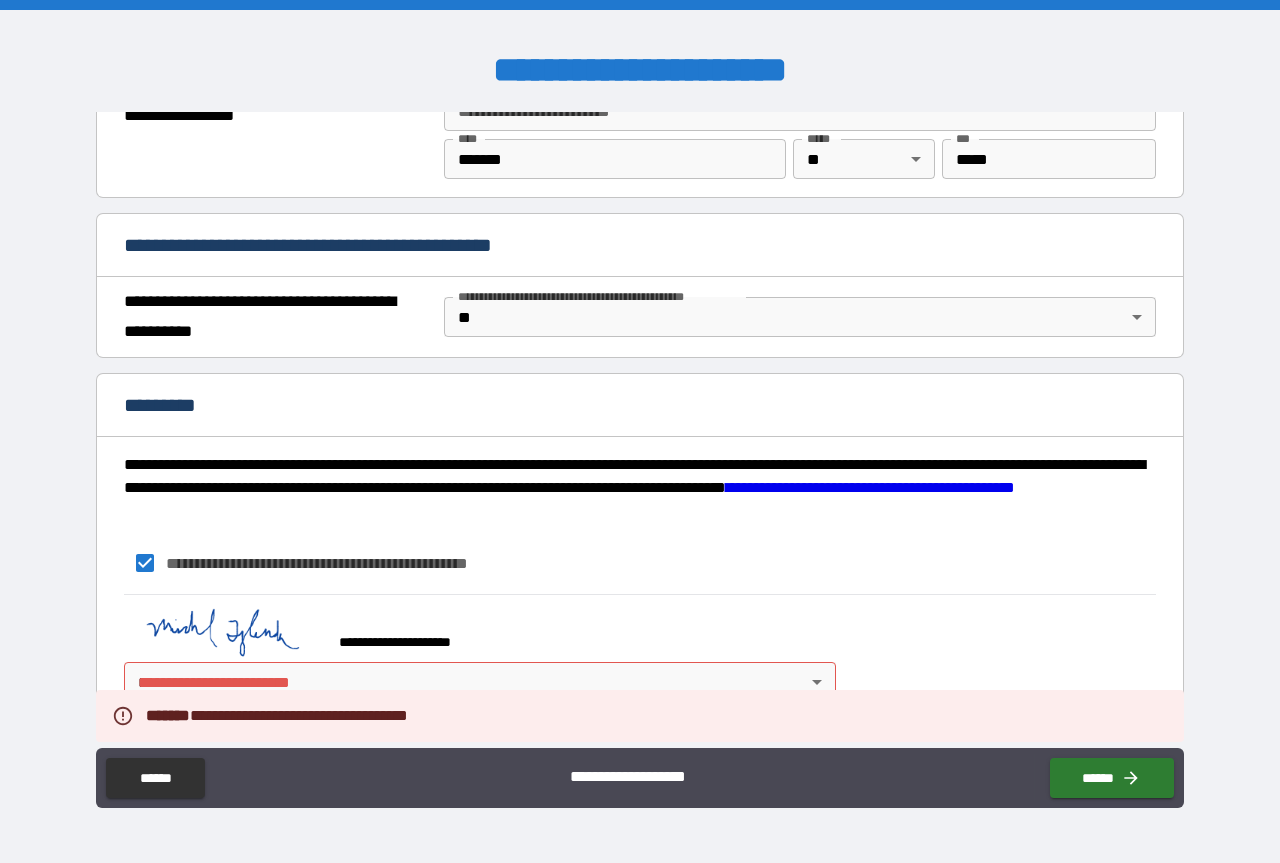scroll, scrollTop: 1411, scrollLeft: 0, axis: vertical 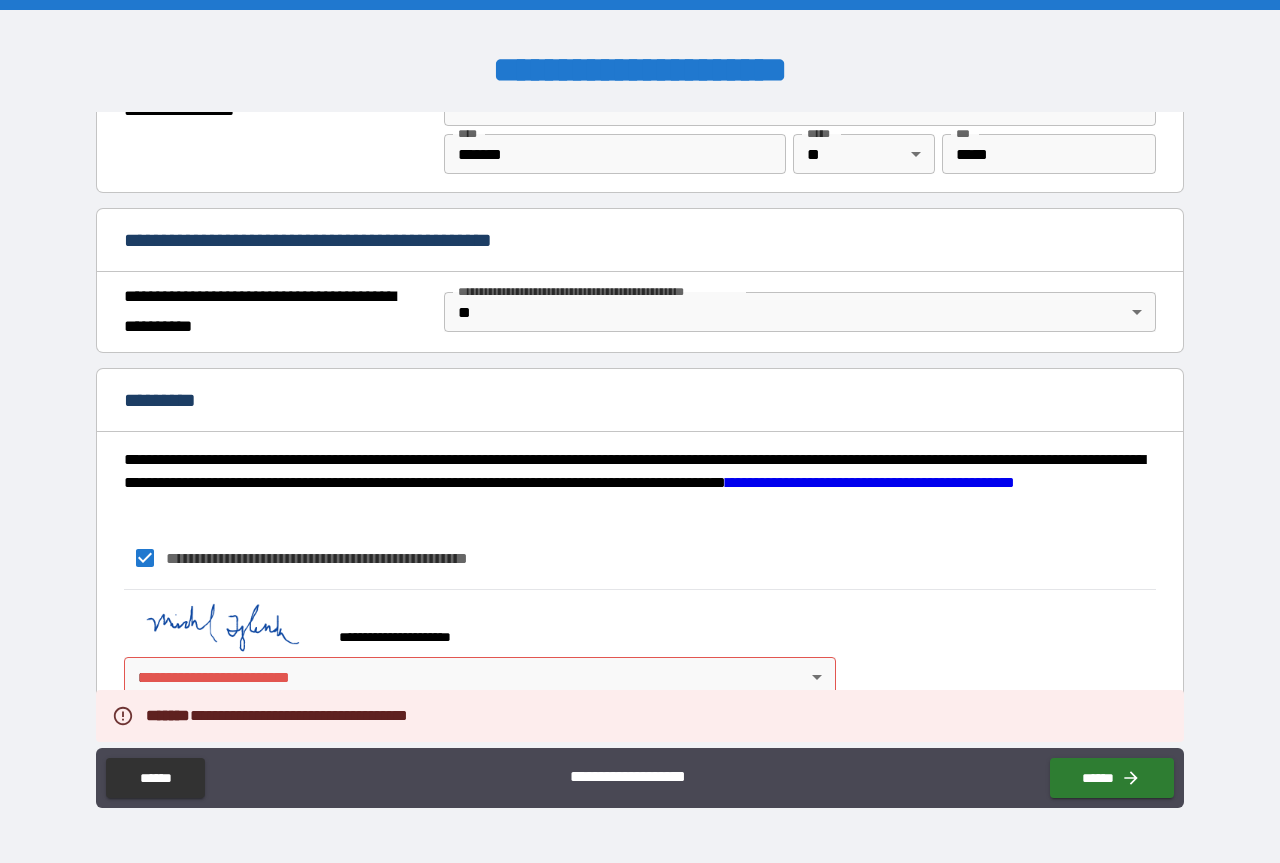 click on "**********" at bounding box center [640, 431] 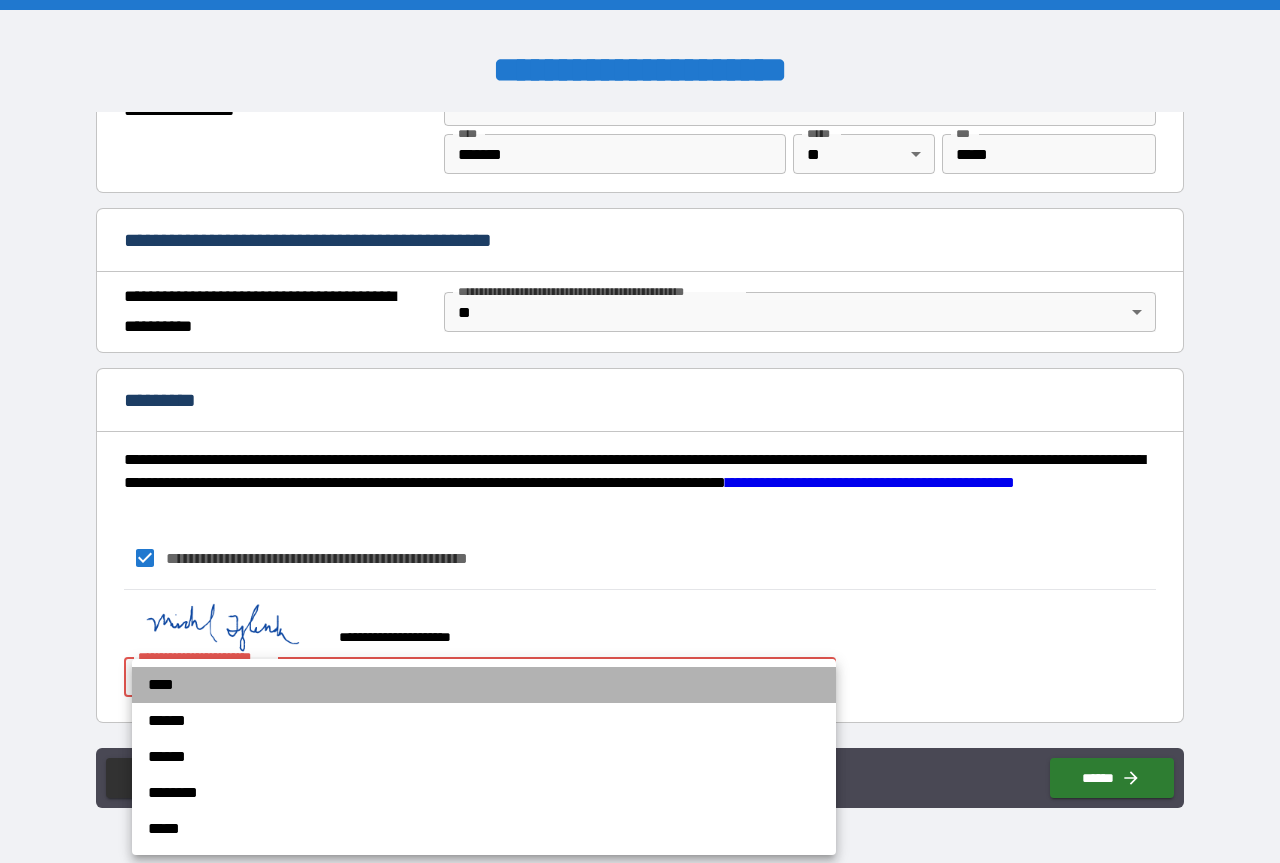 click on "****" at bounding box center [484, 685] 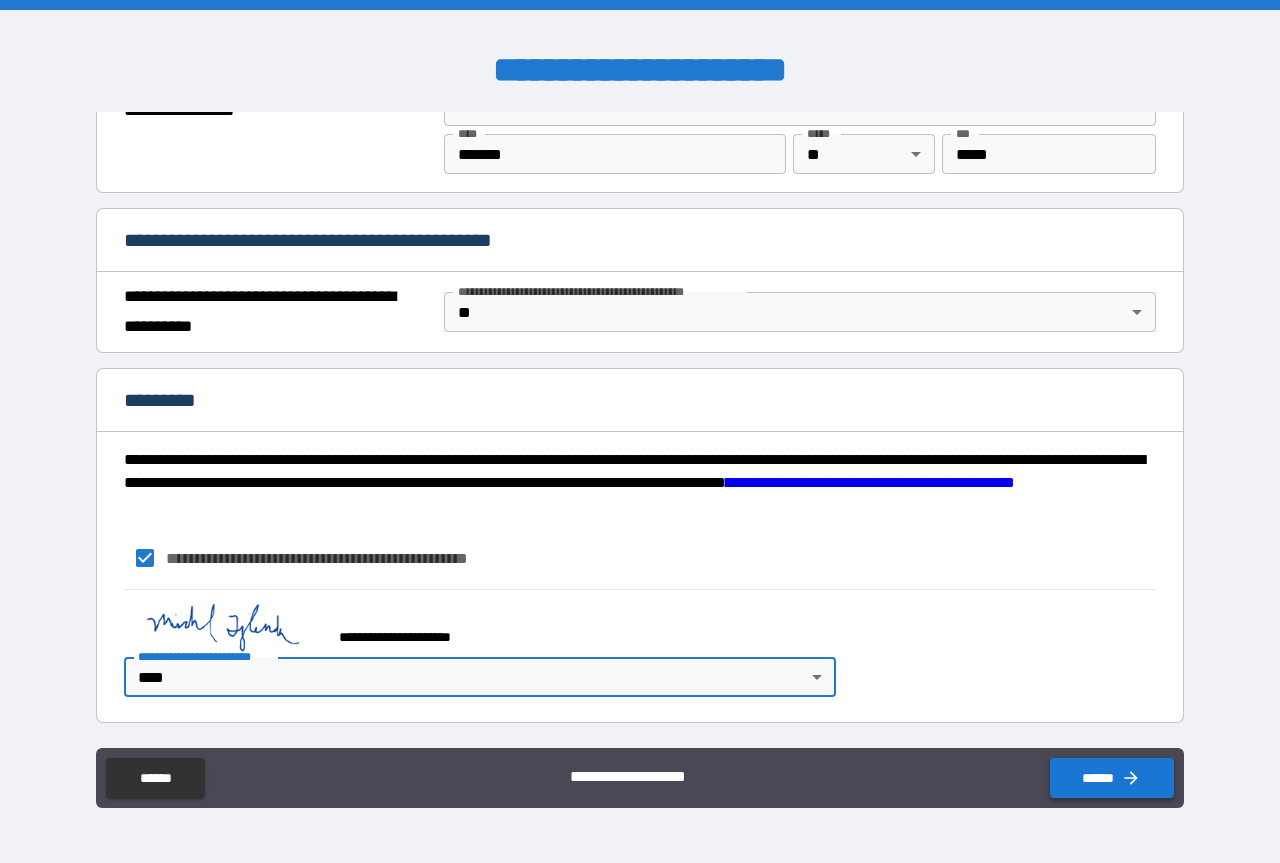 click on "******" at bounding box center (1112, 778) 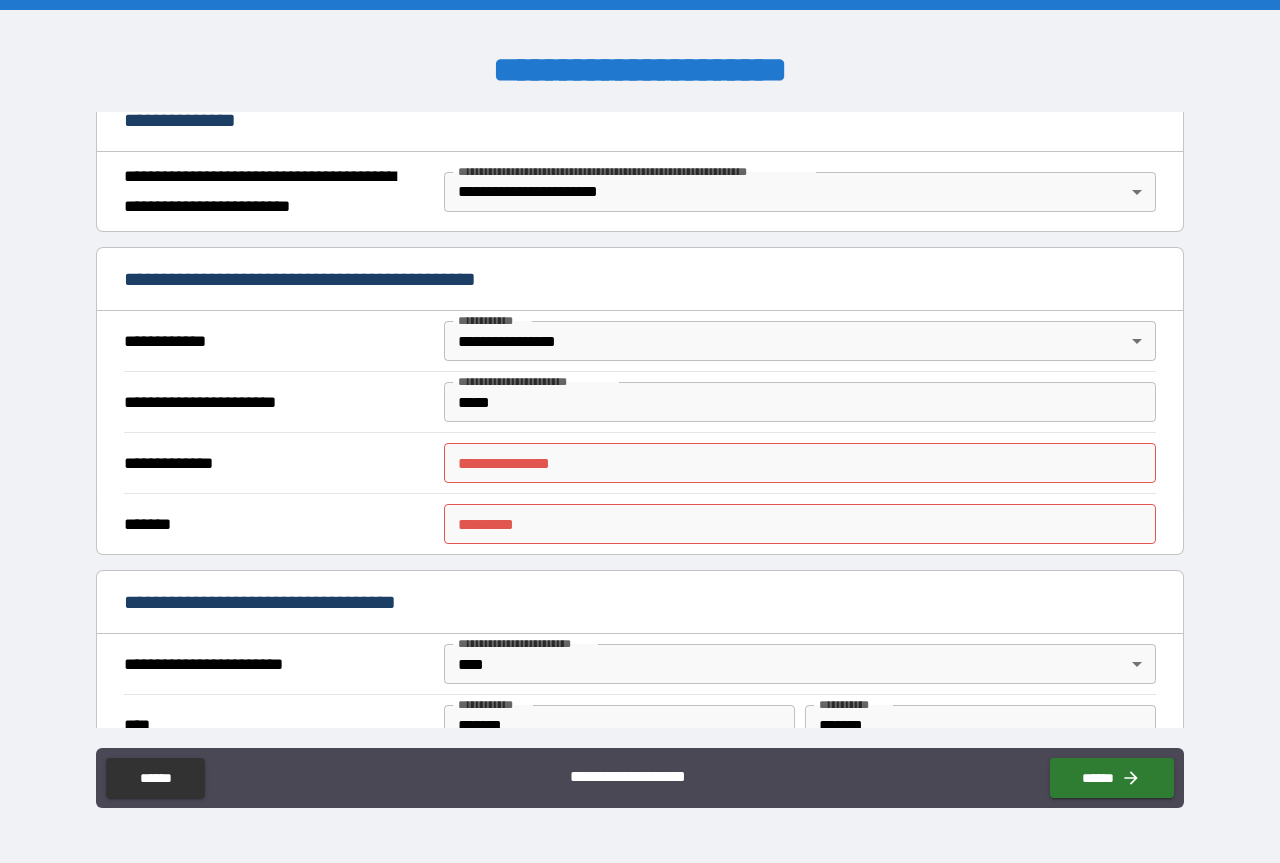 scroll, scrollTop: 0, scrollLeft: 0, axis: both 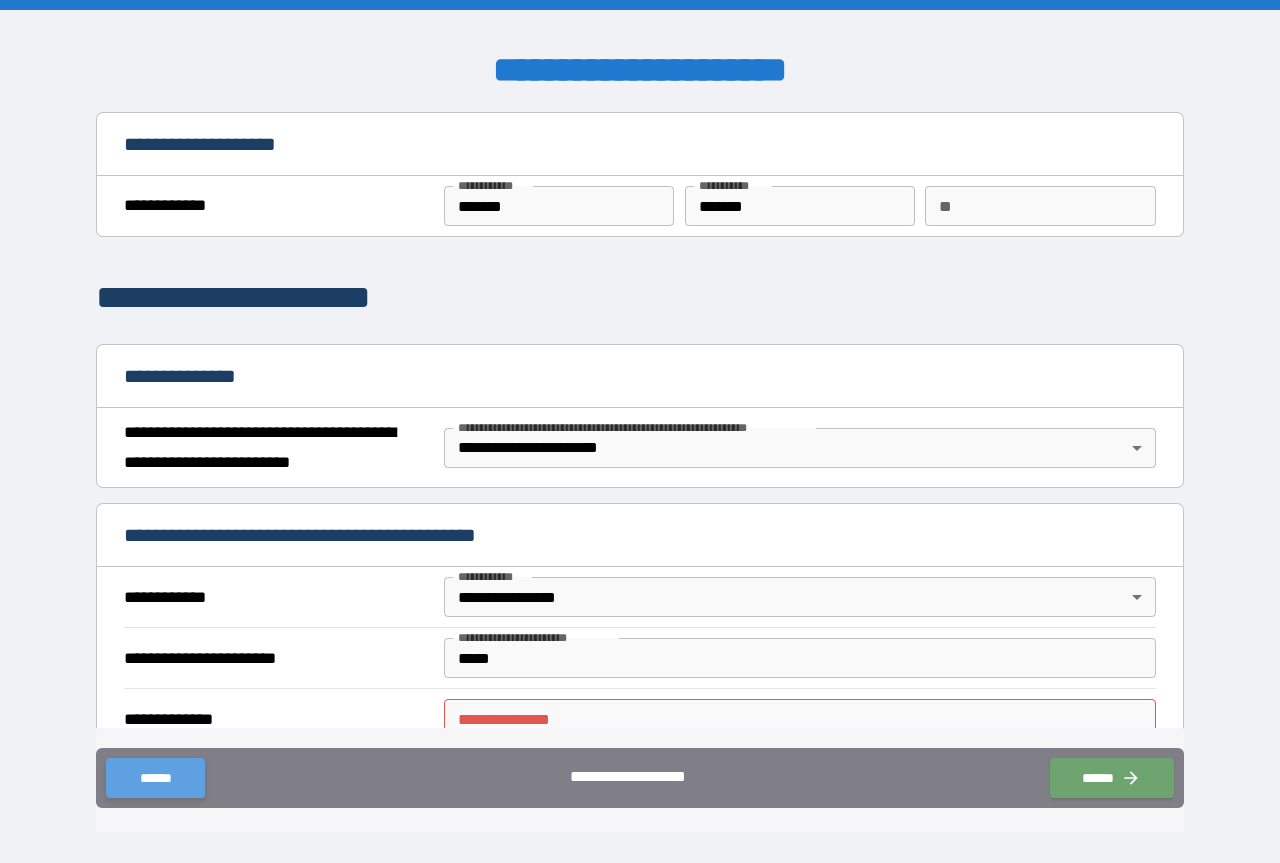 click on "******" at bounding box center [155, 778] 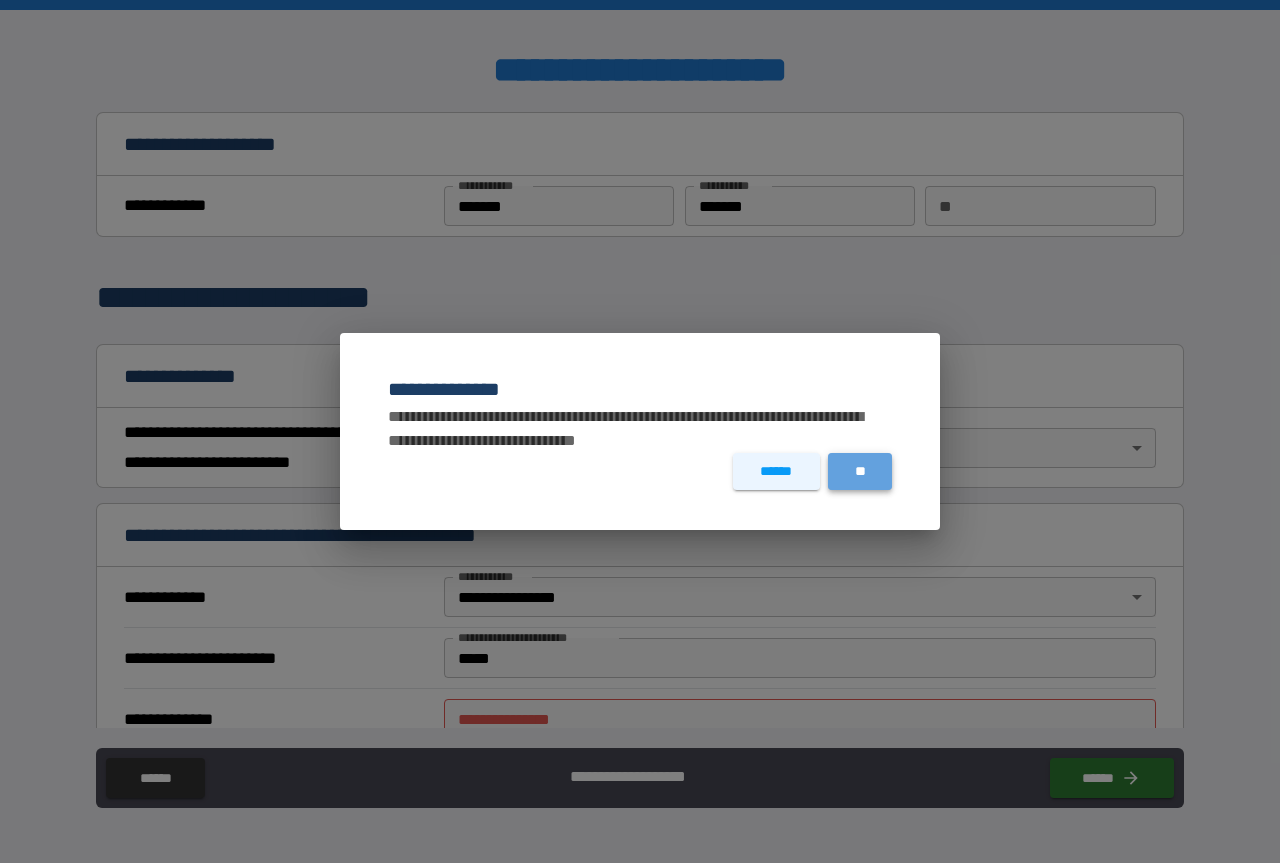 click on "**" at bounding box center [860, 471] 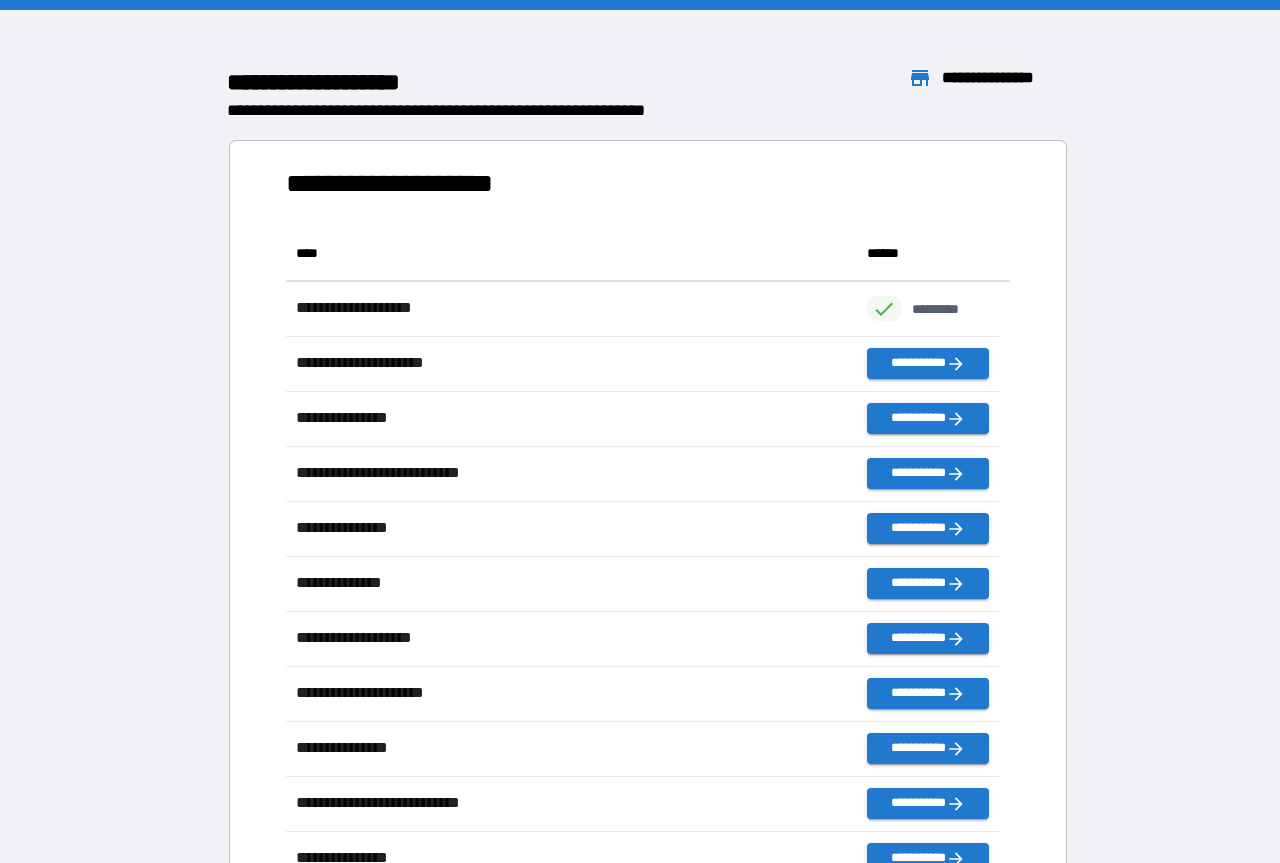 scroll, scrollTop: 16, scrollLeft: 16, axis: both 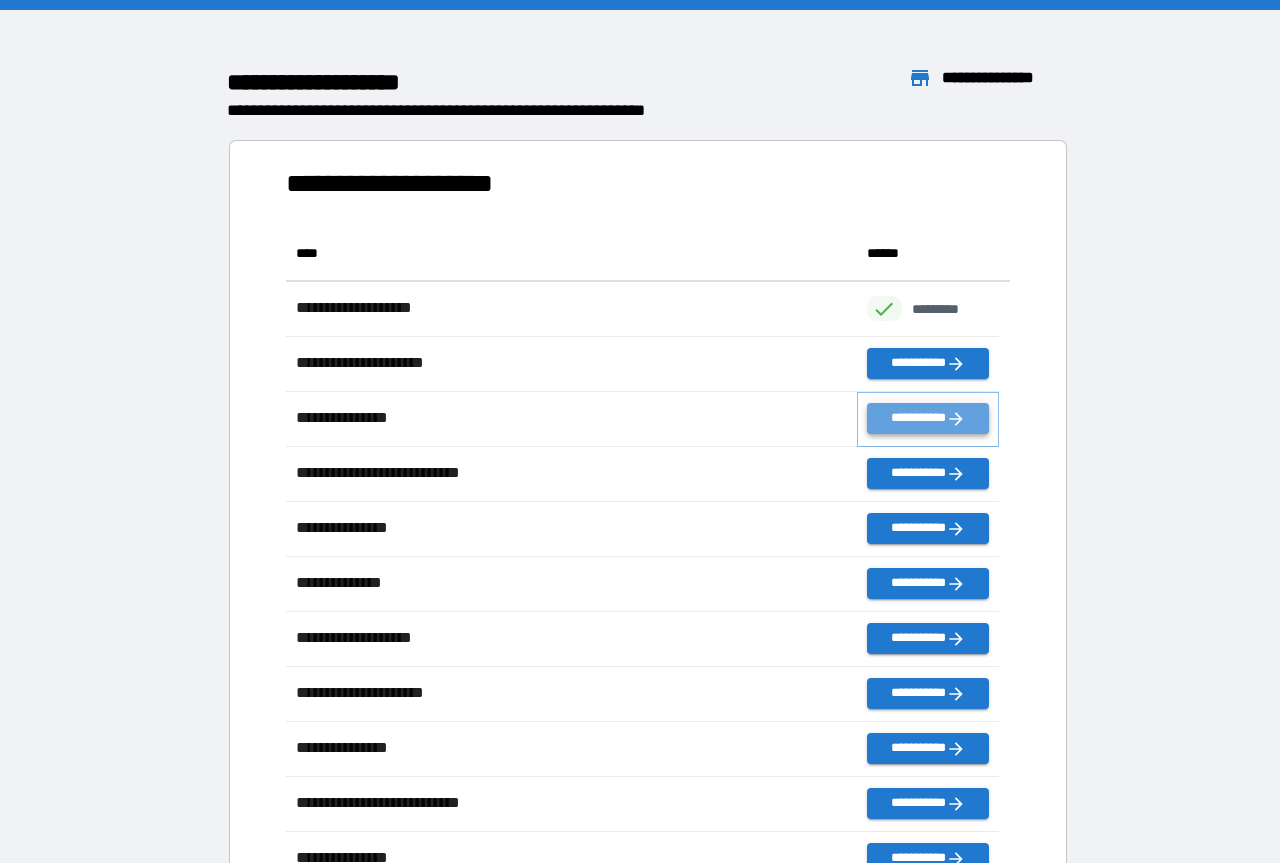 click on "**********" at bounding box center (928, 418) 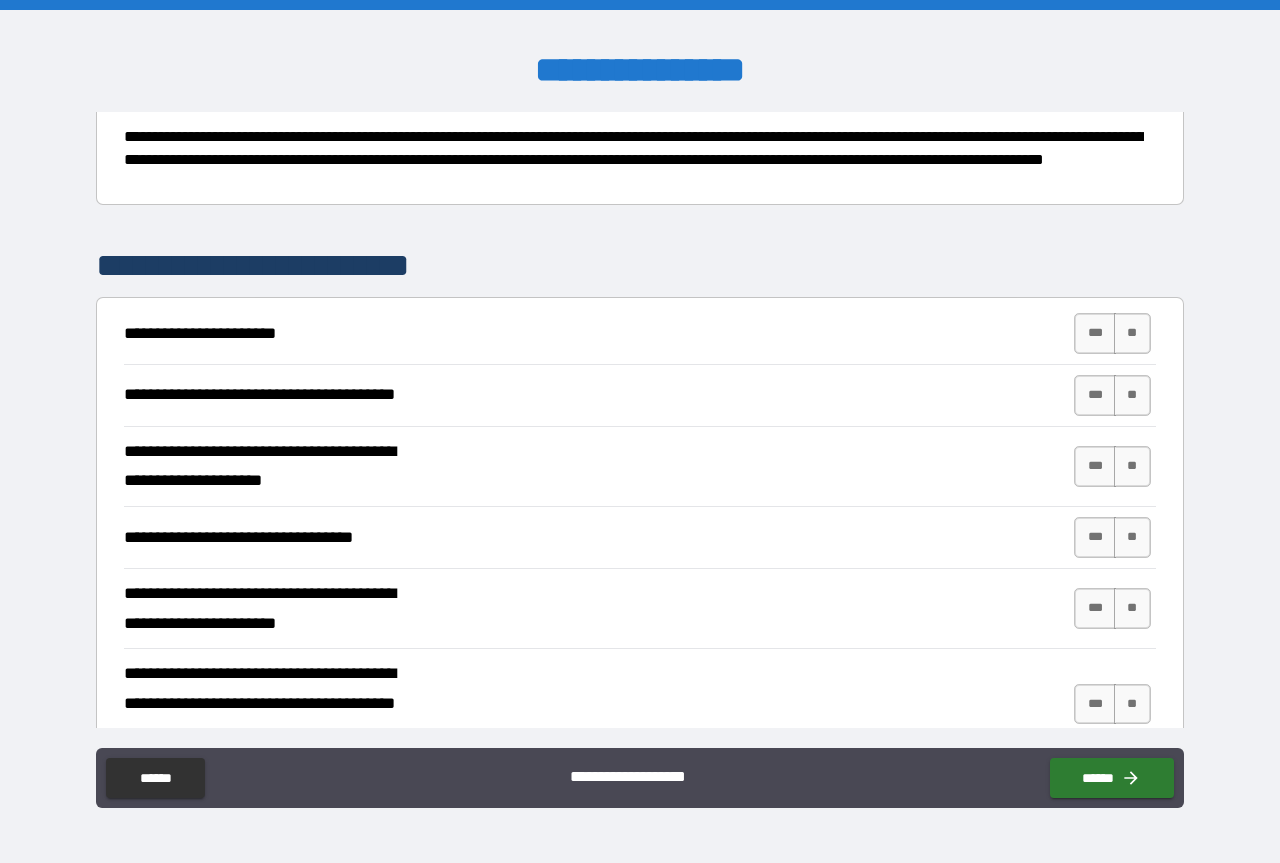 scroll, scrollTop: 400, scrollLeft: 0, axis: vertical 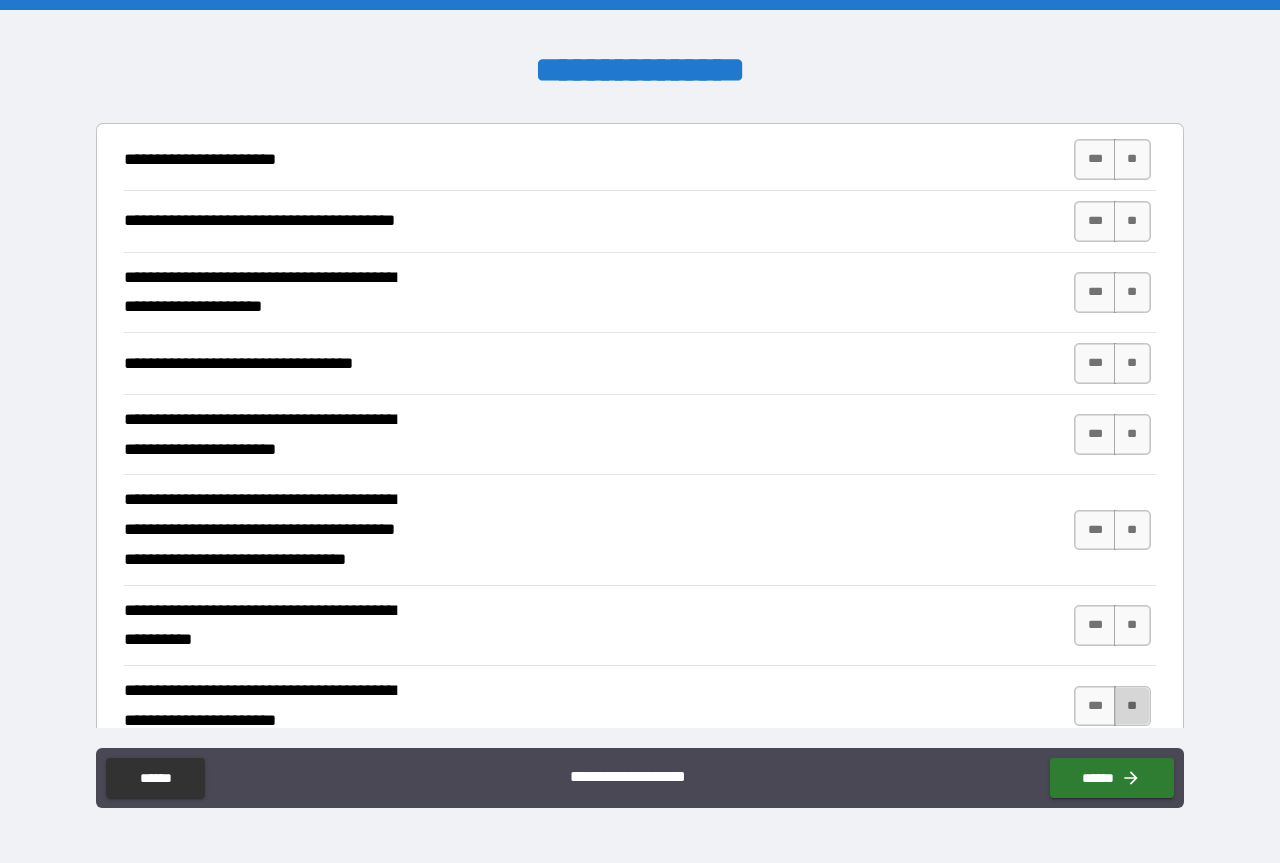 click on "**" at bounding box center [1132, 706] 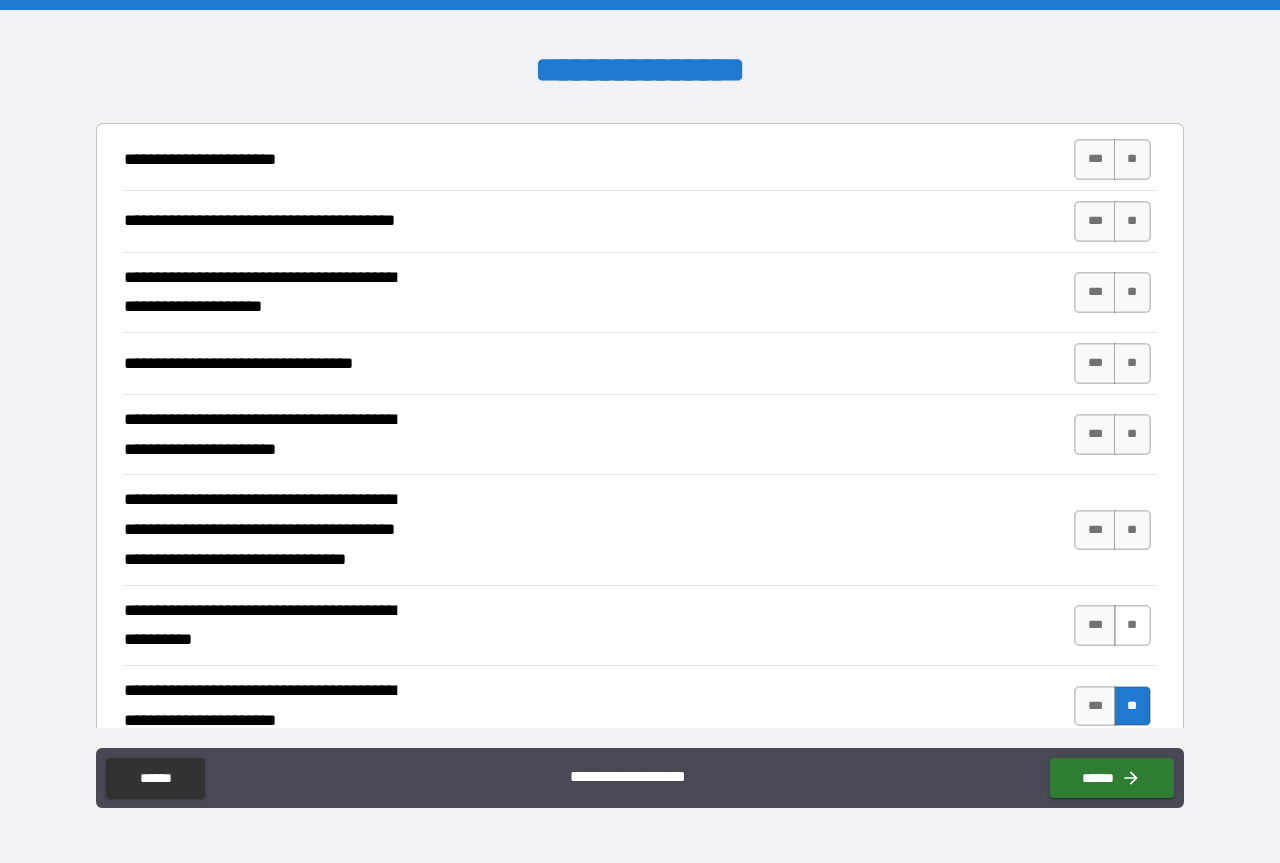 click on "**" at bounding box center (1132, 625) 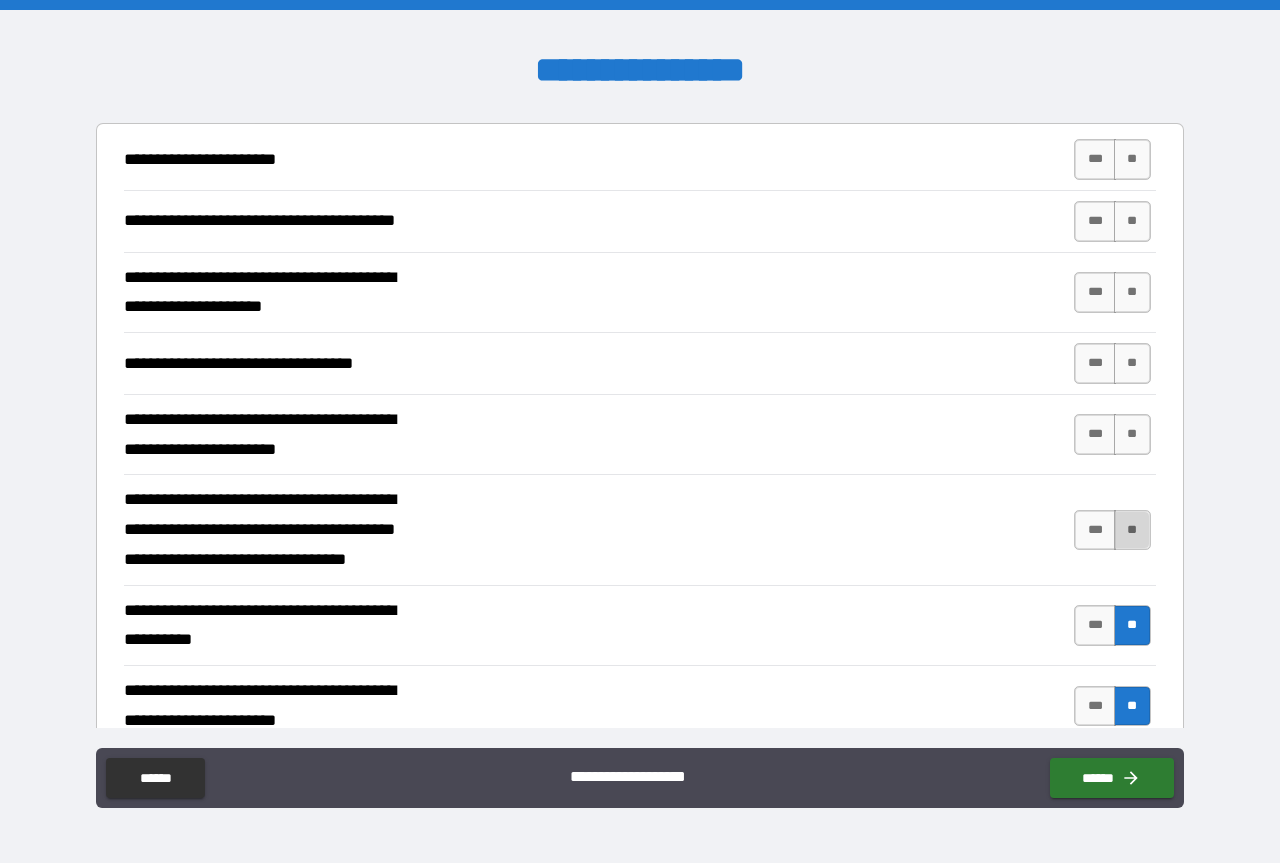 click on "**" at bounding box center [1132, 530] 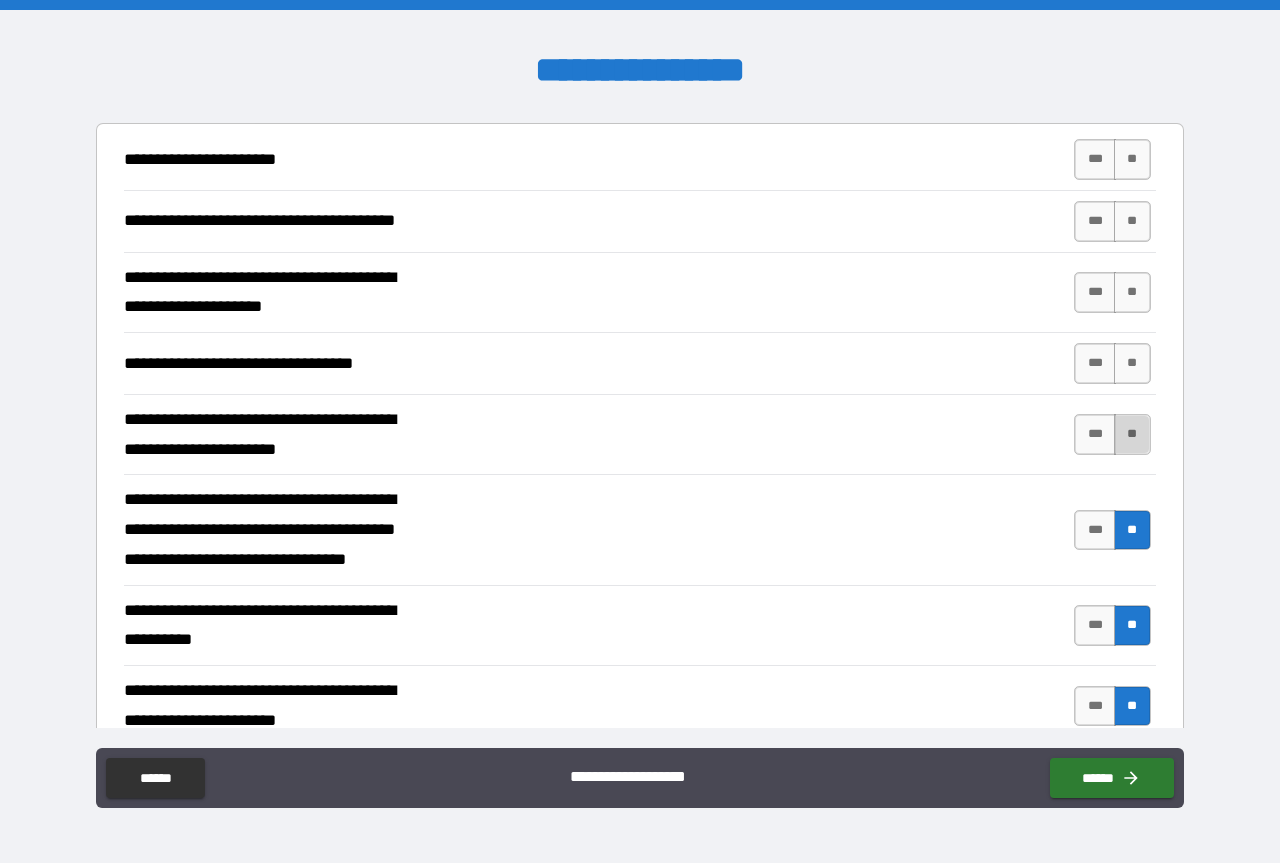 click on "**" at bounding box center [1132, 434] 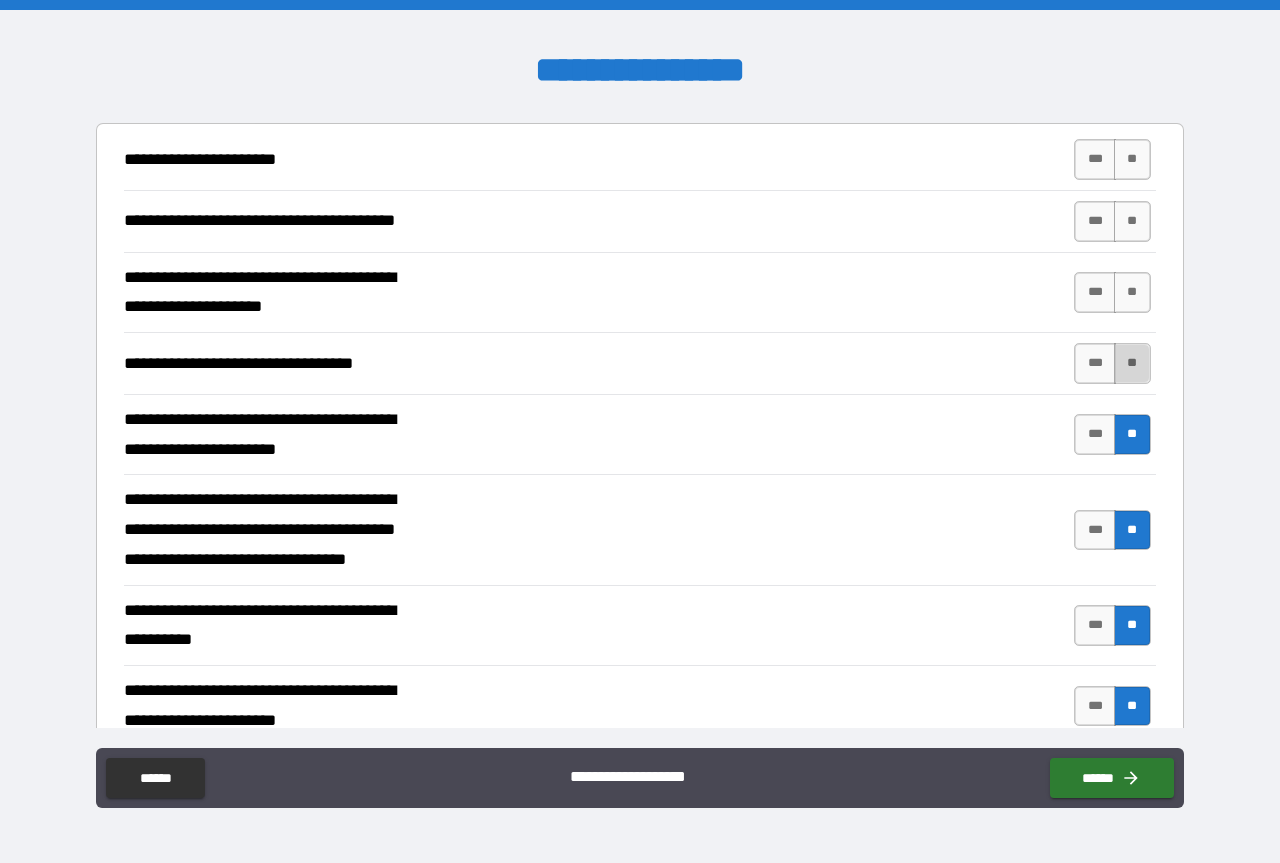 drag, startPoint x: 1115, startPoint y: 362, endPoint x: 1114, endPoint y: 346, distance: 16.03122 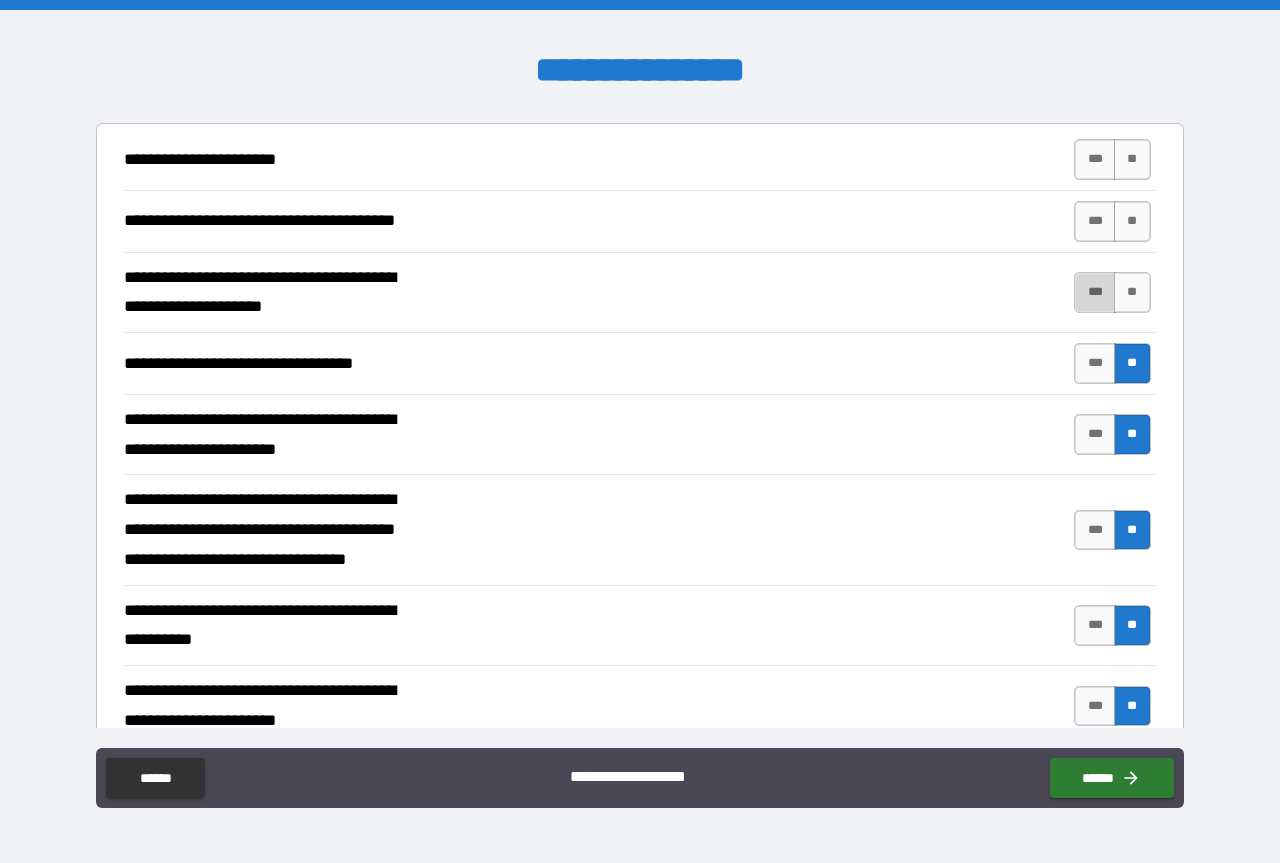 click on "***" at bounding box center (1095, 292) 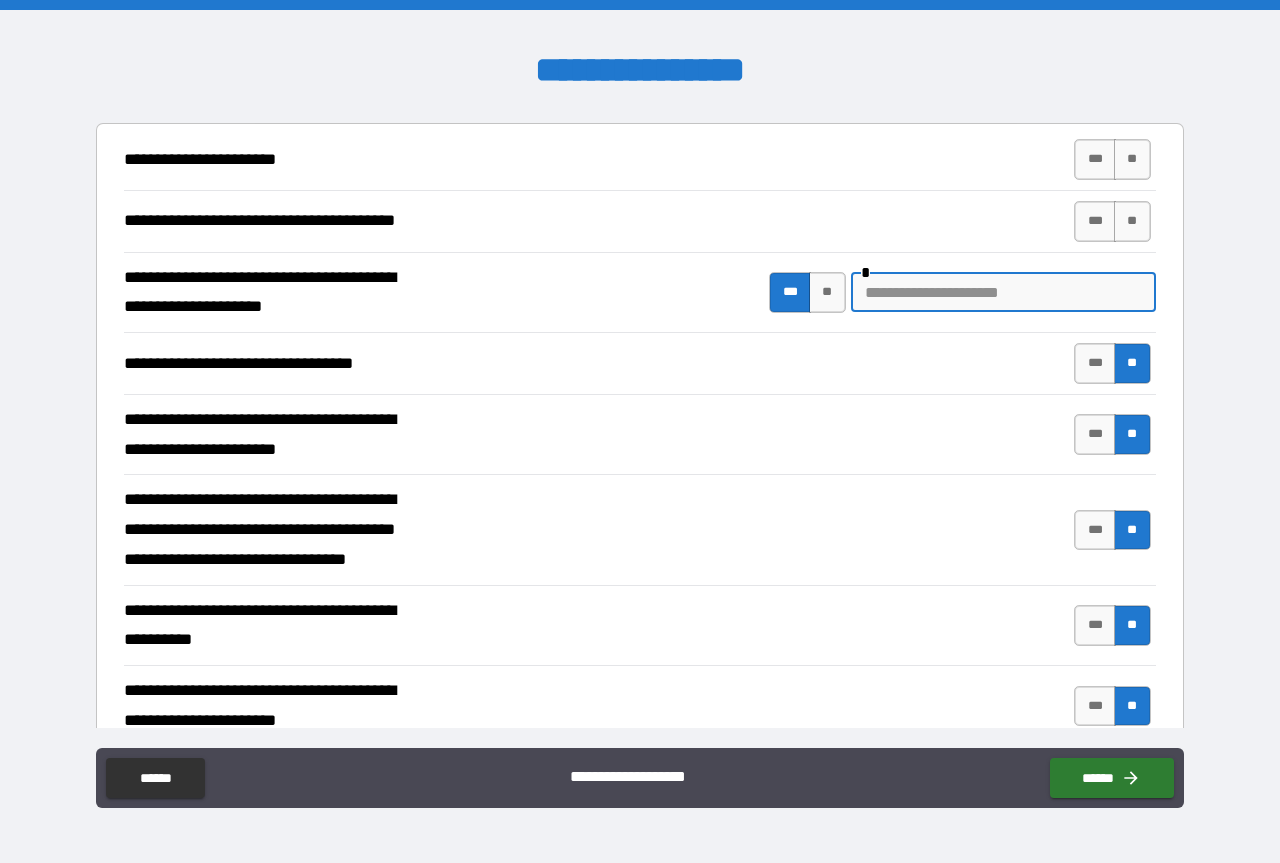 click at bounding box center [1003, 292] 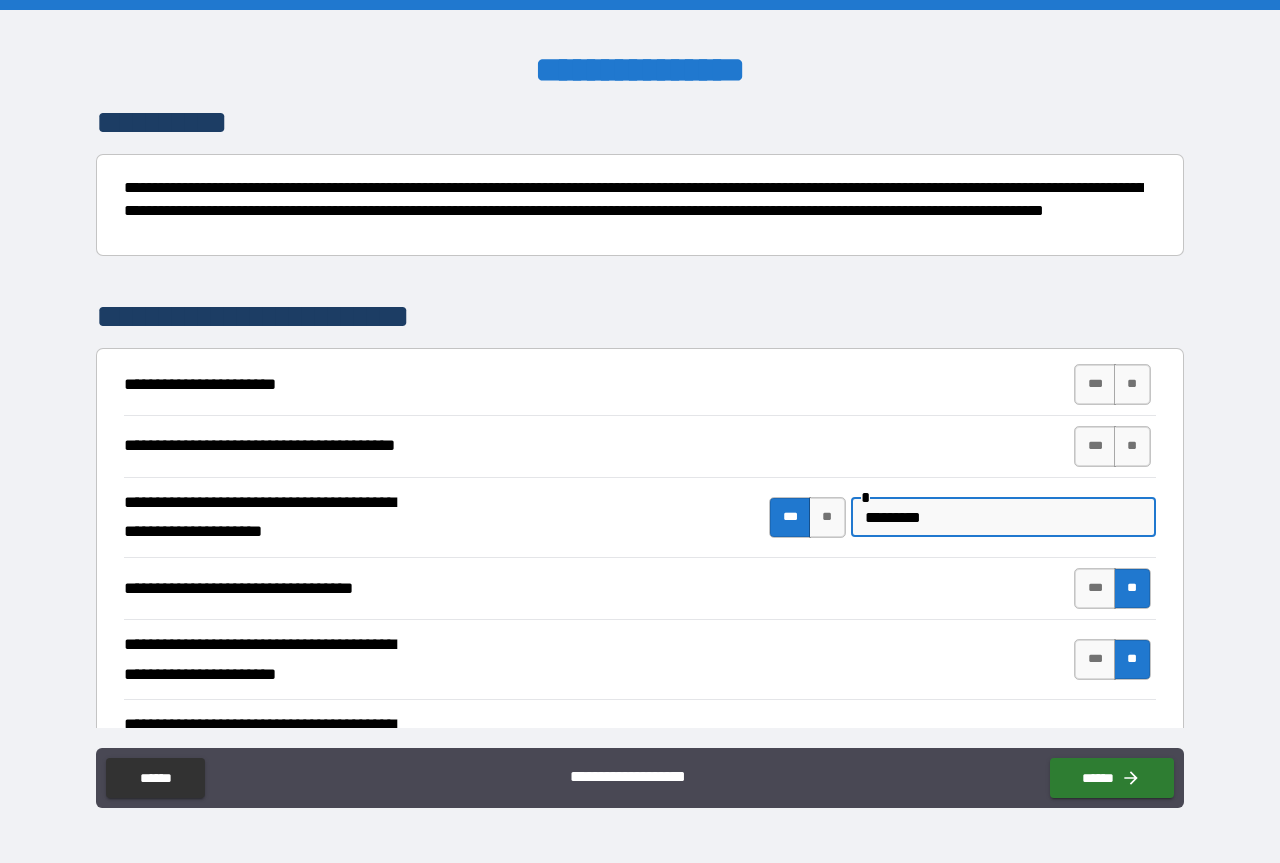scroll, scrollTop: 200, scrollLeft: 0, axis: vertical 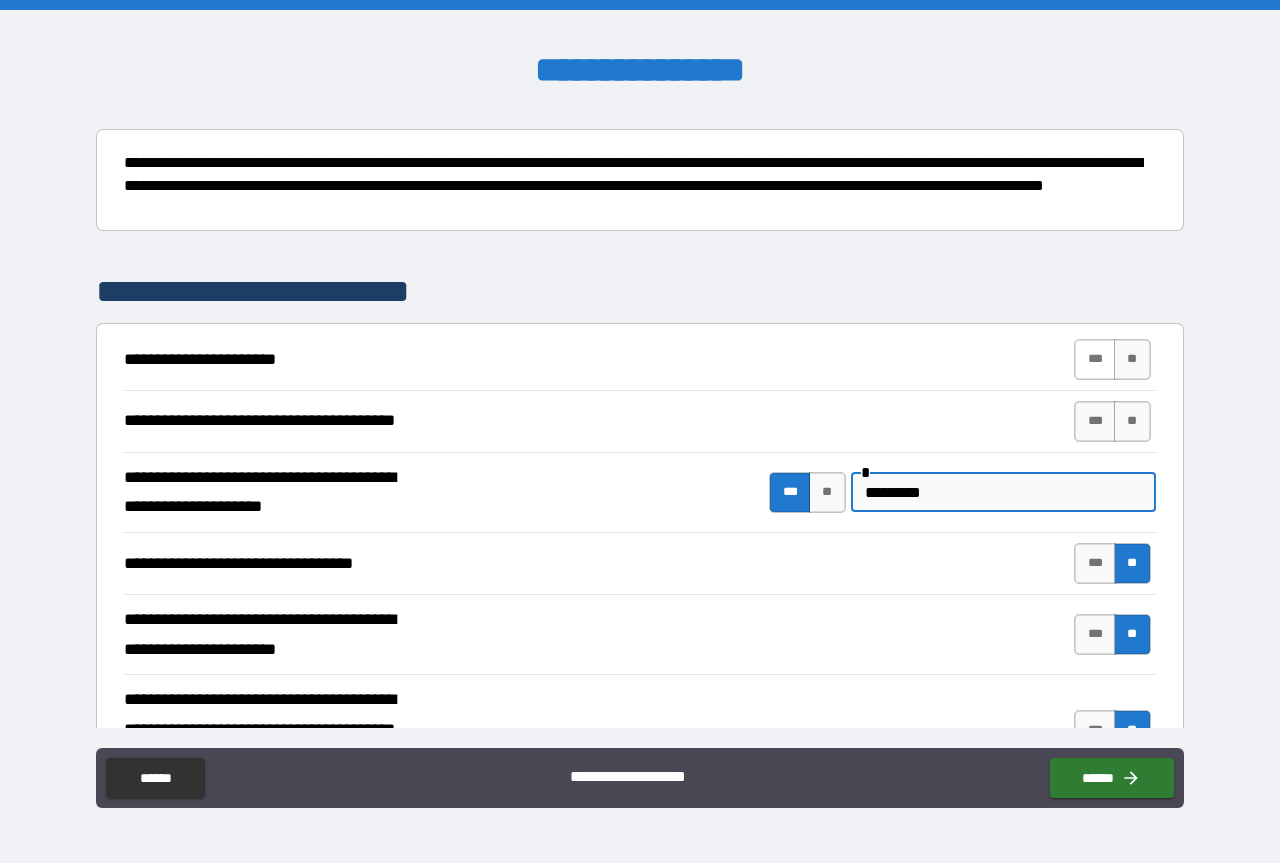 type on "*********" 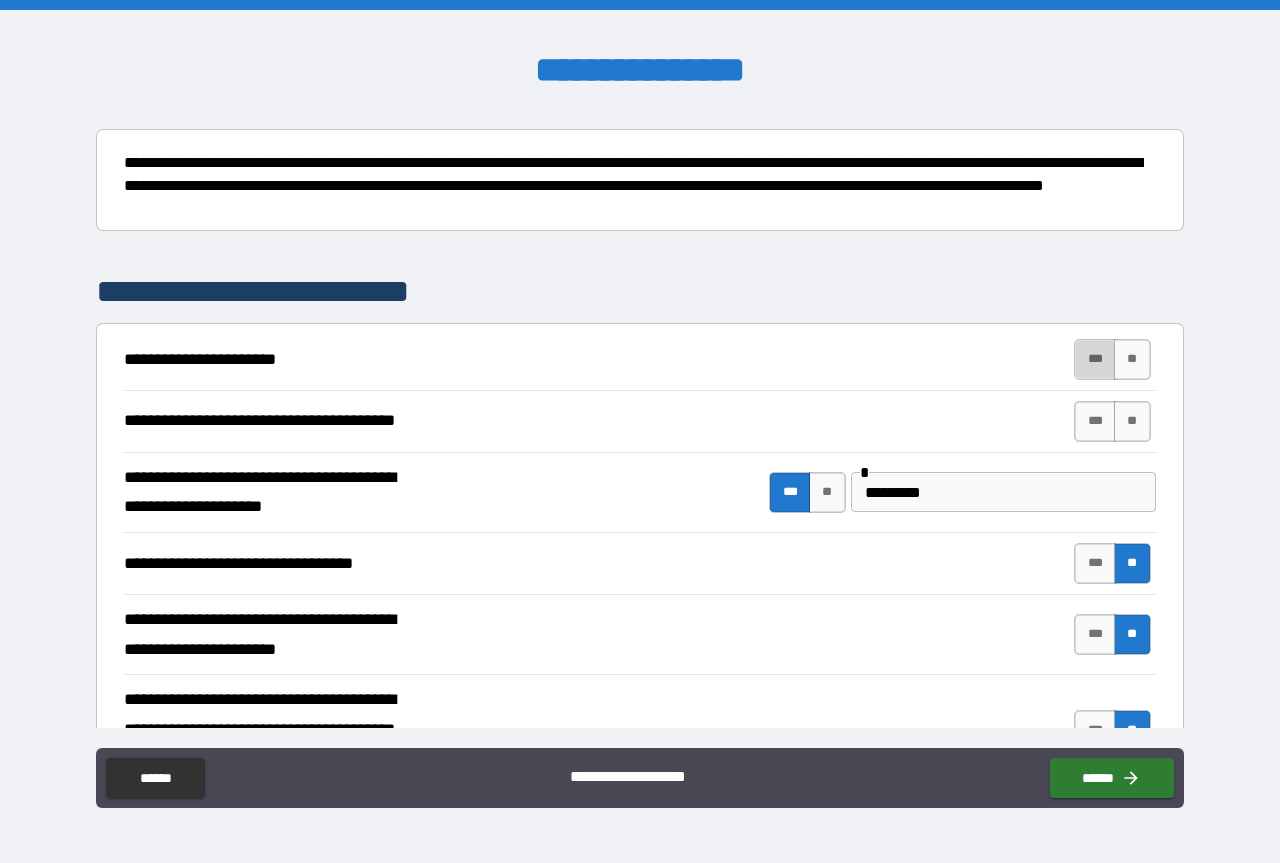 click on "***" at bounding box center (1095, 359) 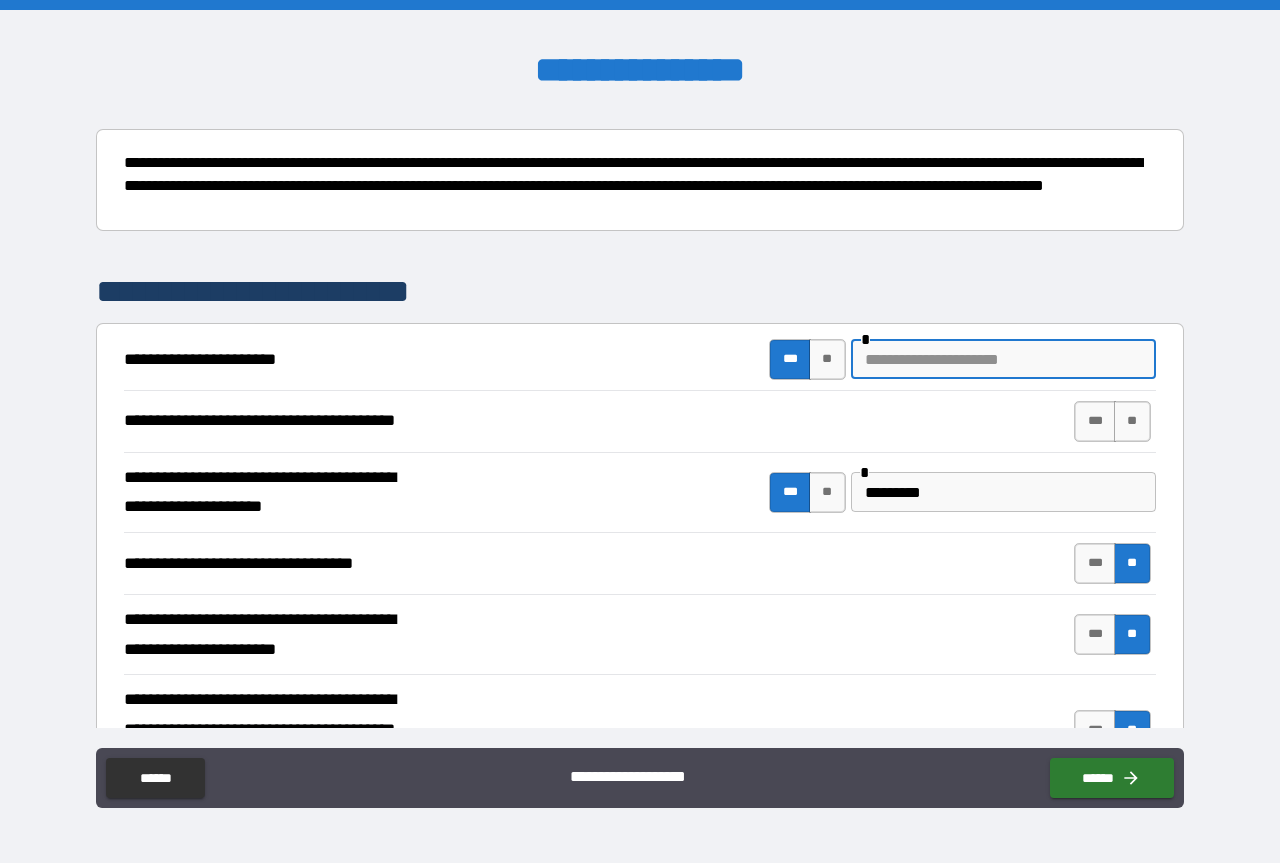 click at bounding box center (1003, 359) 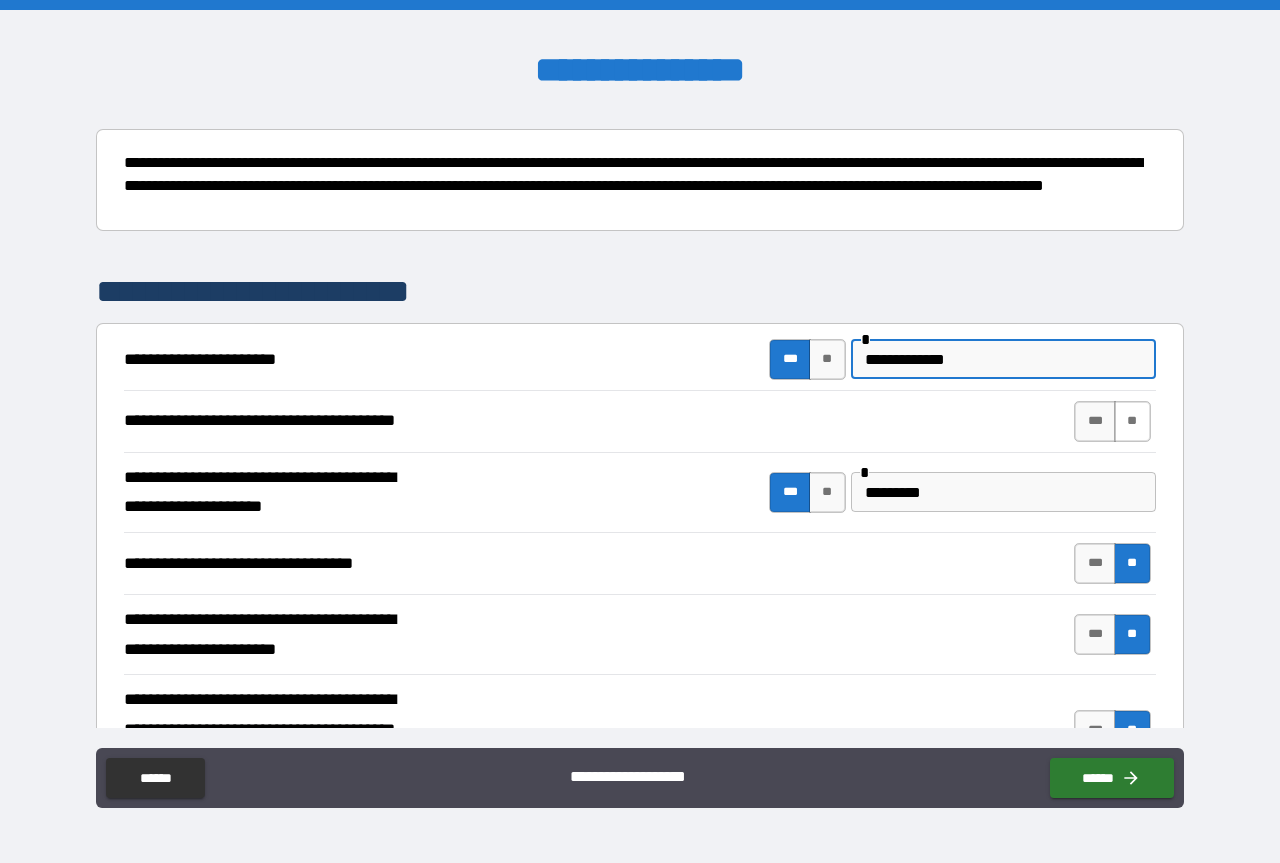 type on "**********" 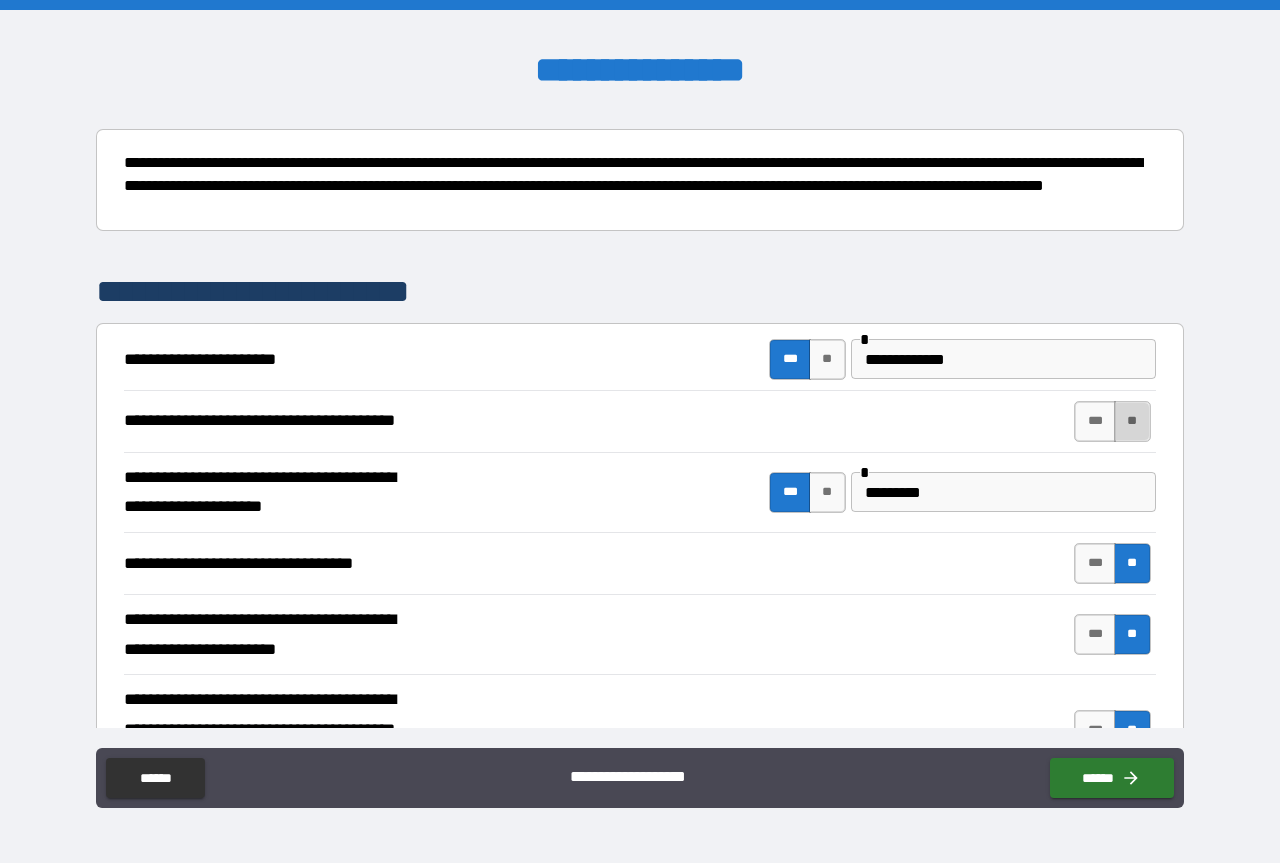 click on "**" at bounding box center [1132, 421] 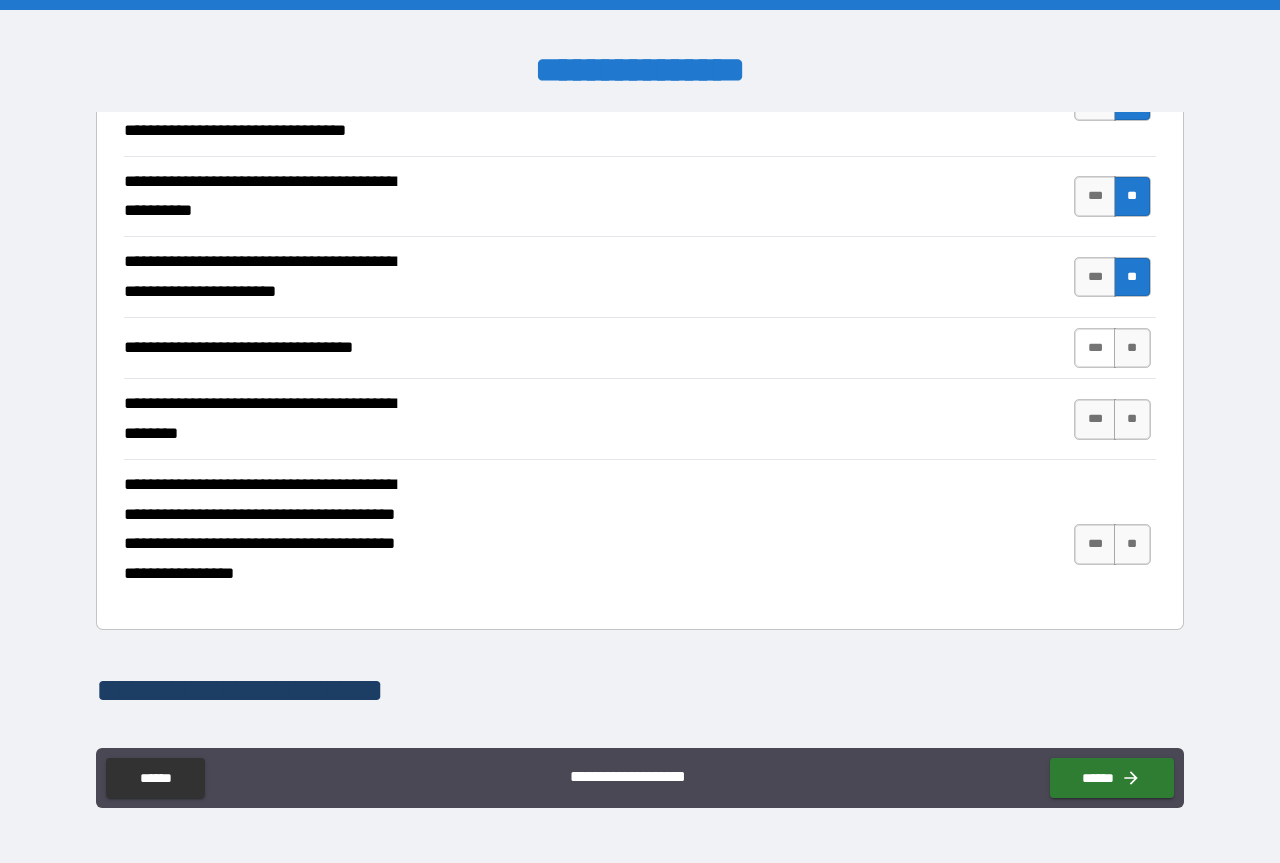 scroll, scrollTop: 800, scrollLeft: 0, axis: vertical 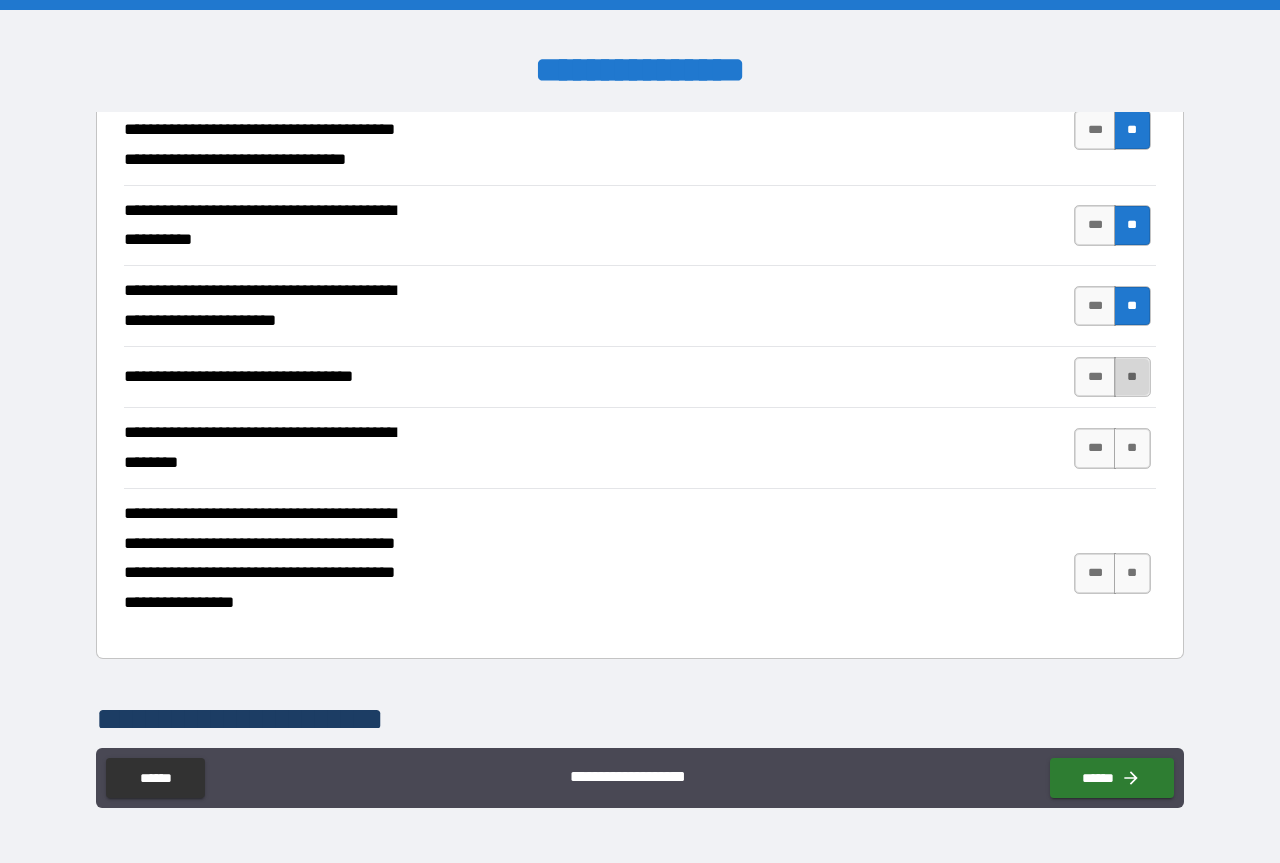 click on "**" at bounding box center [1132, 377] 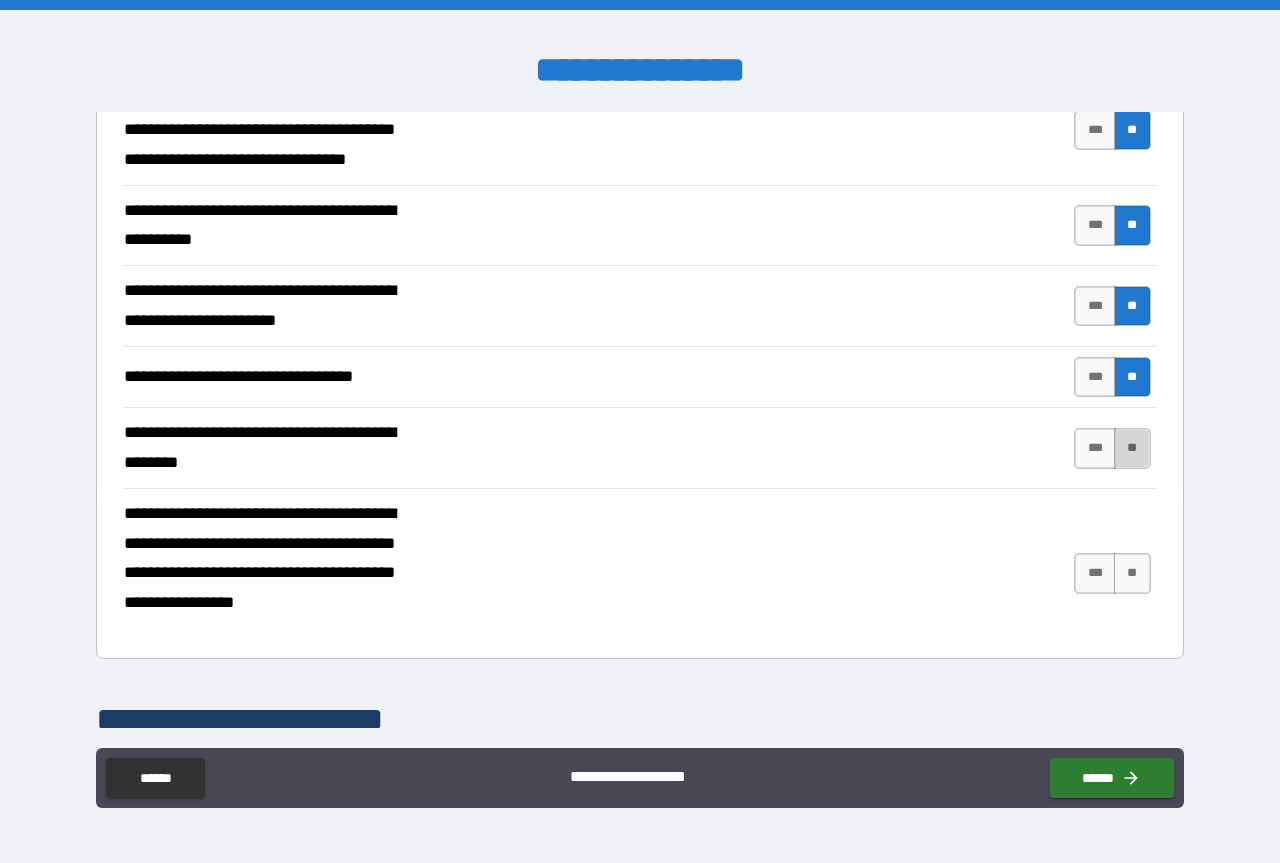 click on "**" at bounding box center (1132, 448) 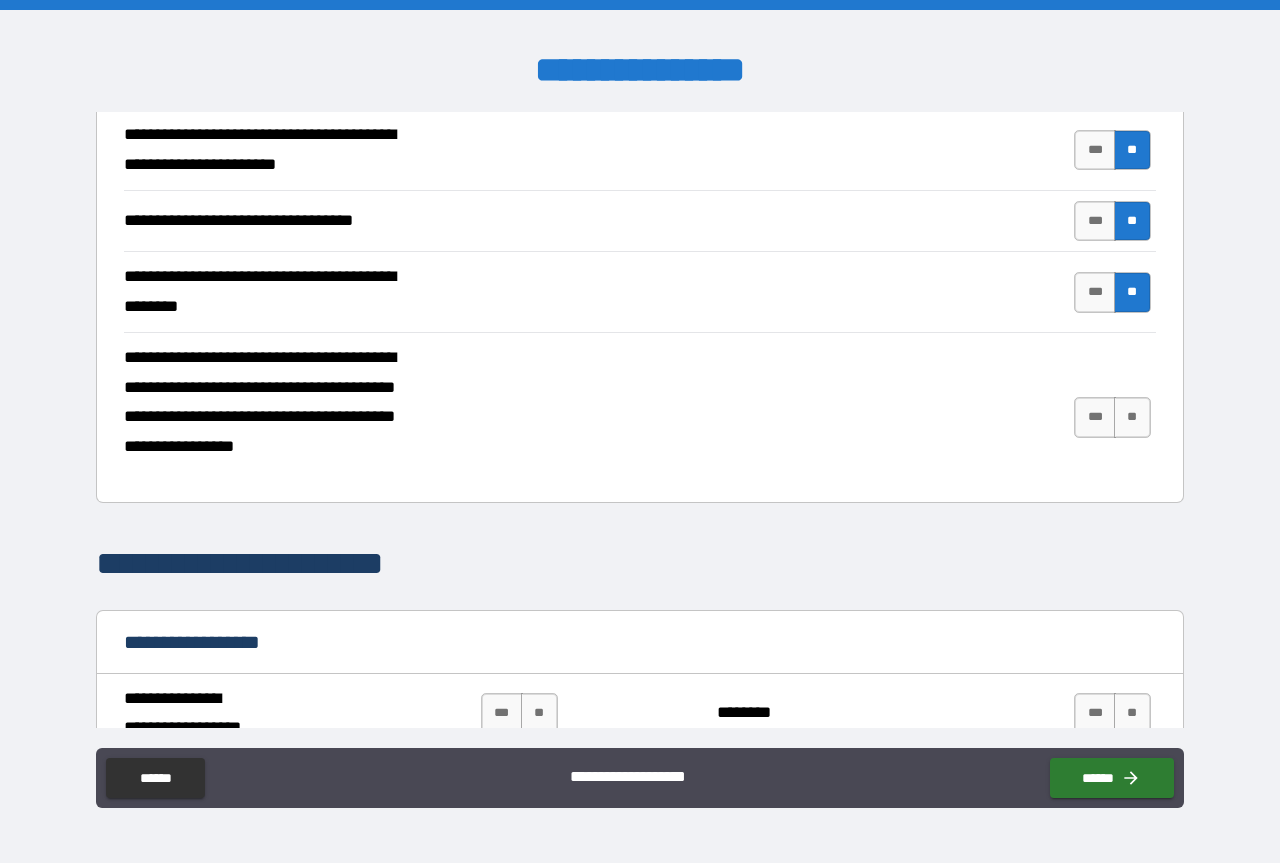 scroll, scrollTop: 1000, scrollLeft: 0, axis: vertical 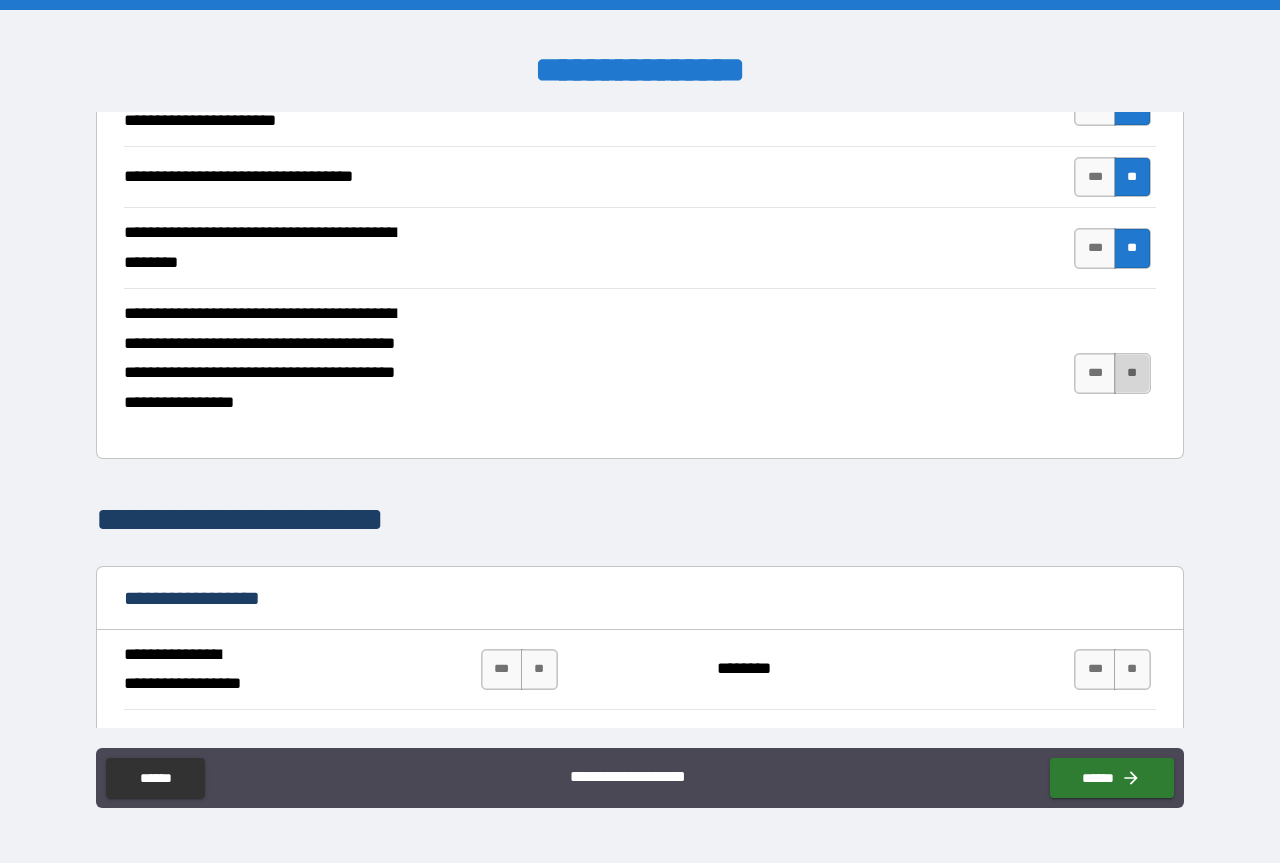 click on "**" at bounding box center [1132, 373] 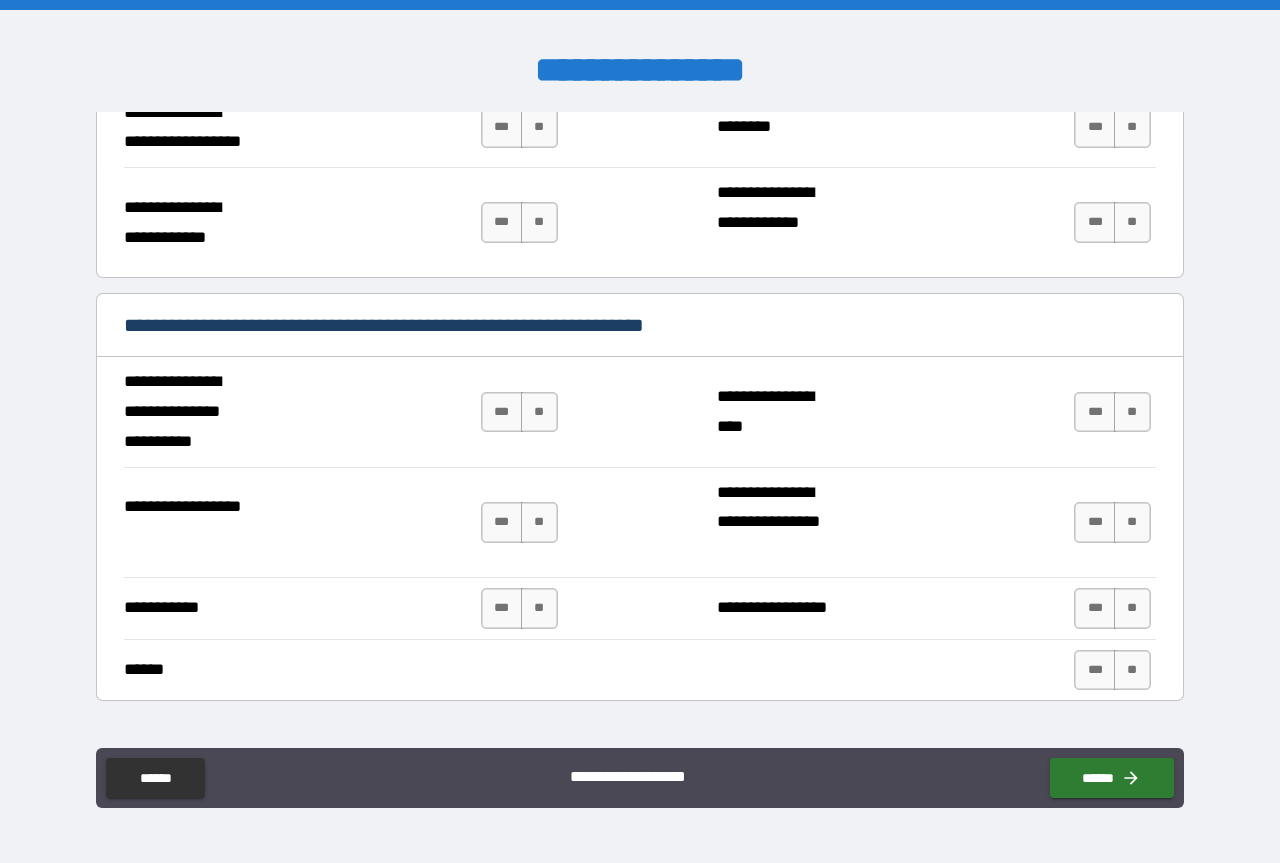 scroll, scrollTop: 1600, scrollLeft: 0, axis: vertical 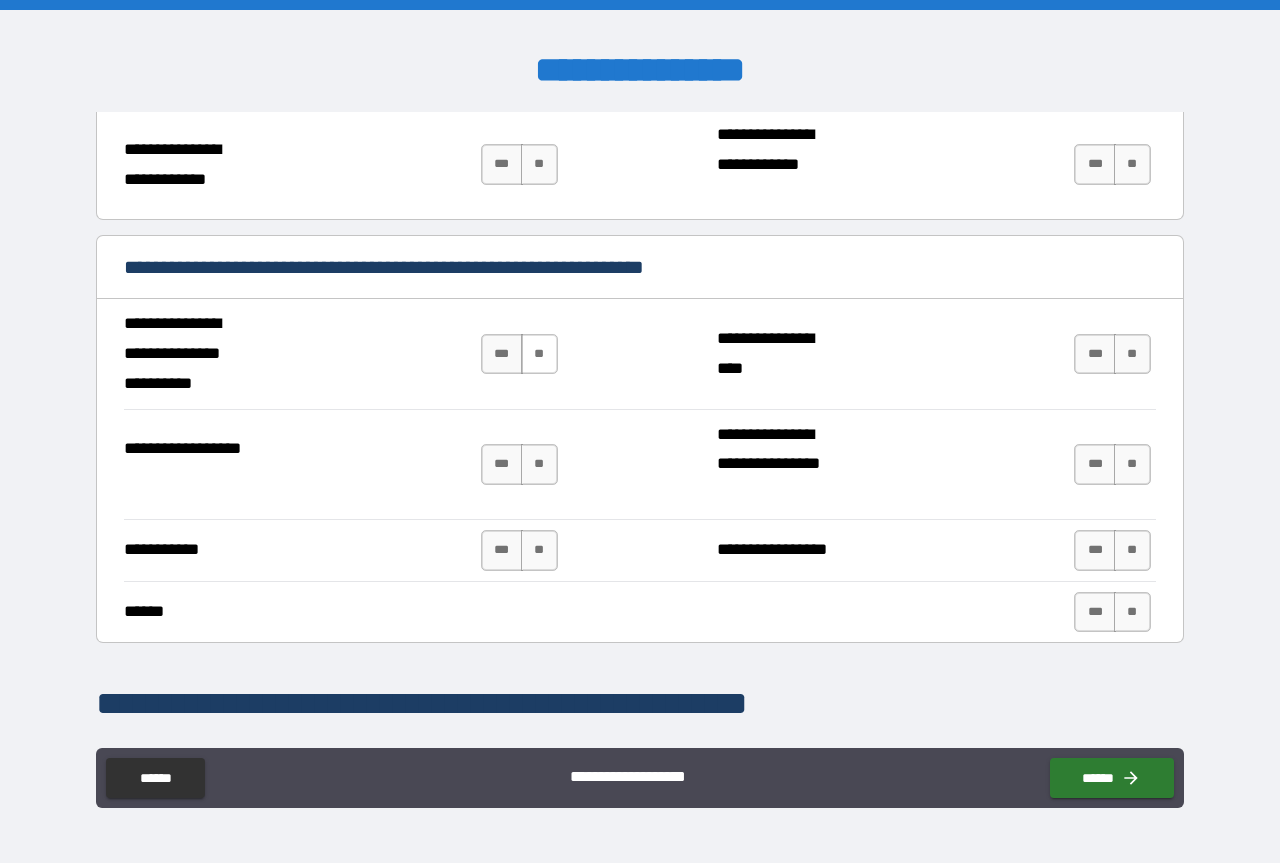 click on "**" at bounding box center [539, 354] 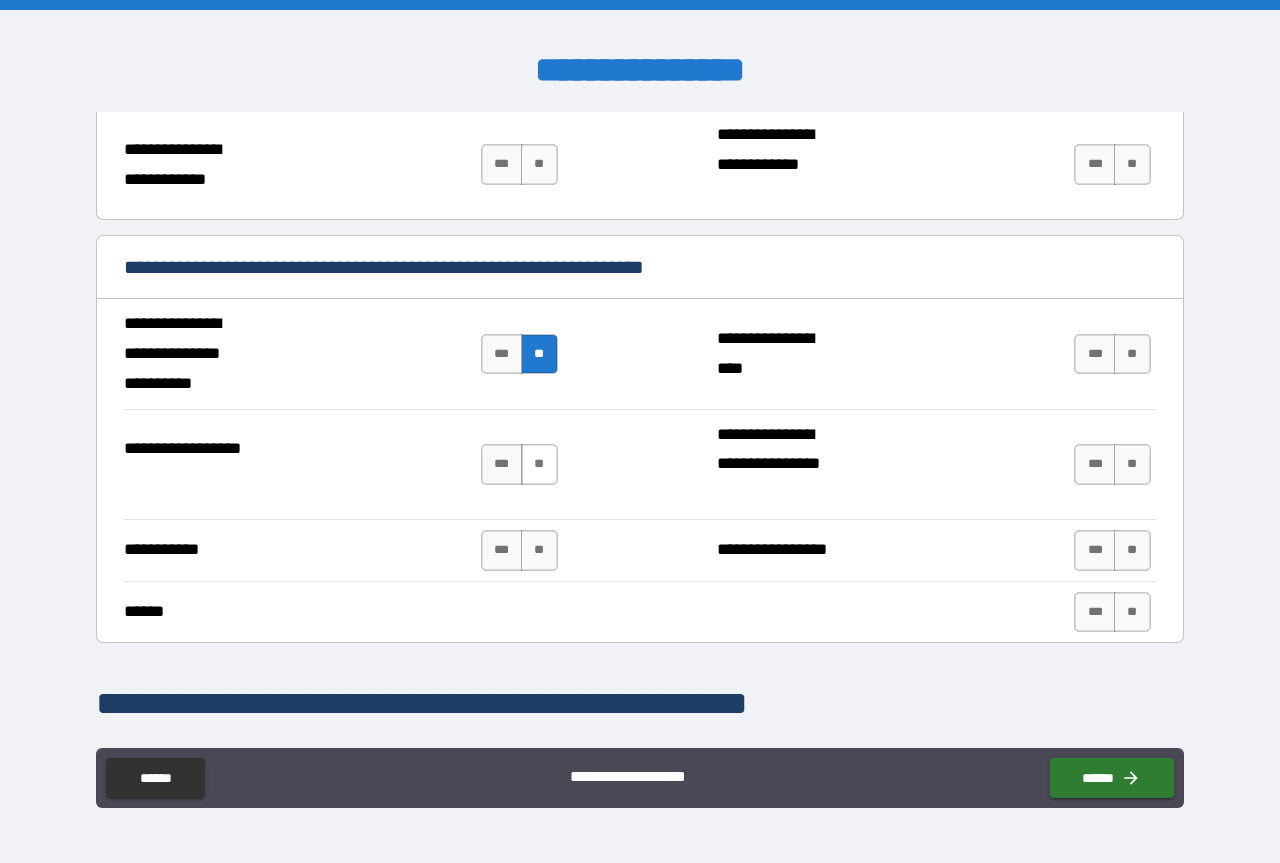 click on "**" at bounding box center (539, 464) 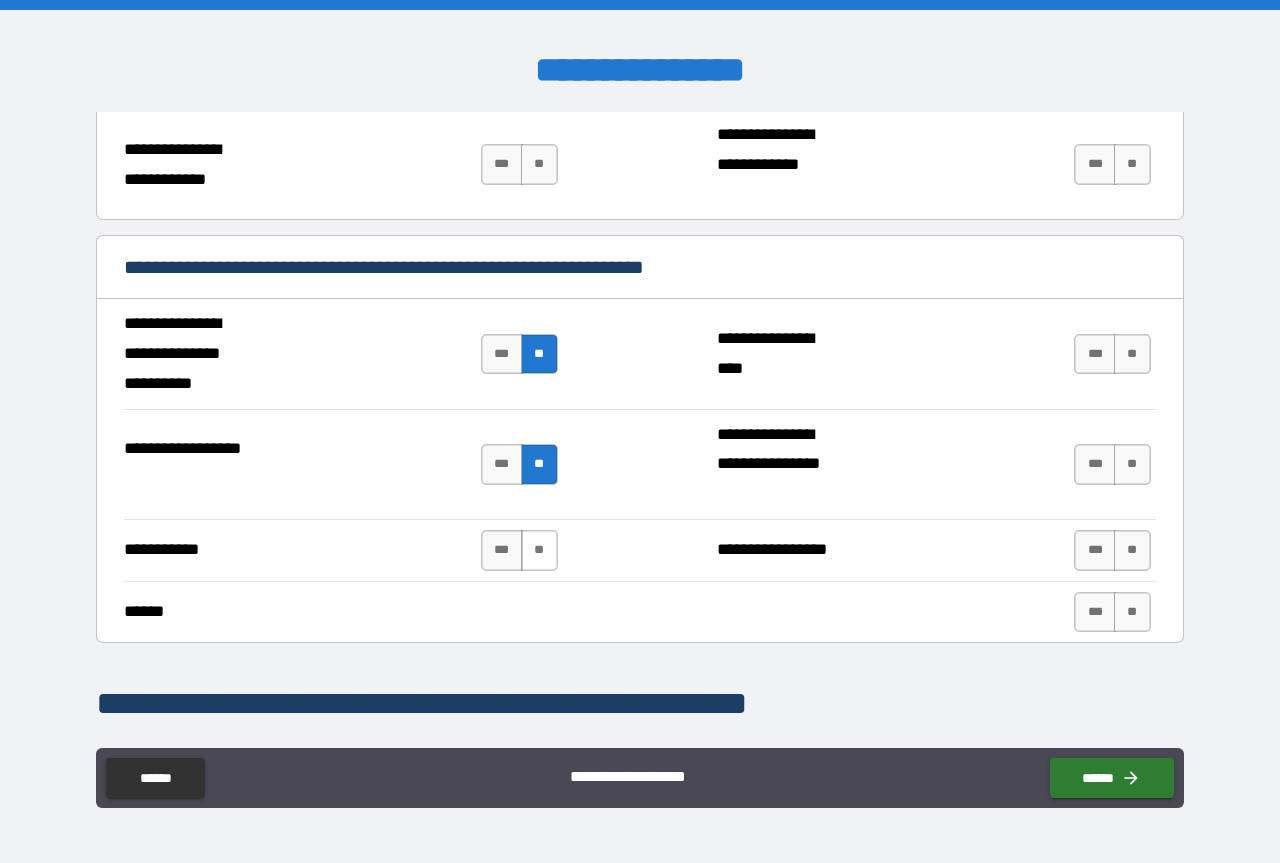 click on "**" at bounding box center (539, 550) 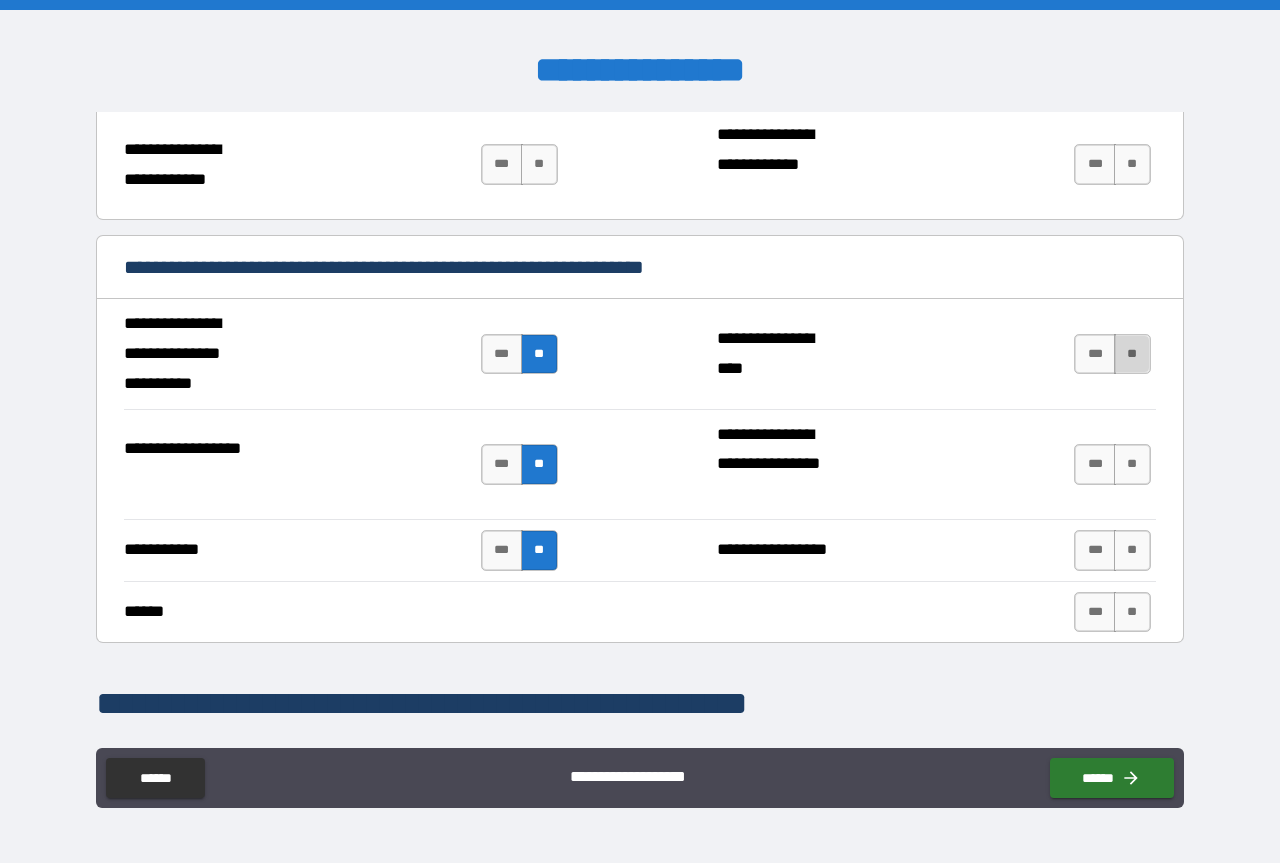 click on "**" at bounding box center [1132, 354] 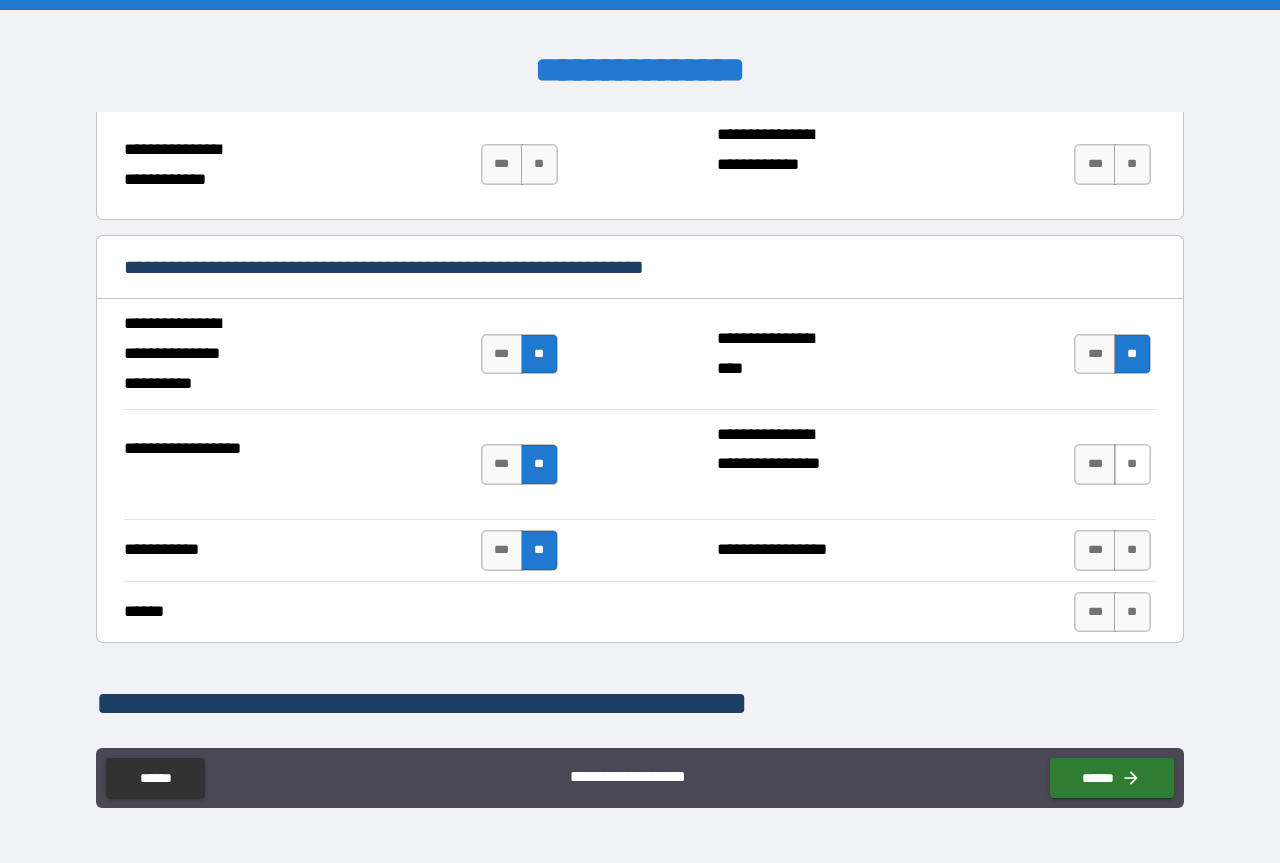 click on "**" at bounding box center (1132, 464) 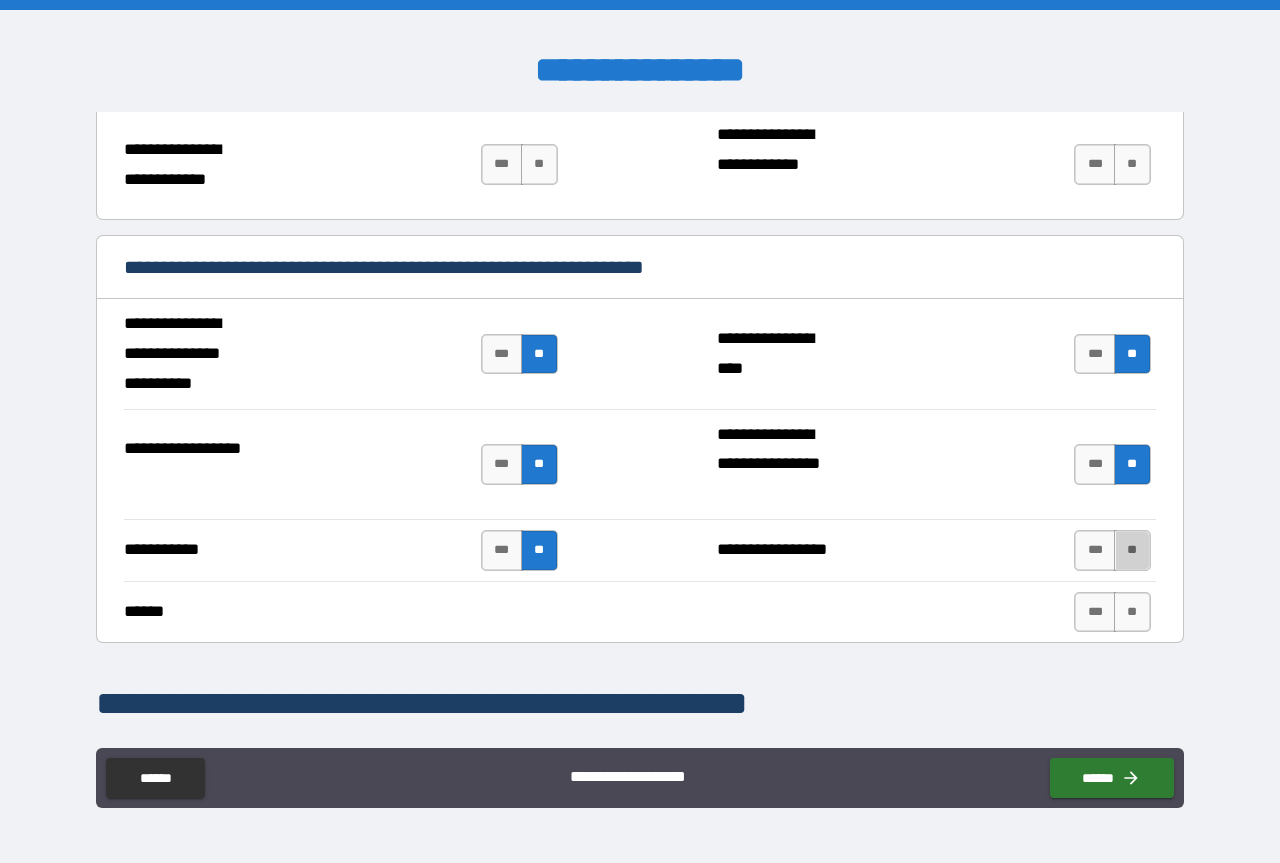 drag, startPoint x: 1127, startPoint y: 557, endPoint x: 1081, endPoint y: 575, distance: 49.396355 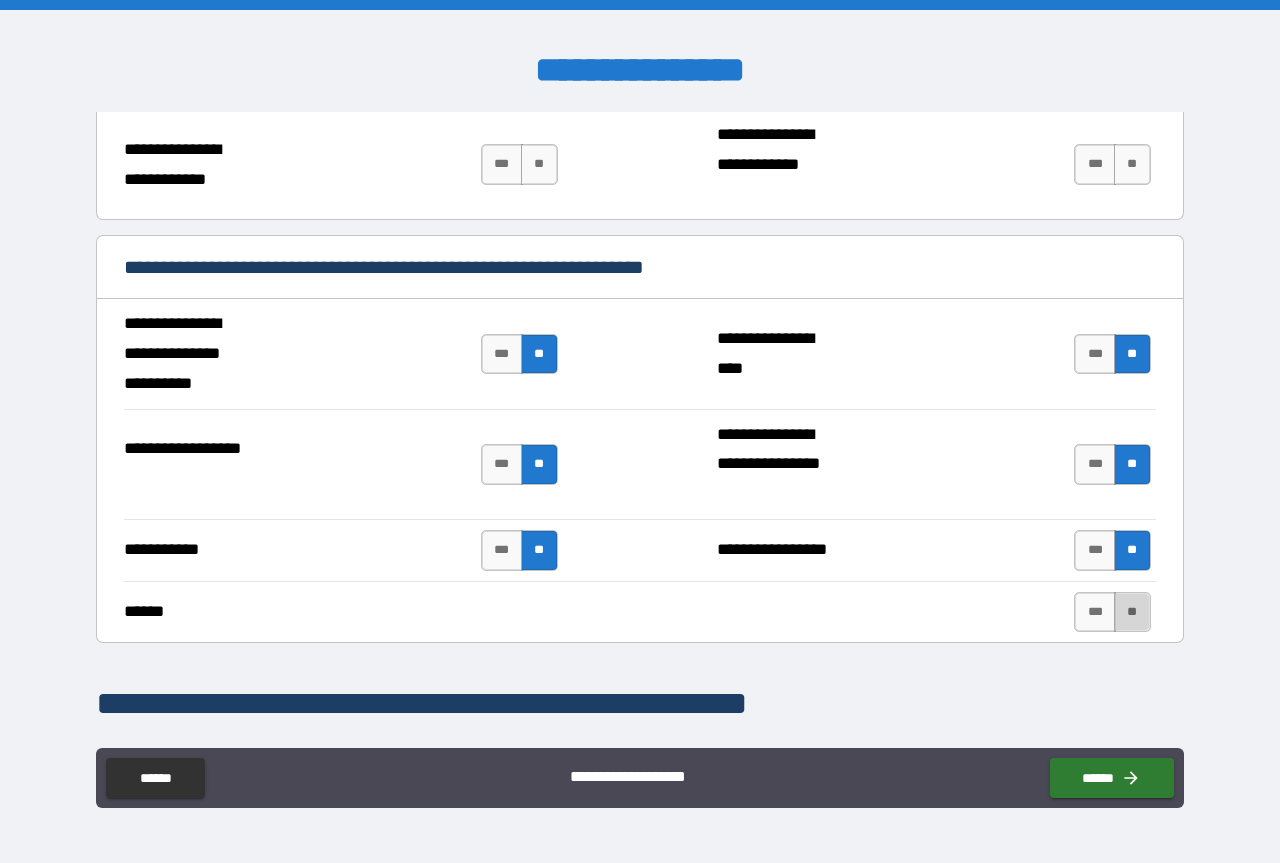 click on "**" at bounding box center (1132, 612) 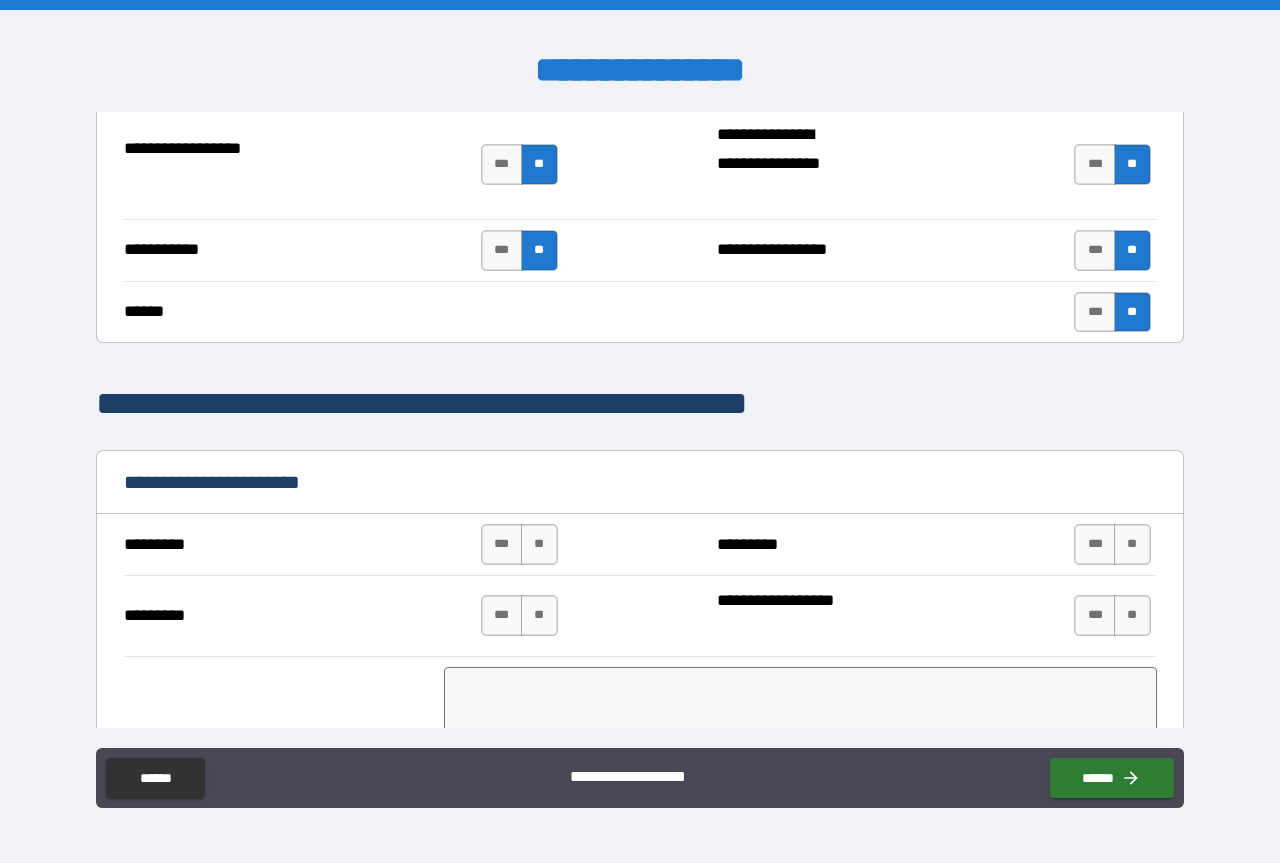 scroll, scrollTop: 2100, scrollLeft: 0, axis: vertical 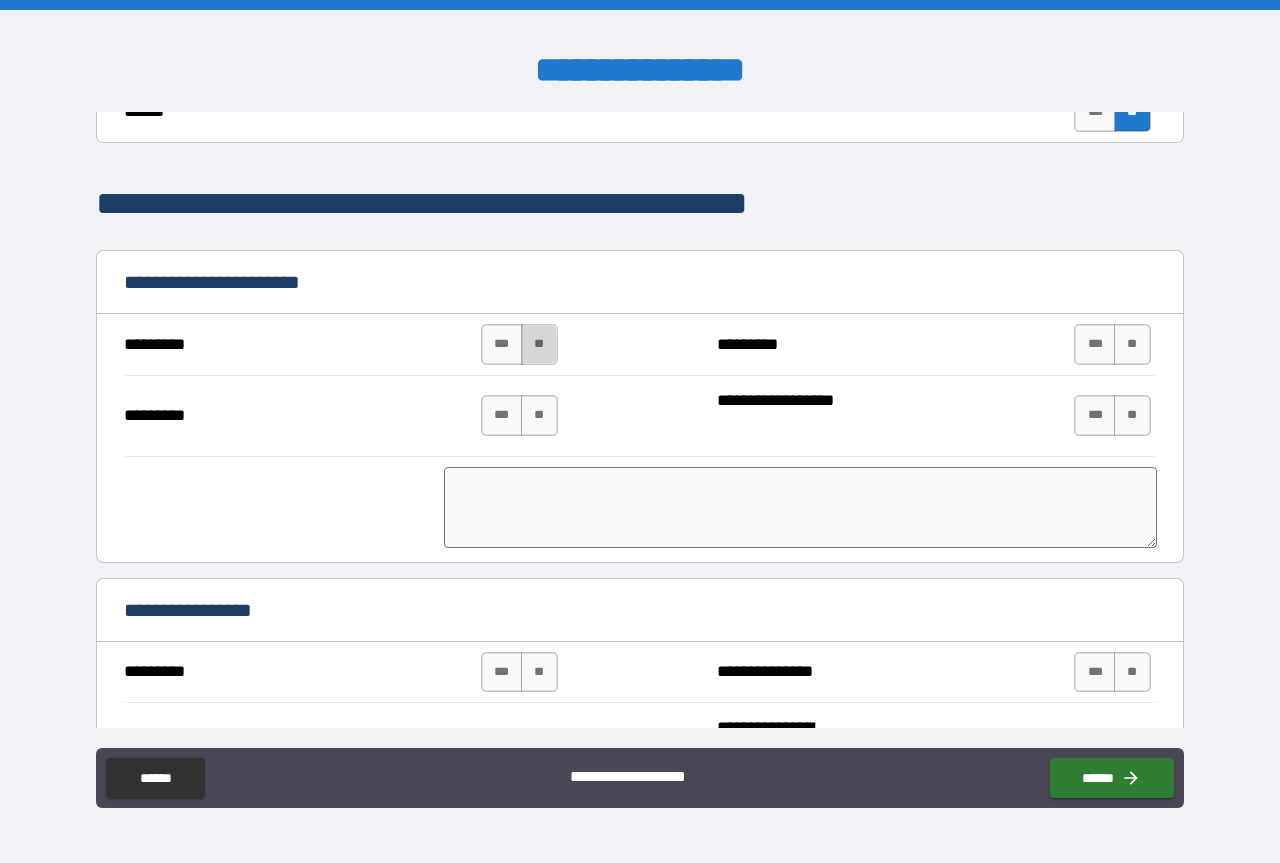 click on "**" at bounding box center (539, 344) 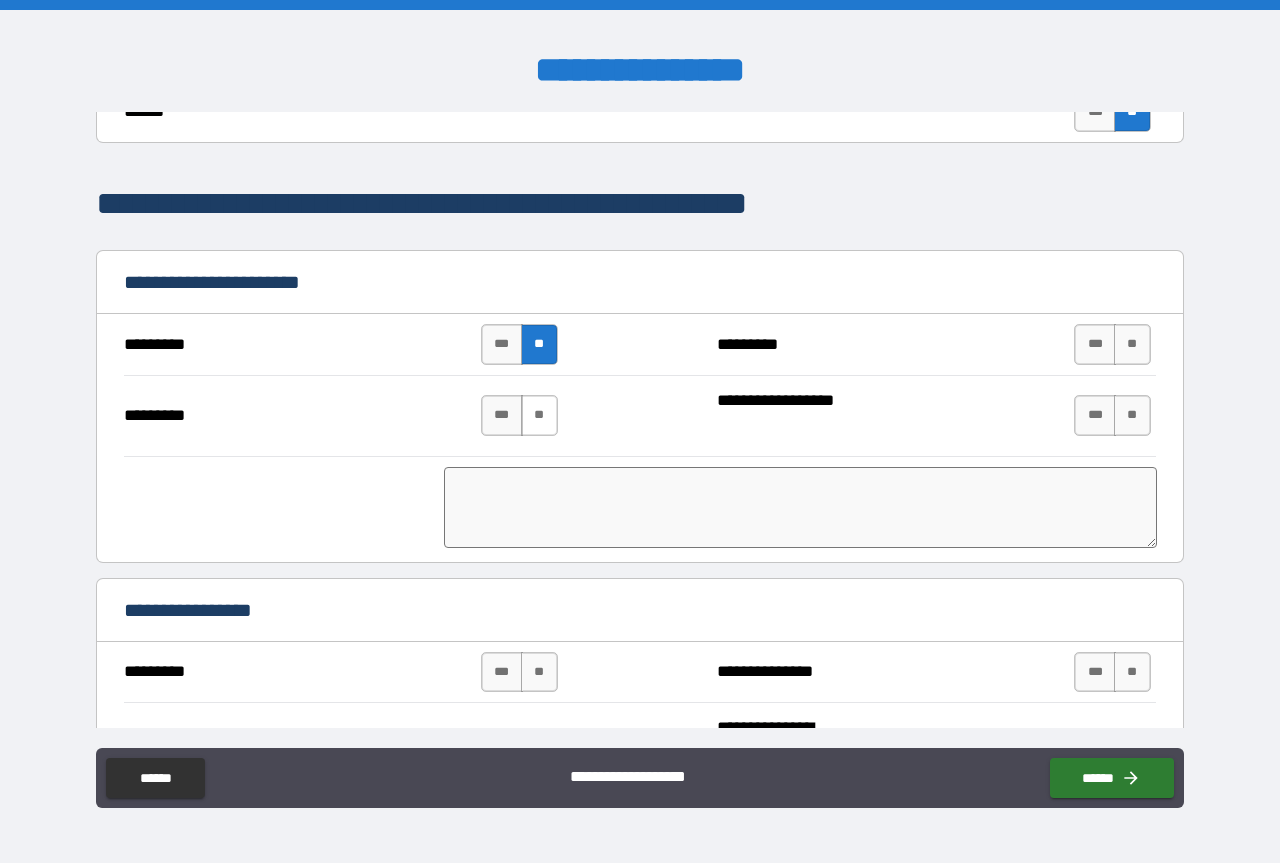 click on "**" at bounding box center (539, 415) 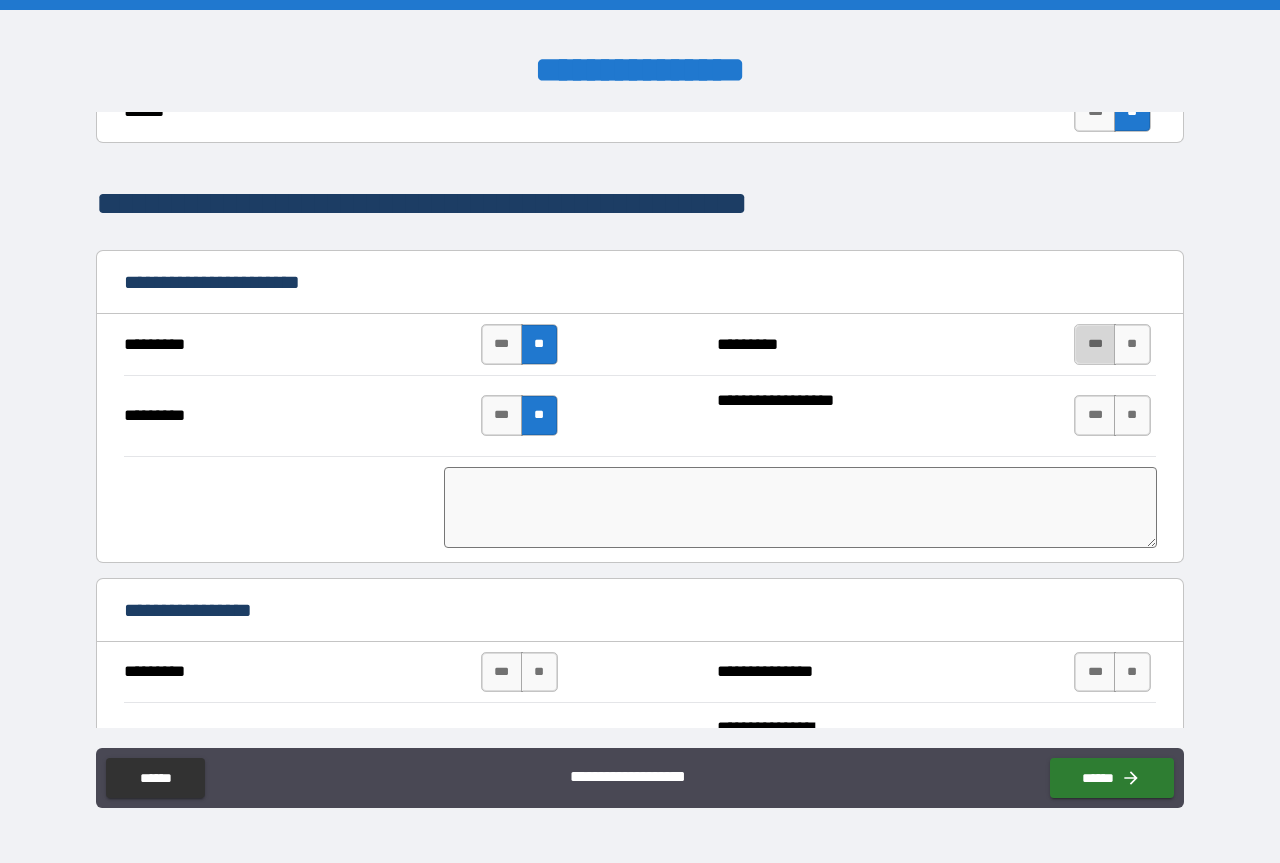 click on "***" at bounding box center (1095, 344) 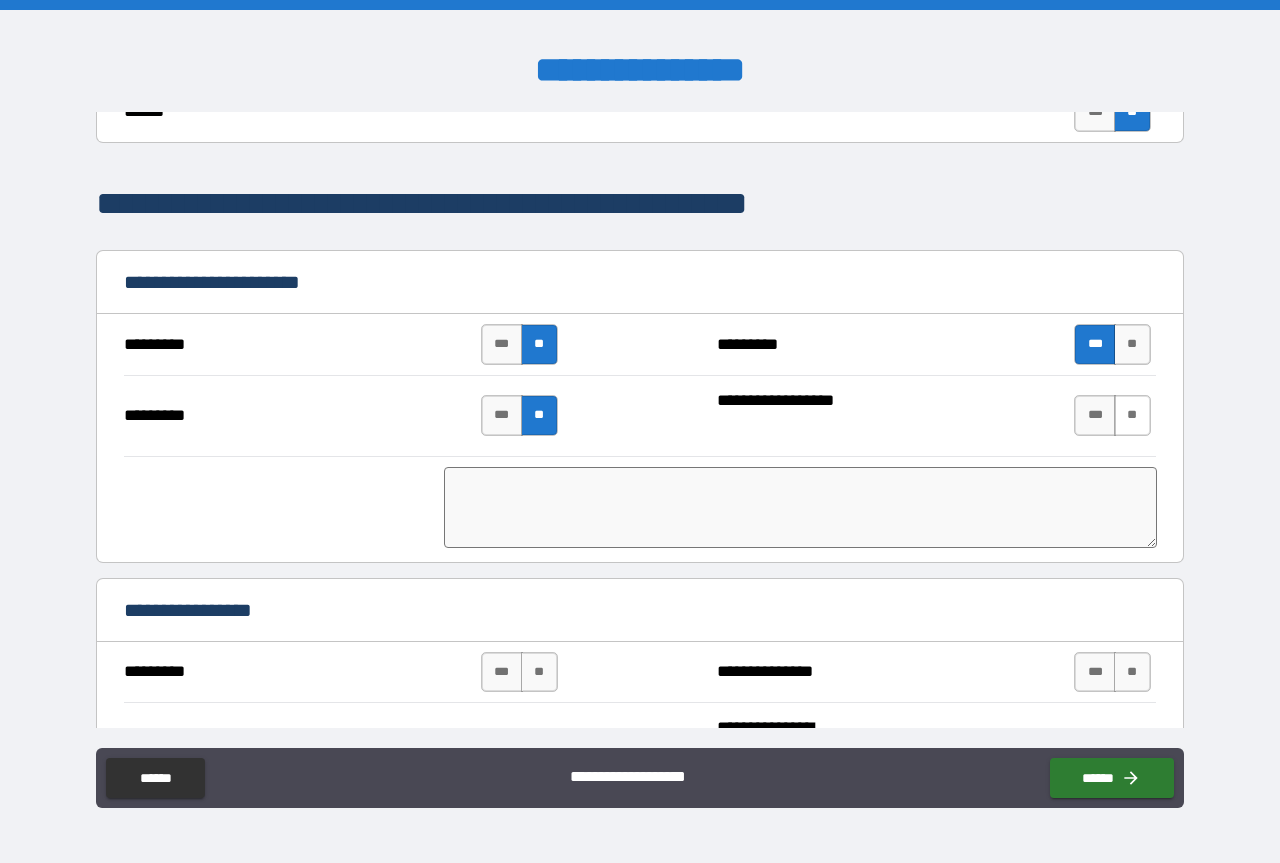 click on "**" at bounding box center [1132, 415] 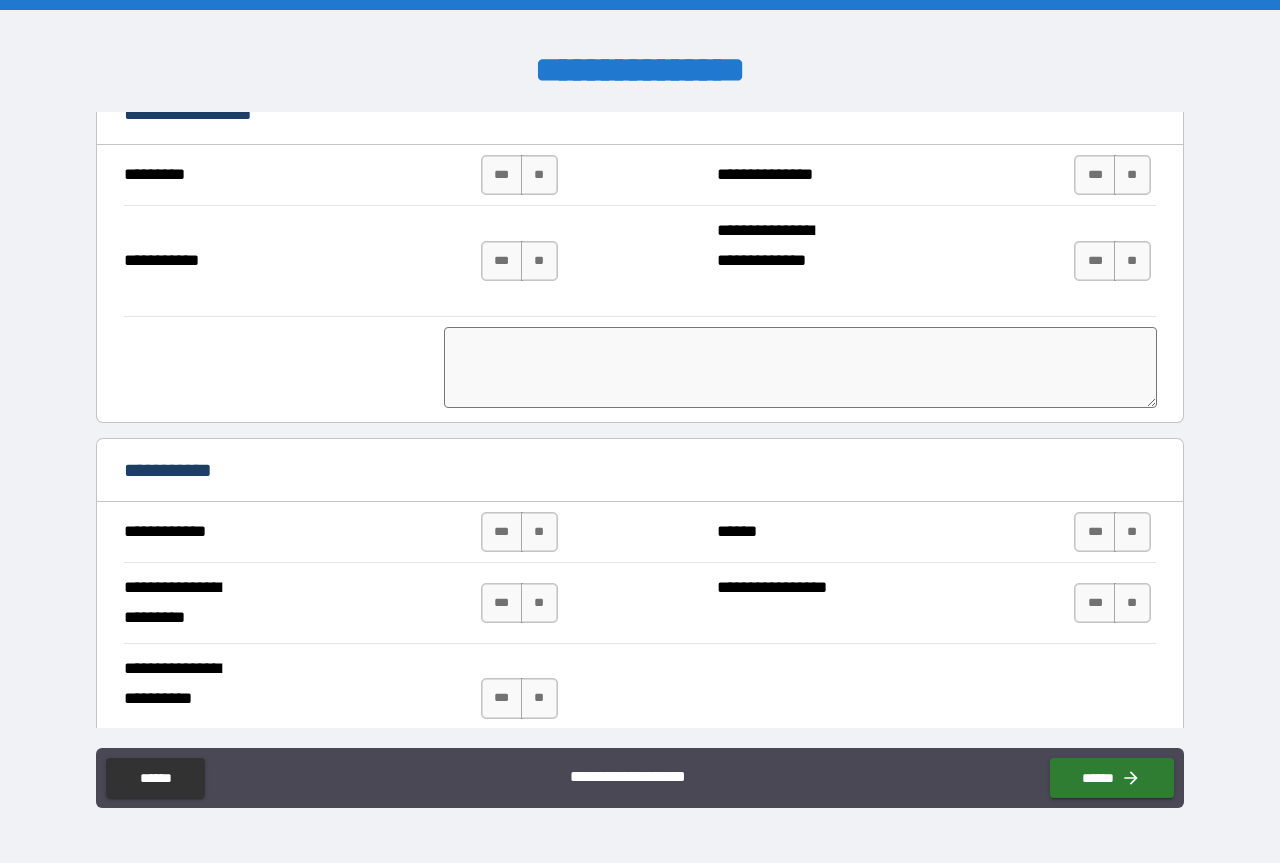 scroll, scrollTop: 2600, scrollLeft: 0, axis: vertical 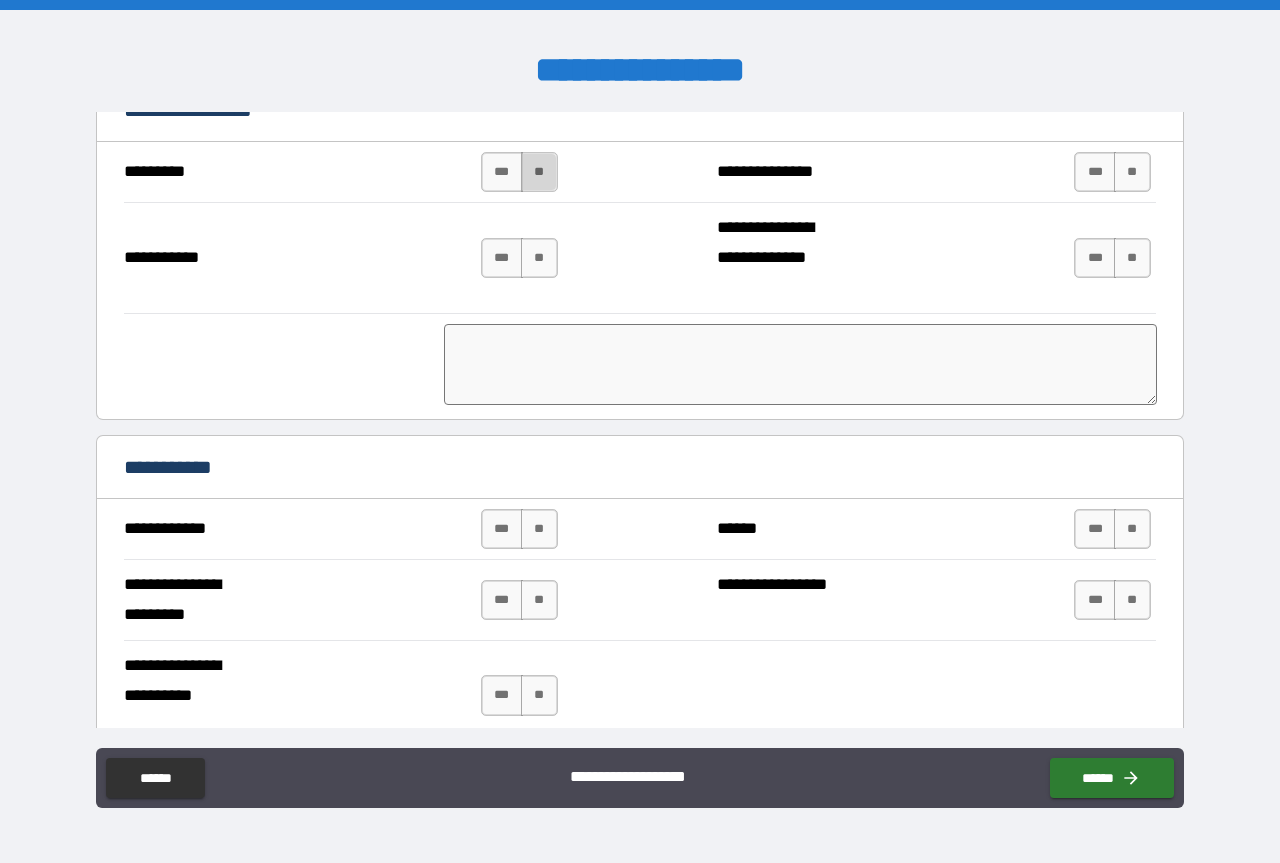 click on "**" at bounding box center (539, 172) 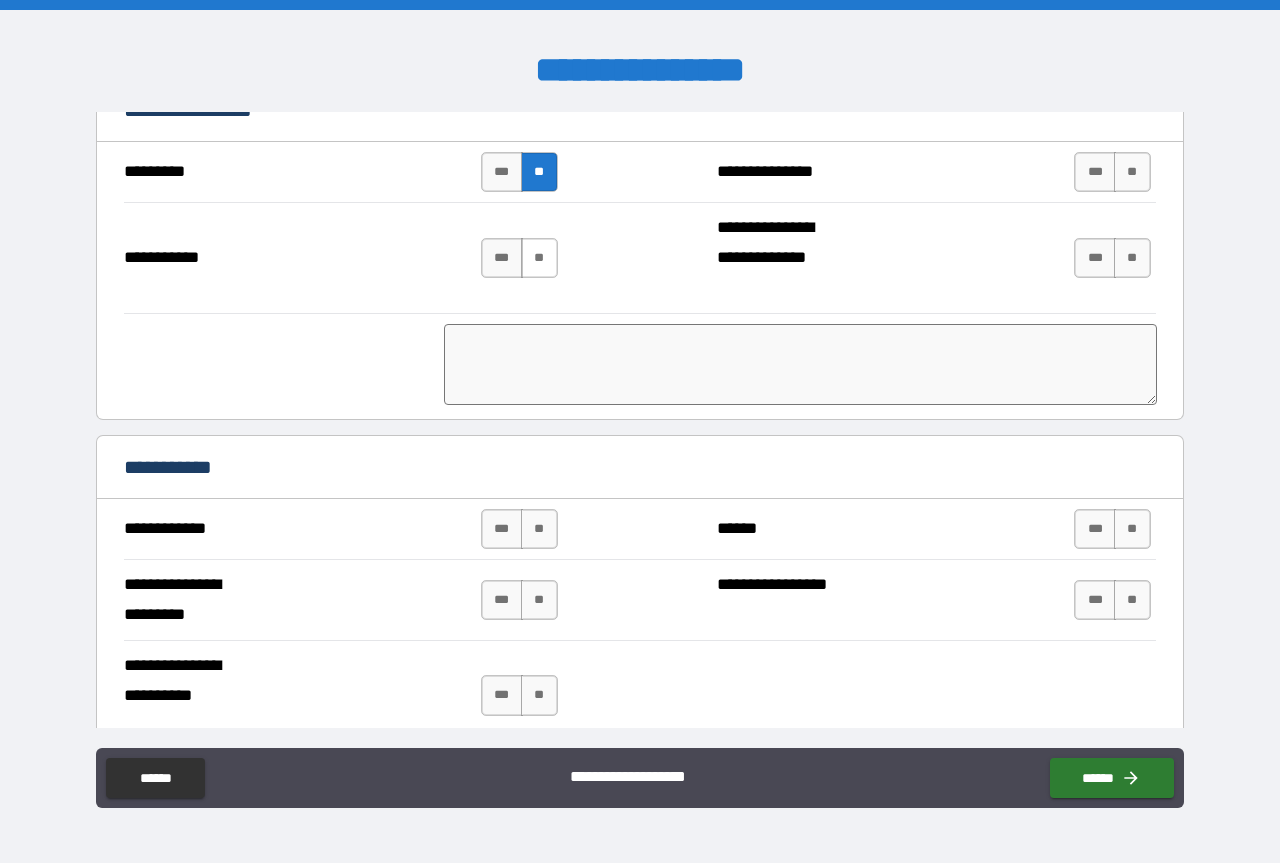 click on "**" at bounding box center [539, 258] 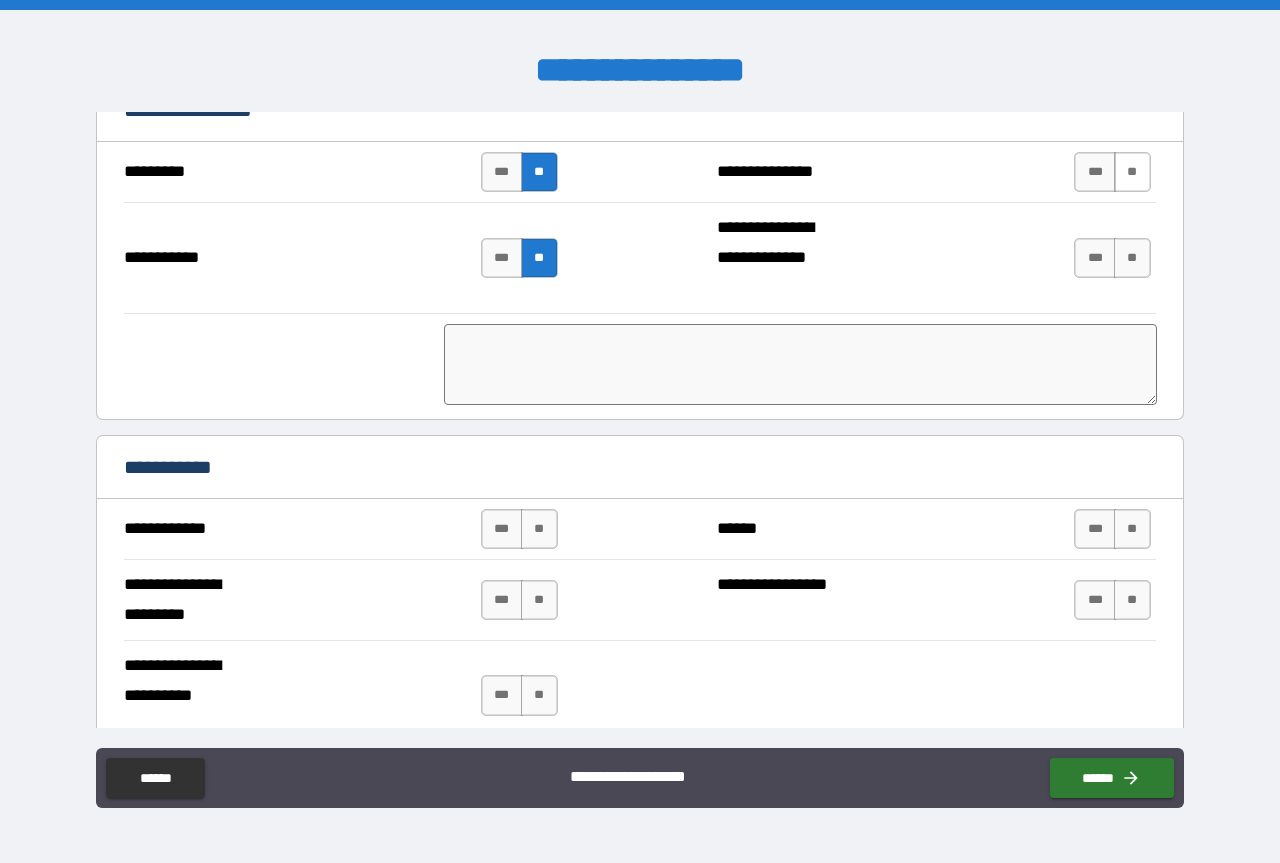drag, startPoint x: 1116, startPoint y: 178, endPoint x: 1118, endPoint y: 191, distance: 13.152946 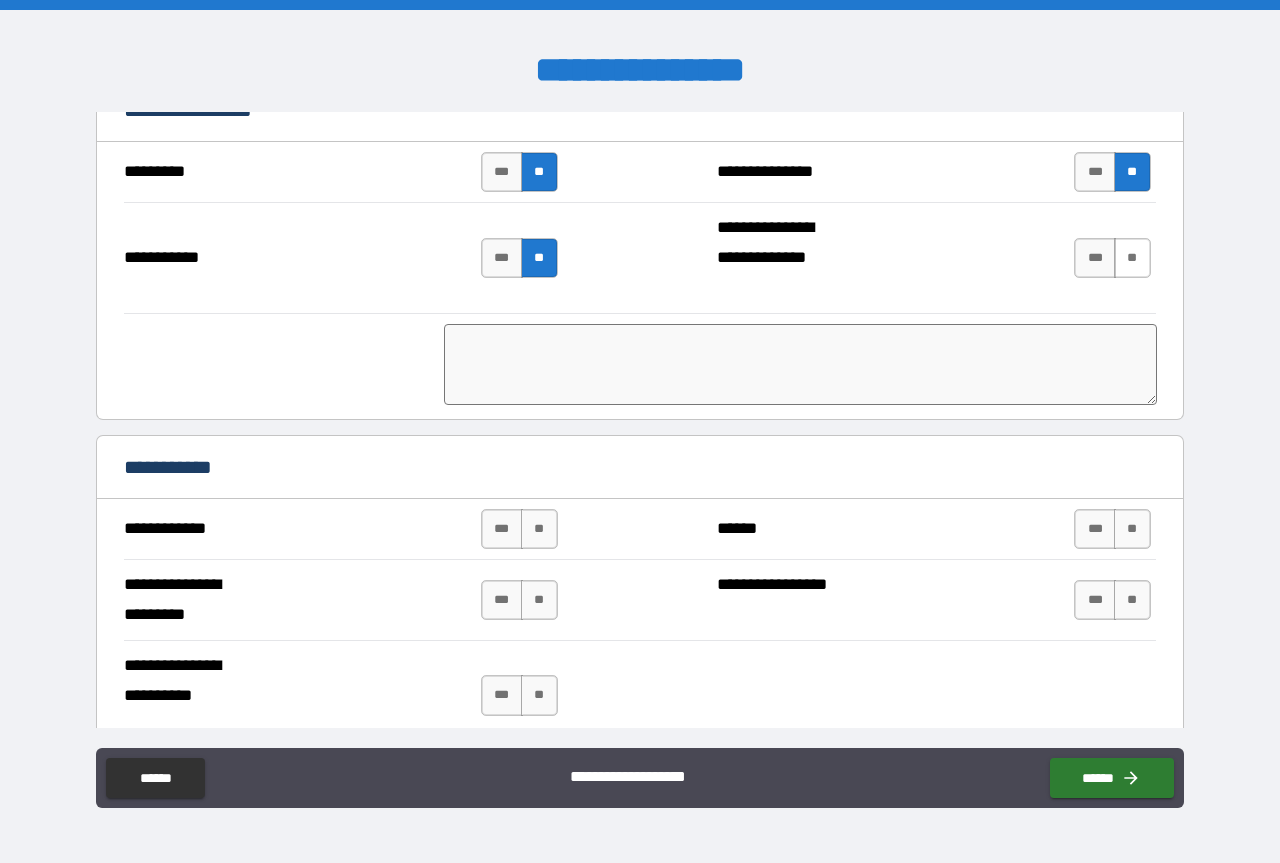click on "**" at bounding box center (1132, 258) 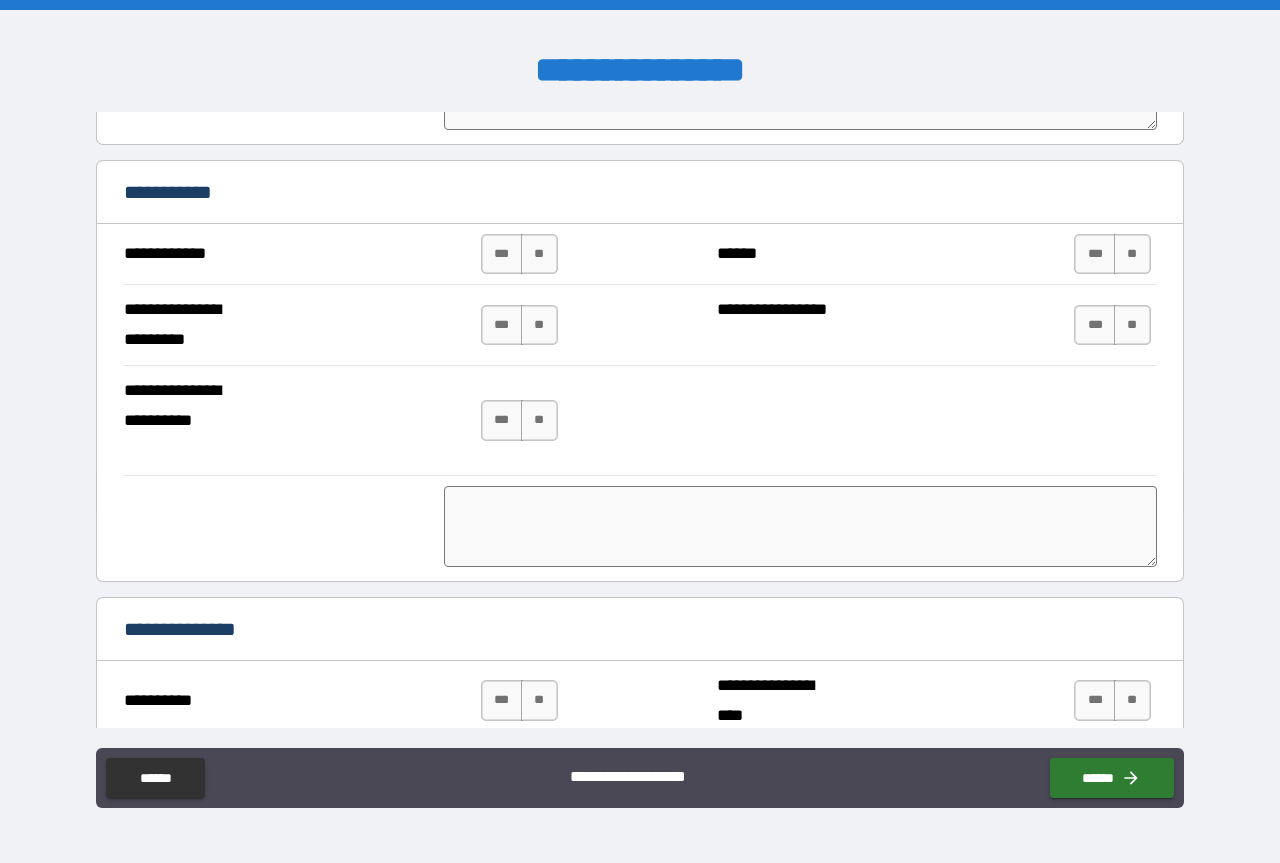 scroll, scrollTop: 2900, scrollLeft: 0, axis: vertical 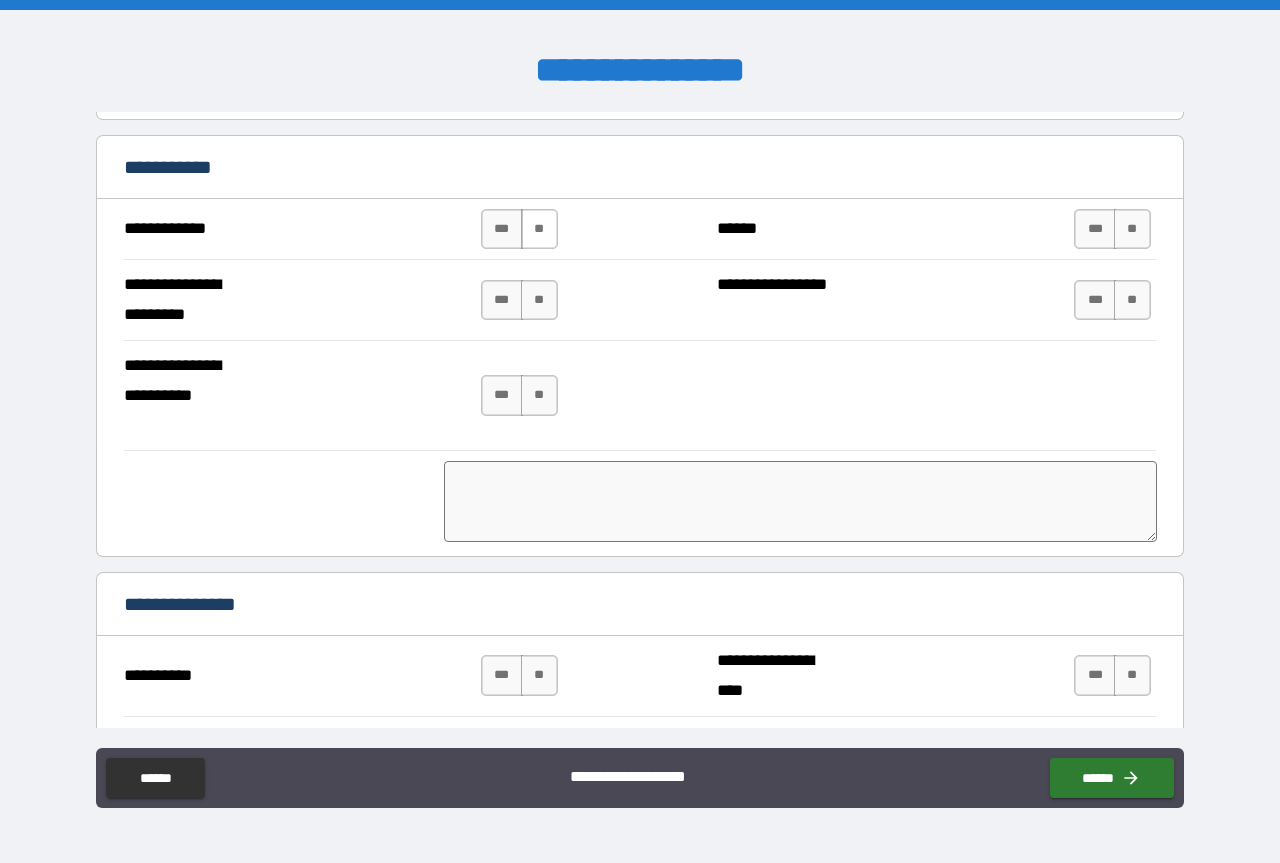 click on "**" at bounding box center [539, 229] 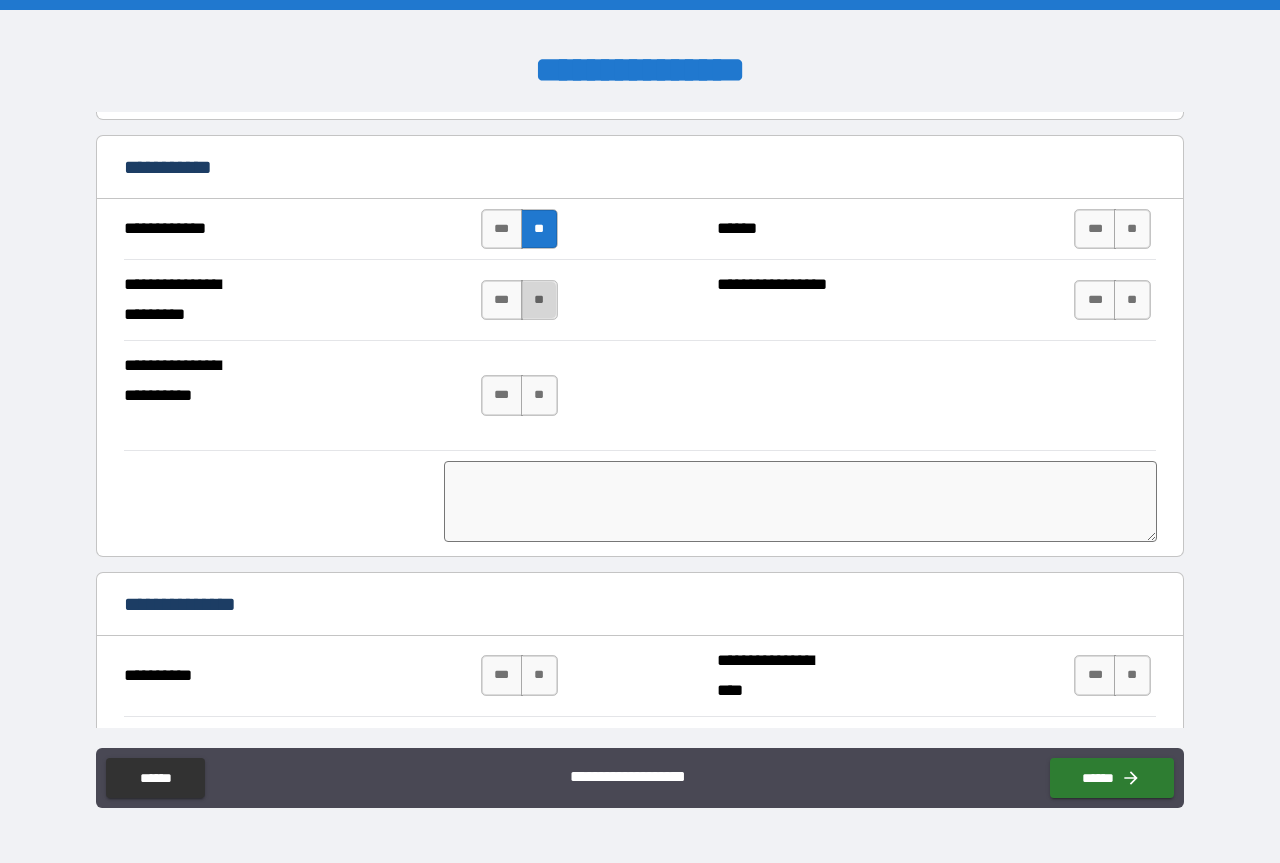 click on "**" at bounding box center [539, 300] 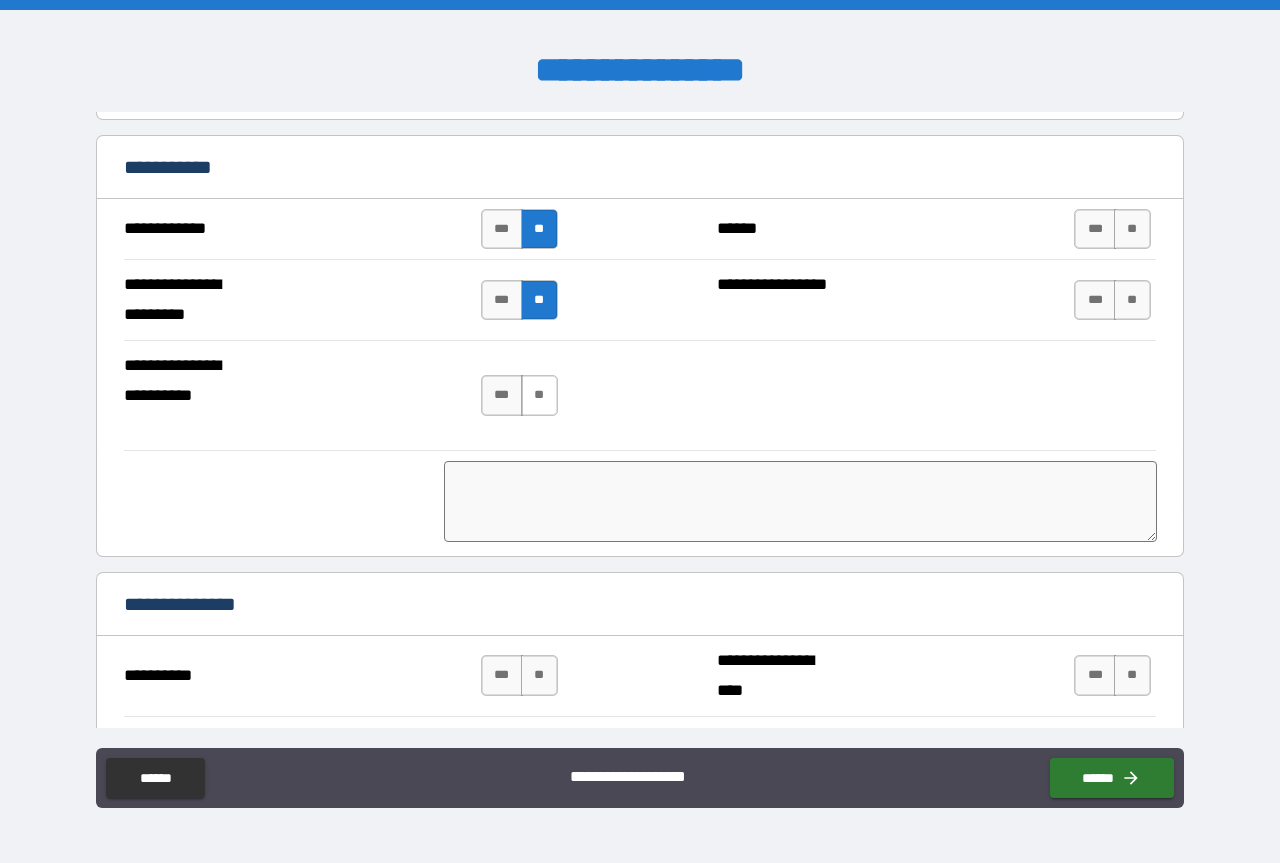 click on "**" at bounding box center (539, 395) 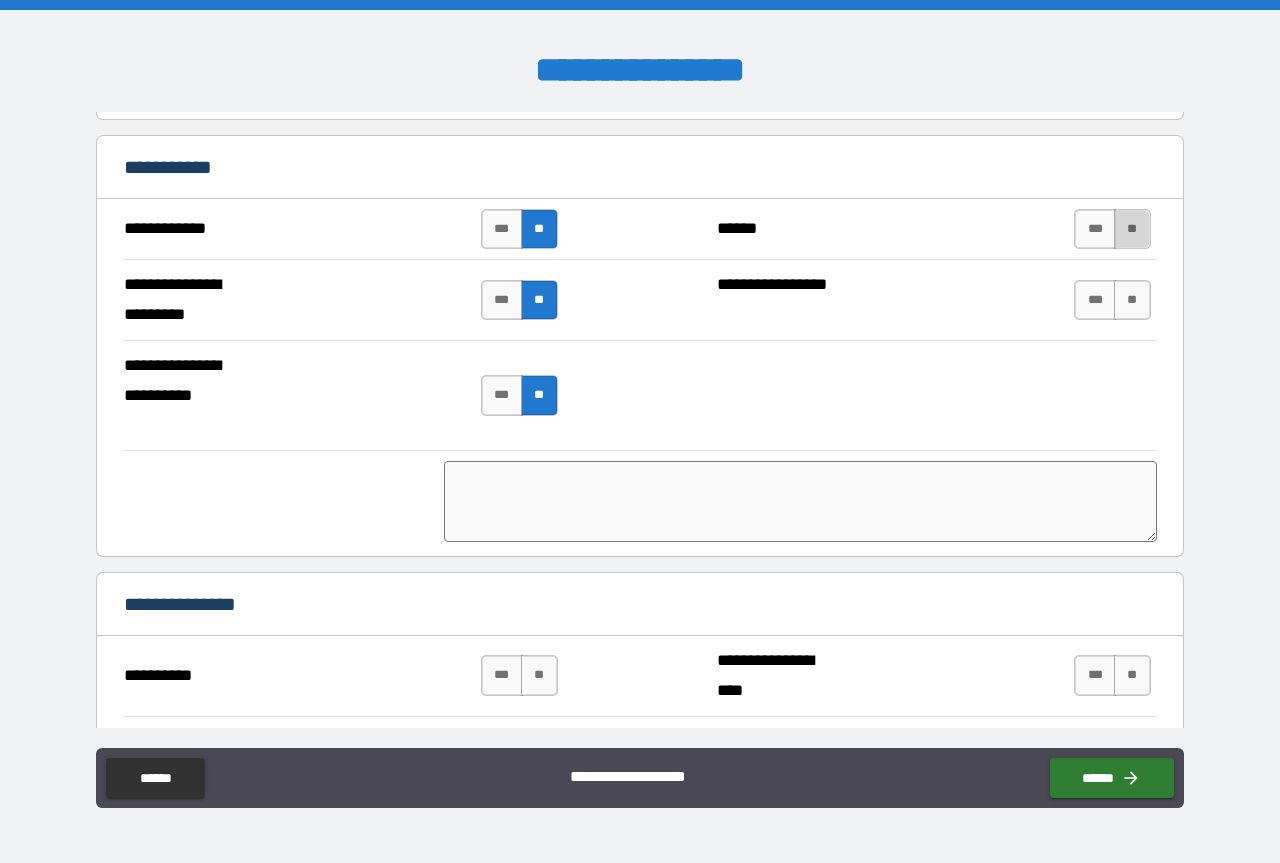 click on "**" at bounding box center [1132, 229] 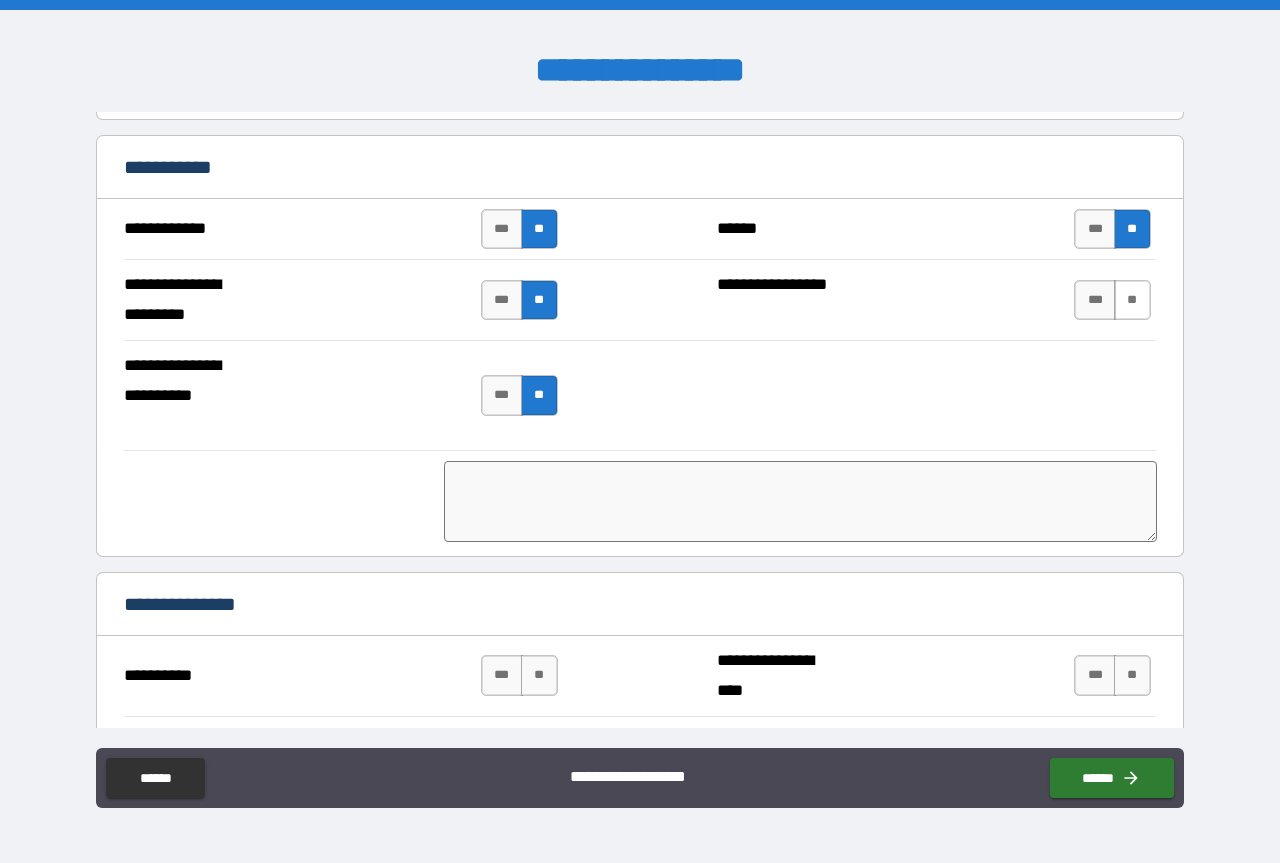 click on "**" at bounding box center [1132, 300] 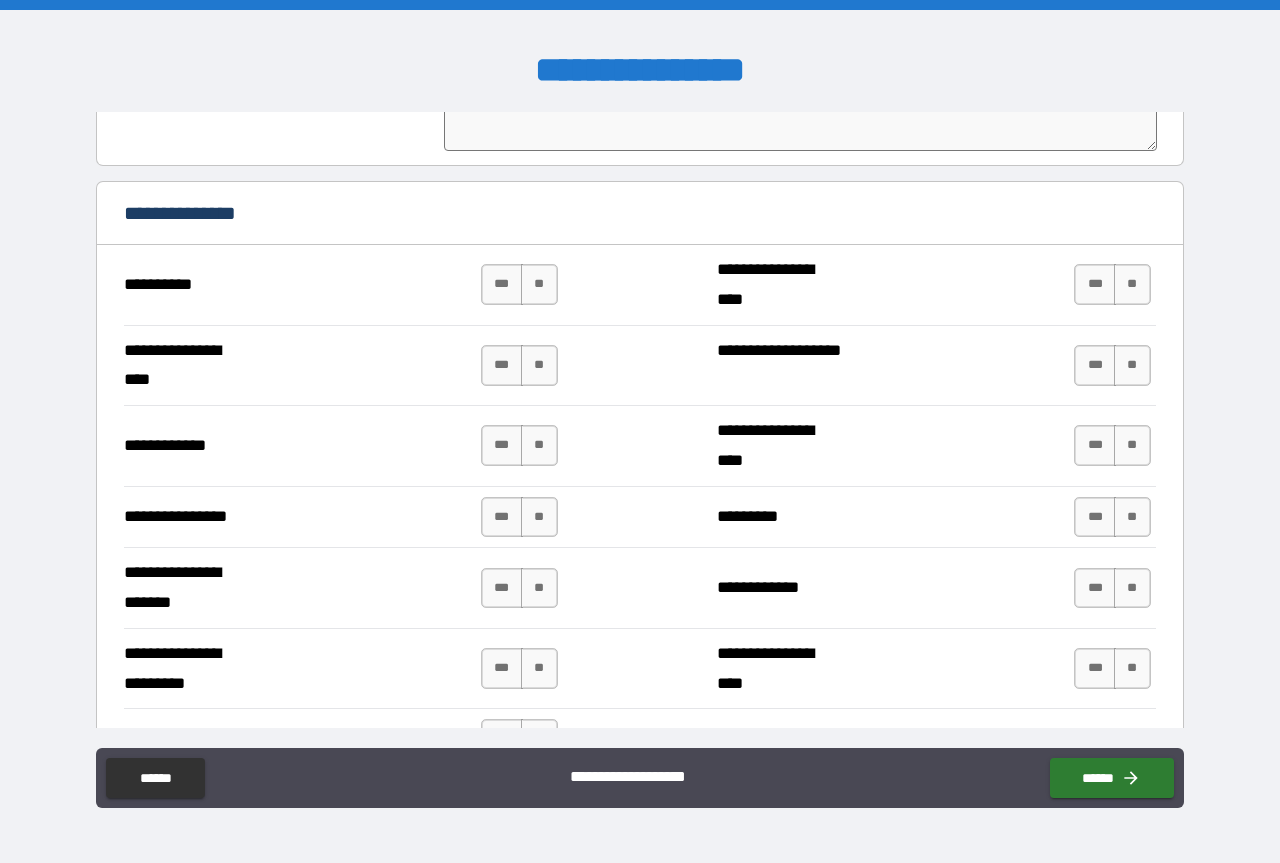 scroll, scrollTop: 3300, scrollLeft: 0, axis: vertical 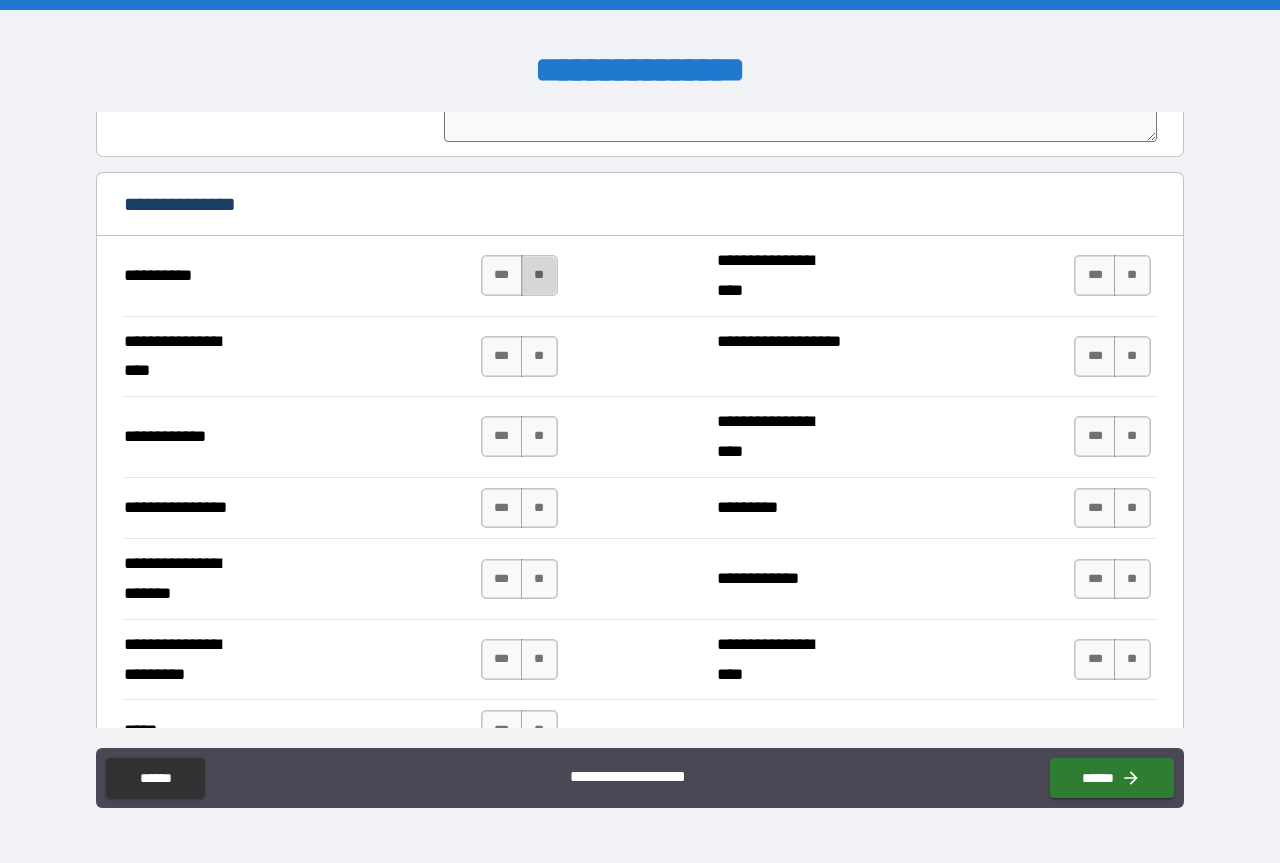 click on "**" at bounding box center [539, 275] 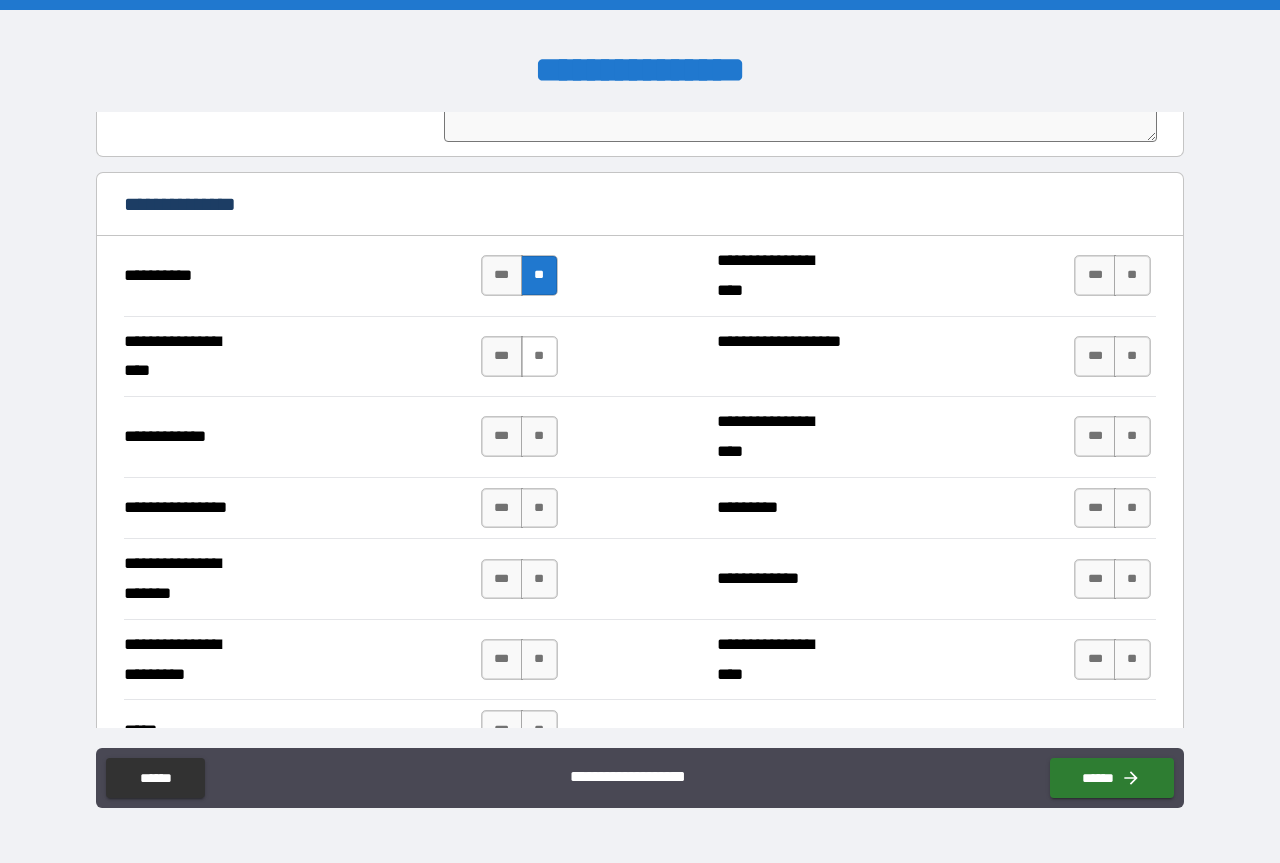 click on "**" at bounding box center [539, 356] 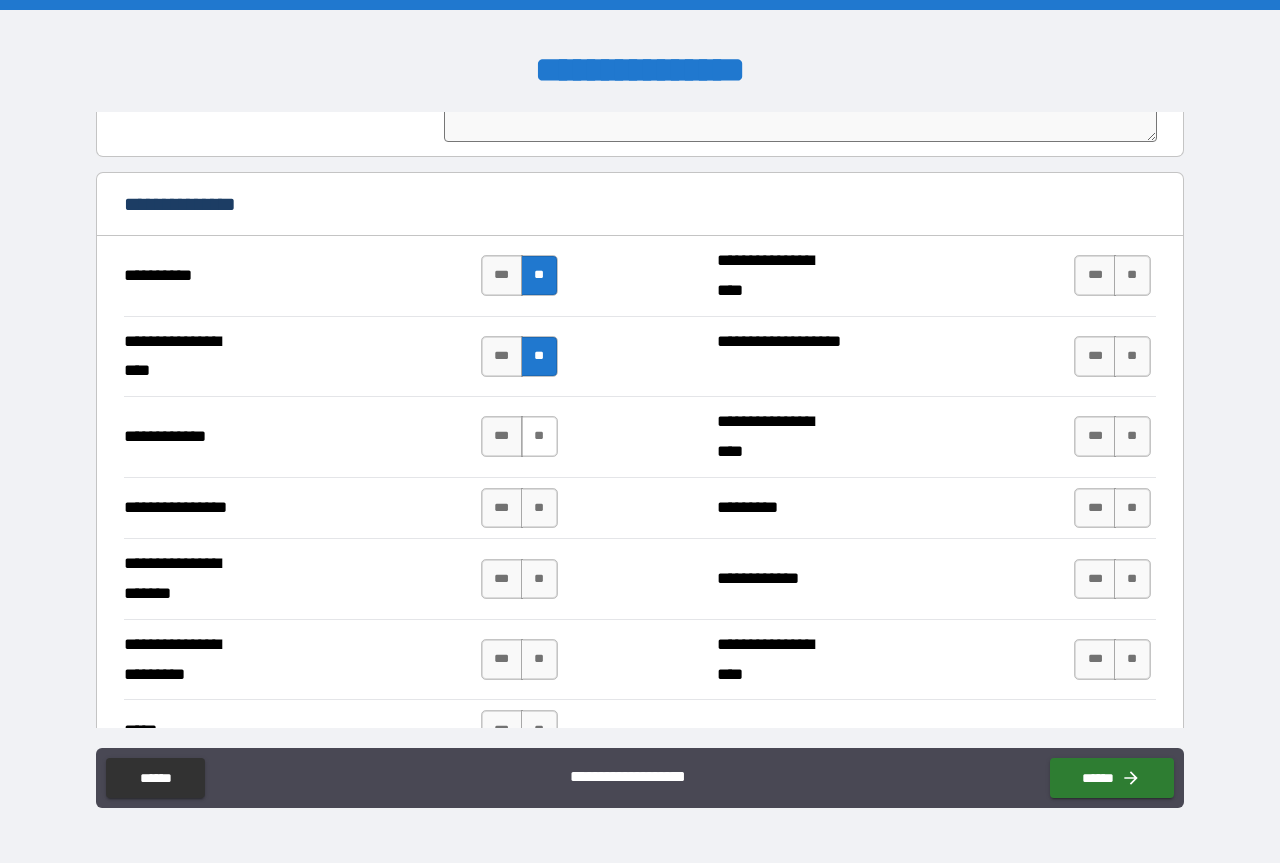 click on "**" at bounding box center (539, 436) 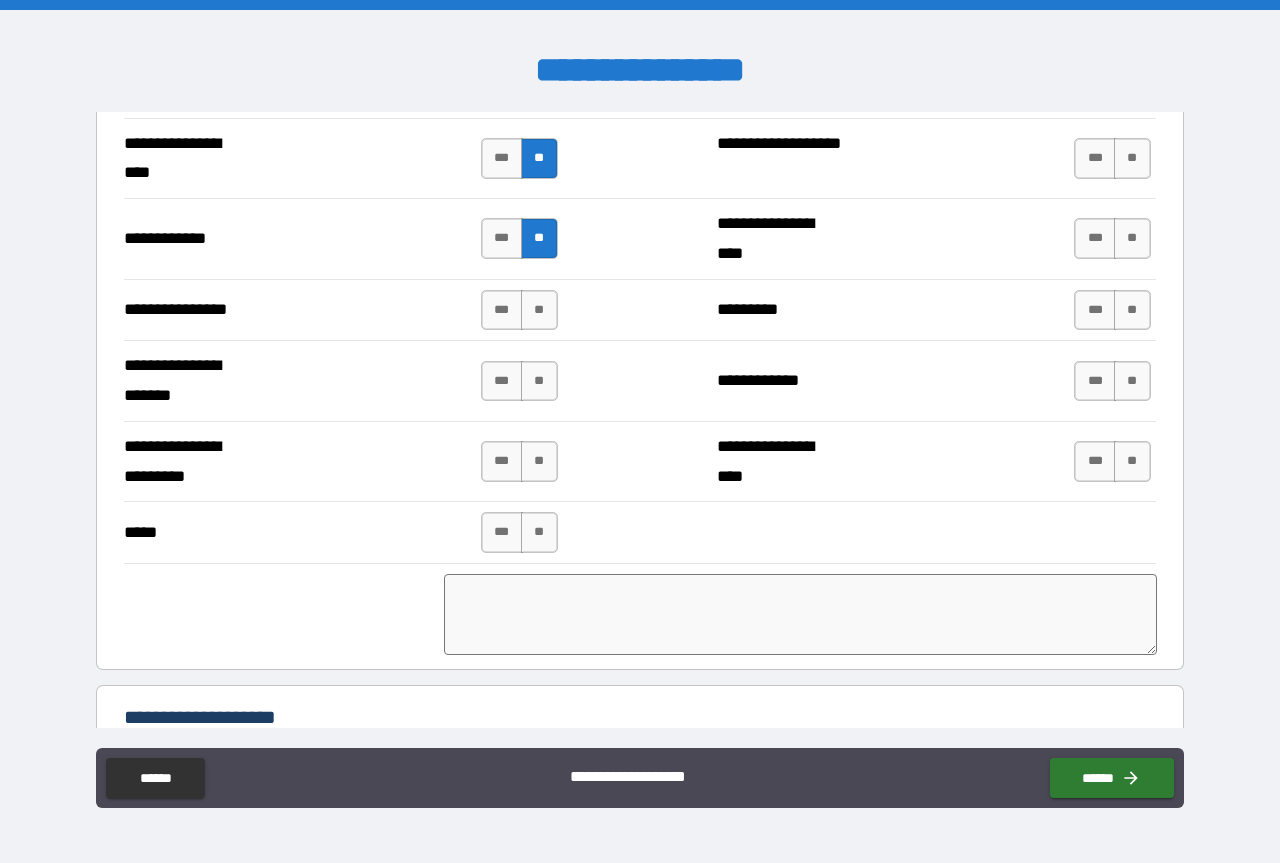 scroll, scrollTop: 3500, scrollLeft: 0, axis: vertical 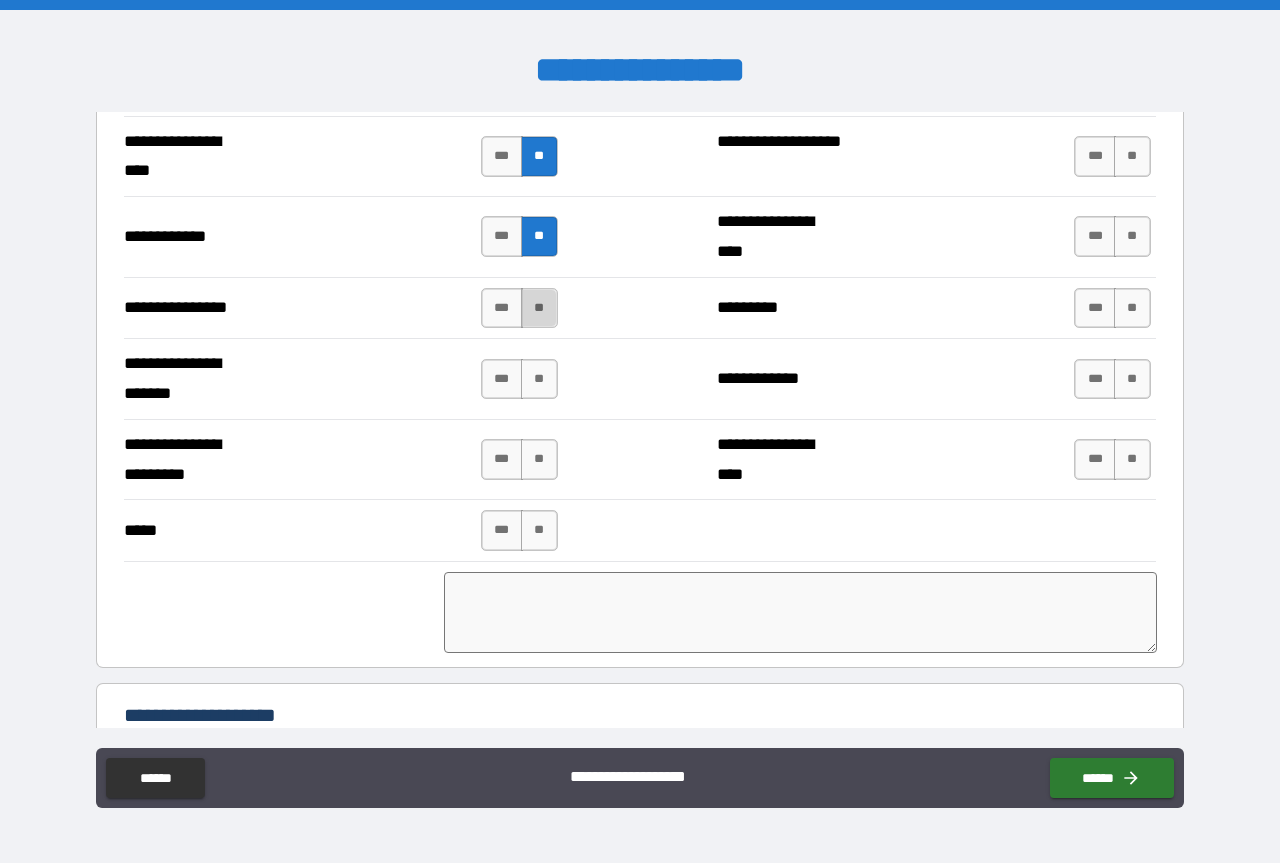 click on "**" at bounding box center [539, 308] 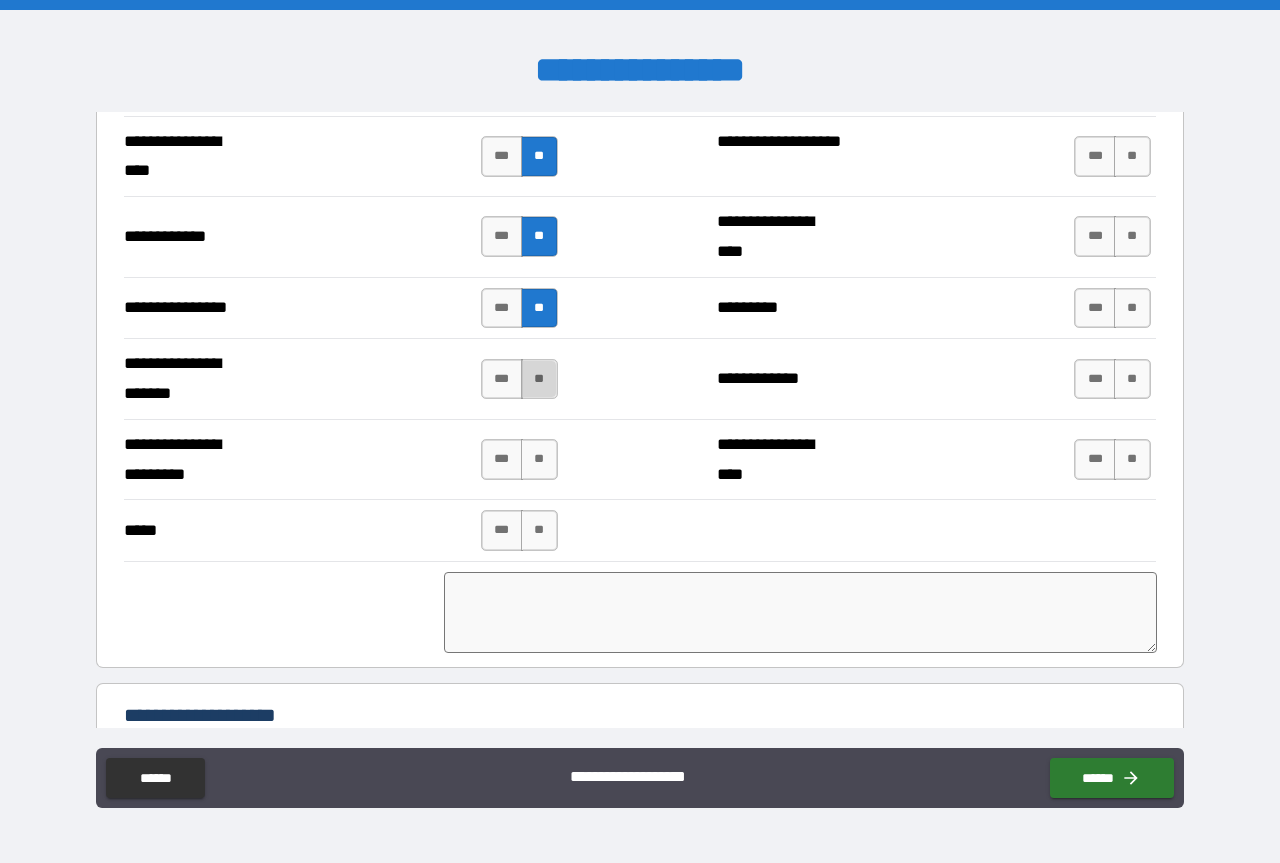 click on "**" at bounding box center (539, 379) 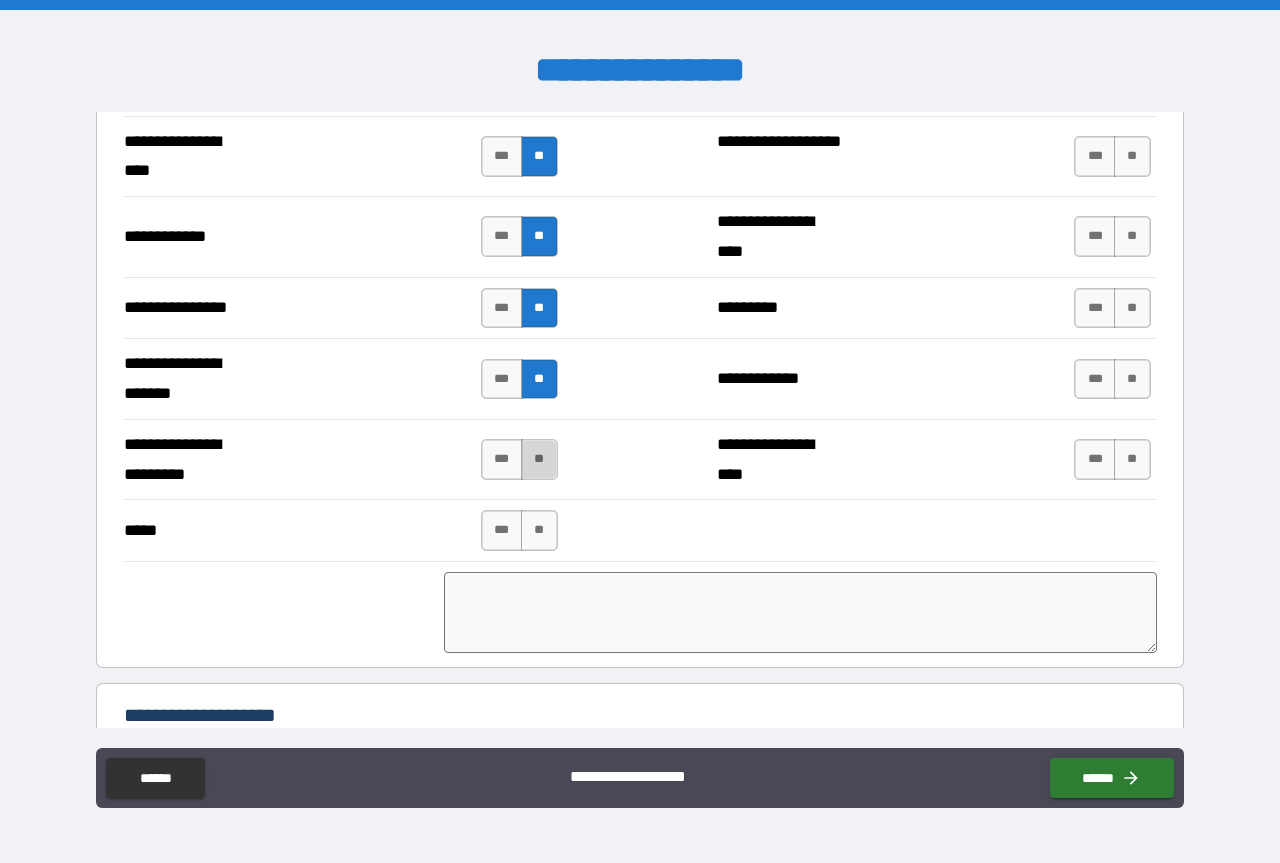drag, startPoint x: 531, startPoint y: 459, endPoint x: 536, endPoint y: 468, distance: 10.29563 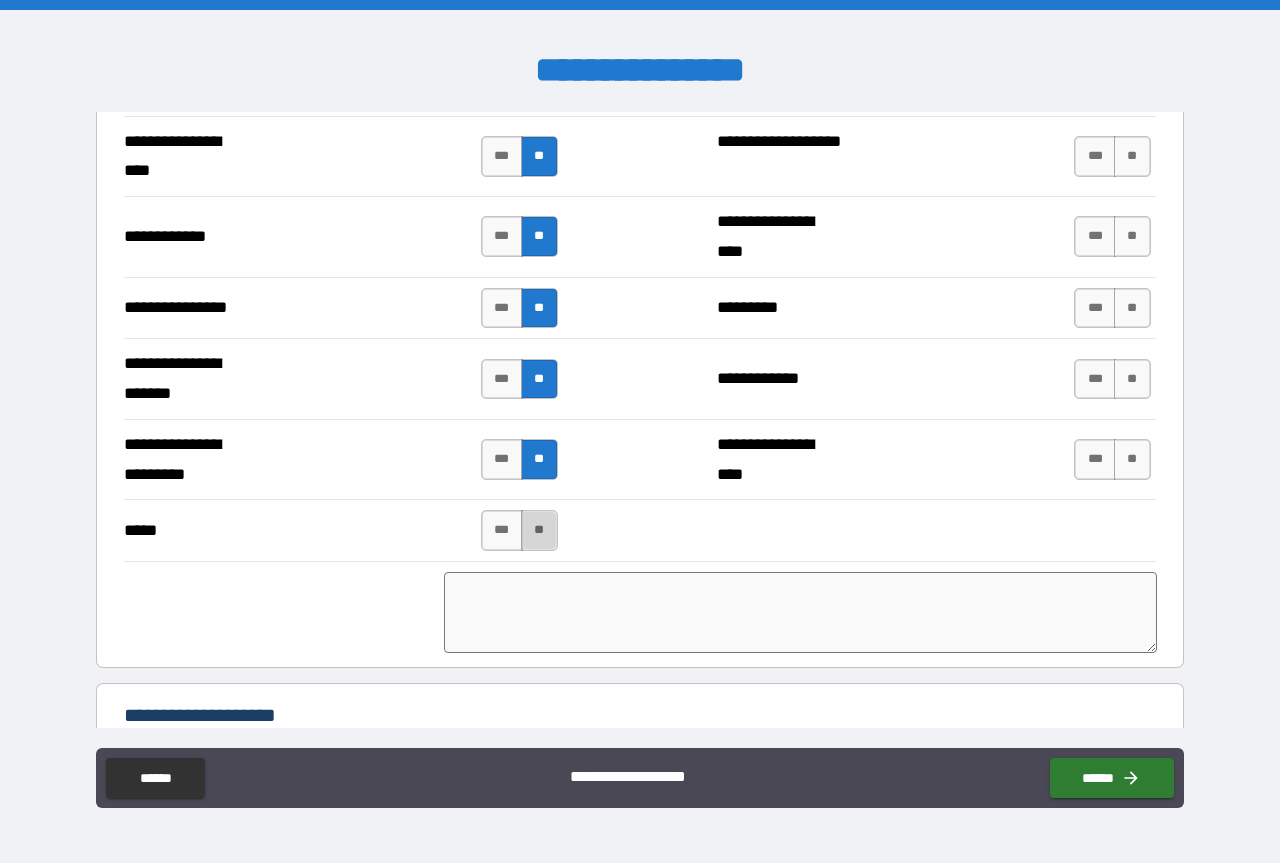 drag, startPoint x: 531, startPoint y: 528, endPoint x: 600, endPoint y: 482, distance: 82.92768 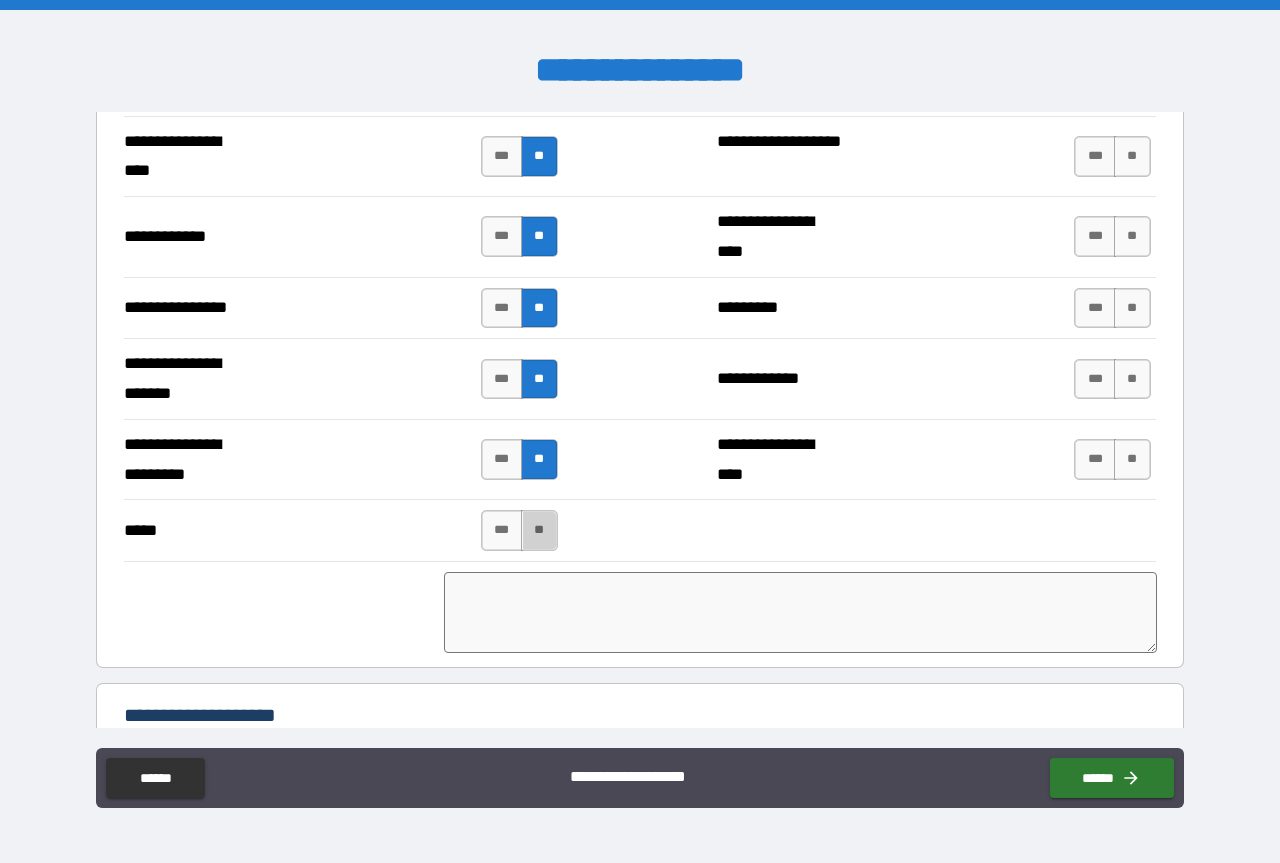 click on "**" at bounding box center [539, 530] 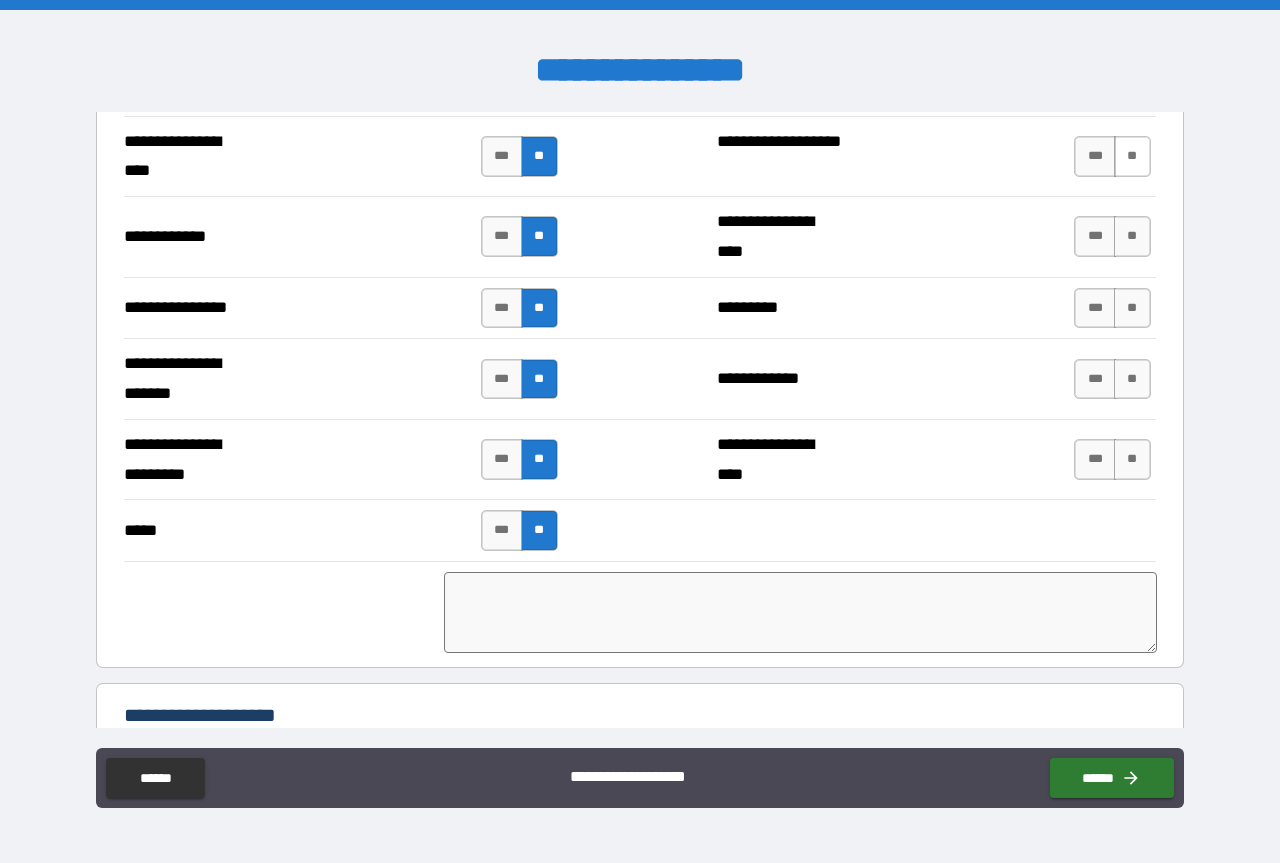 click on "**" at bounding box center (1132, 156) 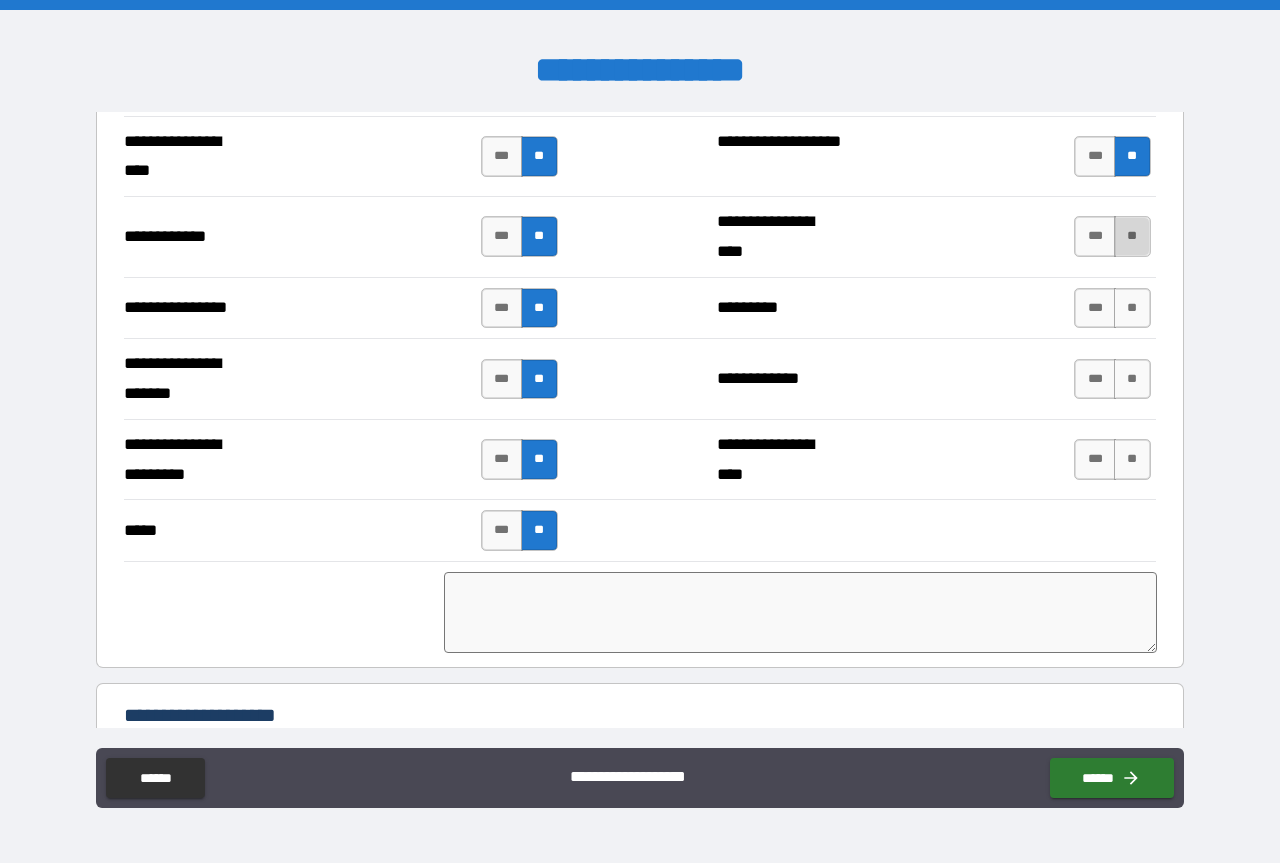 click on "**" at bounding box center (1132, 236) 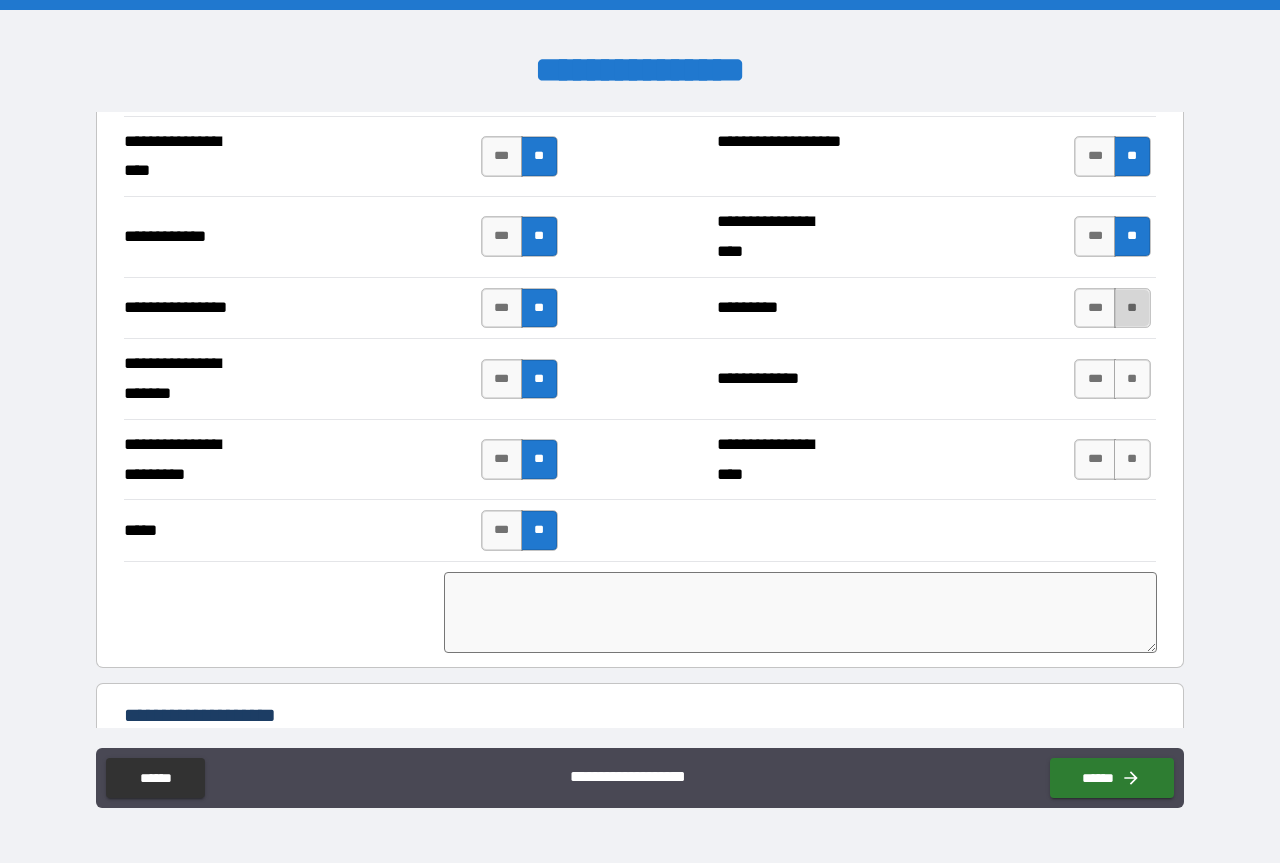 click on "**" at bounding box center (1132, 308) 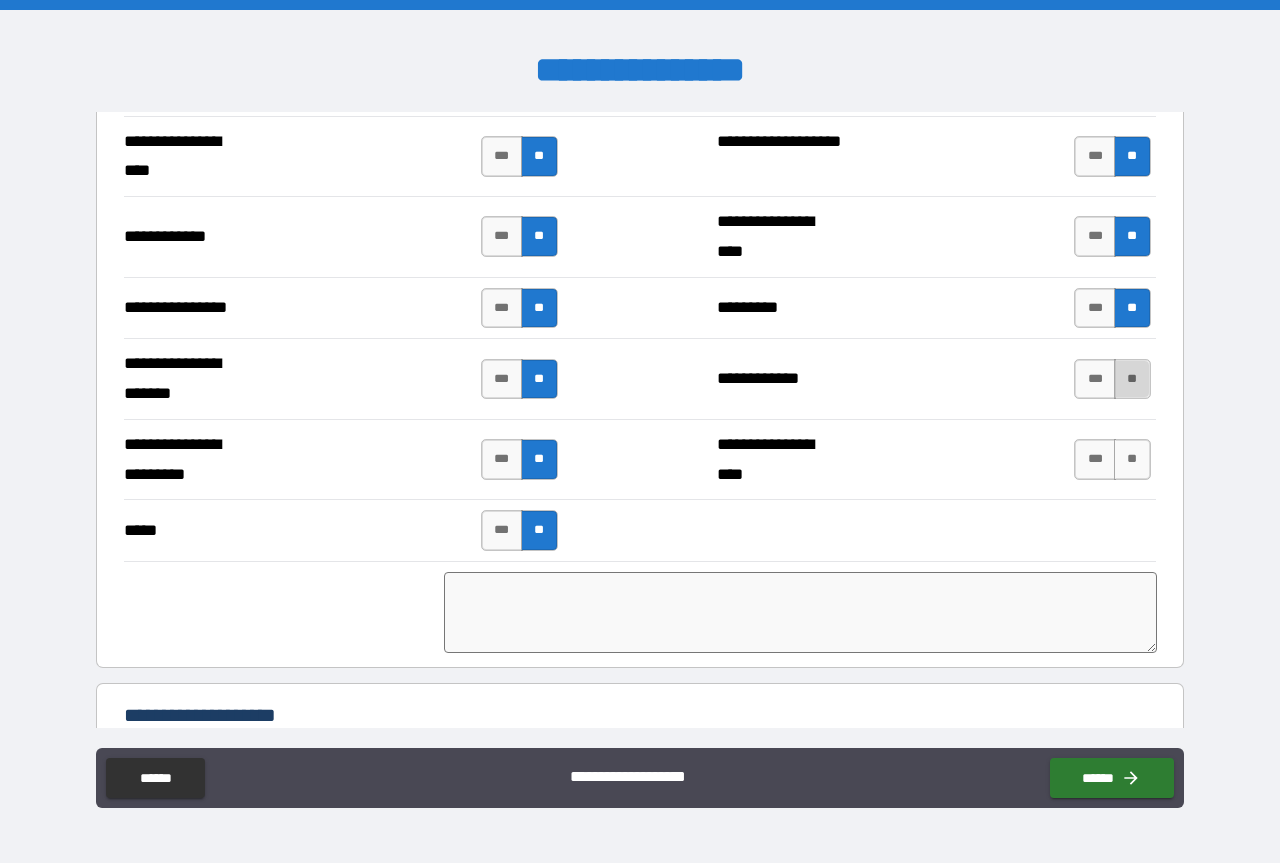 click on "**" at bounding box center [1132, 379] 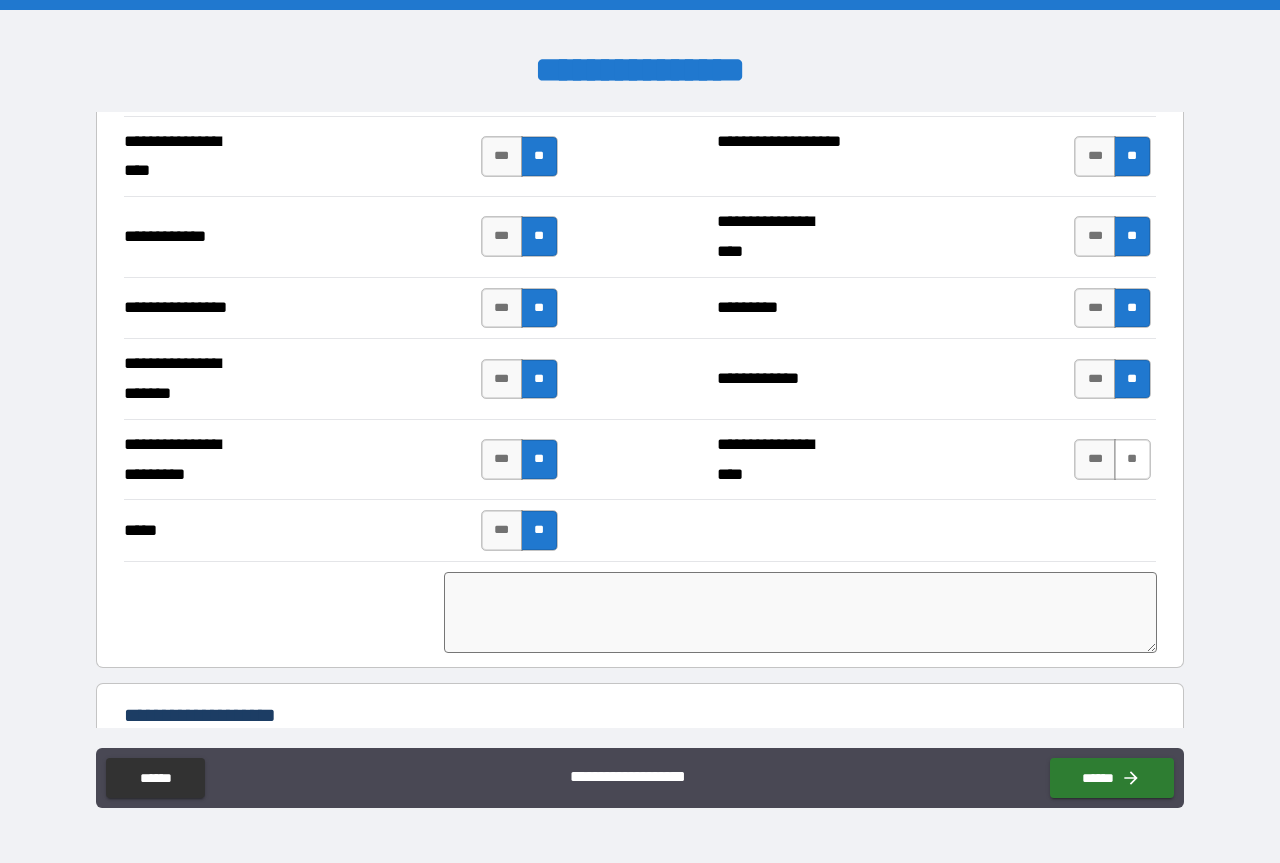 click on "**" at bounding box center (1132, 459) 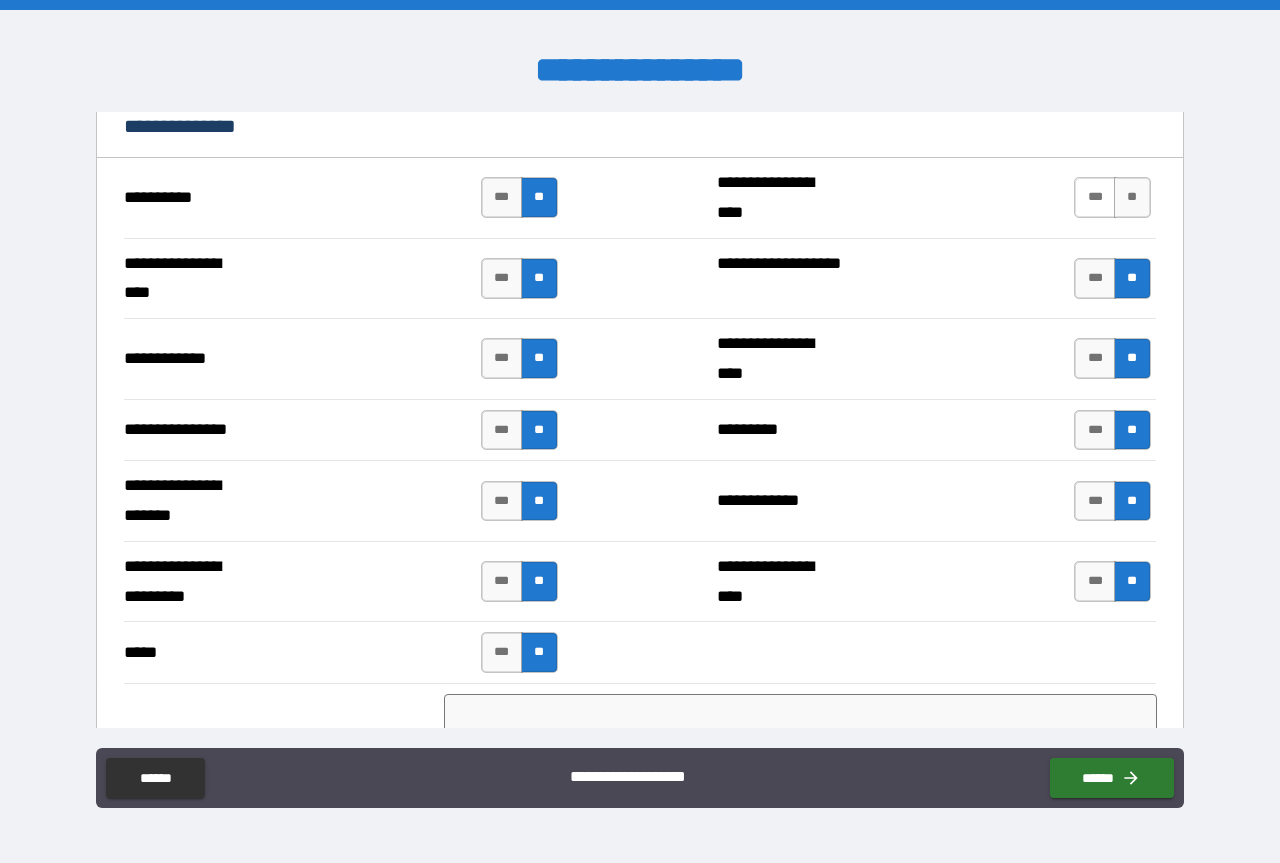 scroll, scrollTop: 3200, scrollLeft: 0, axis: vertical 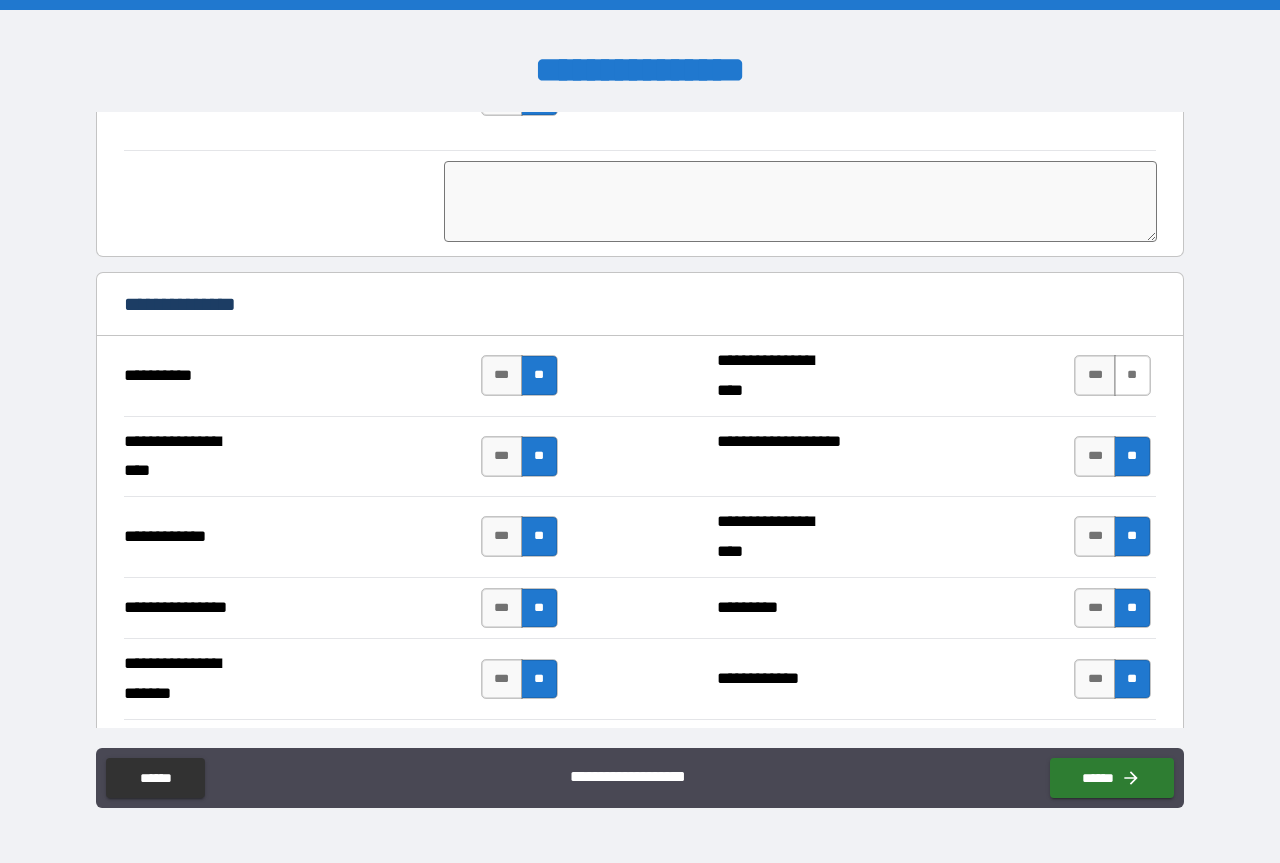 click on "**" at bounding box center (1132, 375) 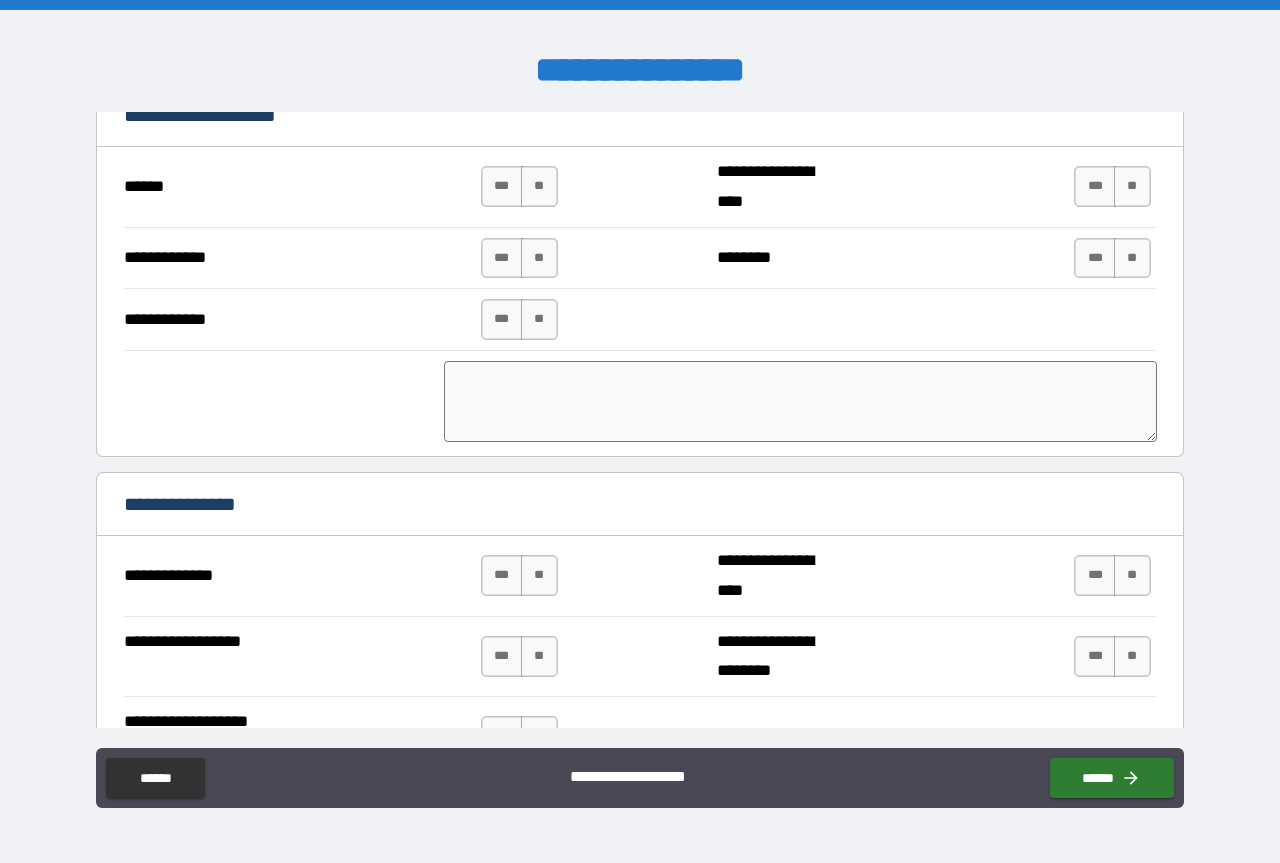 scroll, scrollTop: 4000, scrollLeft: 0, axis: vertical 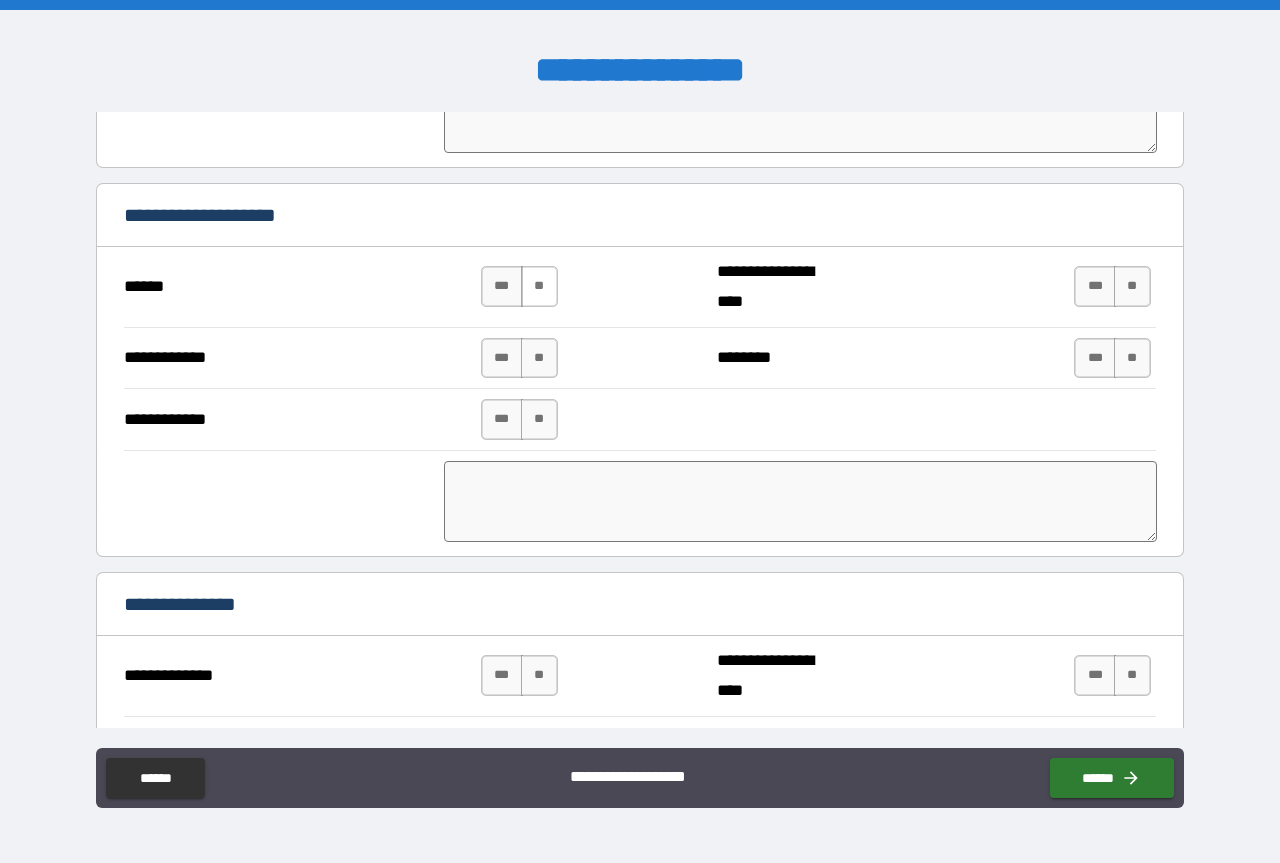 click on "**" at bounding box center [539, 286] 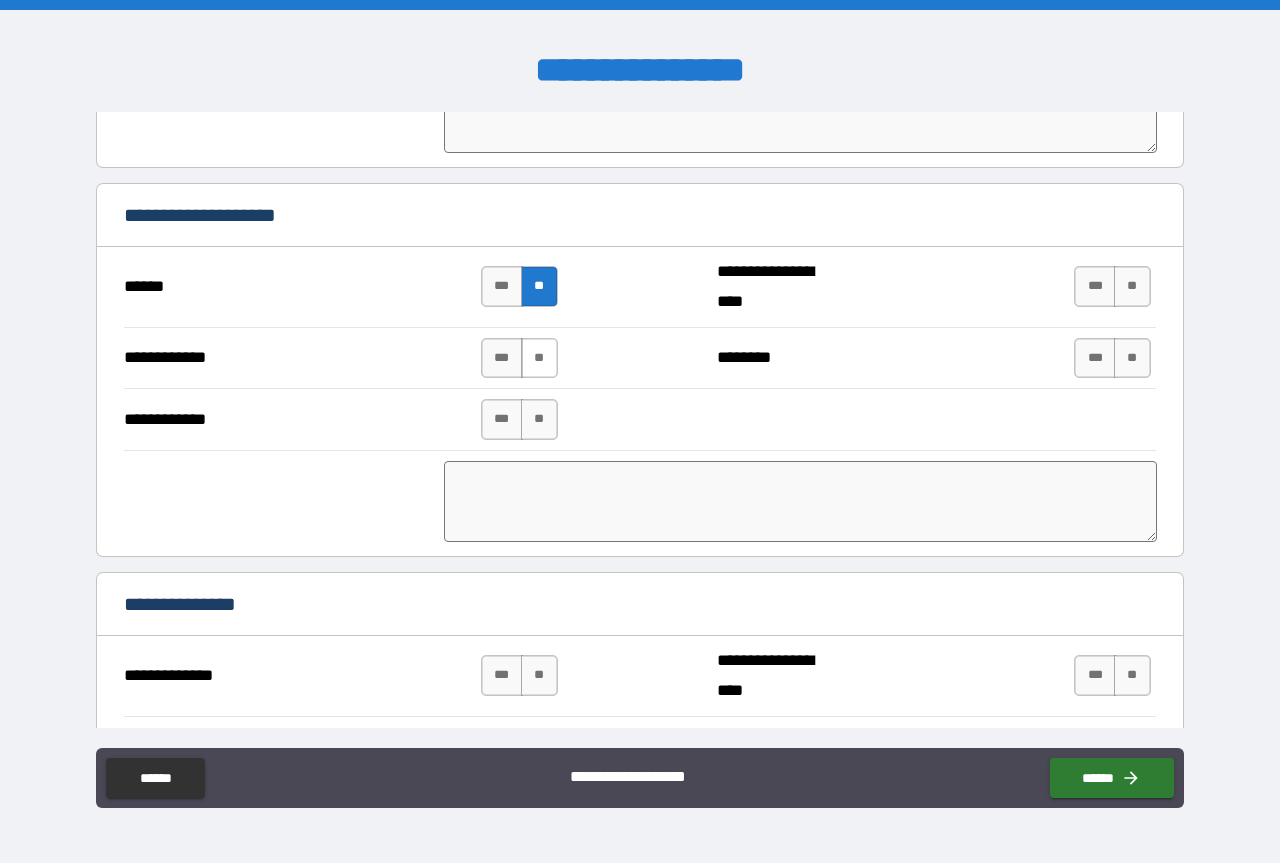click on "*** **" at bounding box center (519, 358) 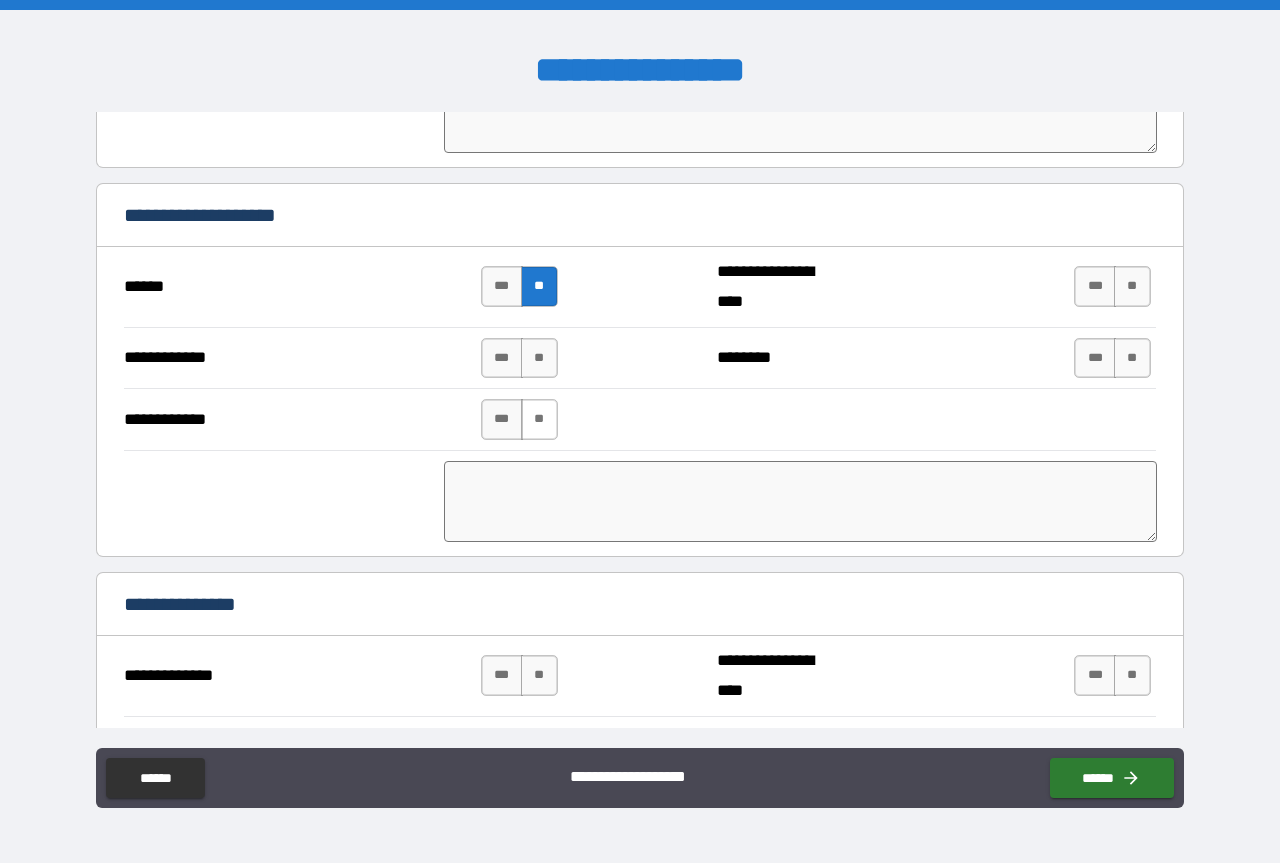 click on "**" at bounding box center (539, 419) 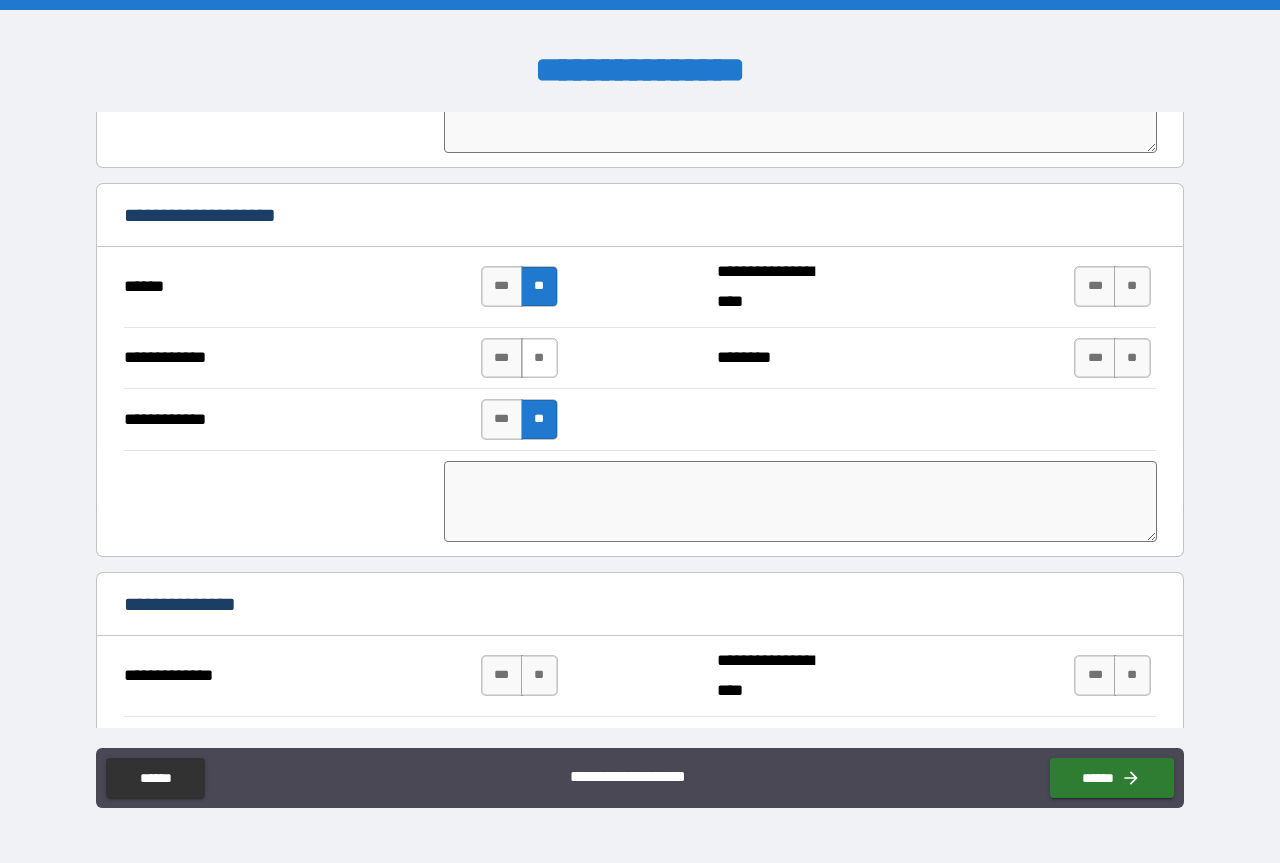 click on "**" at bounding box center (539, 358) 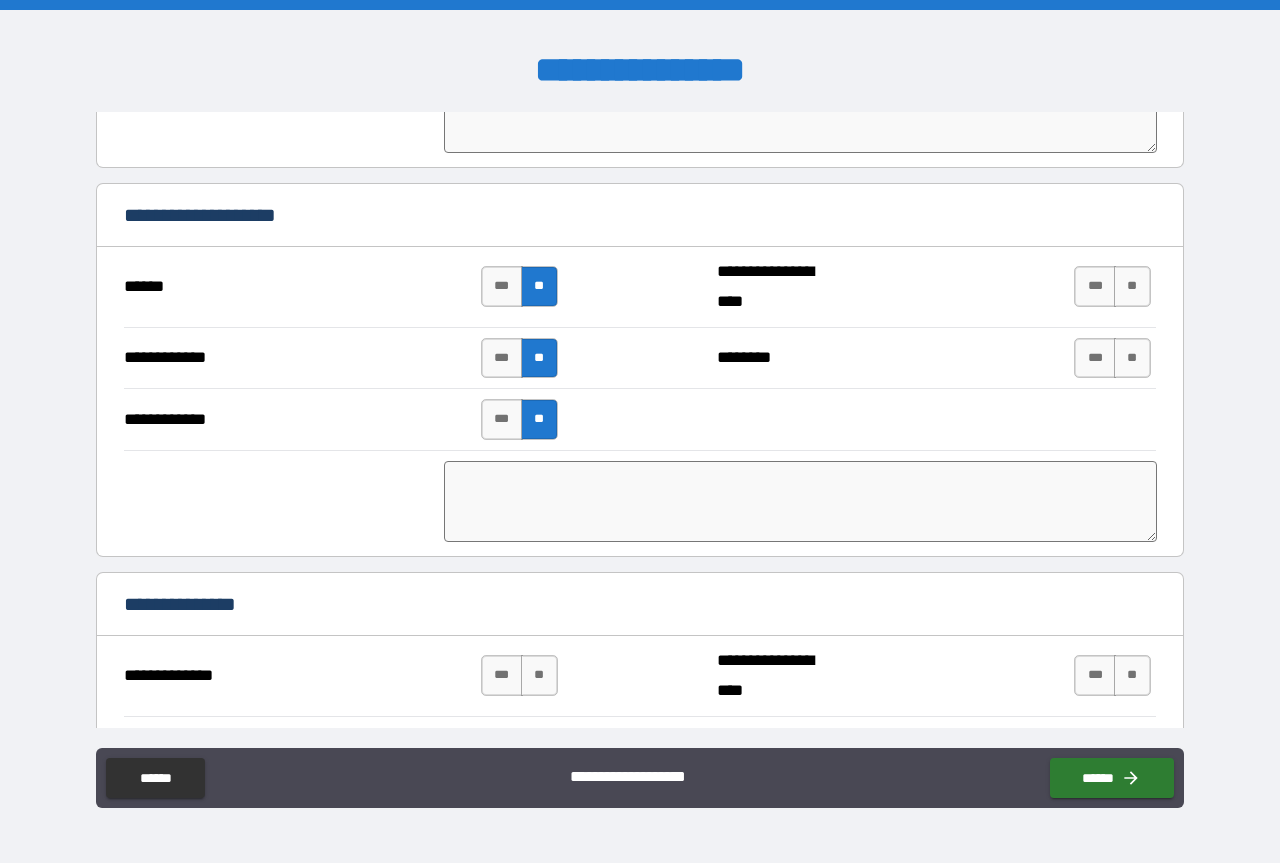 drag, startPoint x: 1123, startPoint y: 276, endPoint x: 1115, endPoint y: 336, distance: 60.530983 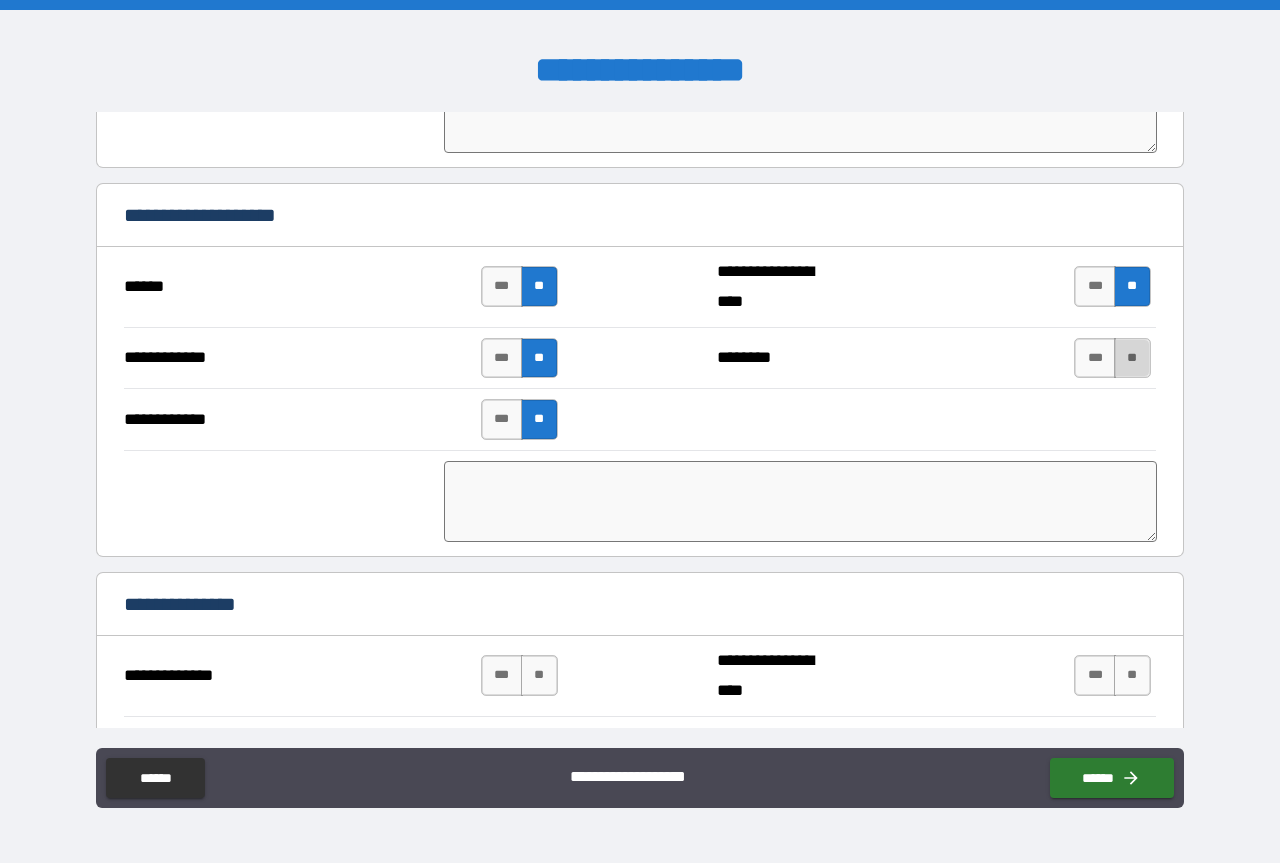 click on "**" at bounding box center (1132, 358) 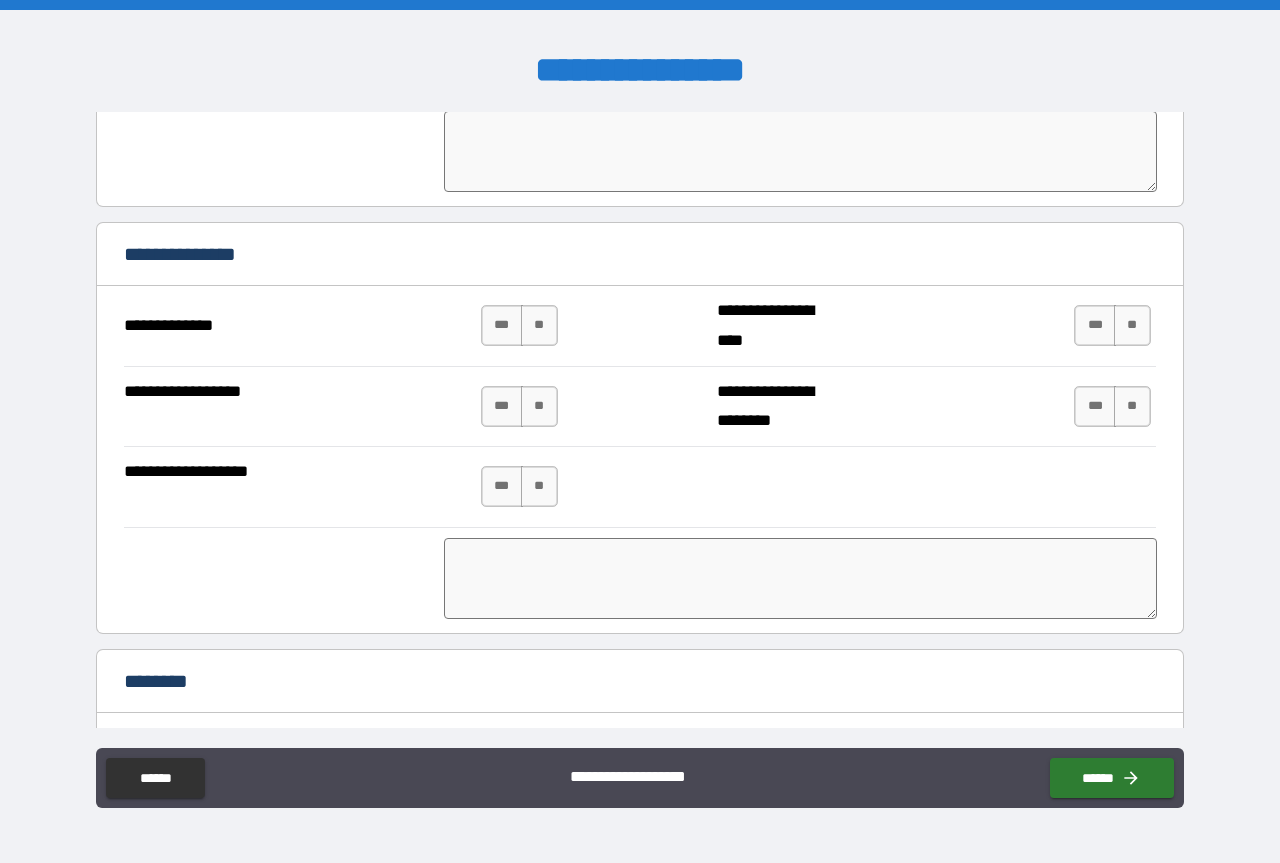 scroll, scrollTop: 4400, scrollLeft: 0, axis: vertical 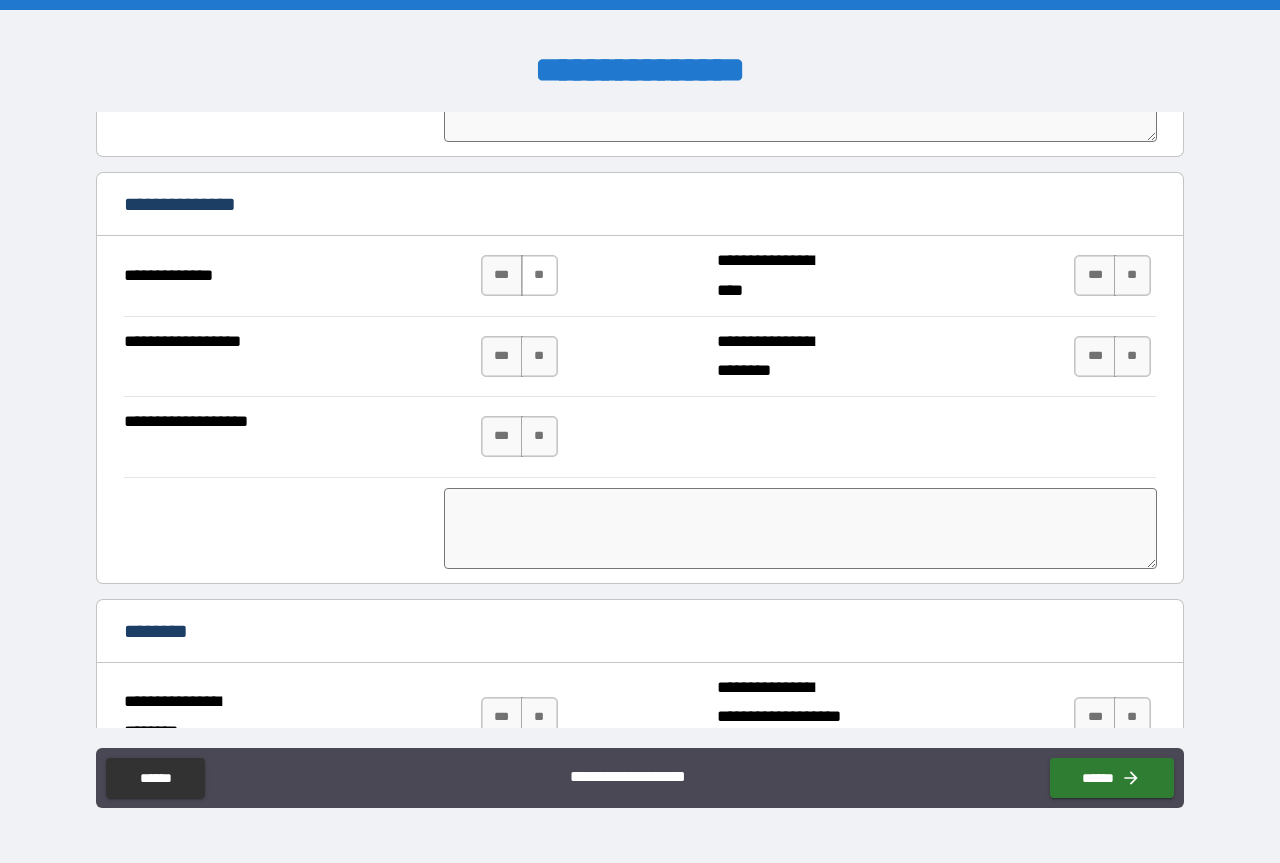 drag, startPoint x: 534, startPoint y: 282, endPoint x: 536, endPoint y: 294, distance: 12.165525 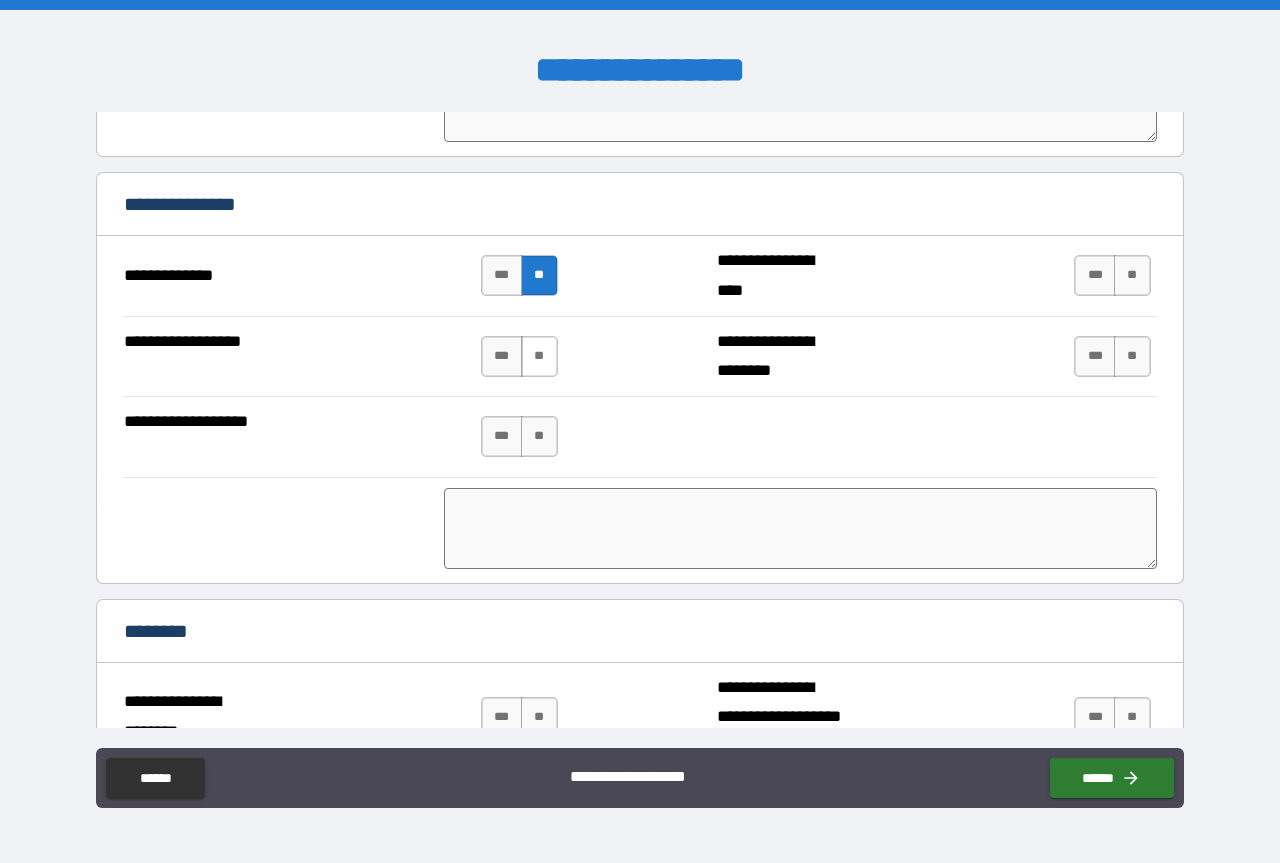 drag, startPoint x: 539, startPoint y: 352, endPoint x: 539, endPoint y: 367, distance: 15 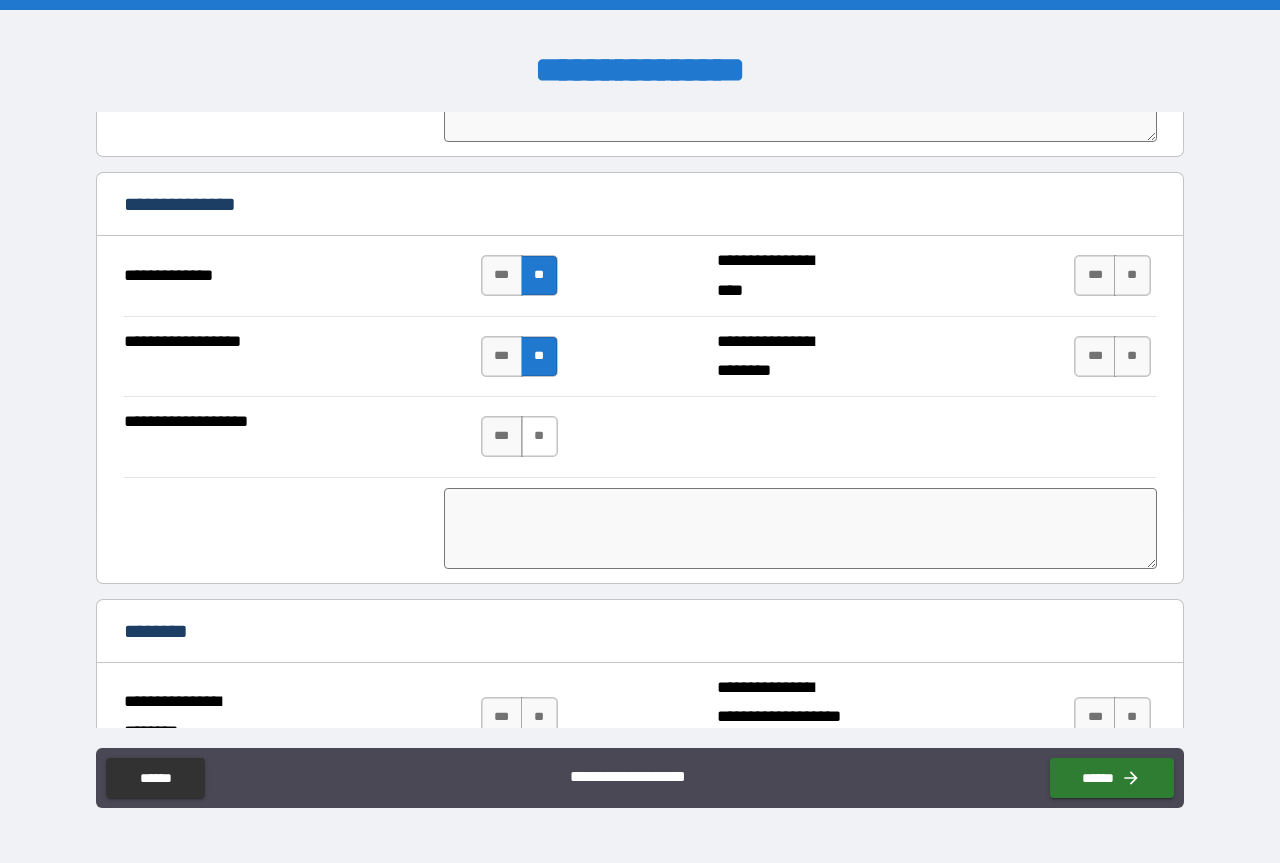 drag, startPoint x: 529, startPoint y: 436, endPoint x: 542, endPoint y: 428, distance: 15.264338 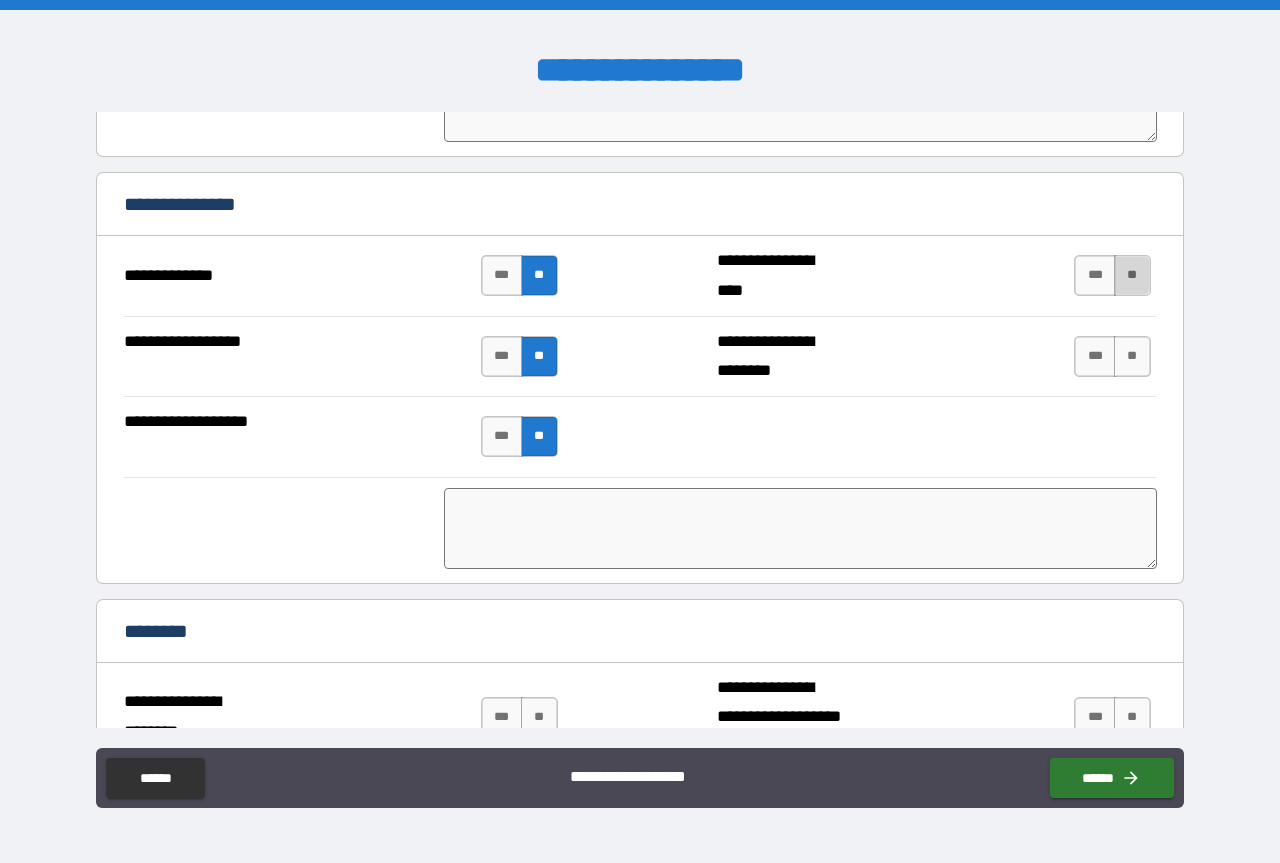 drag, startPoint x: 1125, startPoint y: 289, endPoint x: 1122, endPoint y: 320, distance: 31.144823 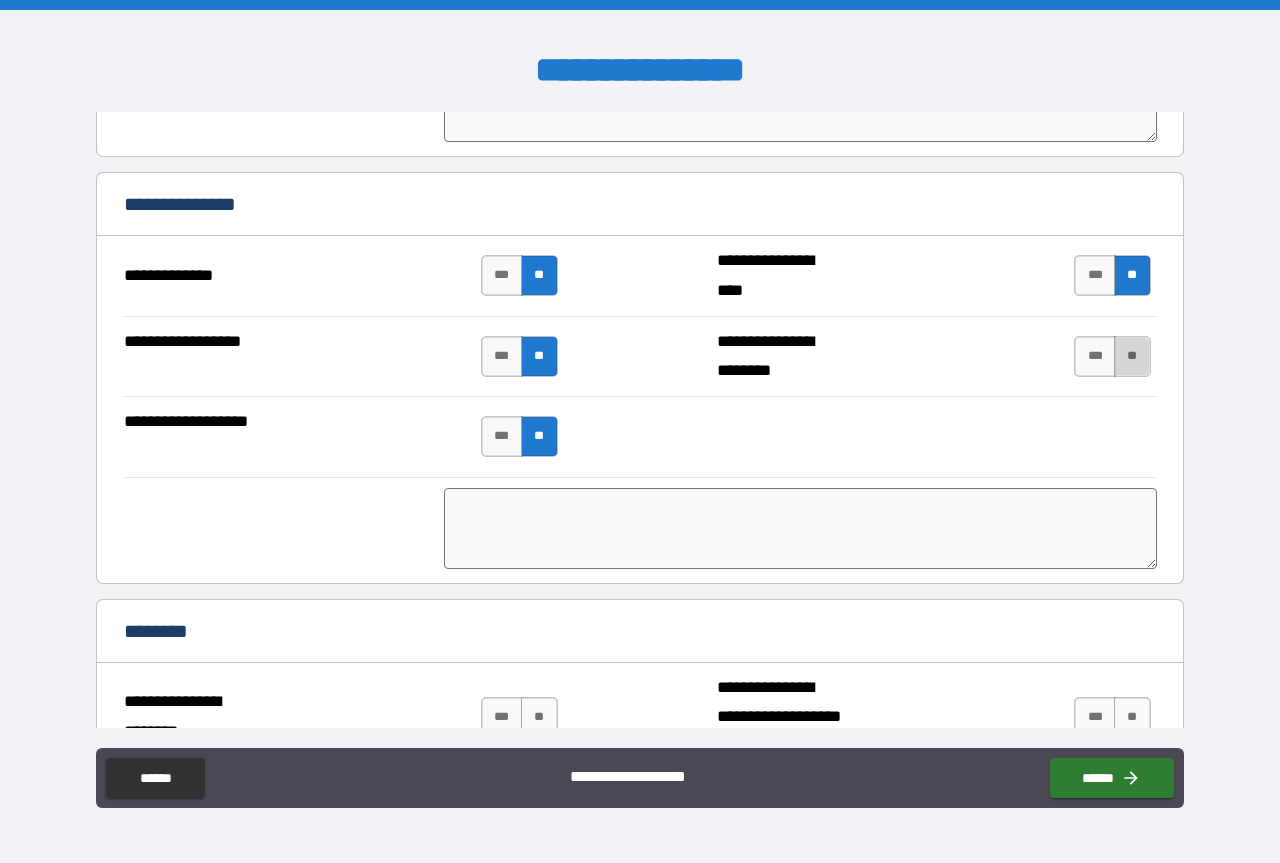 click on "**" at bounding box center (1132, 356) 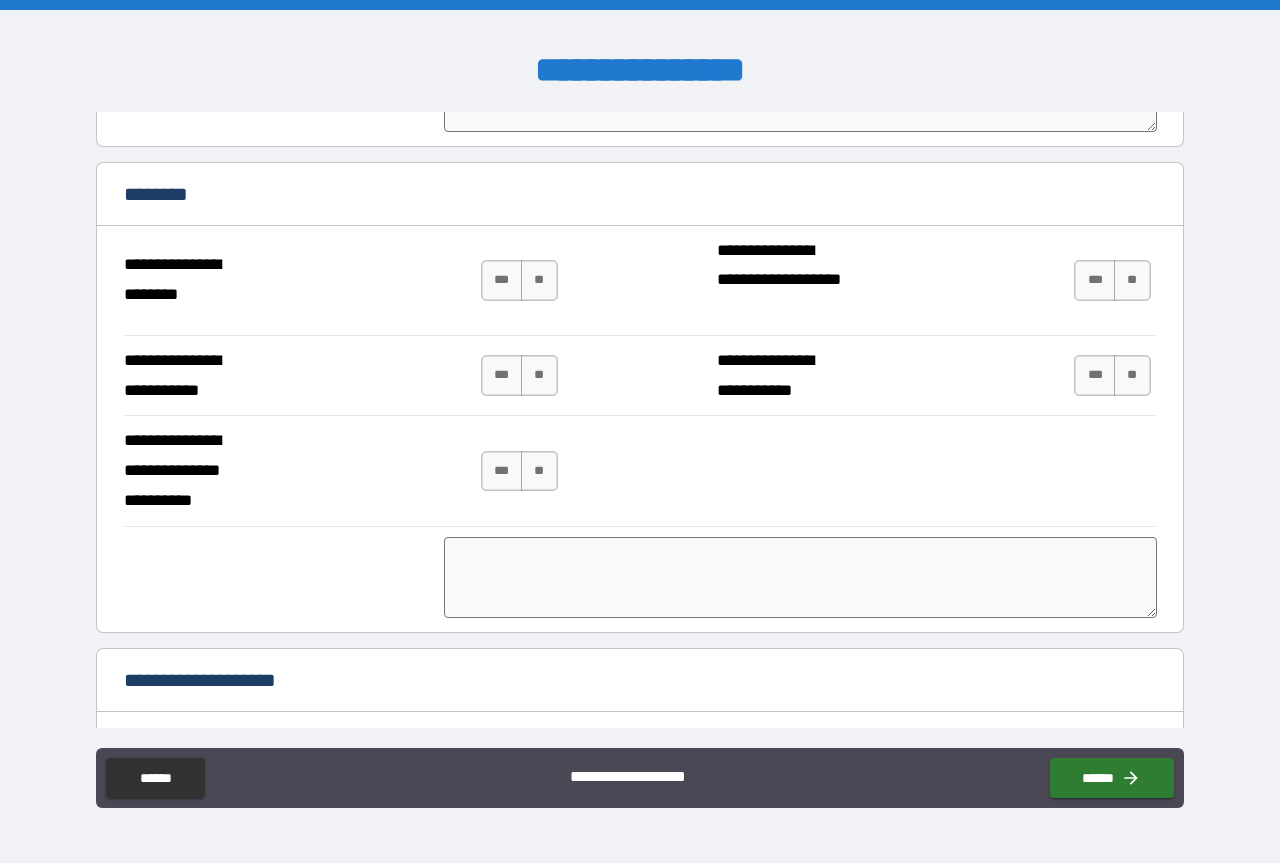 scroll, scrollTop: 4900, scrollLeft: 0, axis: vertical 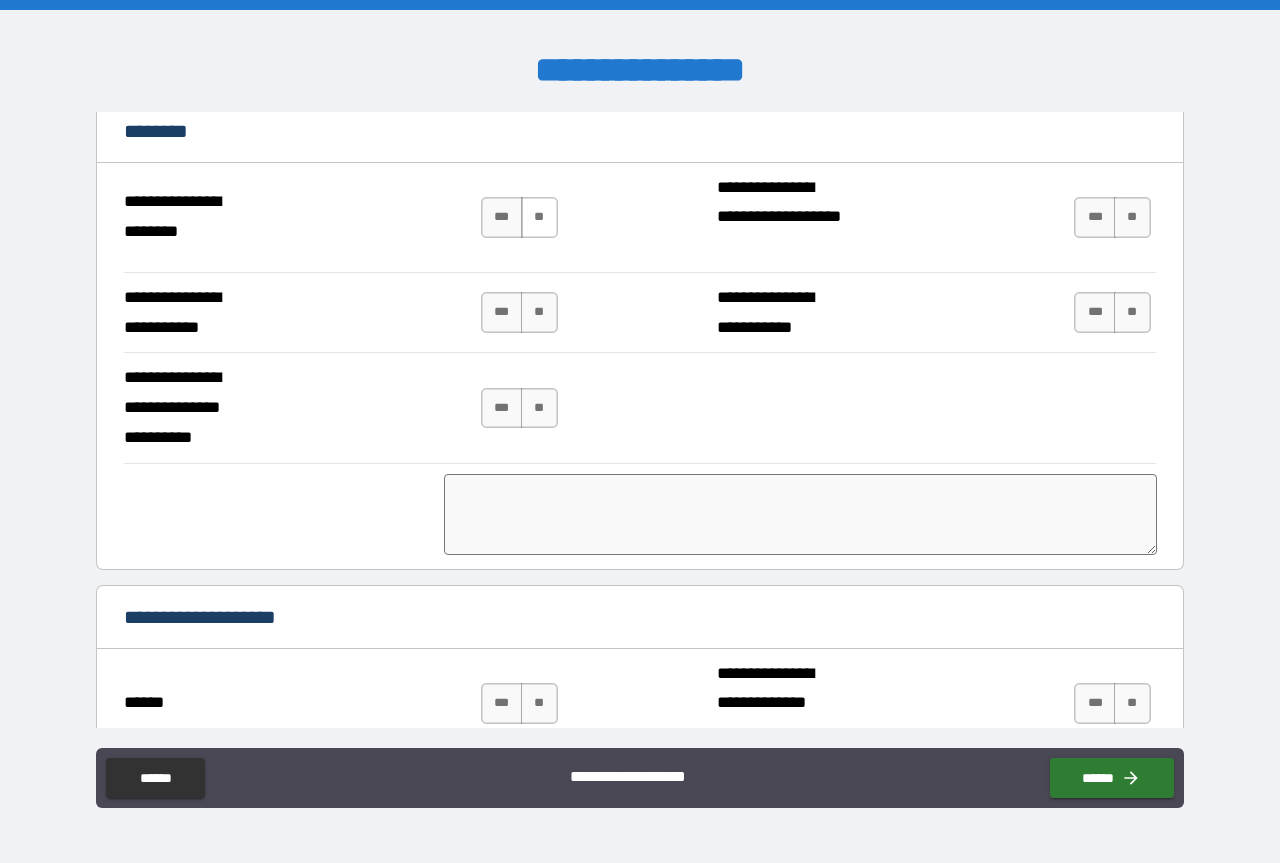 click on "**" at bounding box center [539, 217] 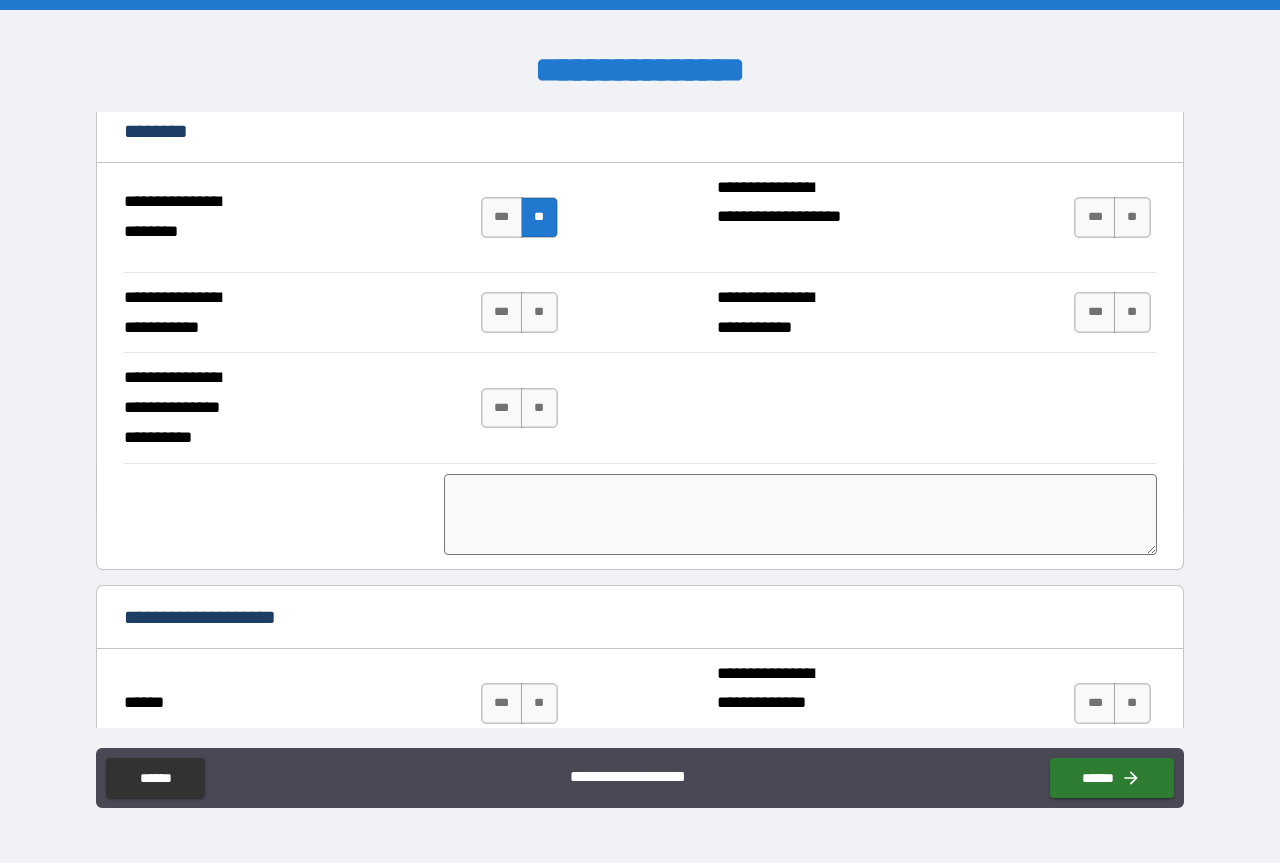 drag, startPoint x: 1123, startPoint y: 220, endPoint x: 1118, endPoint y: 260, distance: 40.311287 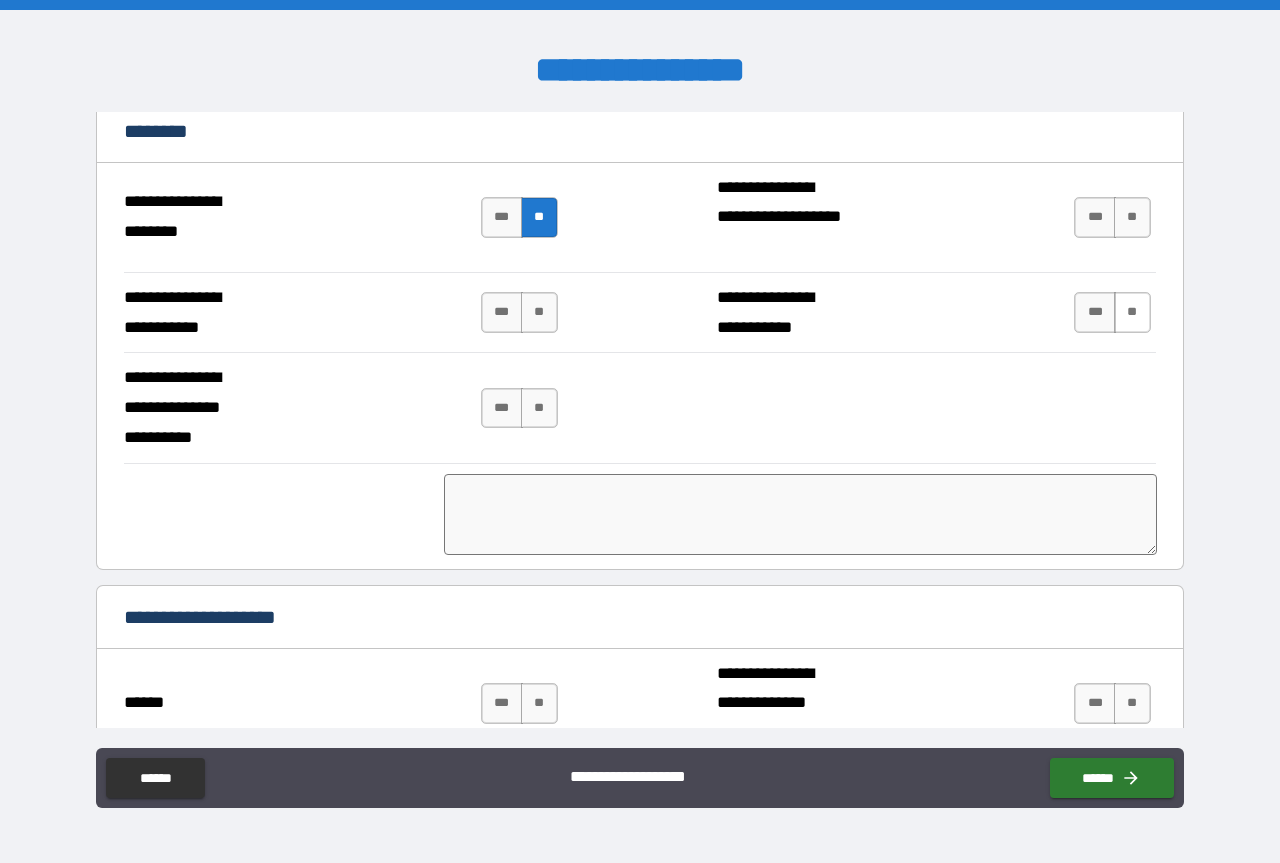 click on "**" at bounding box center (1132, 312) 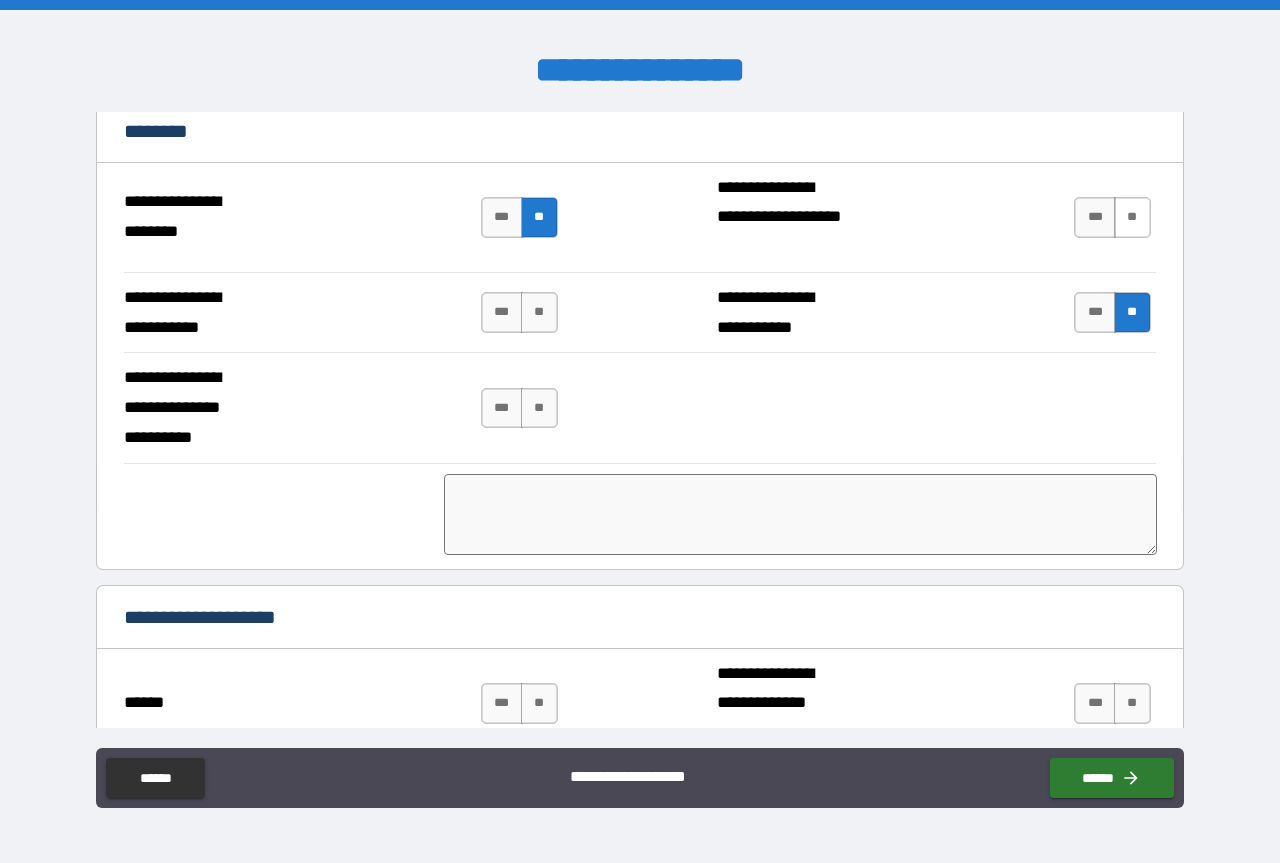 click on "**" at bounding box center (1132, 217) 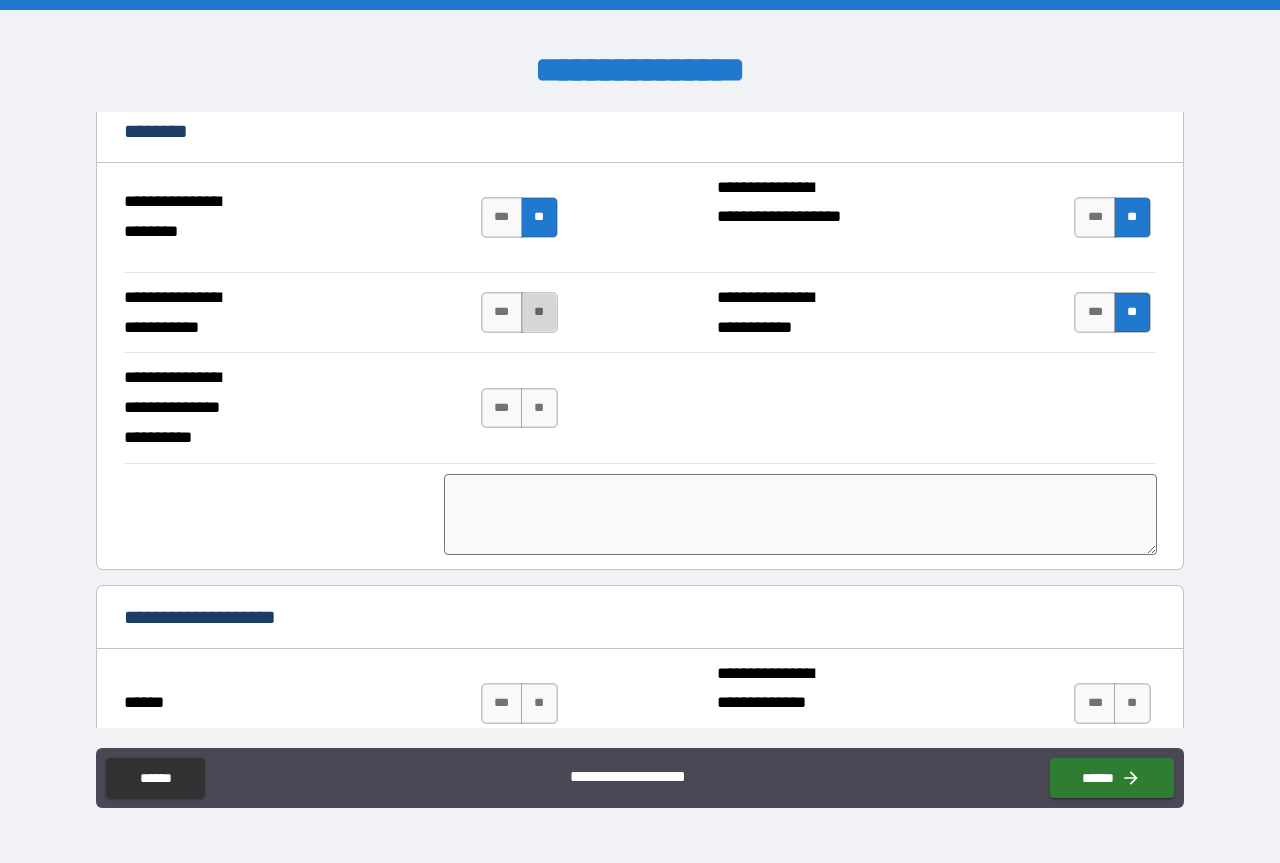 click on "**" at bounding box center (539, 312) 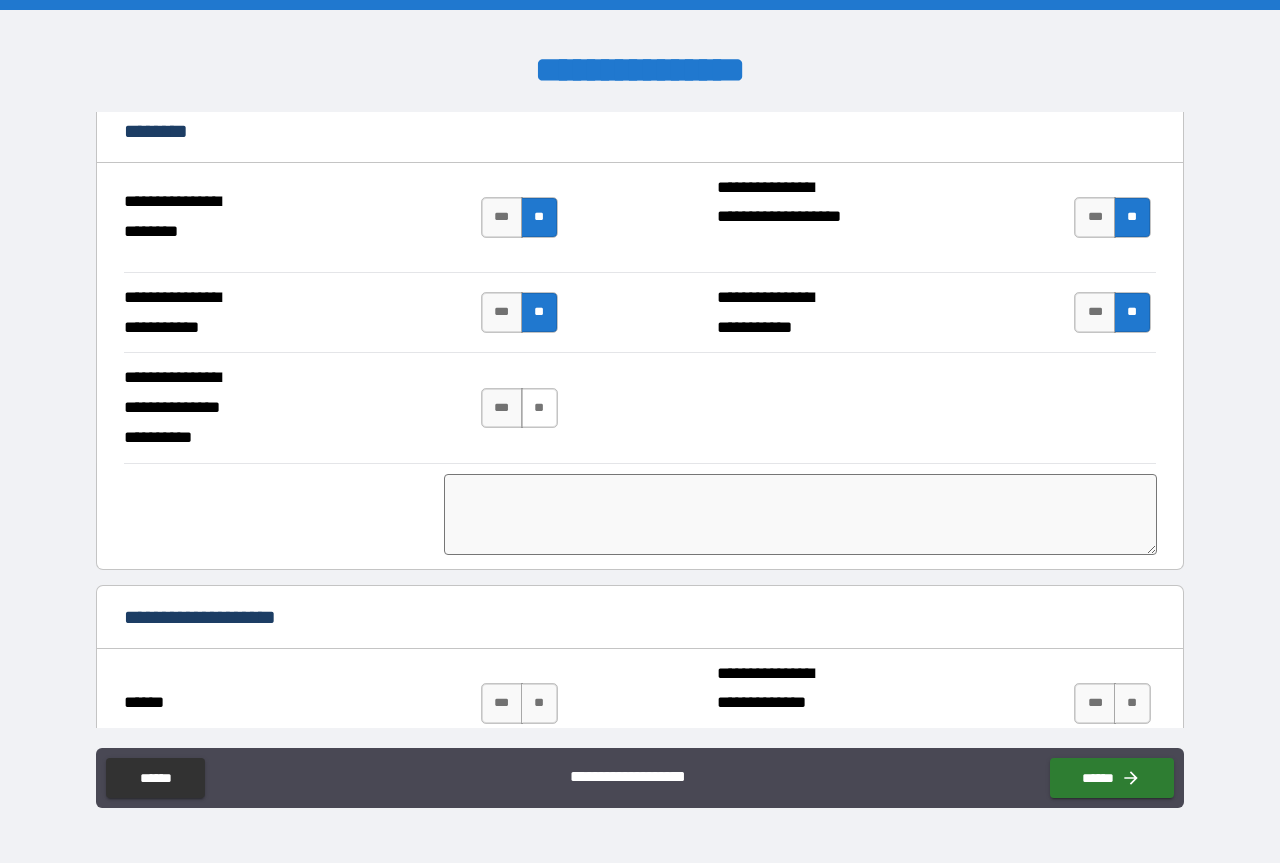 click on "**" at bounding box center (539, 408) 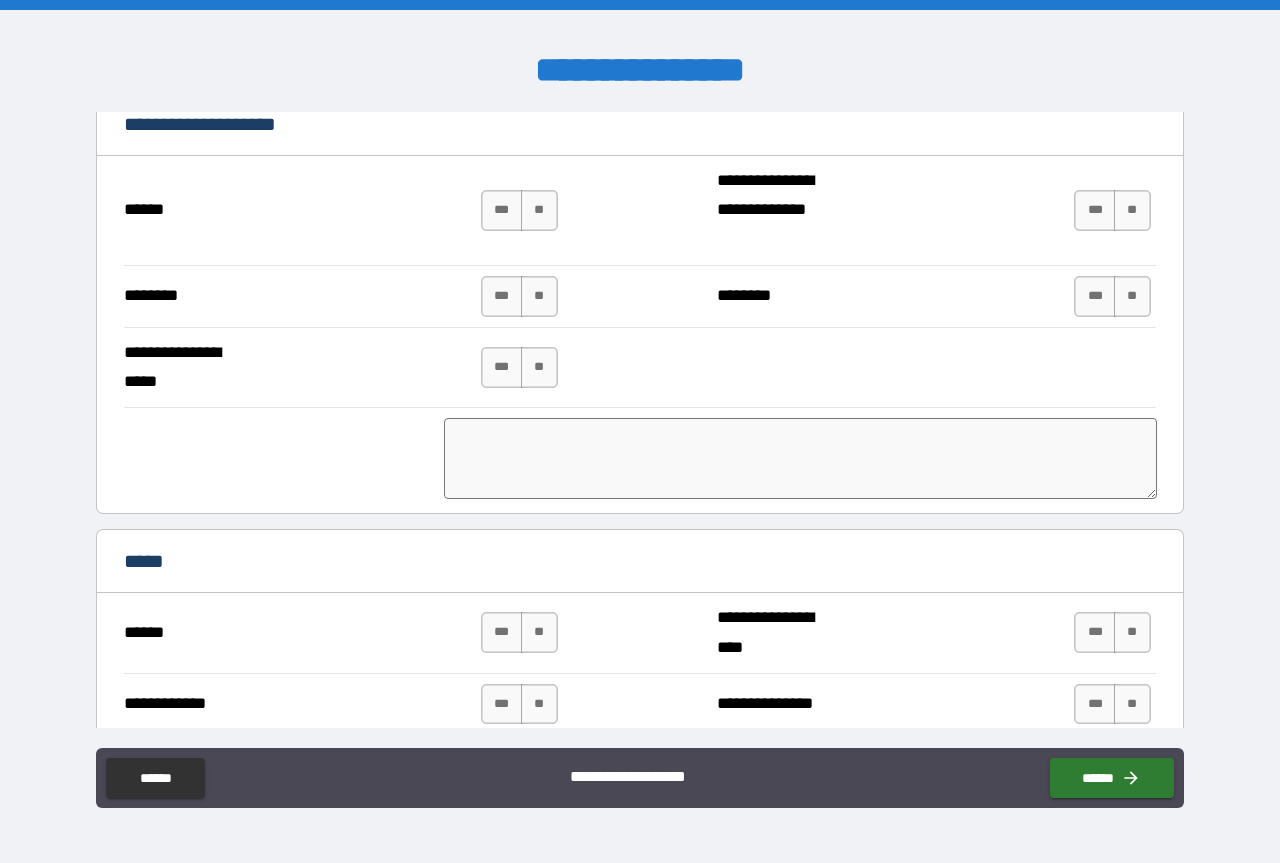 scroll, scrollTop: 5400, scrollLeft: 0, axis: vertical 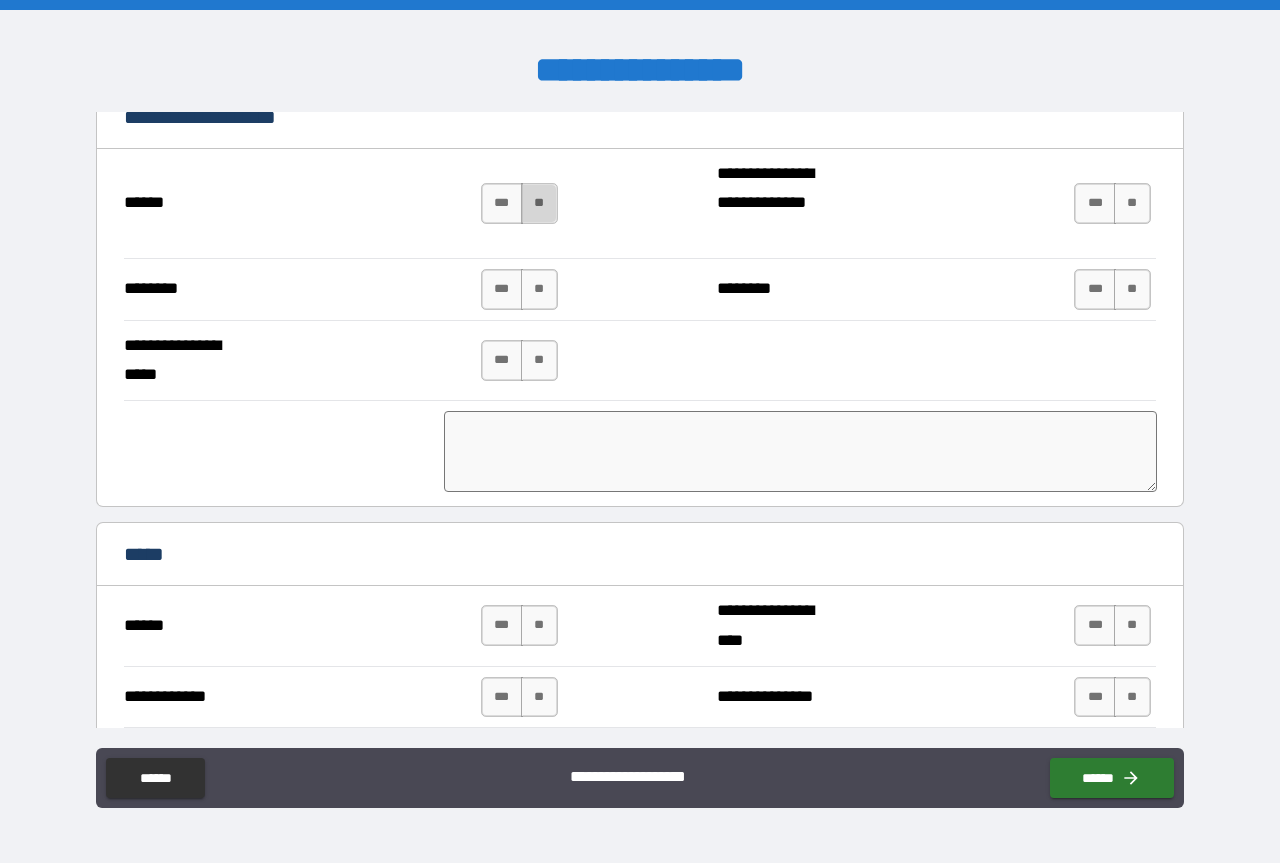 click on "**" at bounding box center (539, 203) 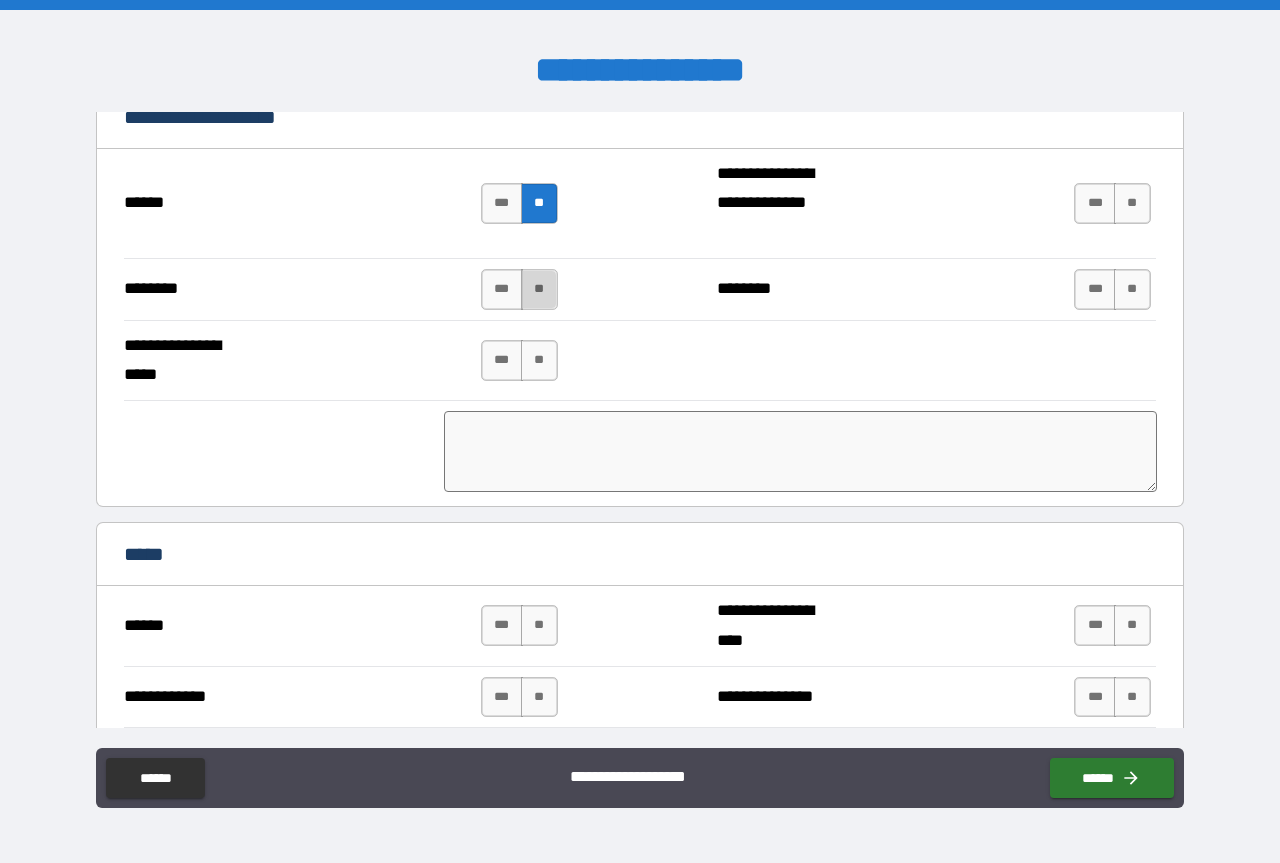 click on "**" at bounding box center [539, 289] 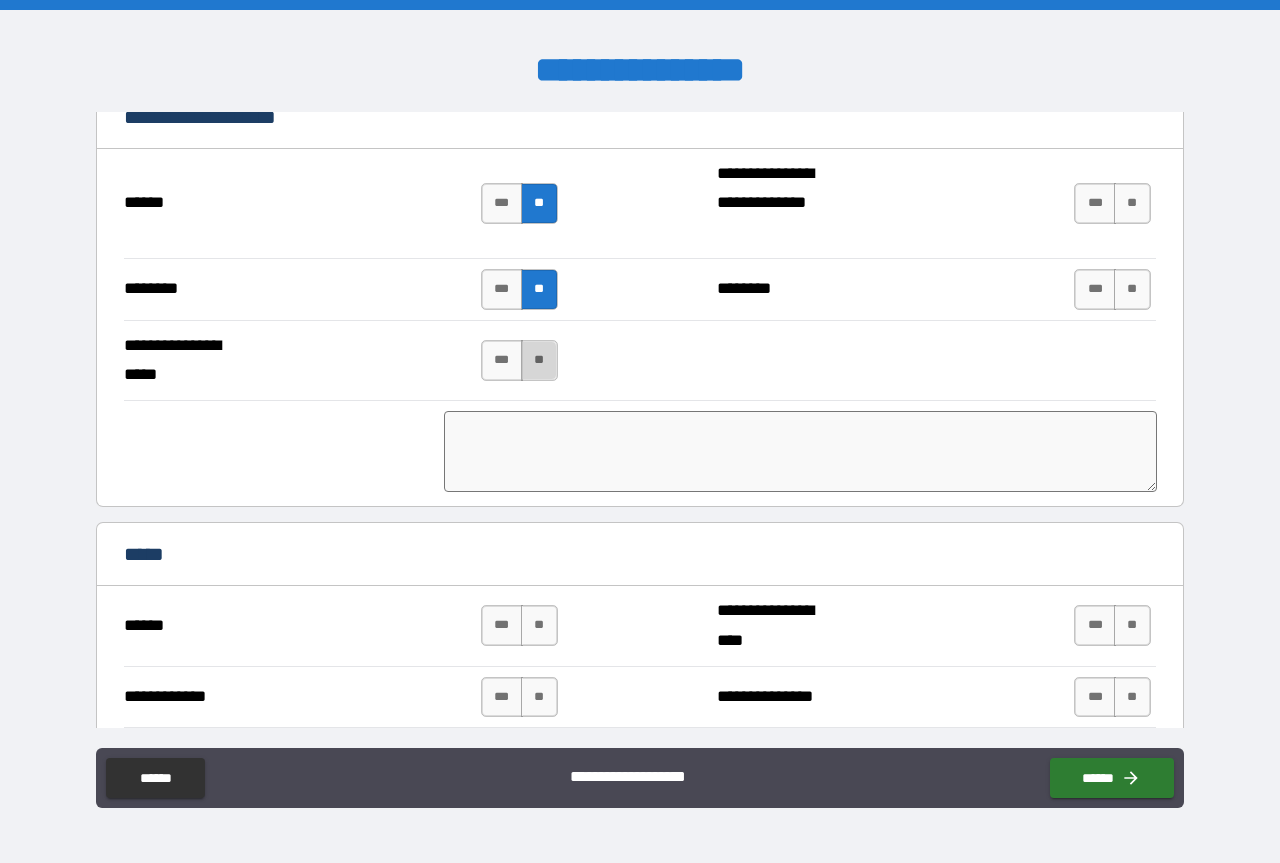 click on "**" at bounding box center [539, 360] 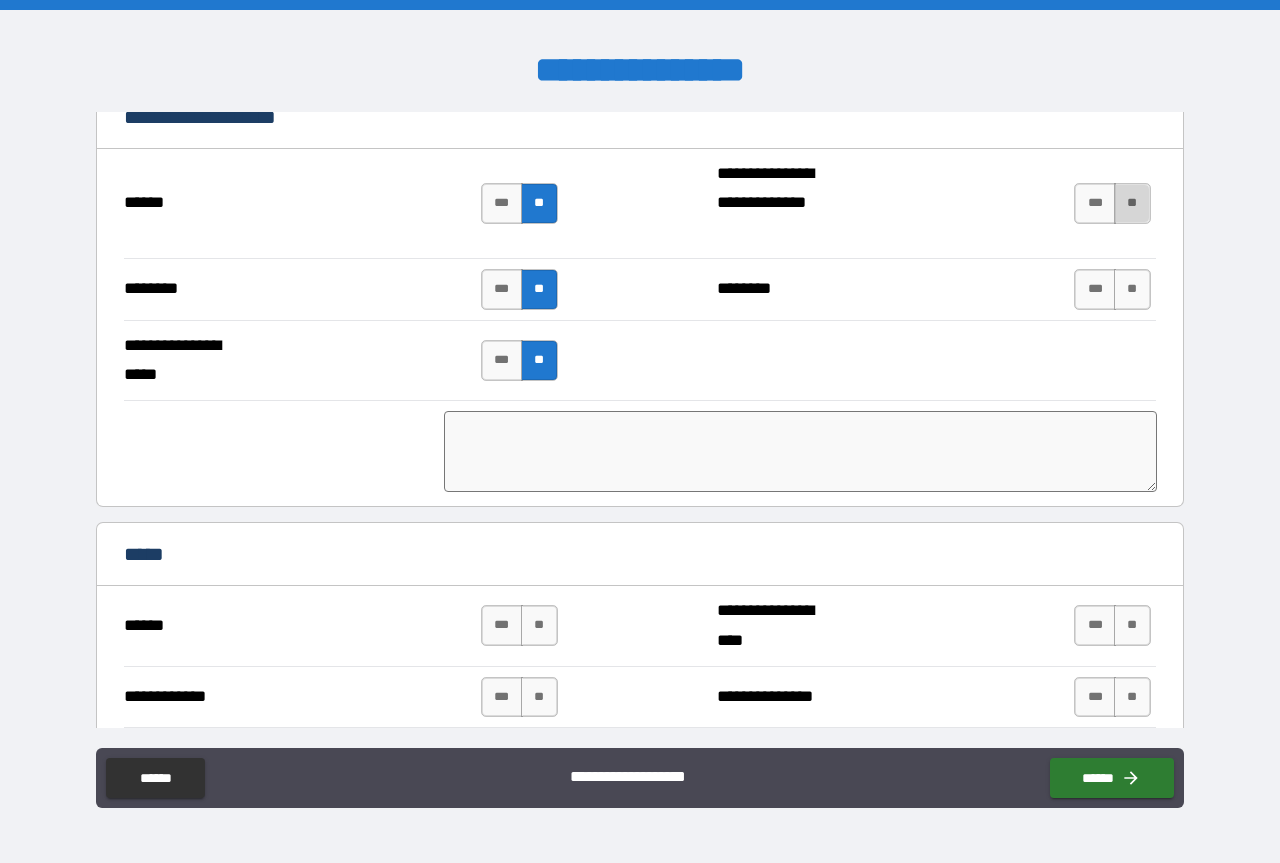 click on "**" at bounding box center [1132, 203] 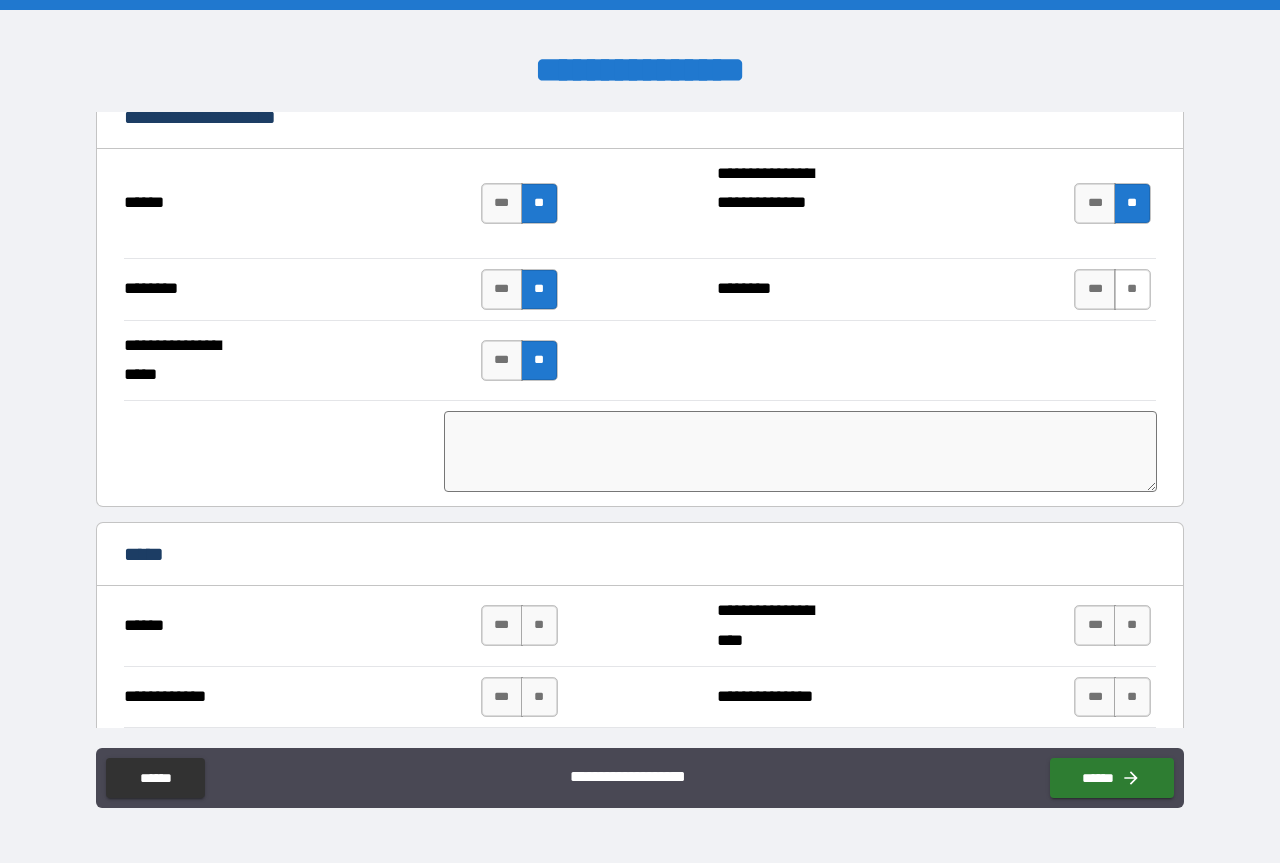 click on "**" at bounding box center [1132, 289] 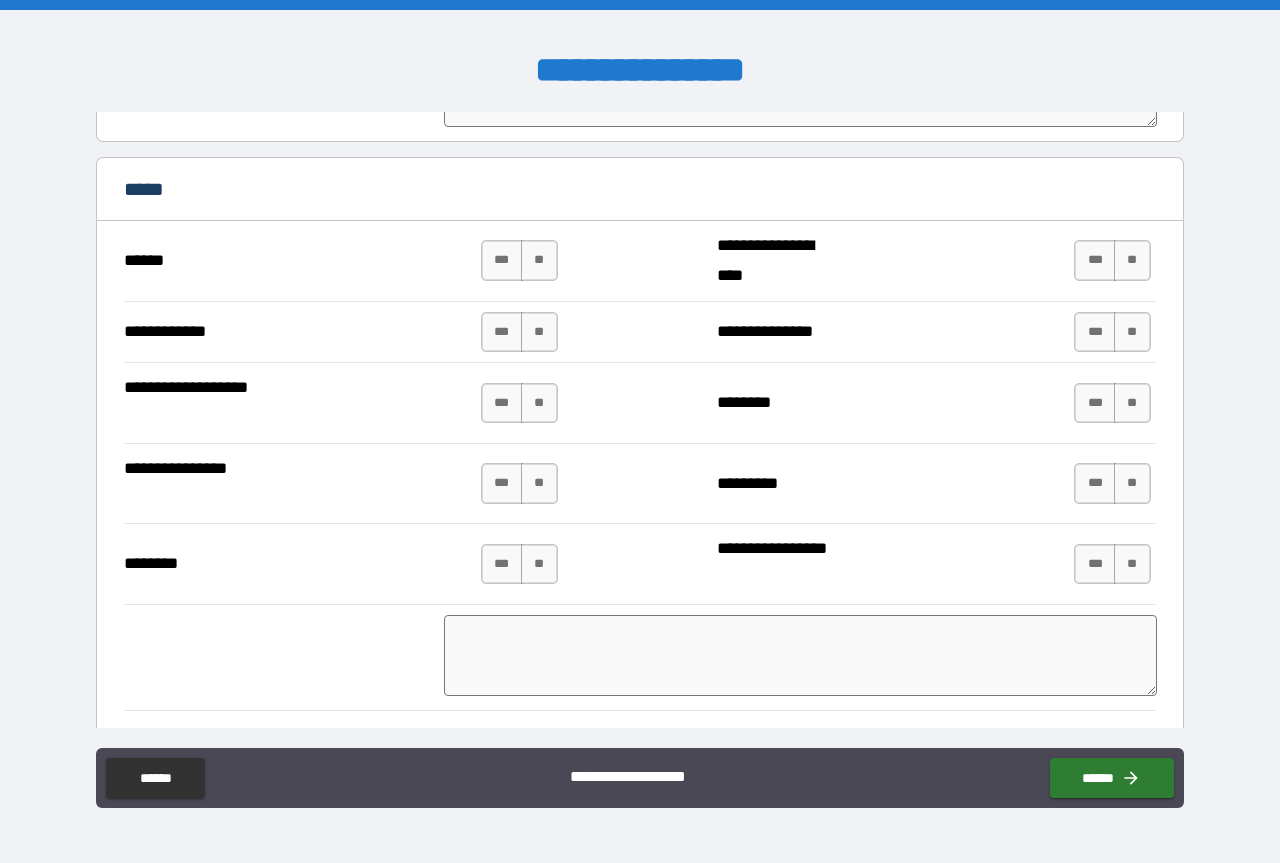 scroll, scrollTop: 5800, scrollLeft: 0, axis: vertical 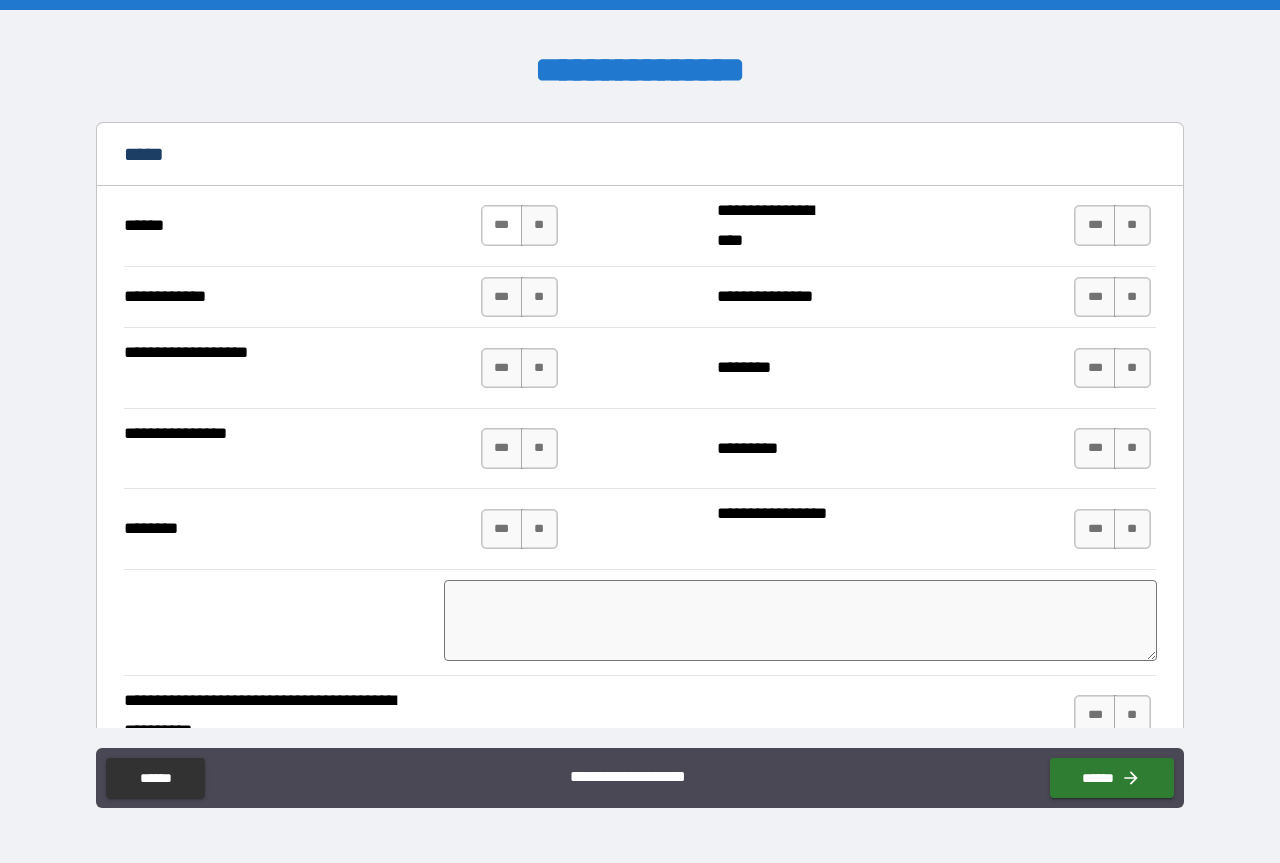 click on "***" at bounding box center [502, 225] 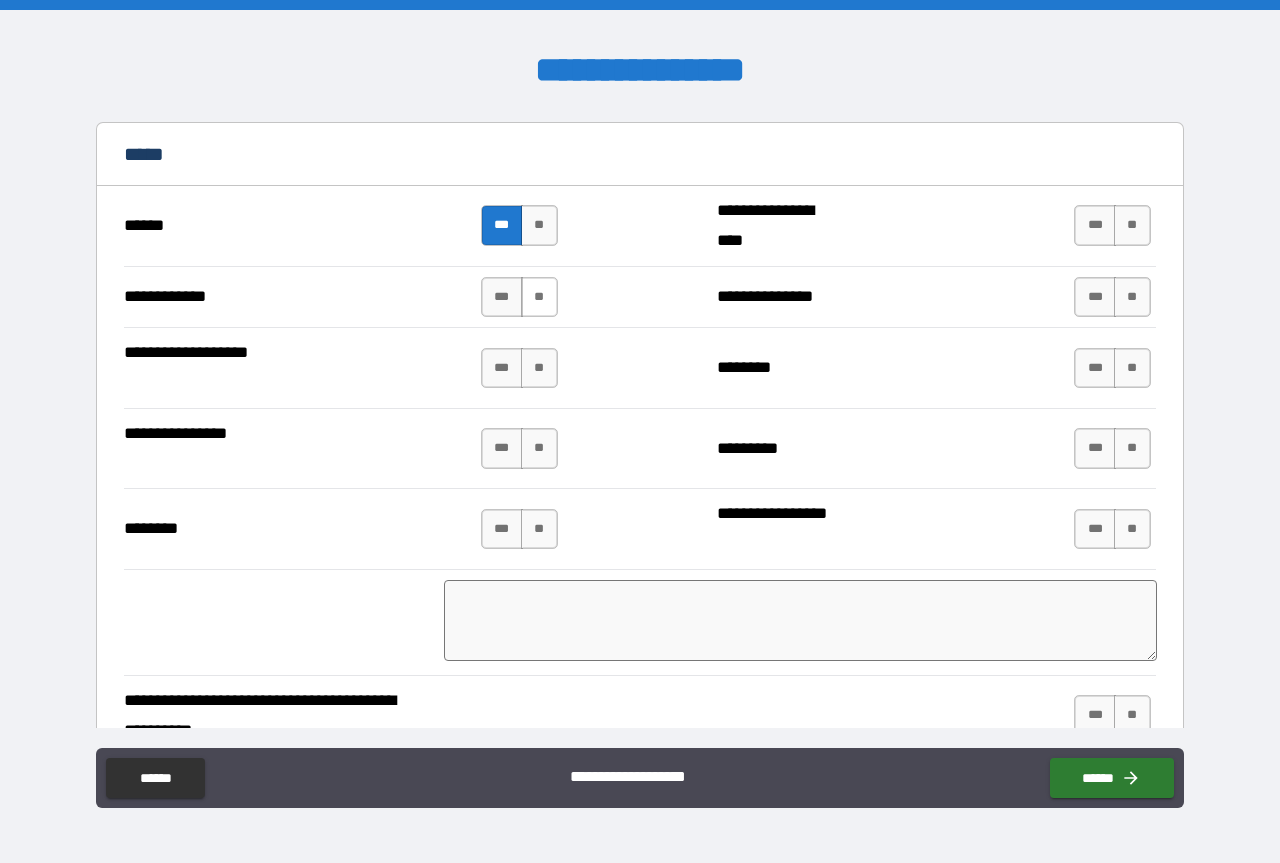click on "**" at bounding box center (539, 297) 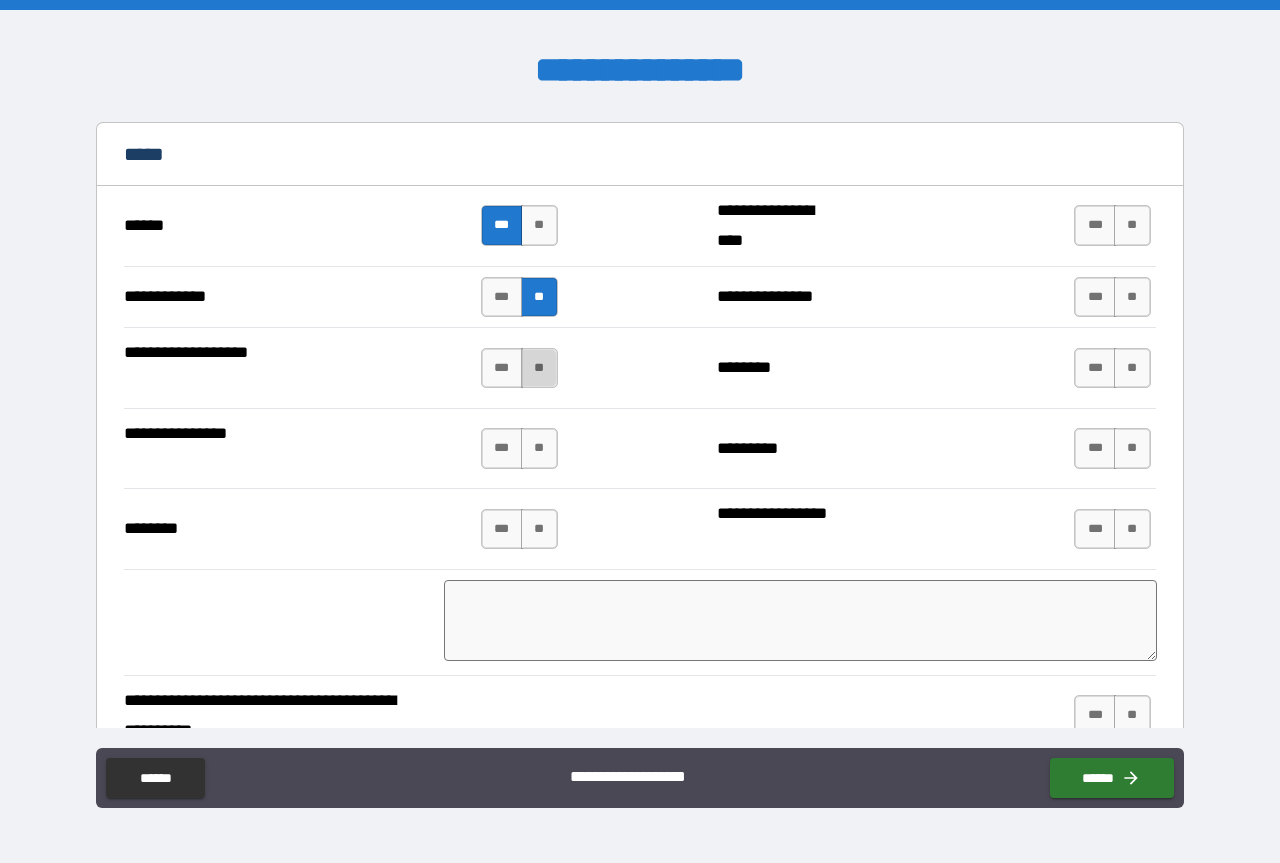 click on "**" at bounding box center (539, 368) 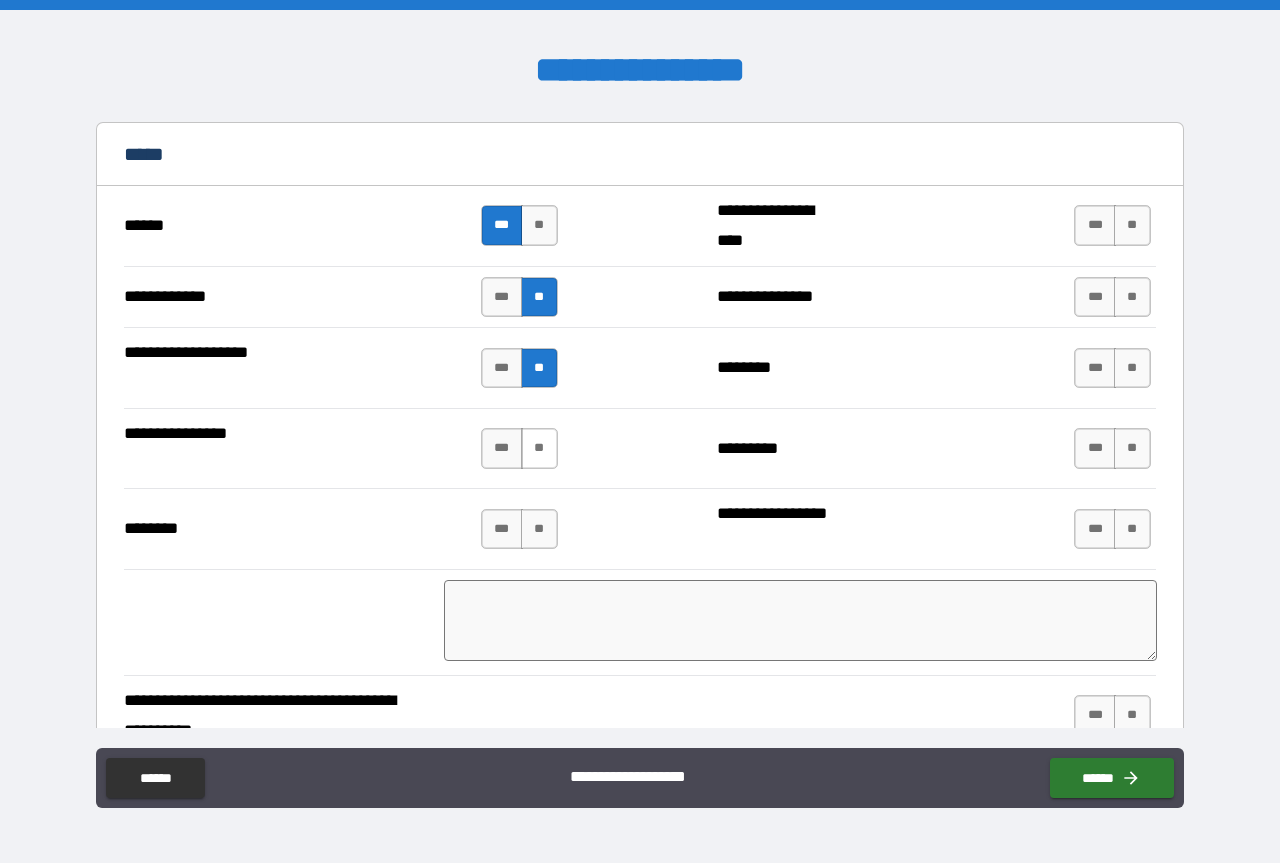 click on "**" at bounding box center [539, 448] 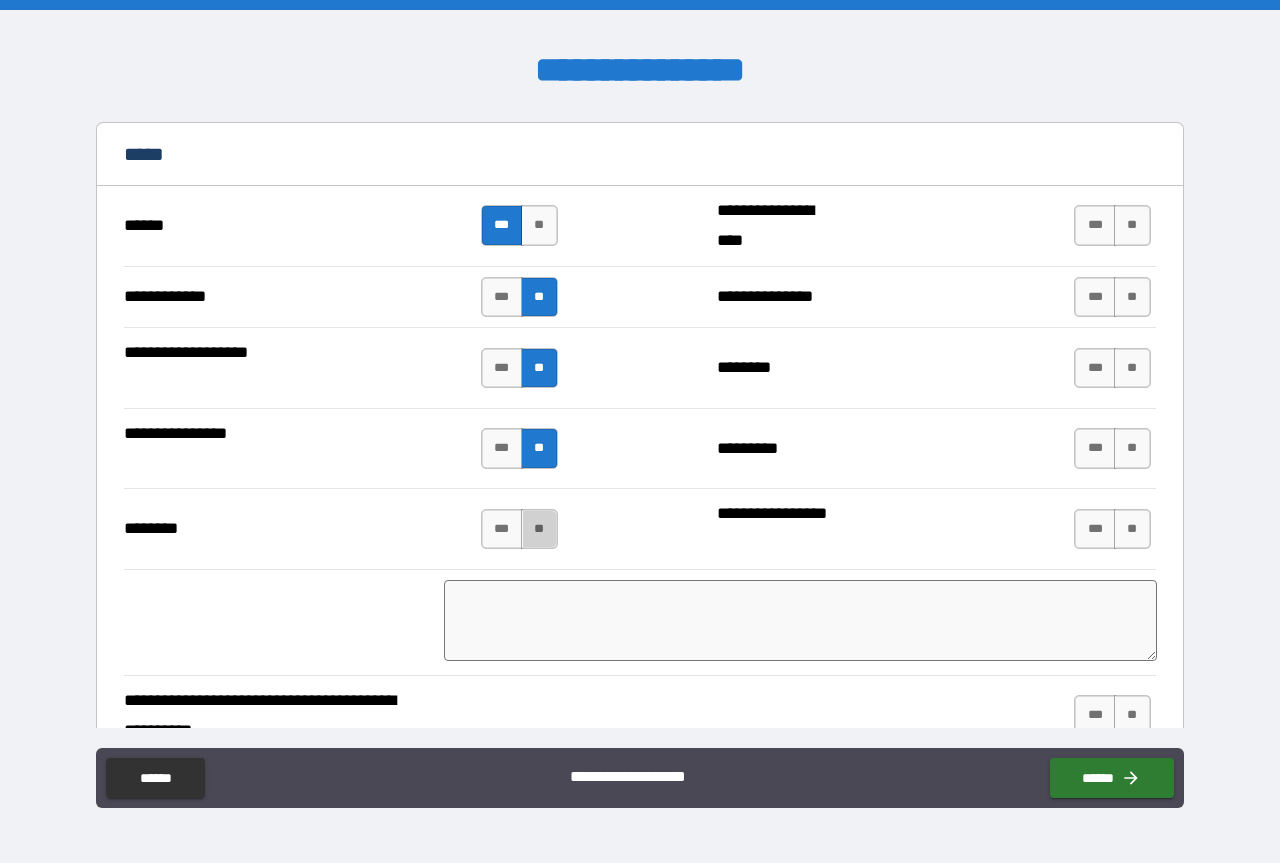drag, startPoint x: 532, startPoint y: 524, endPoint x: 590, endPoint y: 476, distance: 75.28612 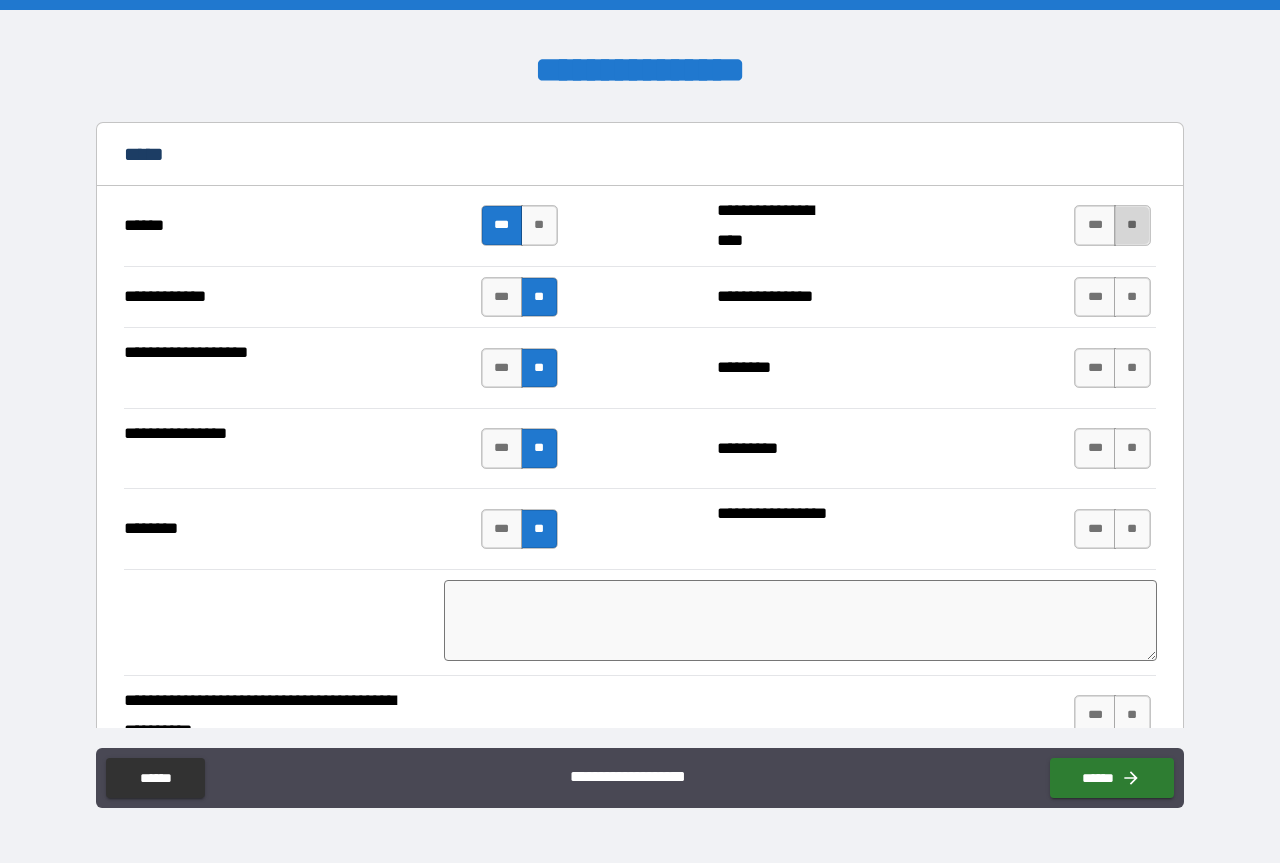 click on "**" at bounding box center [1132, 225] 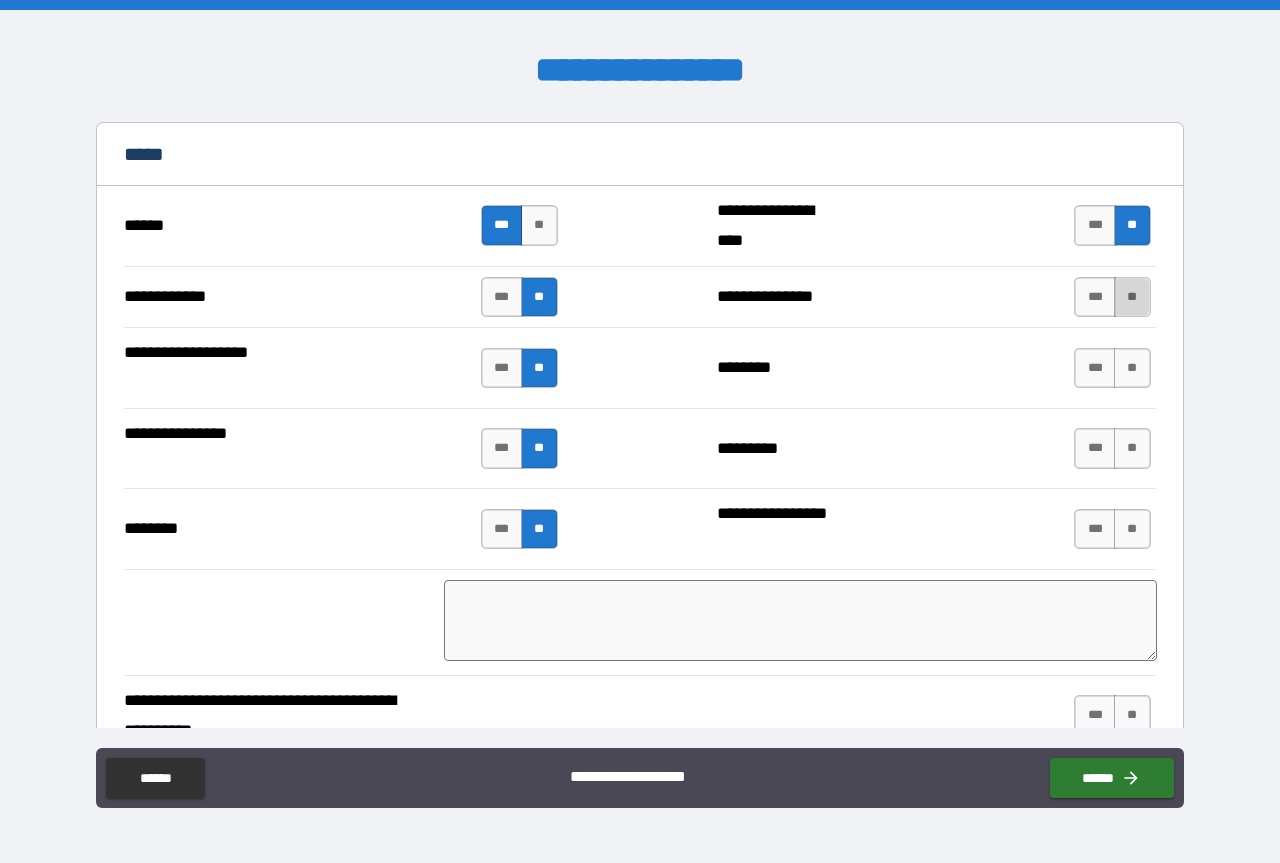 click on "**" at bounding box center (1132, 297) 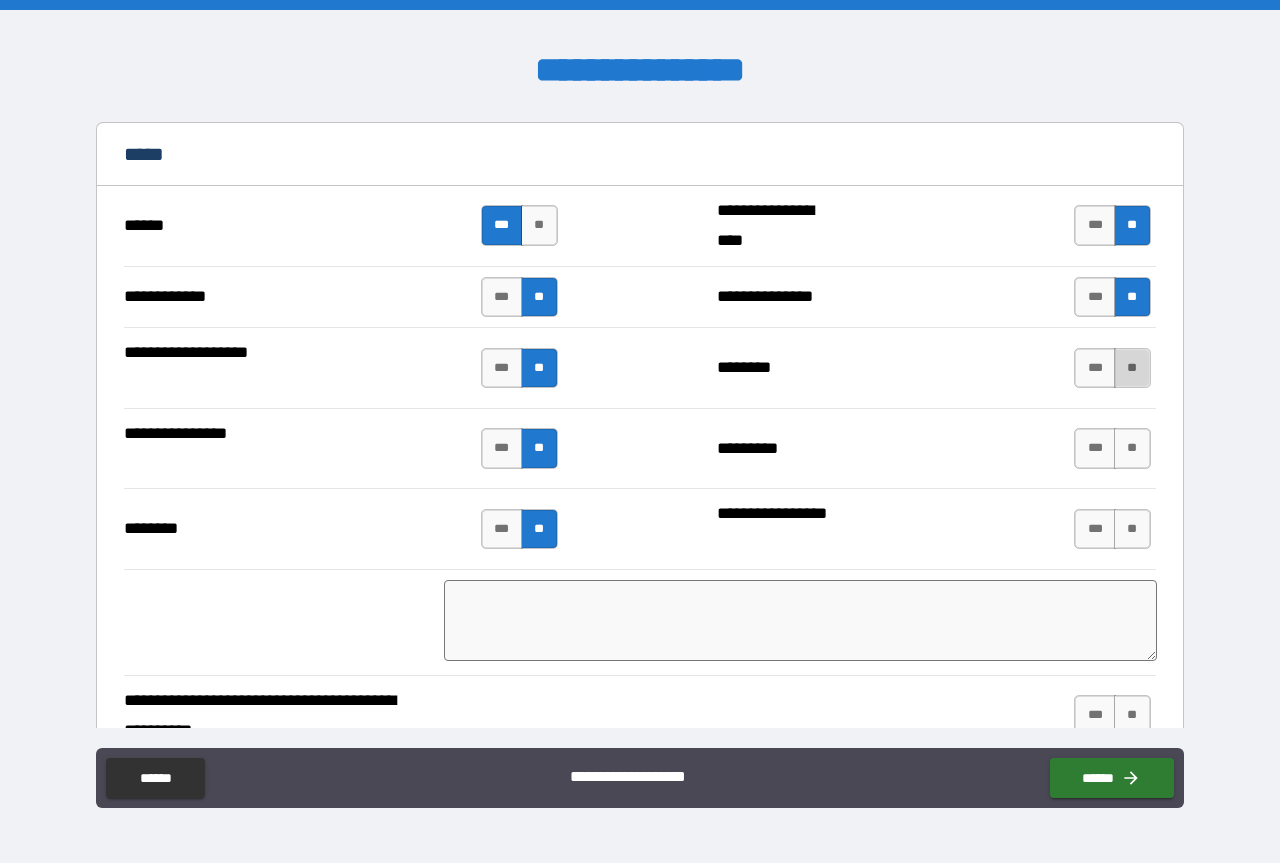 click on "**" at bounding box center [1132, 368] 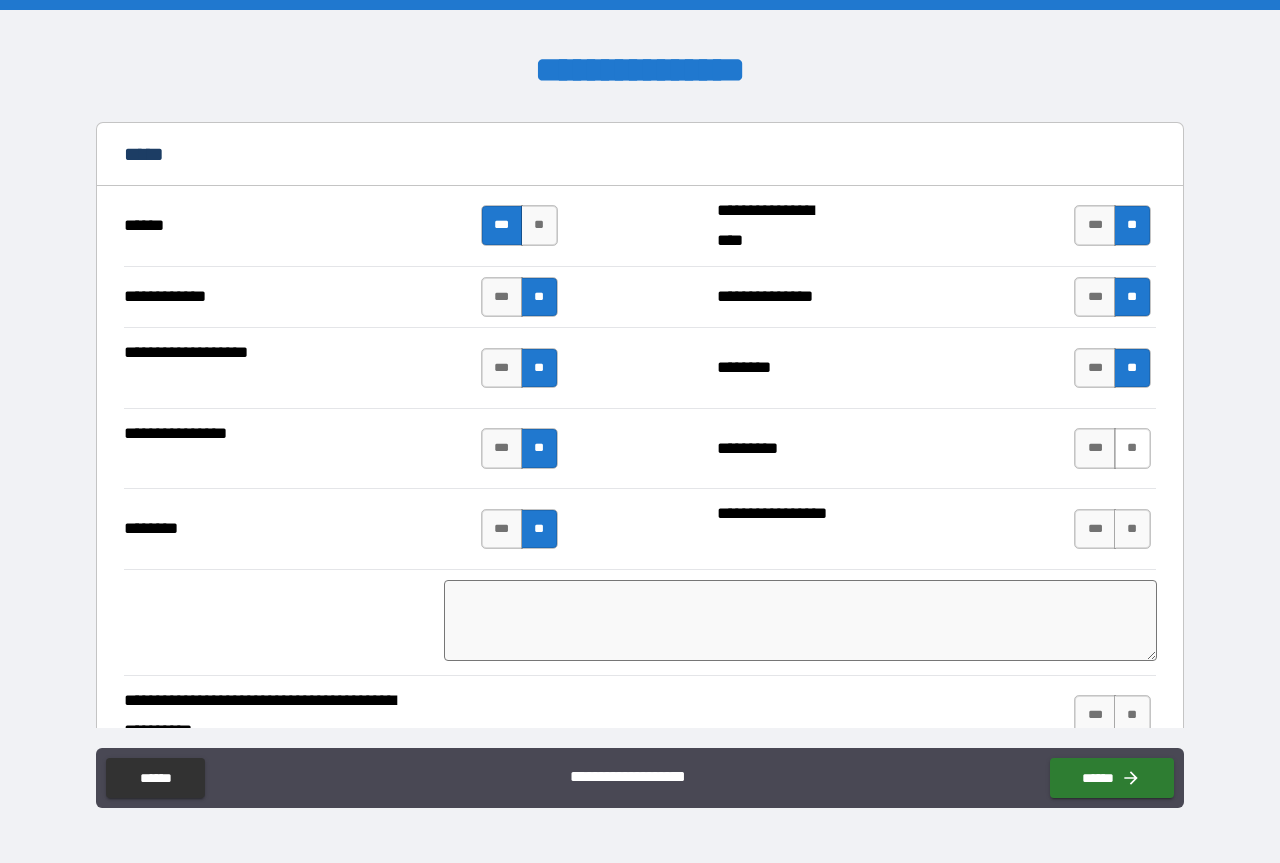 click on "**" at bounding box center [1132, 448] 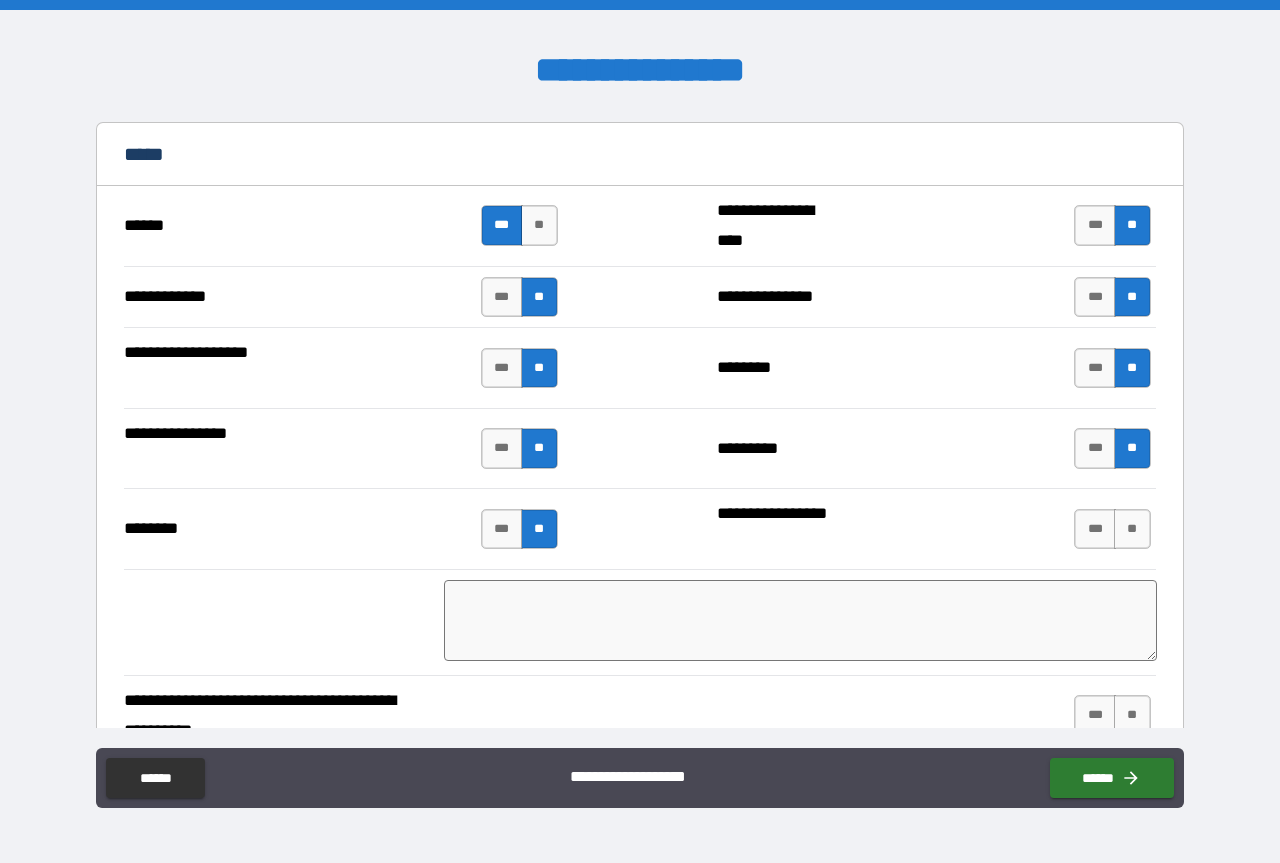 click on "*** **" at bounding box center (1115, 529) 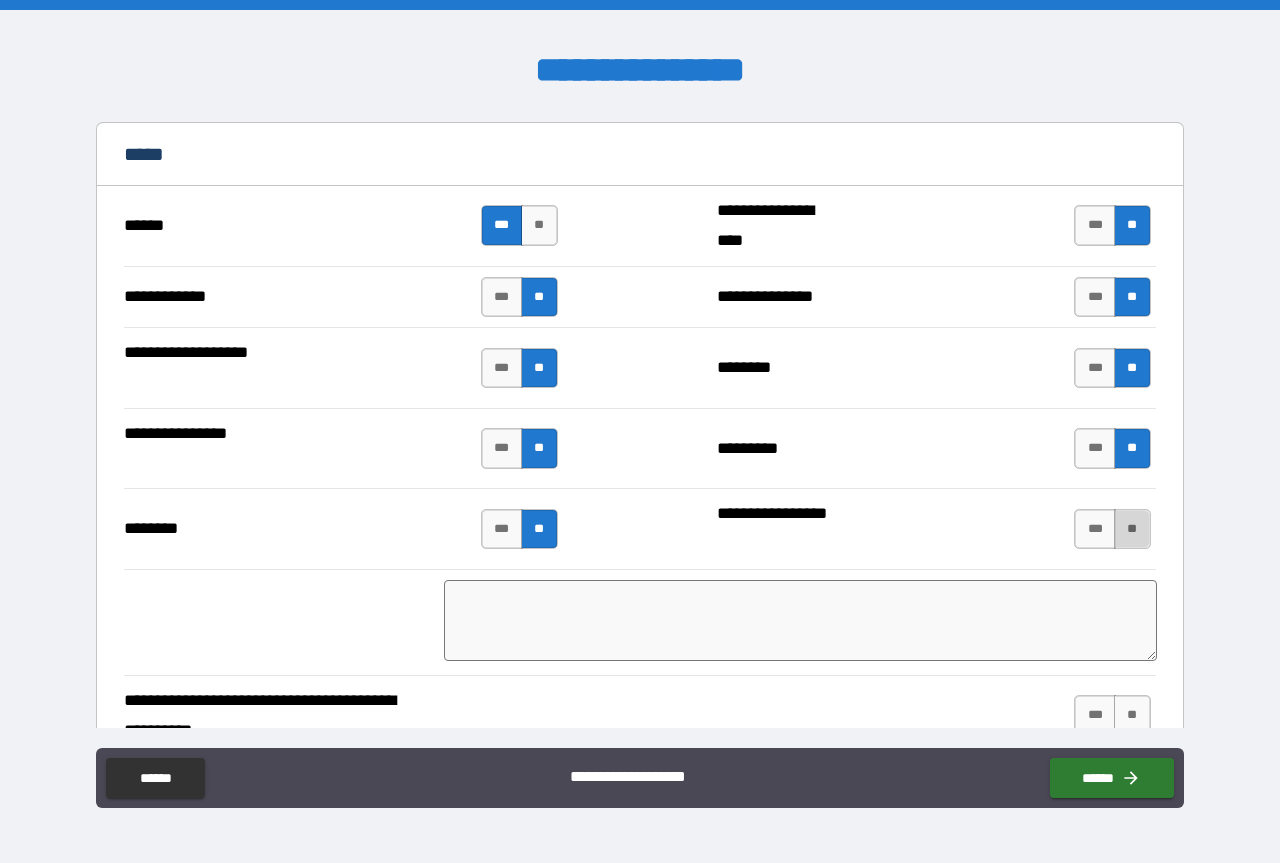 click on "**" at bounding box center (1132, 529) 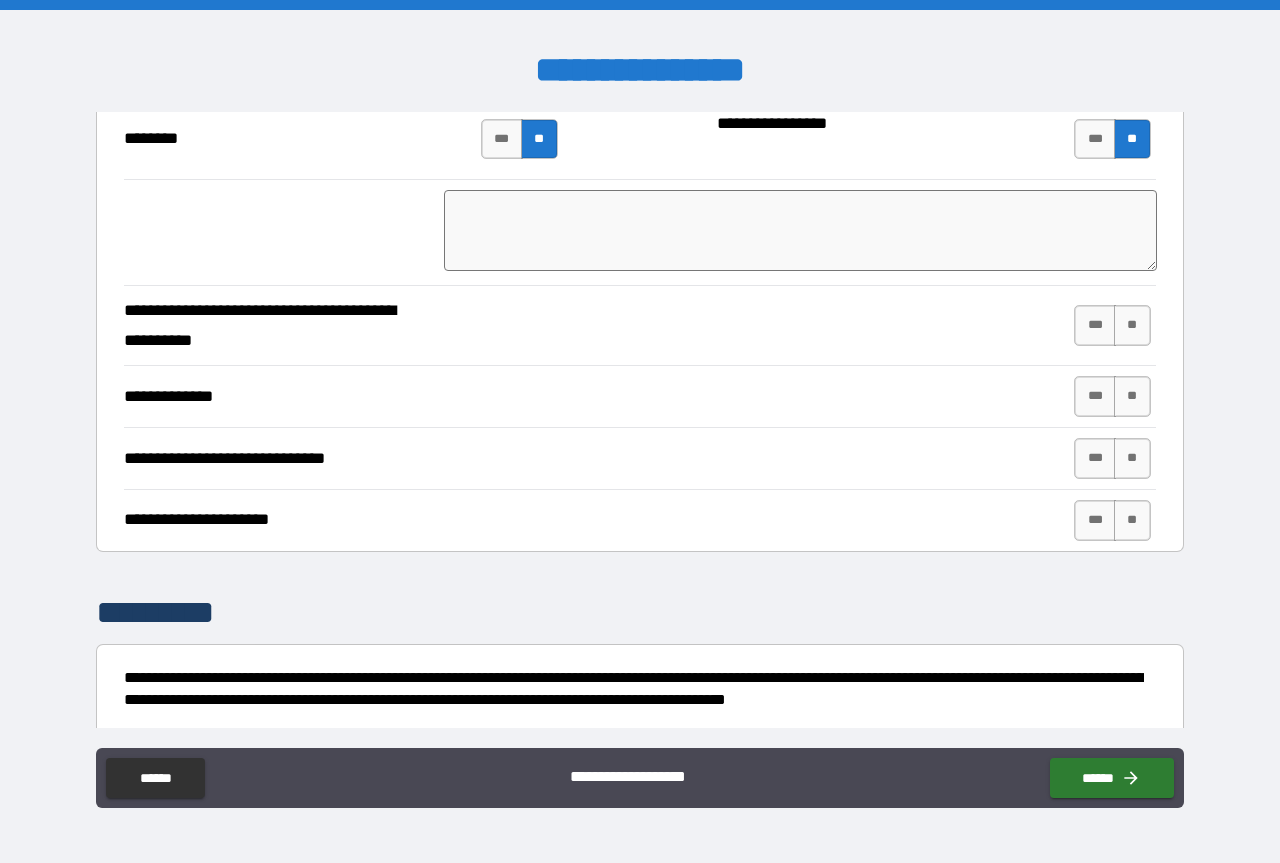scroll, scrollTop: 6200, scrollLeft: 0, axis: vertical 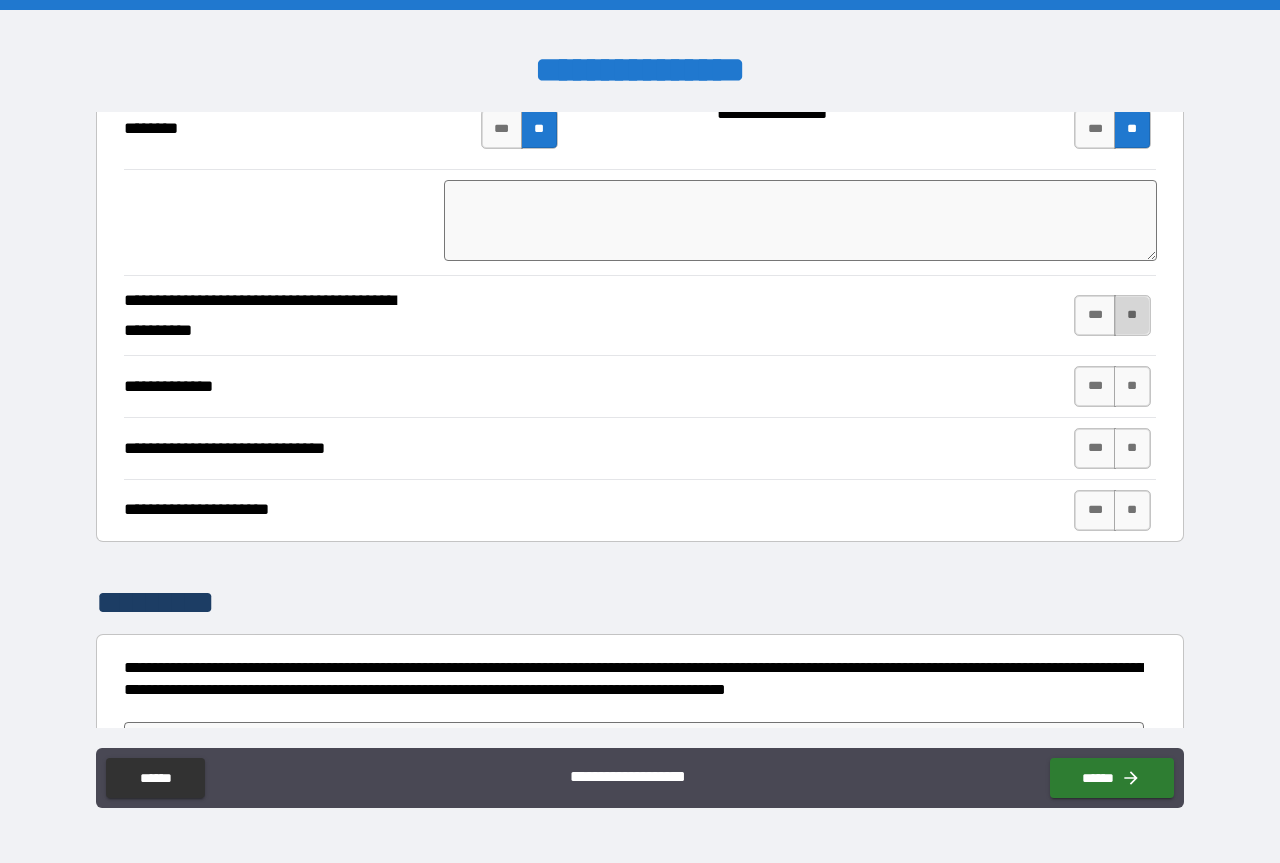 click on "**" at bounding box center [1132, 315] 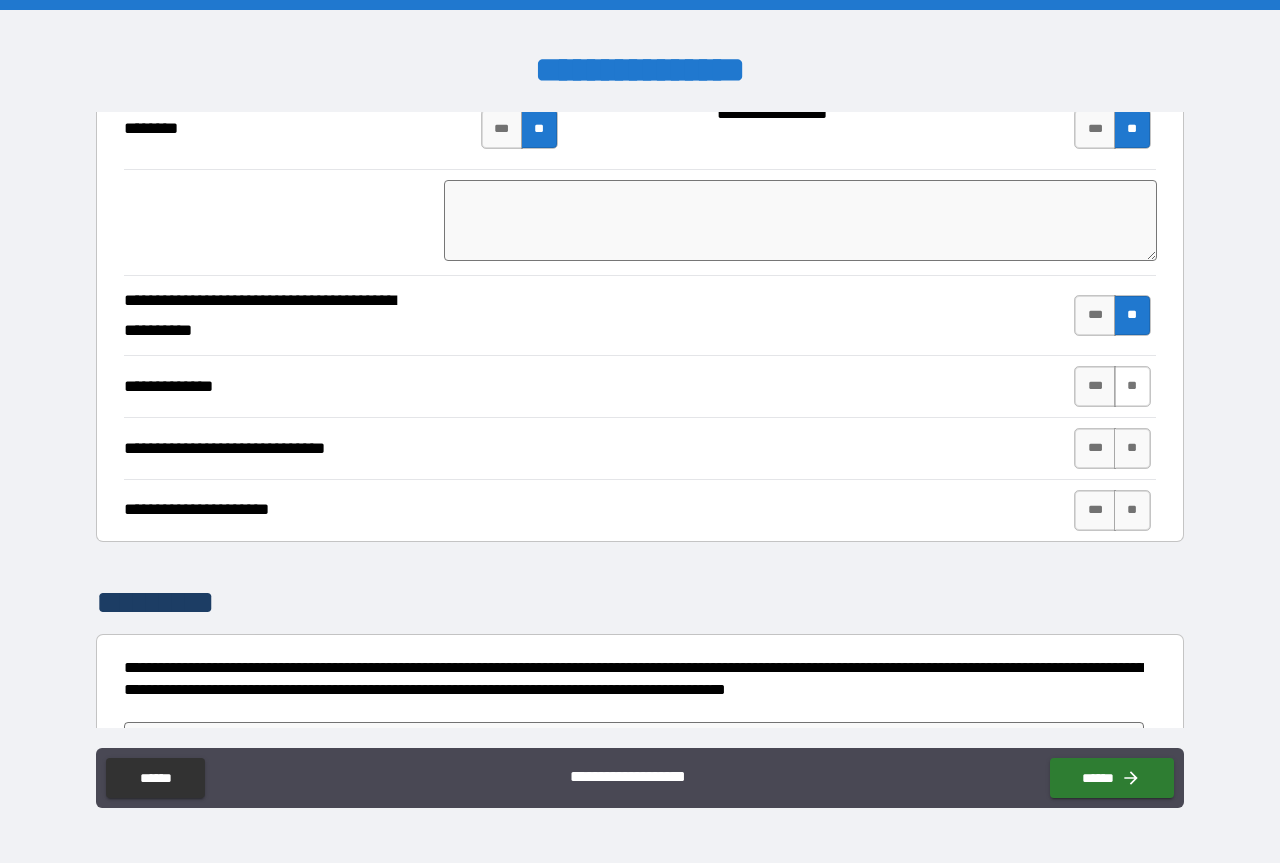 click on "**" at bounding box center [1132, 386] 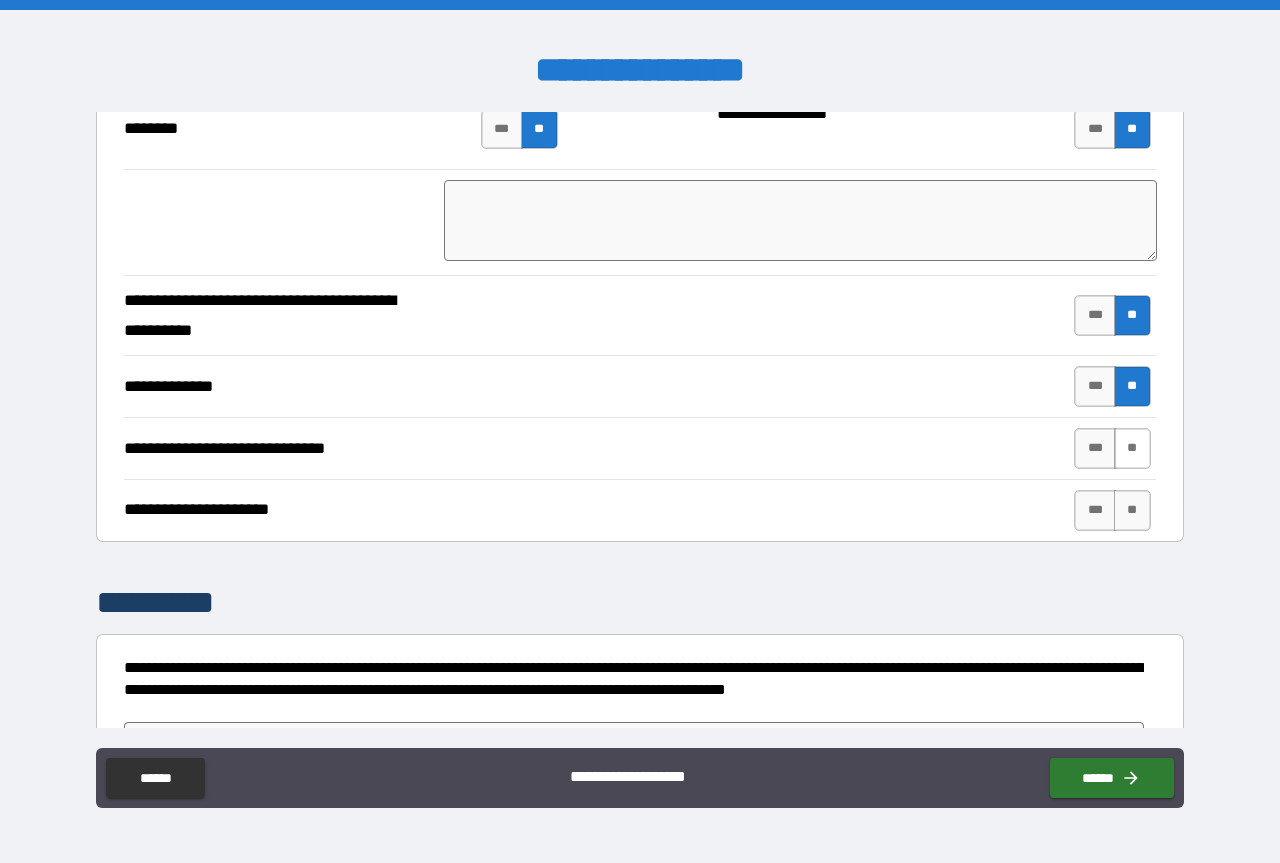 click on "**" at bounding box center [1132, 448] 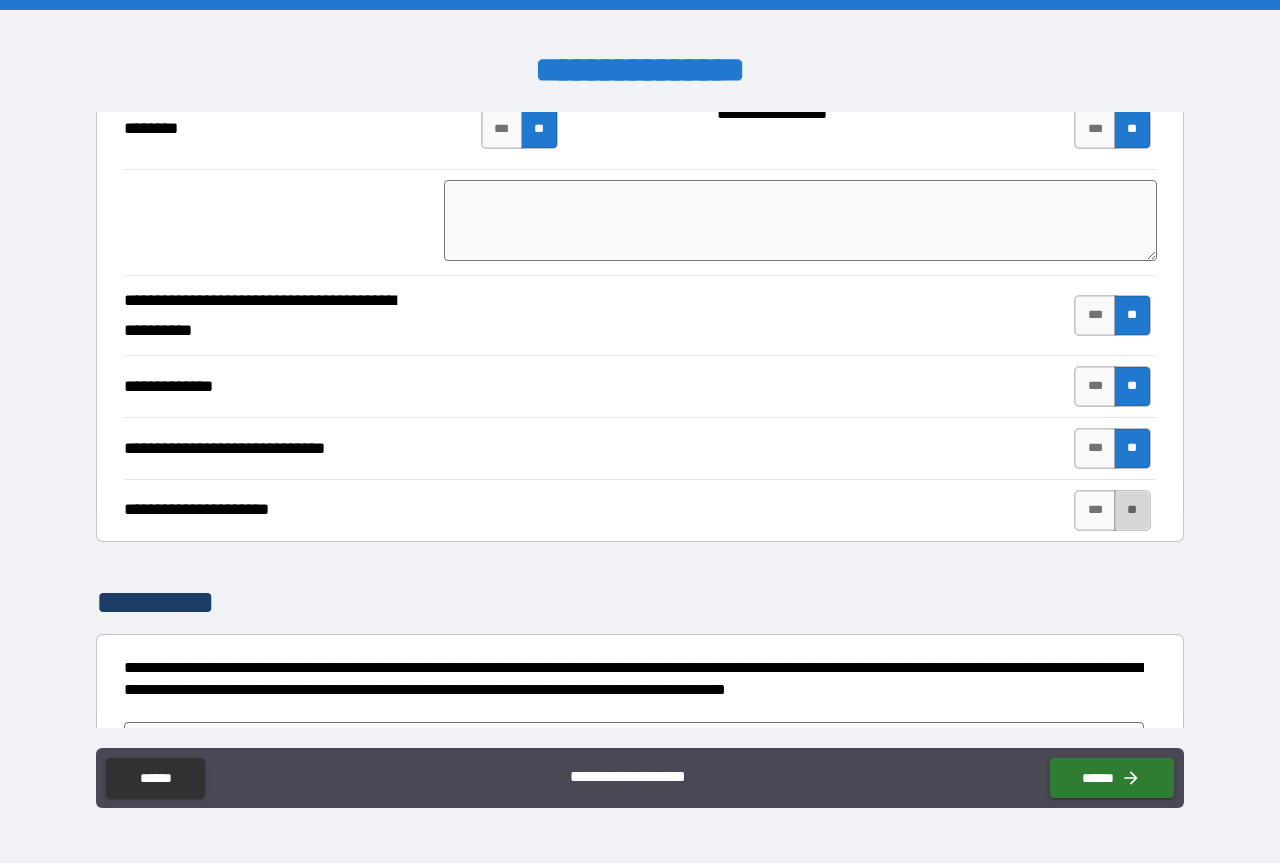 click on "**" at bounding box center [1132, 510] 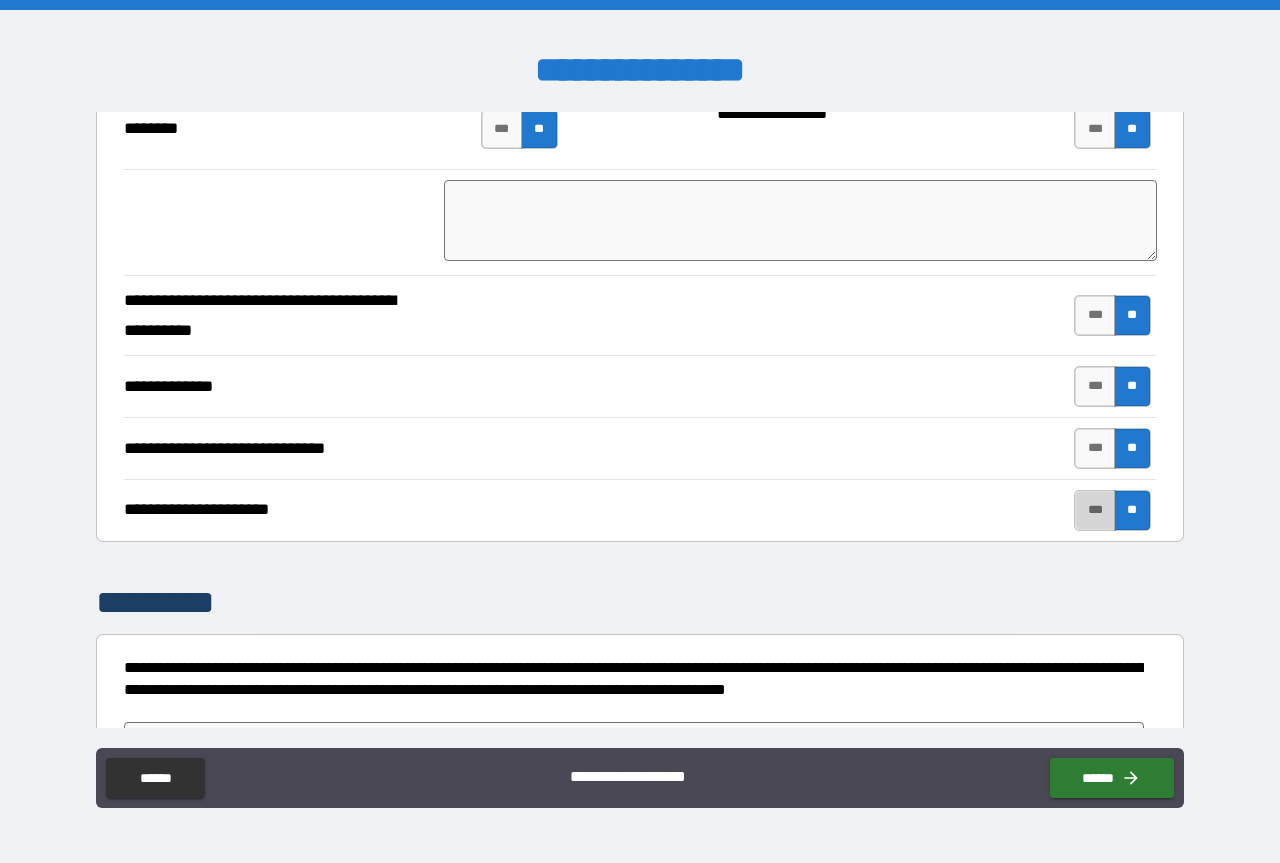 click on "***" at bounding box center (1095, 510) 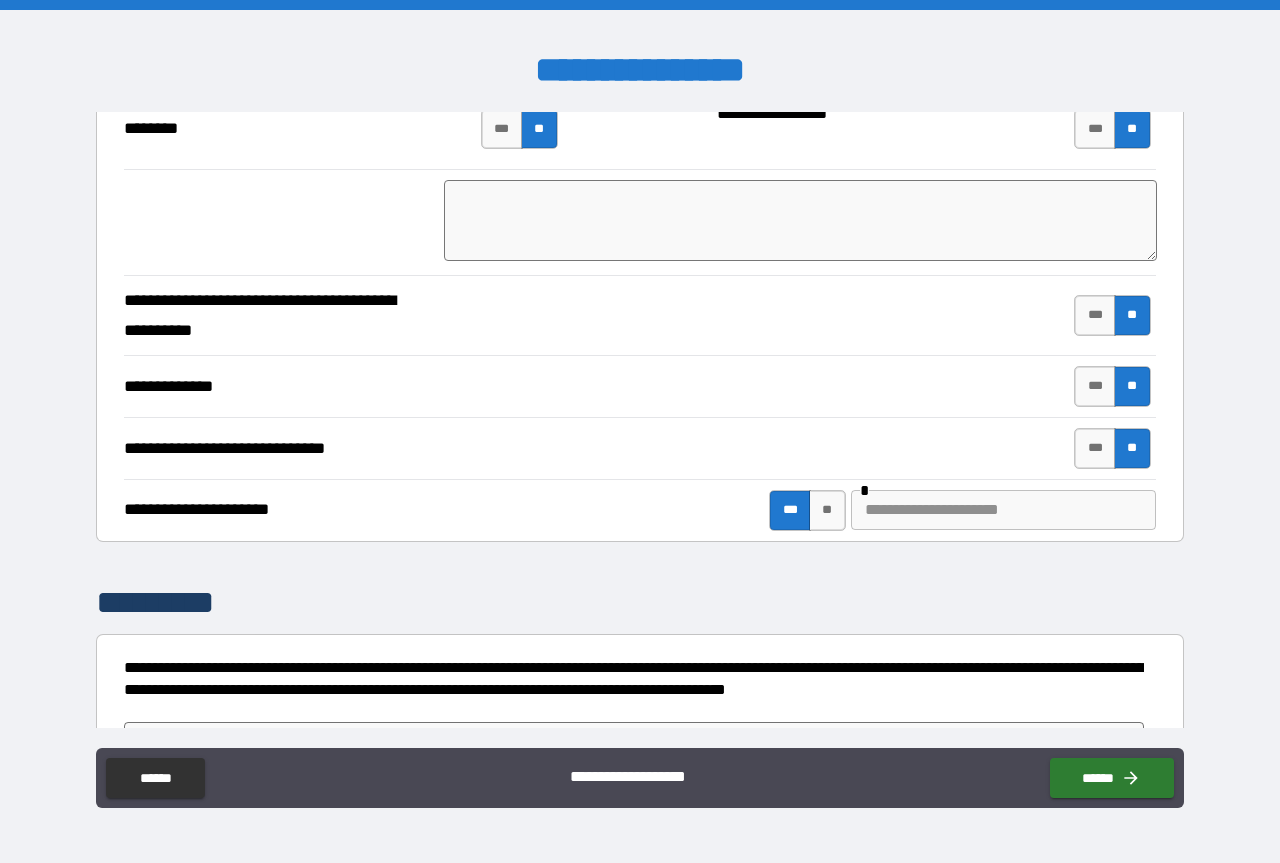 click at bounding box center [1003, 510] 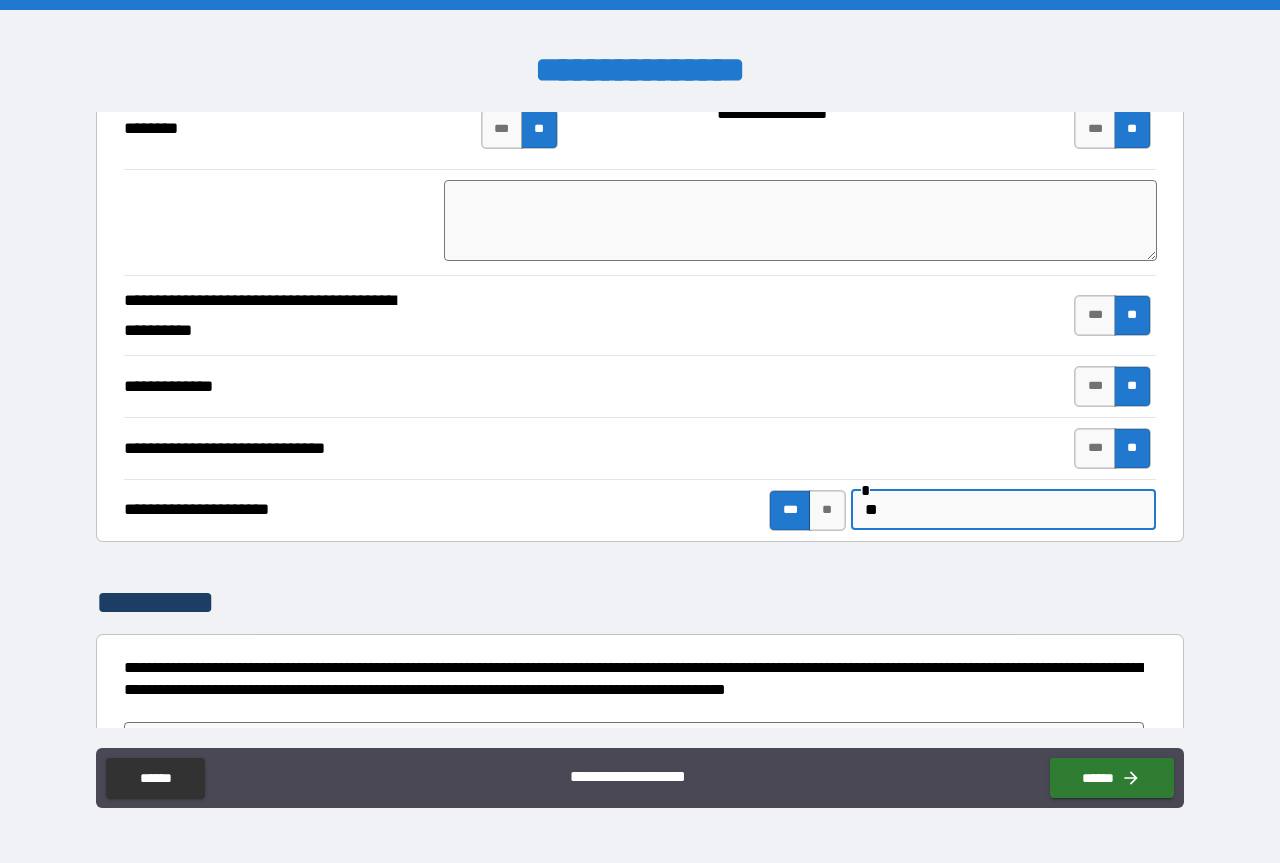 type on "*" 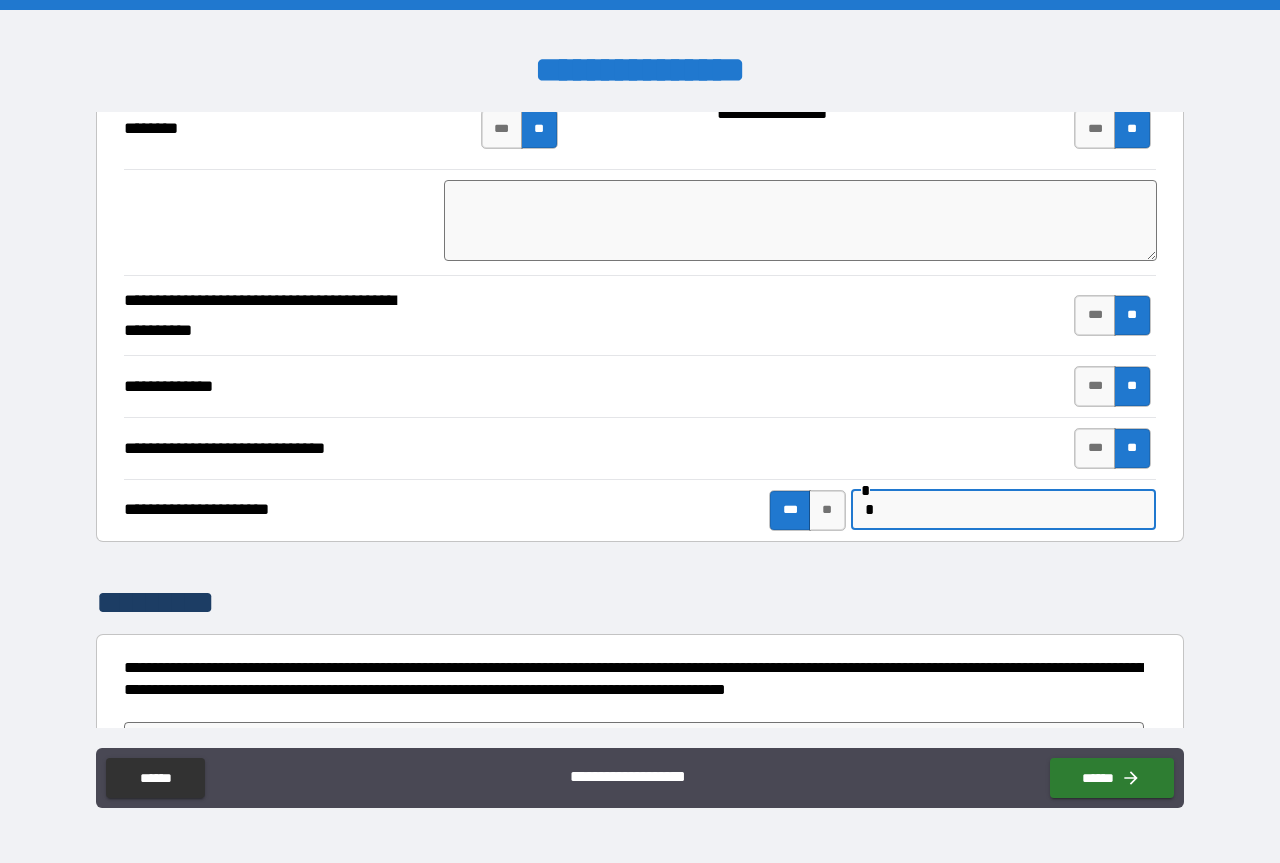 type 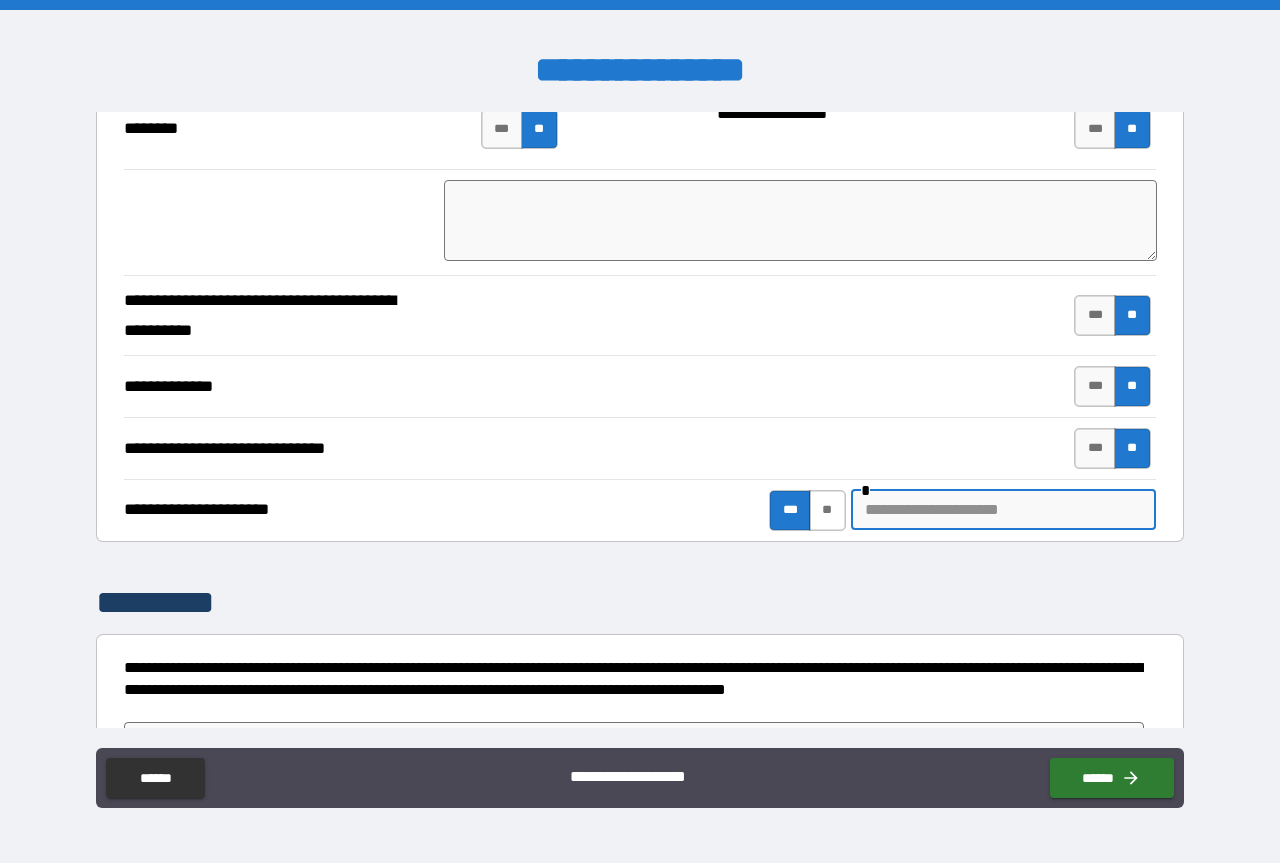 click on "**" at bounding box center [827, 510] 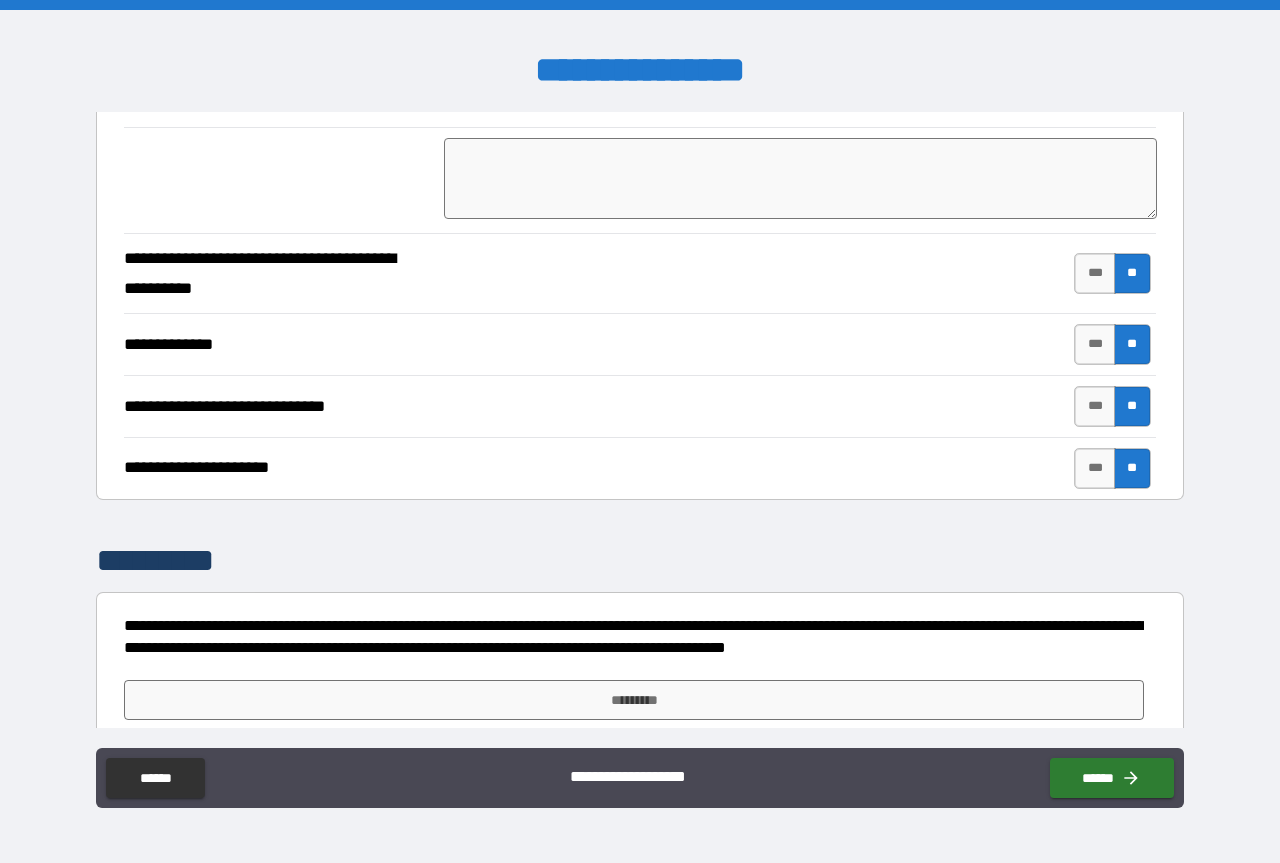 scroll, scrollTop: 6265, scrollLeft: 0, axis: vertical 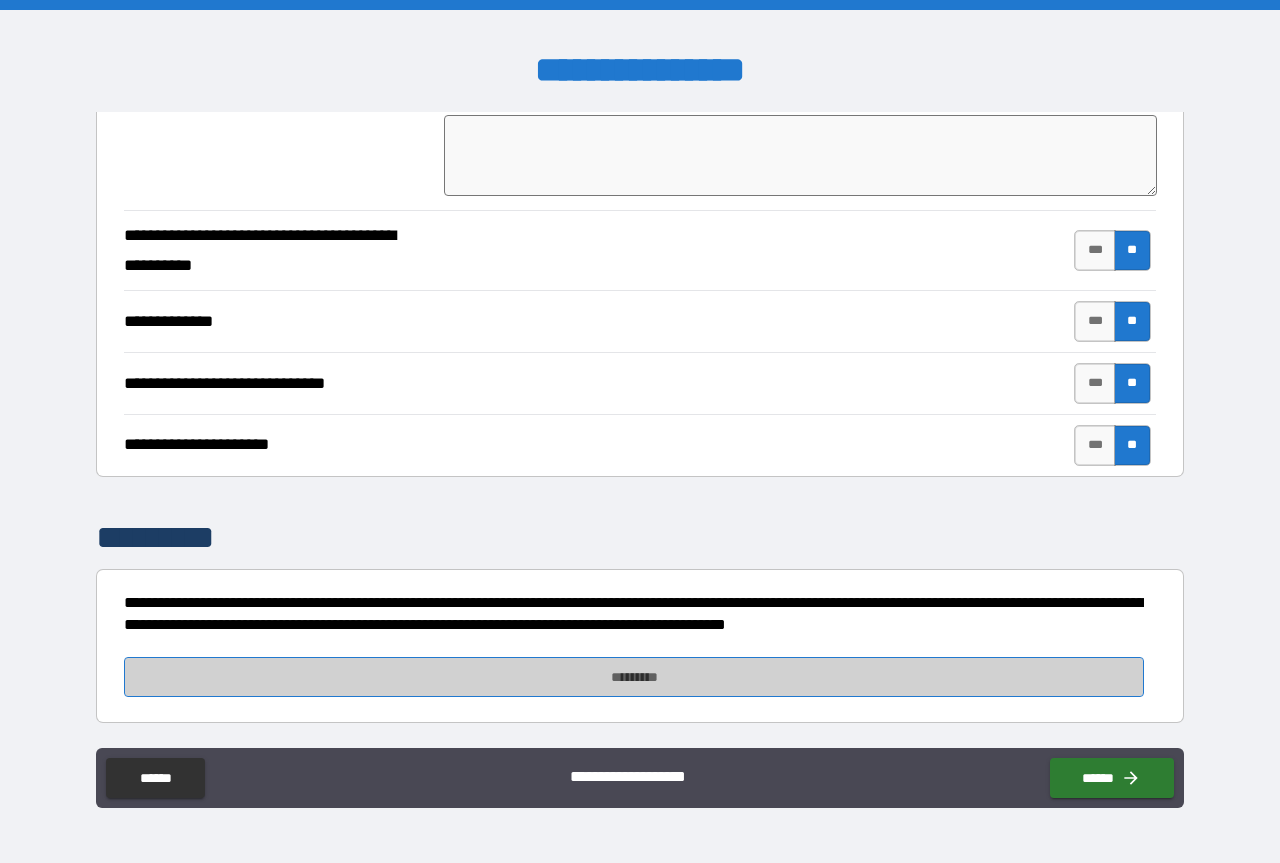 click on "*********" at bounding box center [634, 677] 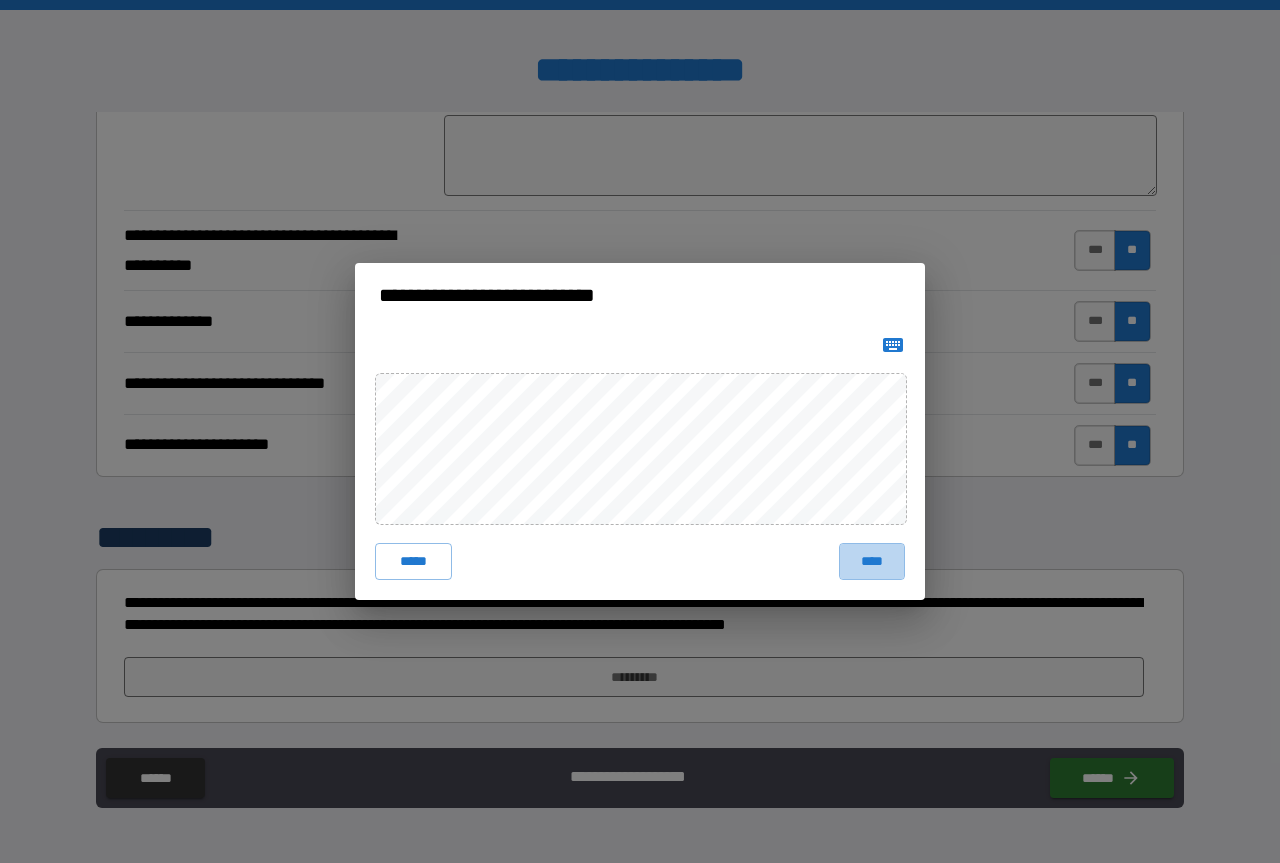 click on "****" at bounding box center [872, 561] 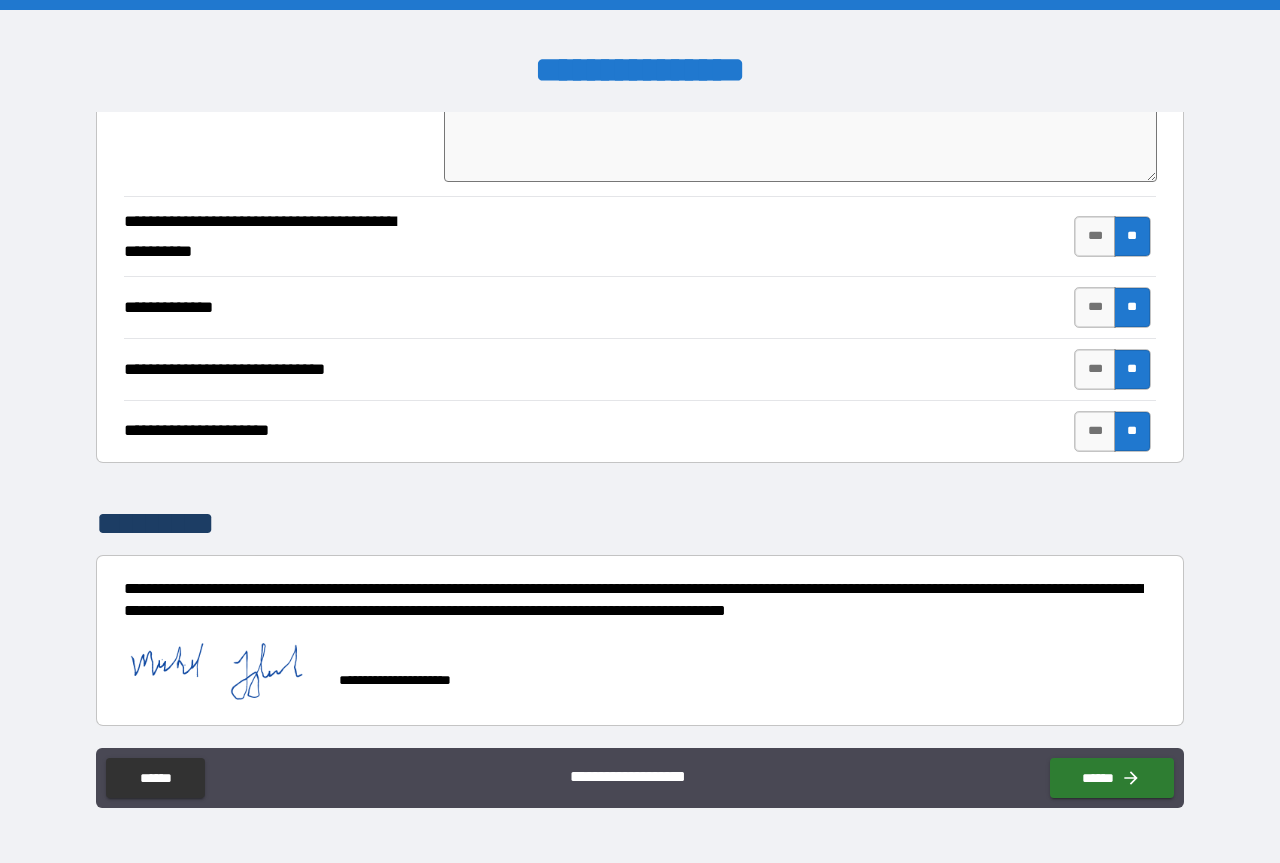 scroll, scrollTop: 6282, scrollLeft: 0, axis: vertical 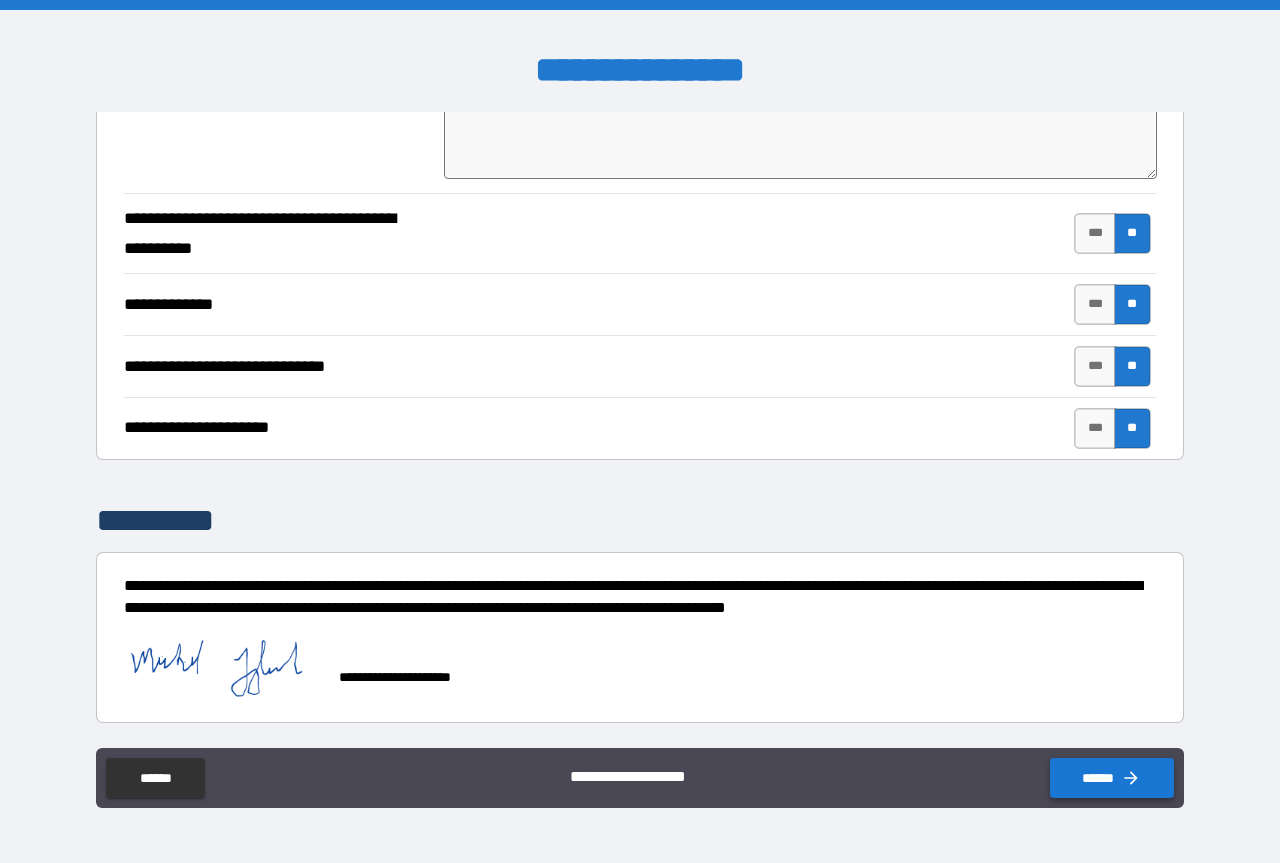 click on "******" at bounding box center (1112, 778) 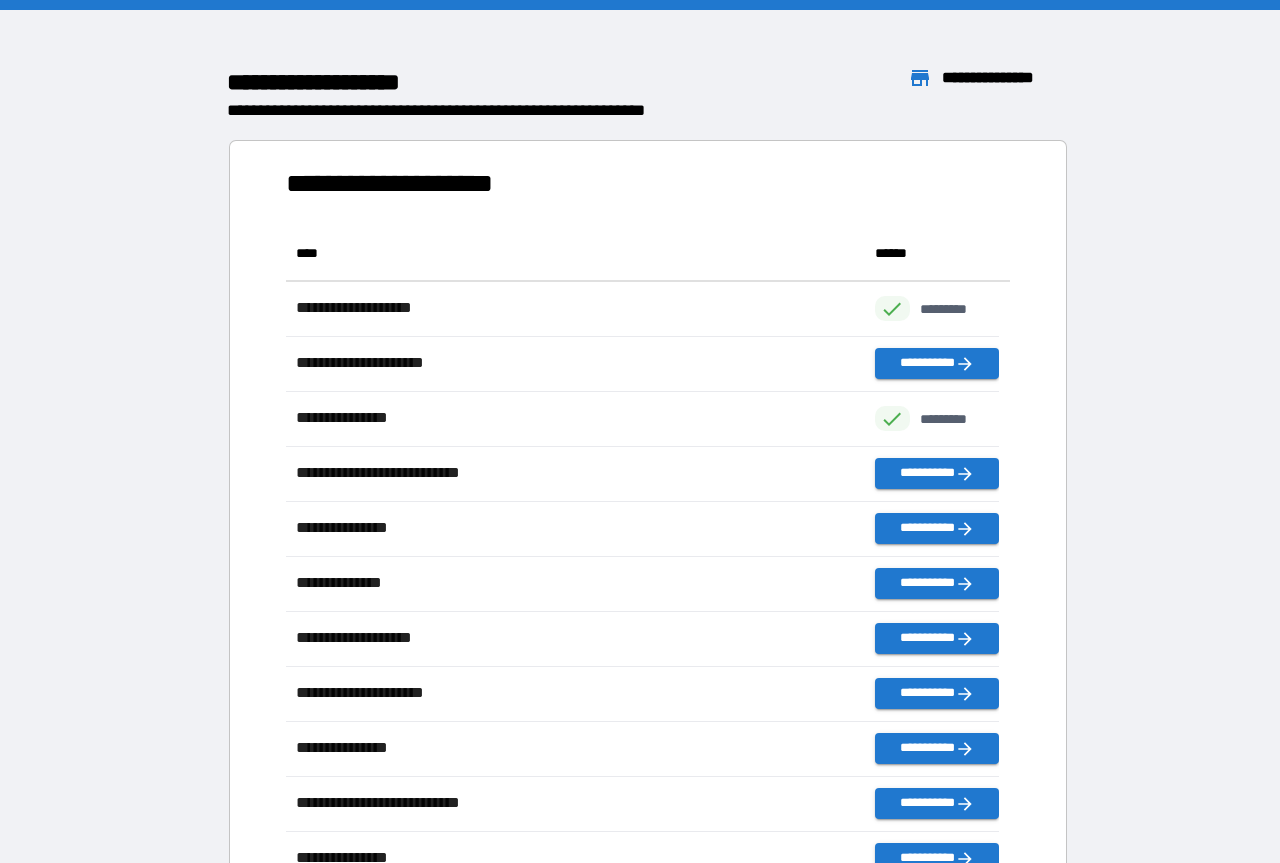 scroll, scrollTop: 701, scrollLeft: 699, axis: both 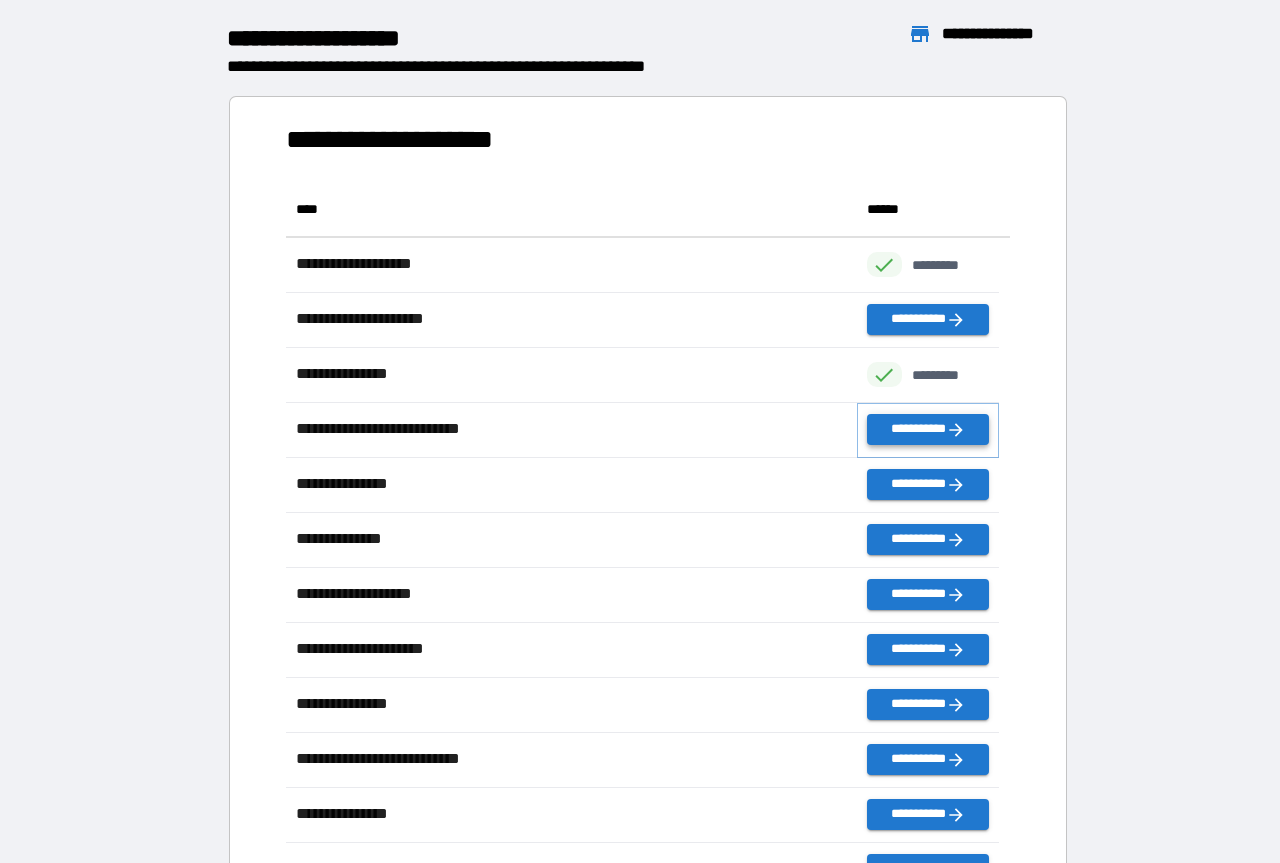 click on "**********" at bounding box center [928, 429] 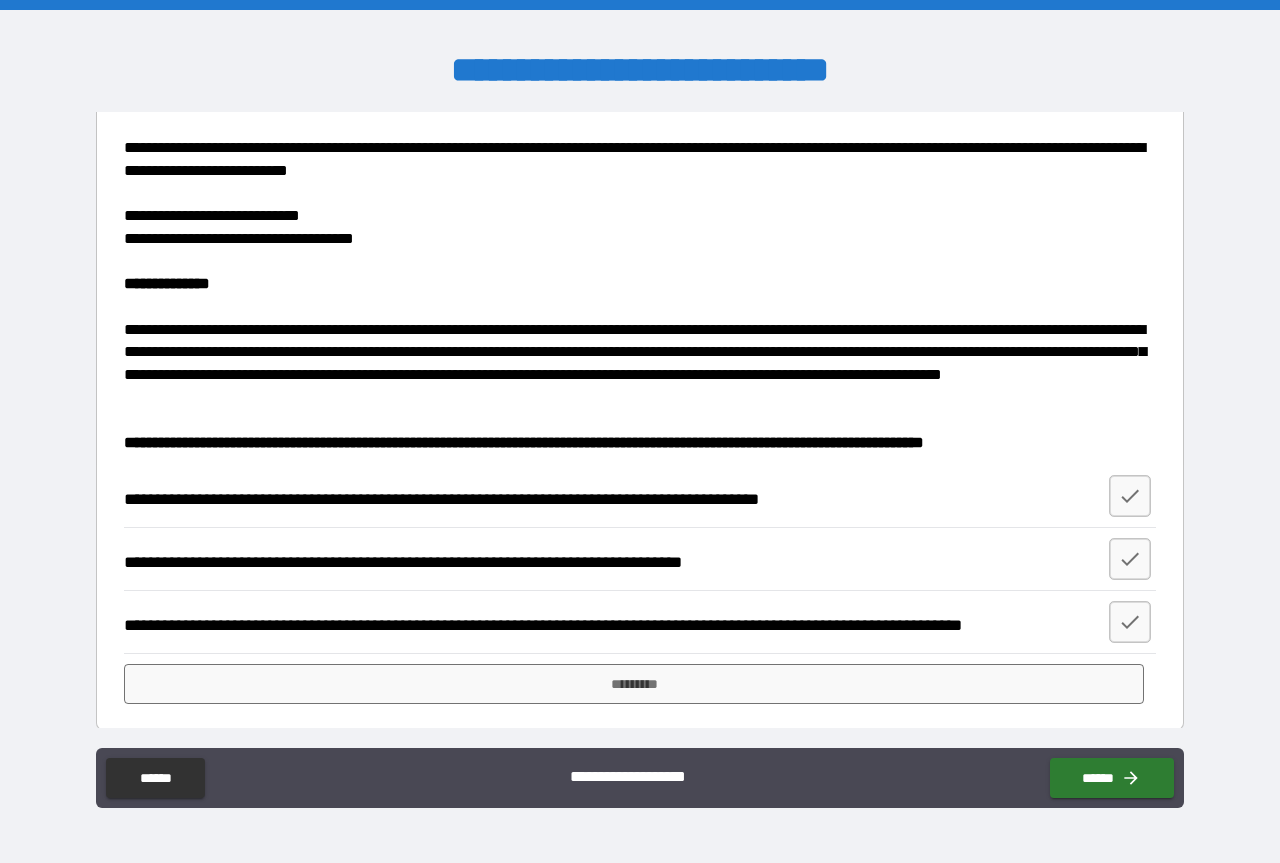 scroll, scrollTop: 2181, scrollLeft: 0, axis: vertical 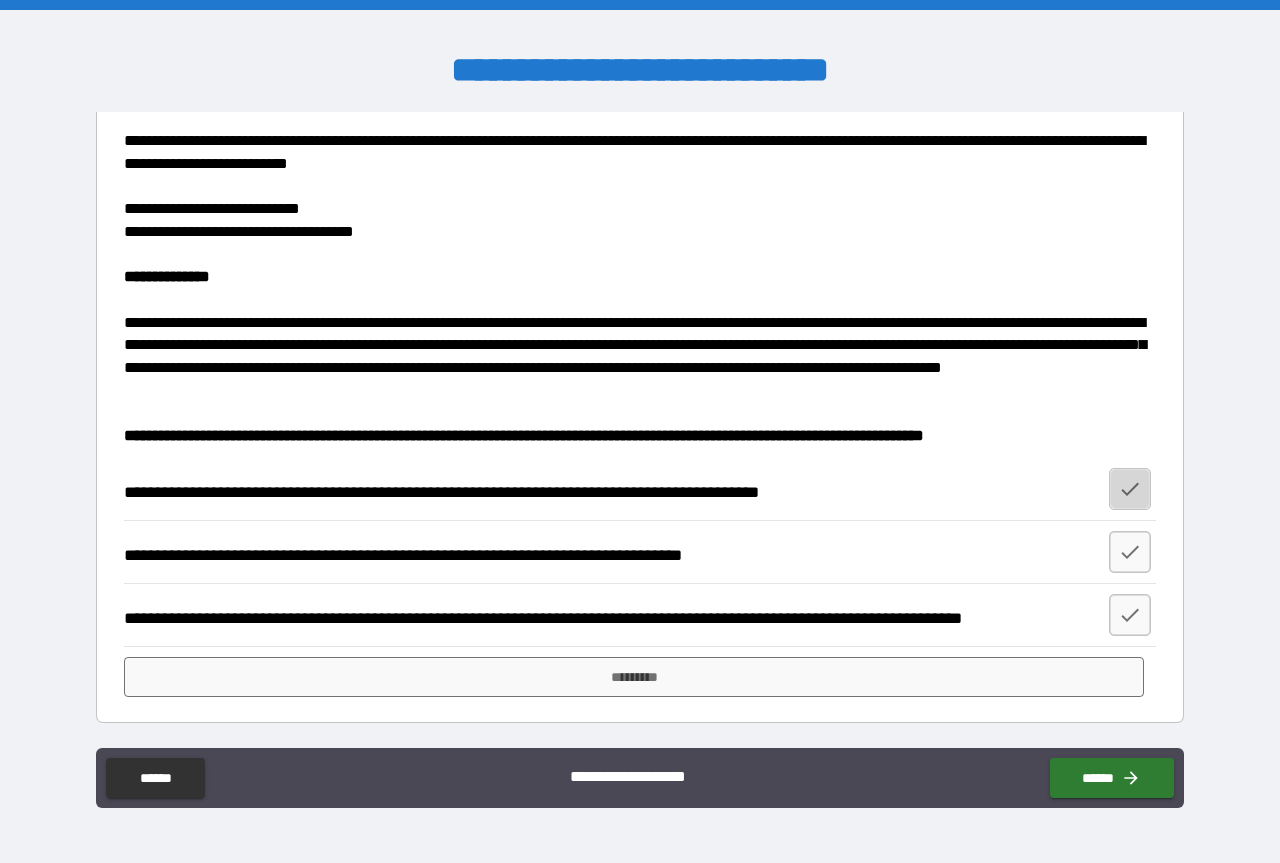 click at bounding box center (1130, 489) 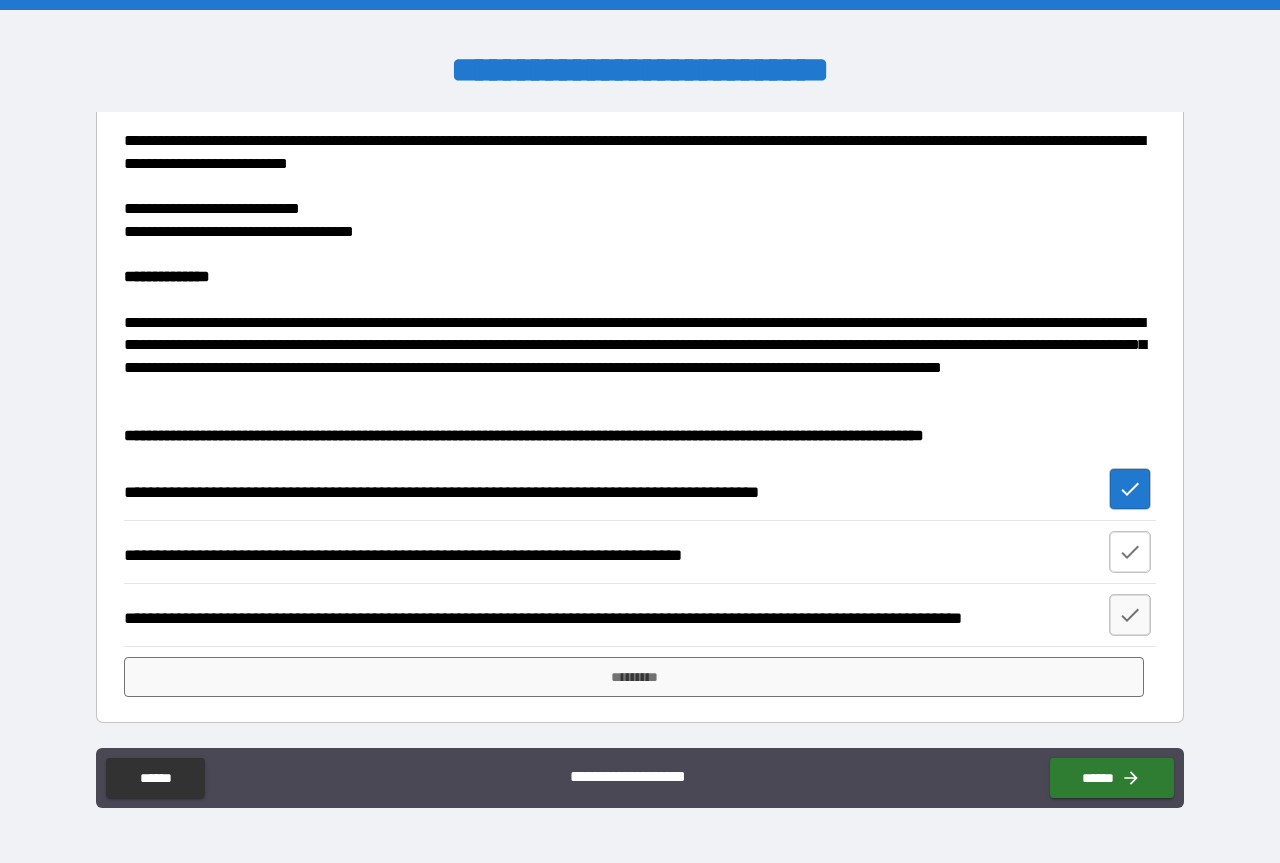 click 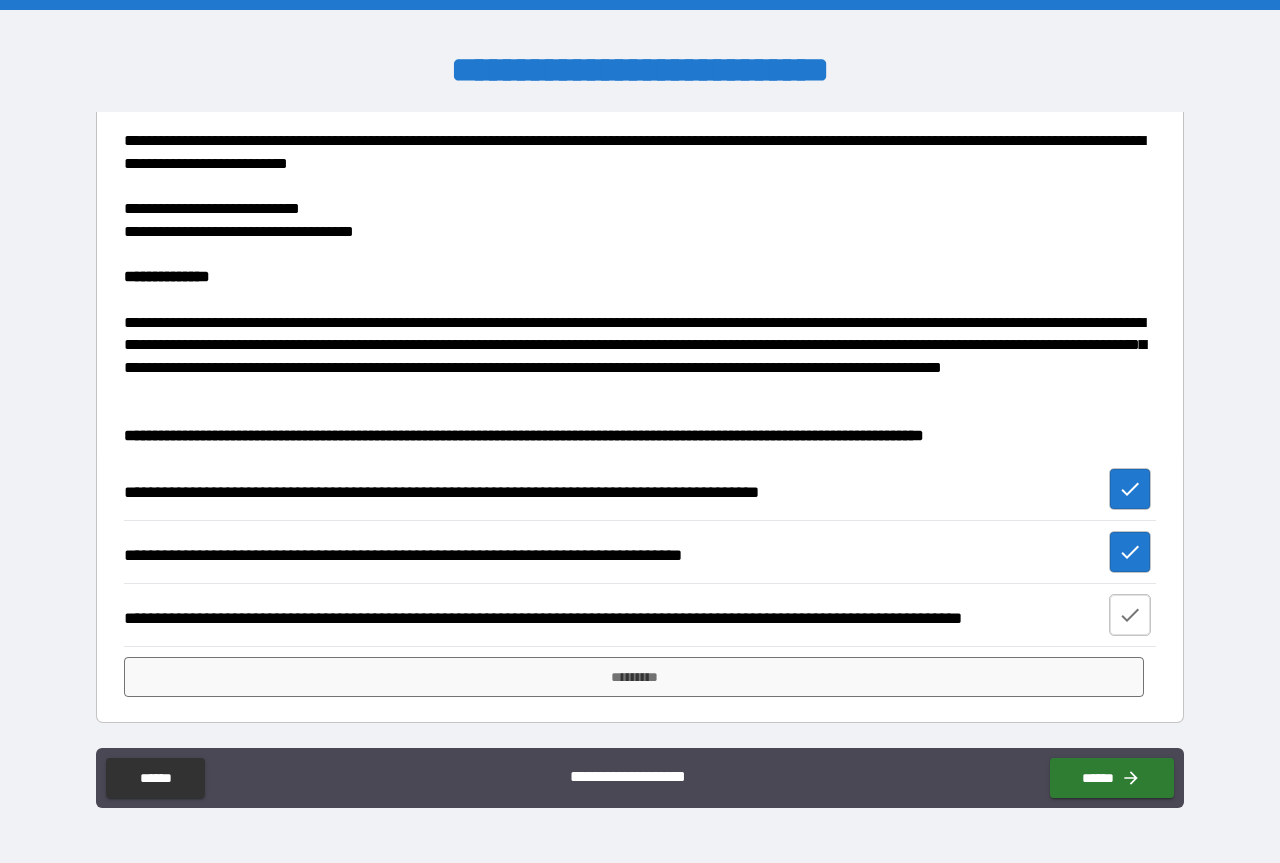 click 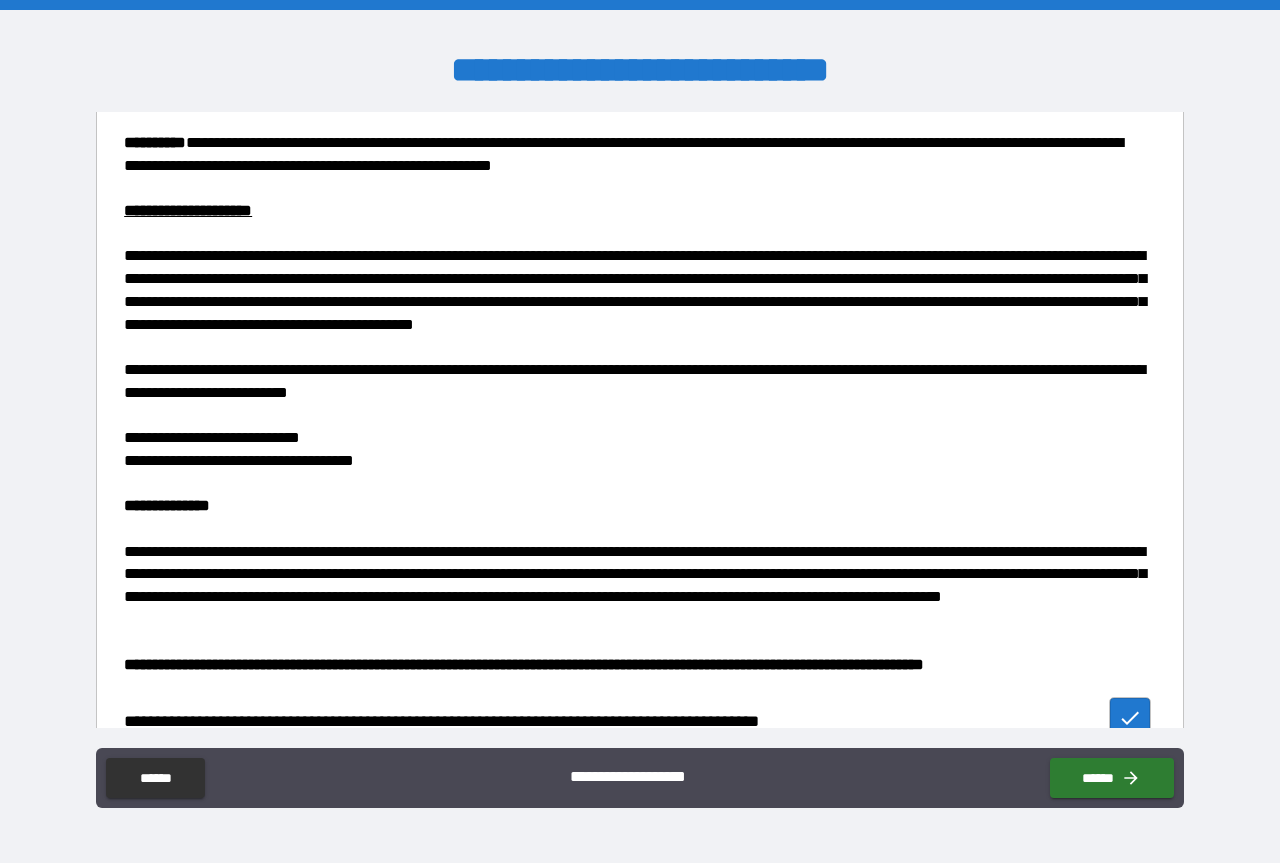 scroll, scrollTop: 2181, scrollLeft: 0, axis: vertical 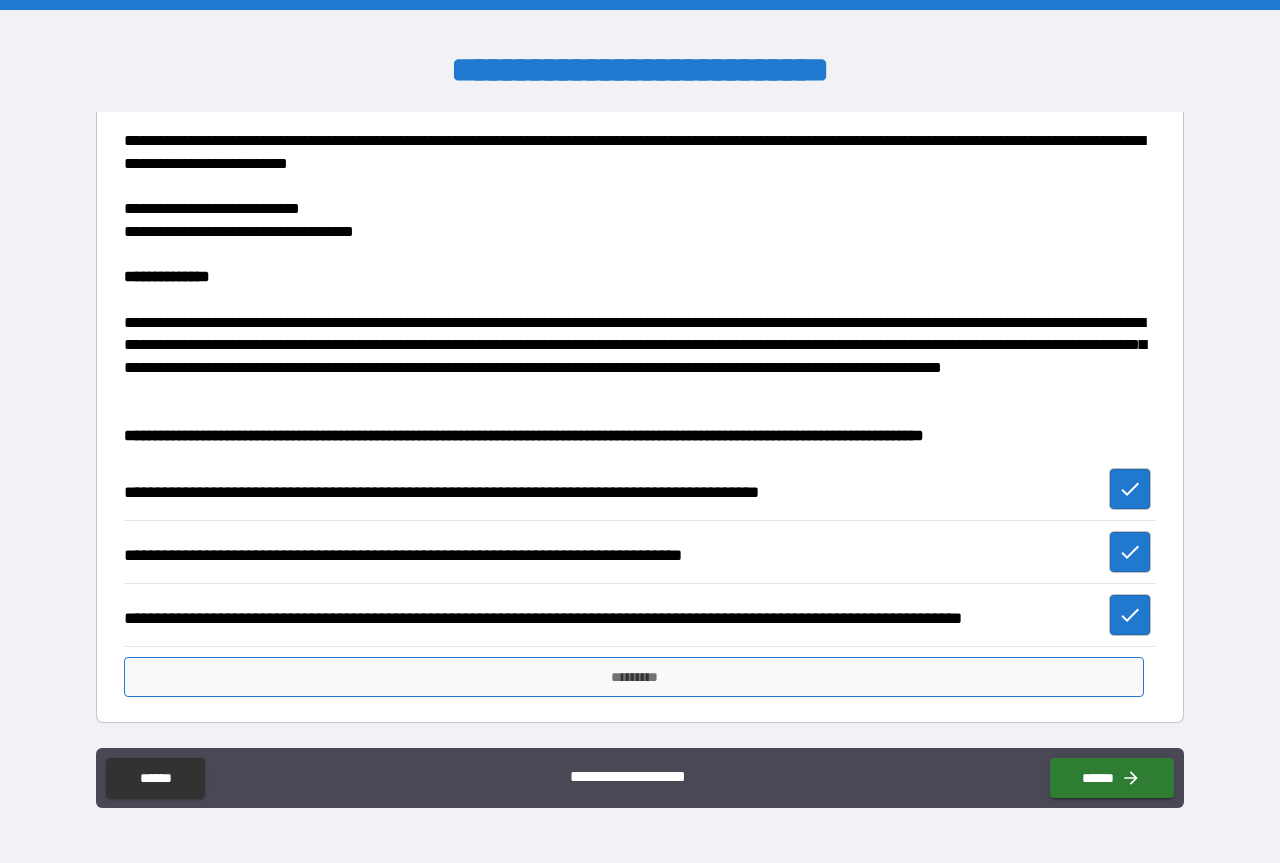 click on "*********" at bounding box center [634, 677] 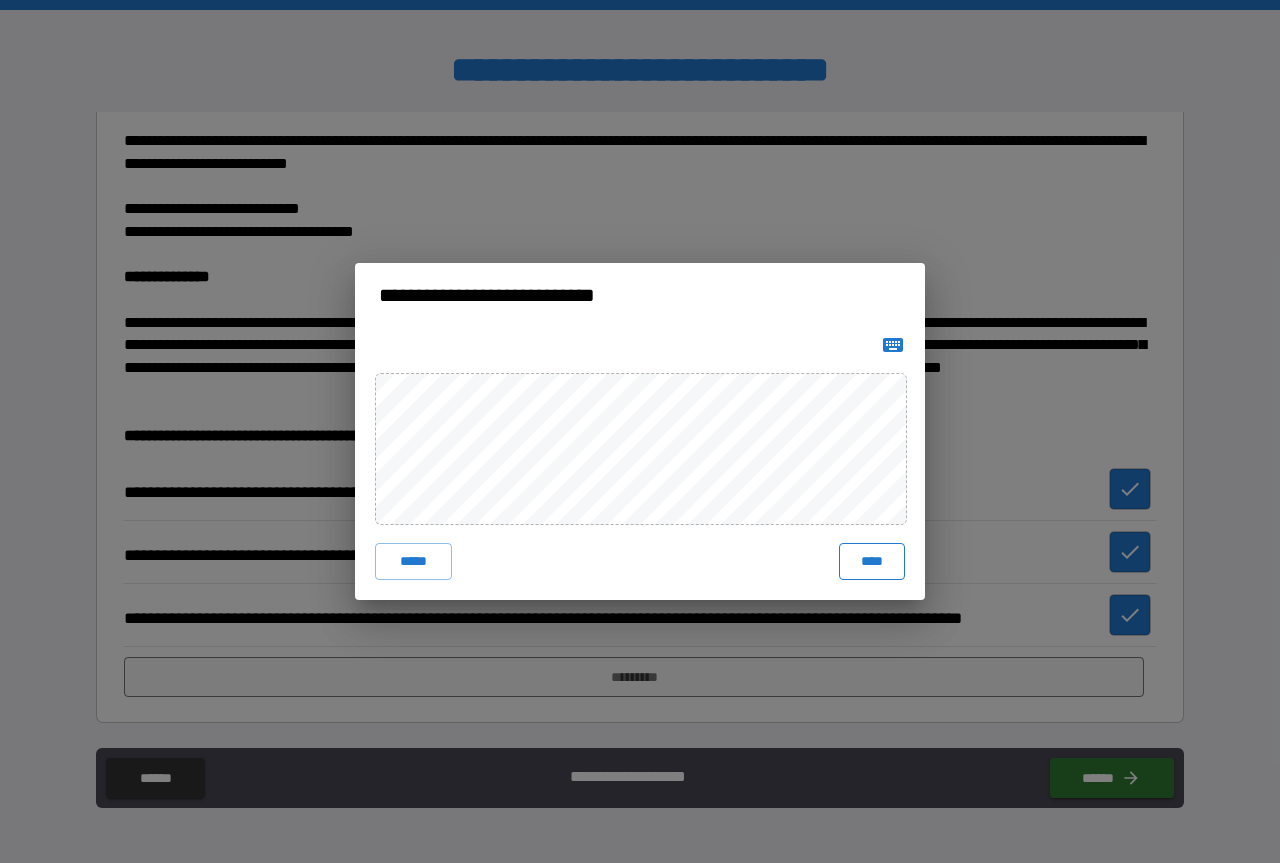 click on "****" at bounding box center [872, 561] 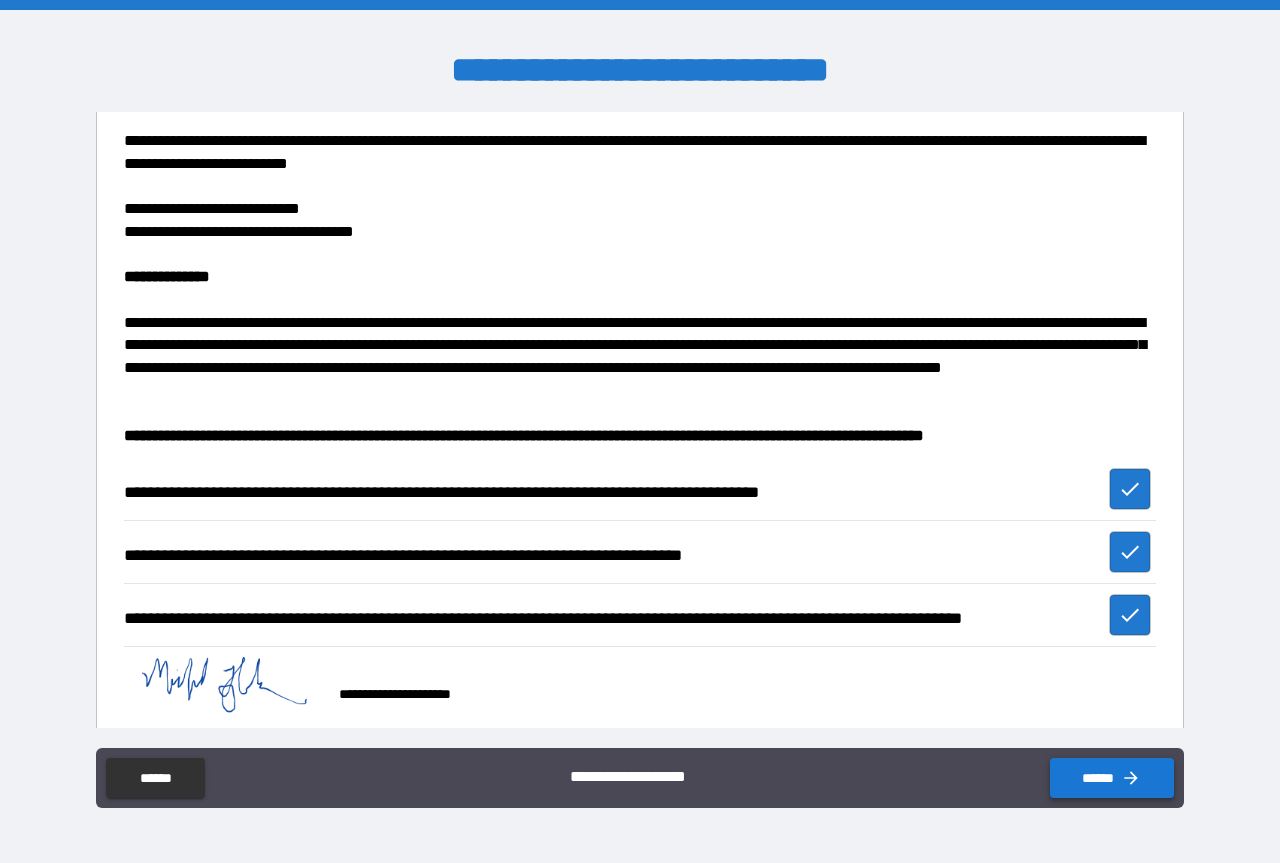 click on "******" at bounding box center [1112, 778] 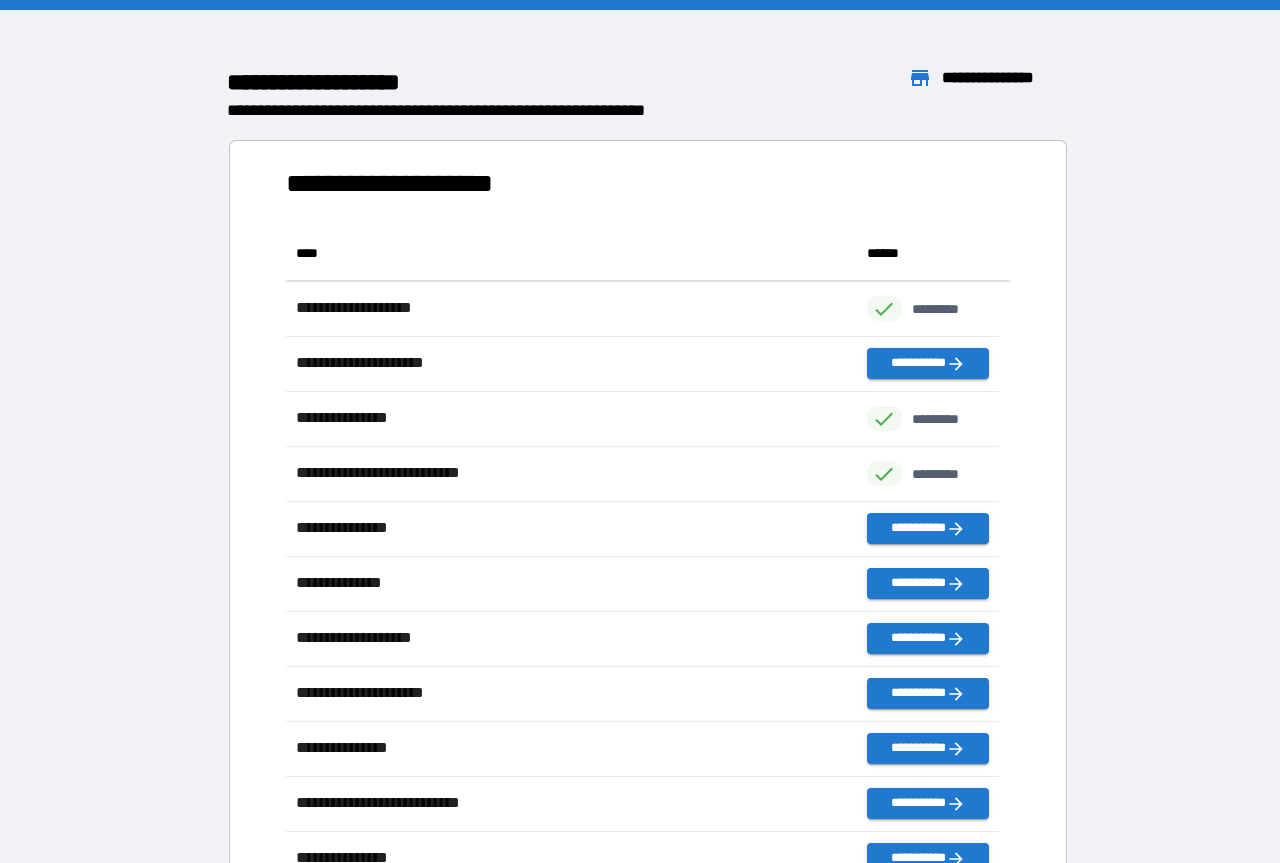 scroll, scrollTop: 16, scrollLeft: 16, axis: both 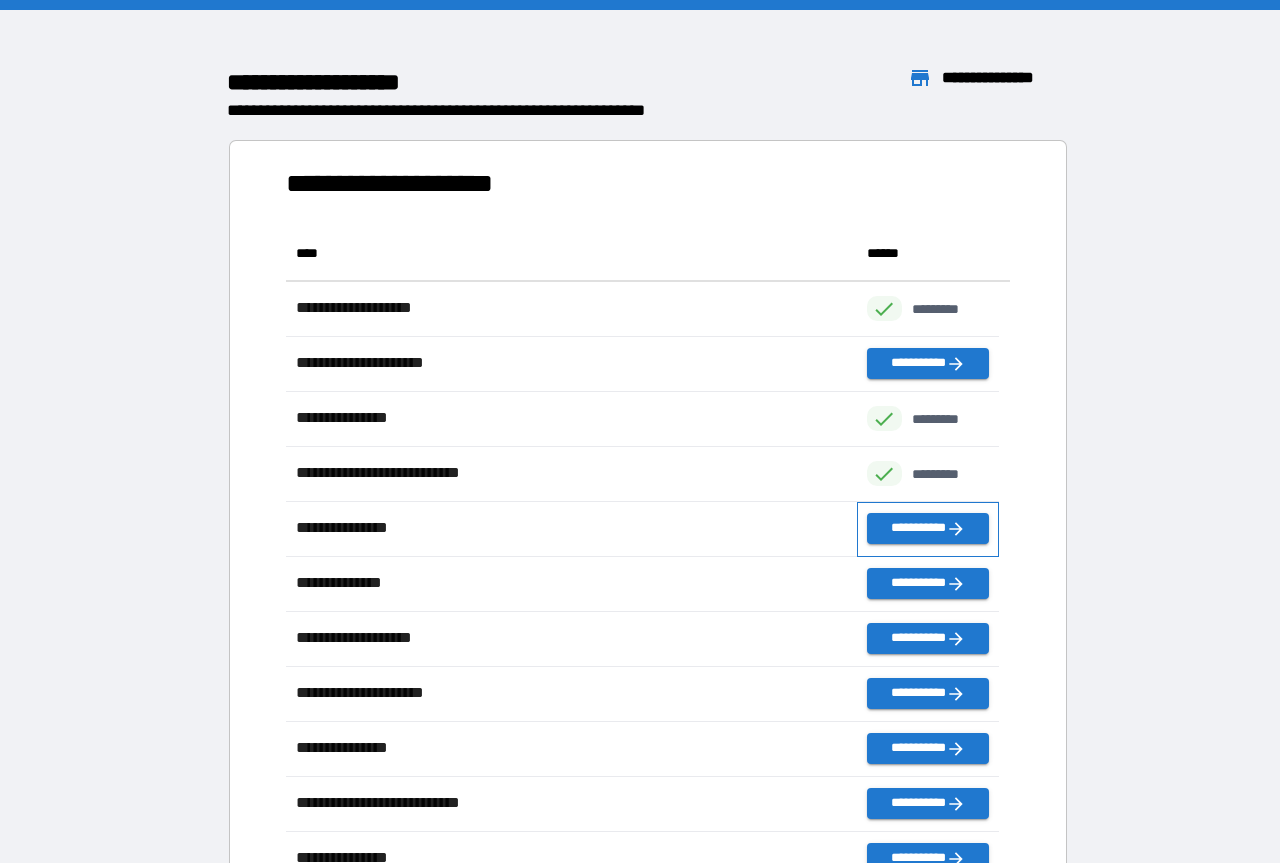 click on "**********" at bounding box center [928, 529] 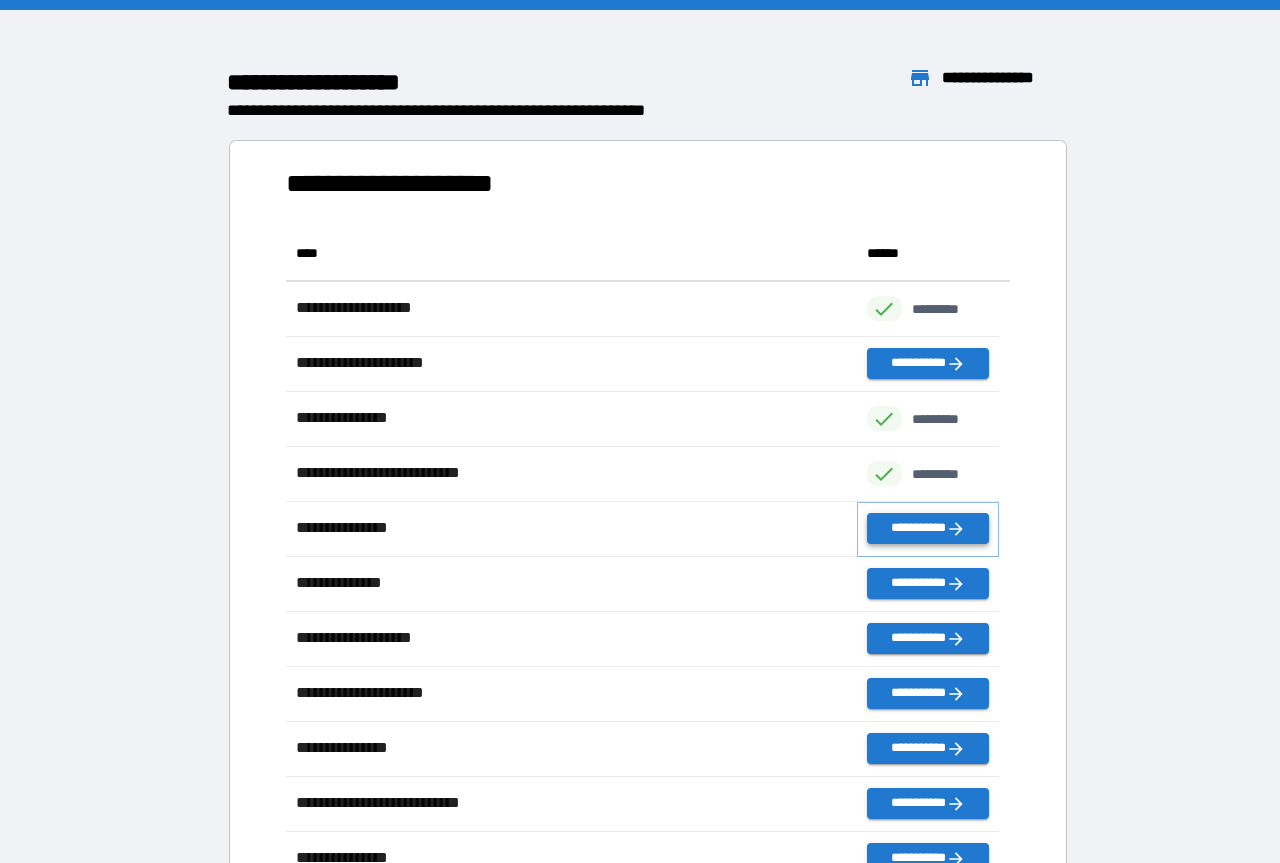 click on "**********" at bounding box center (928, 528) 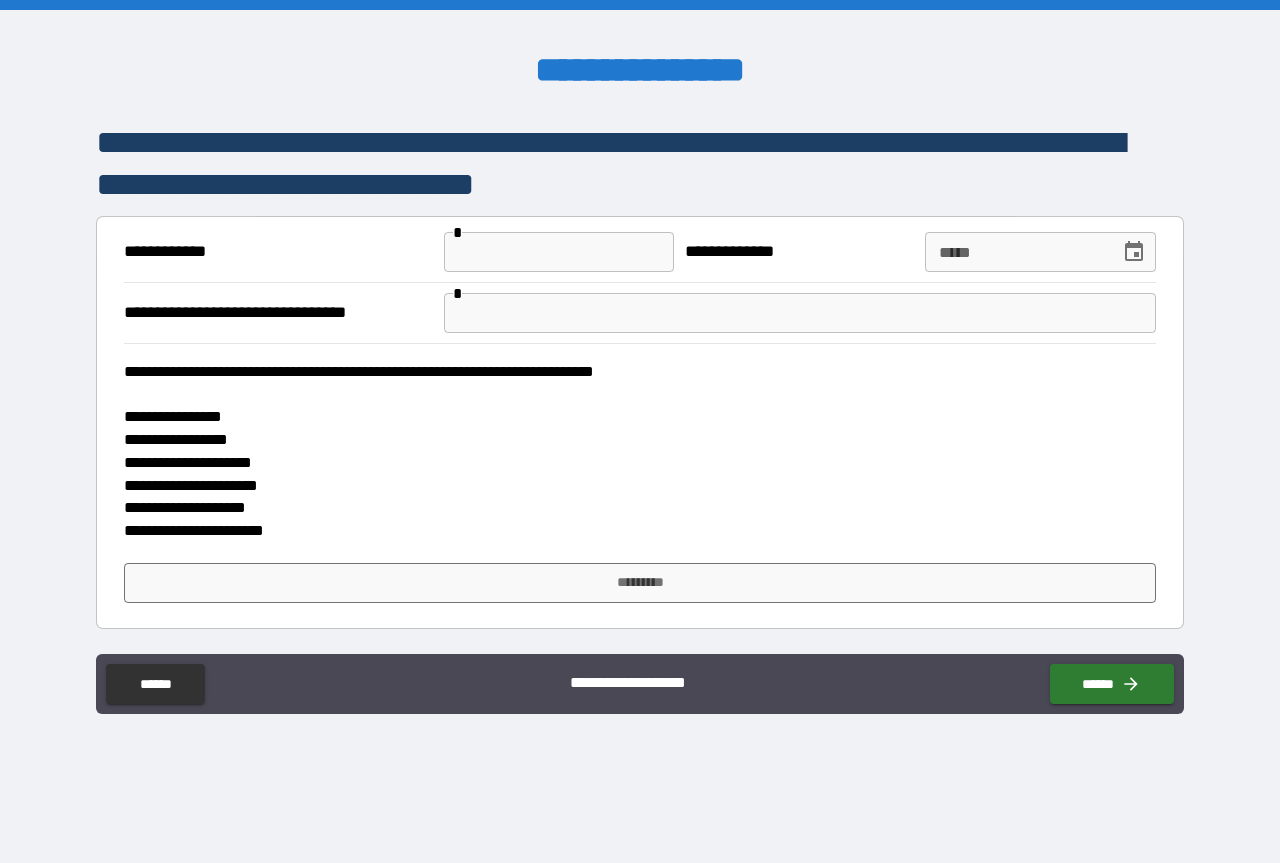 click at bounding box center [559, 252] 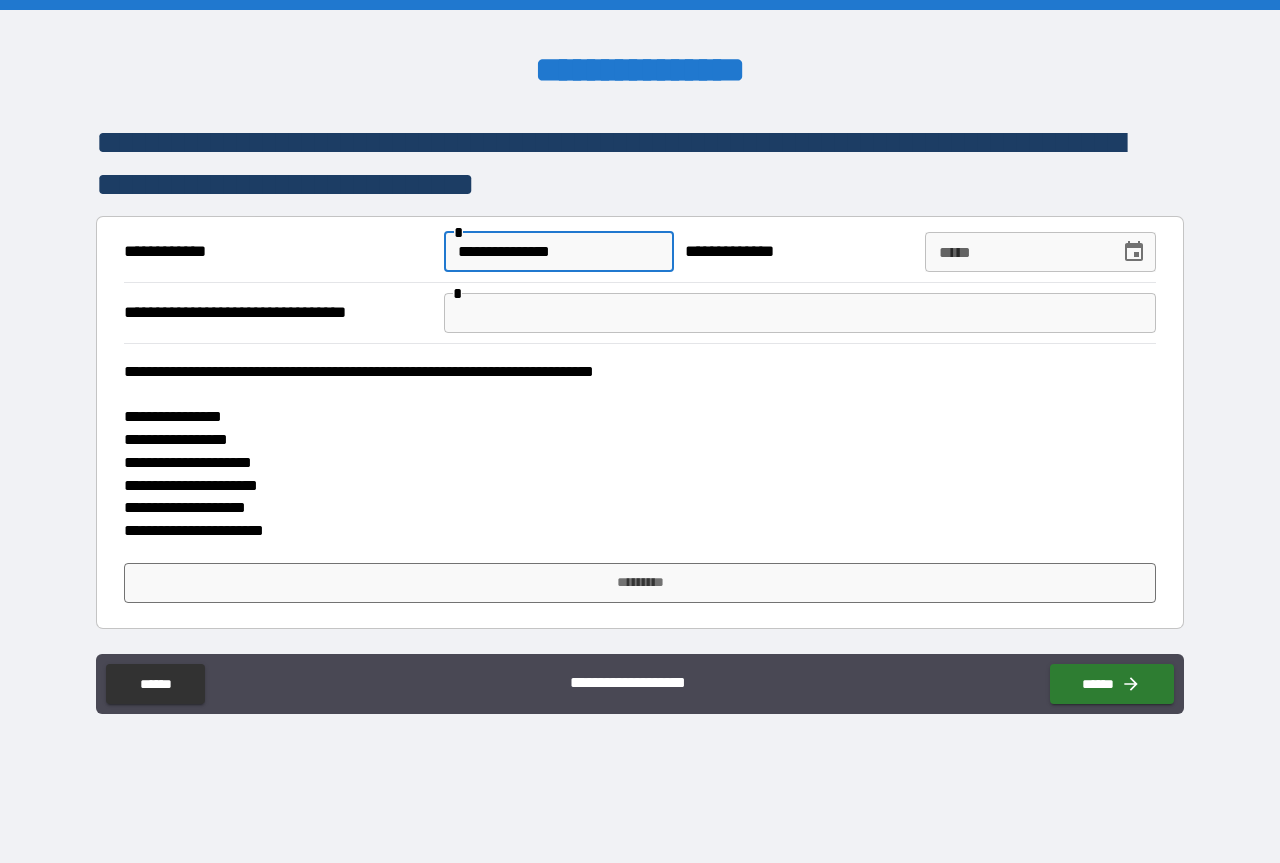 type on "**********" 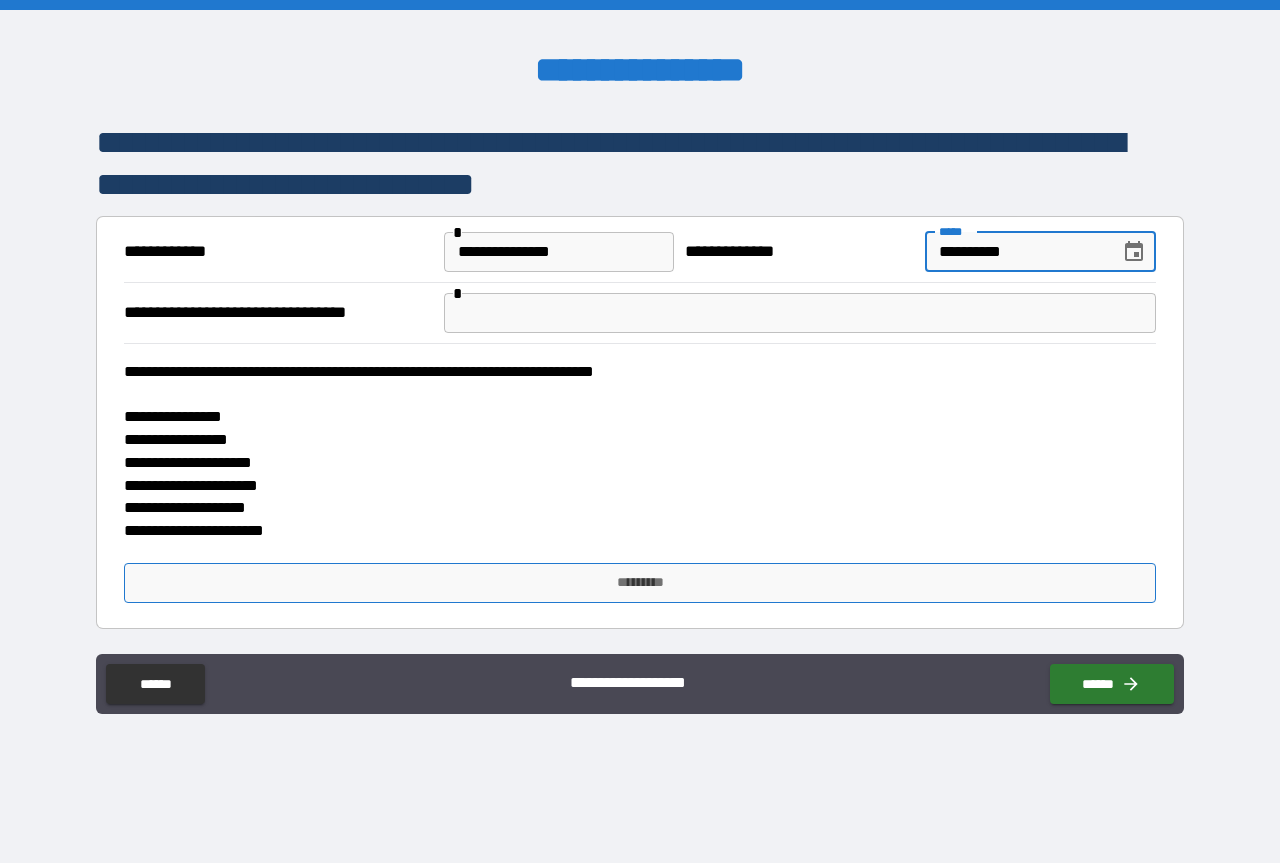 type on "**********" 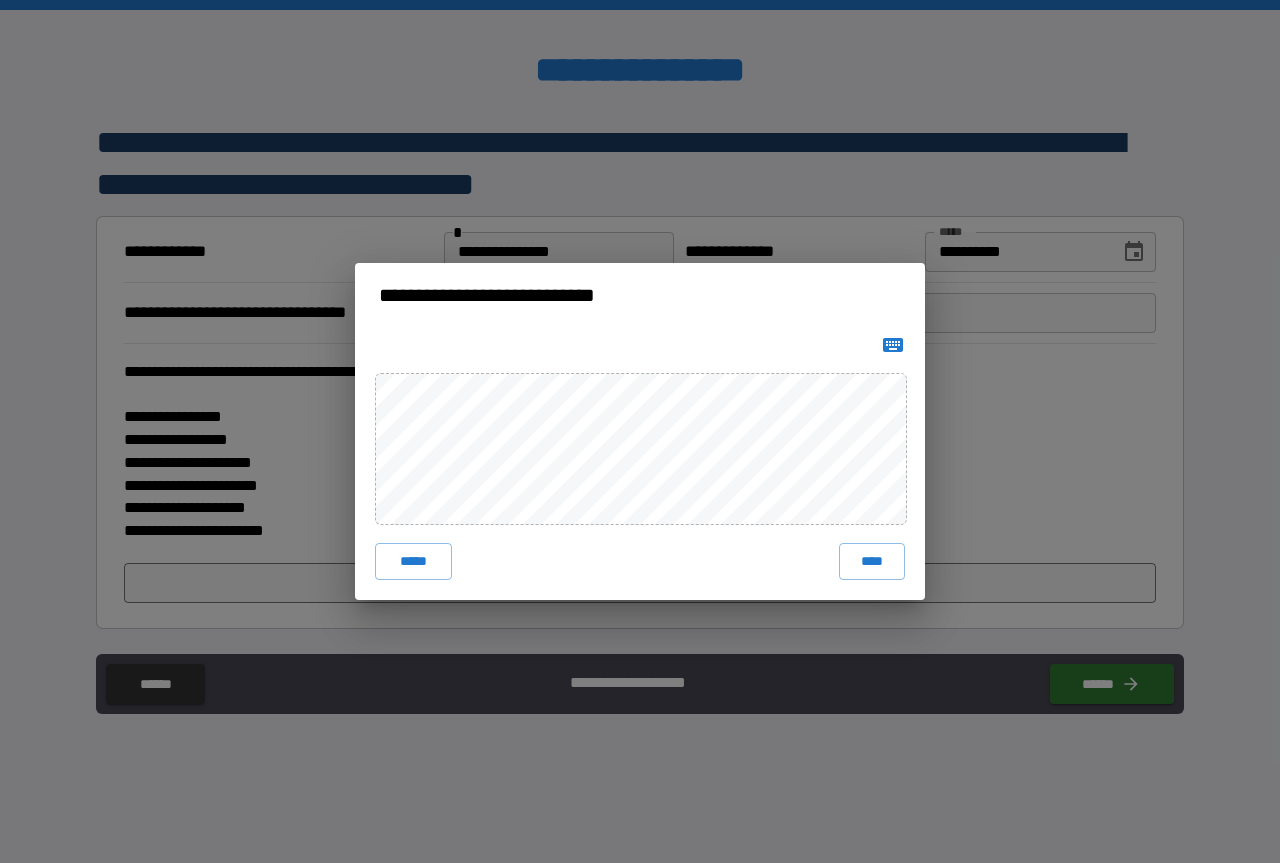 click on "**********" at bounding box center [640, 431] 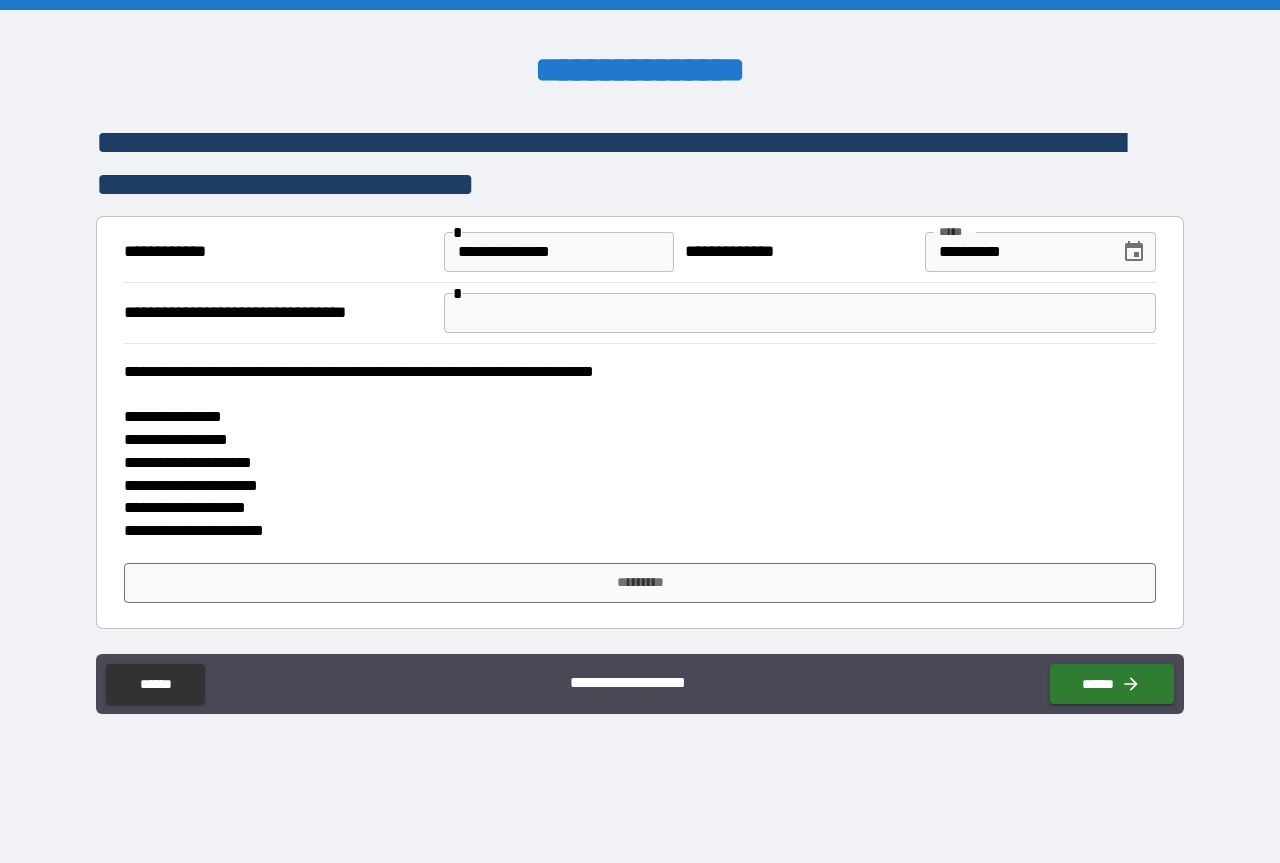 click at bounding box center (800, 313) 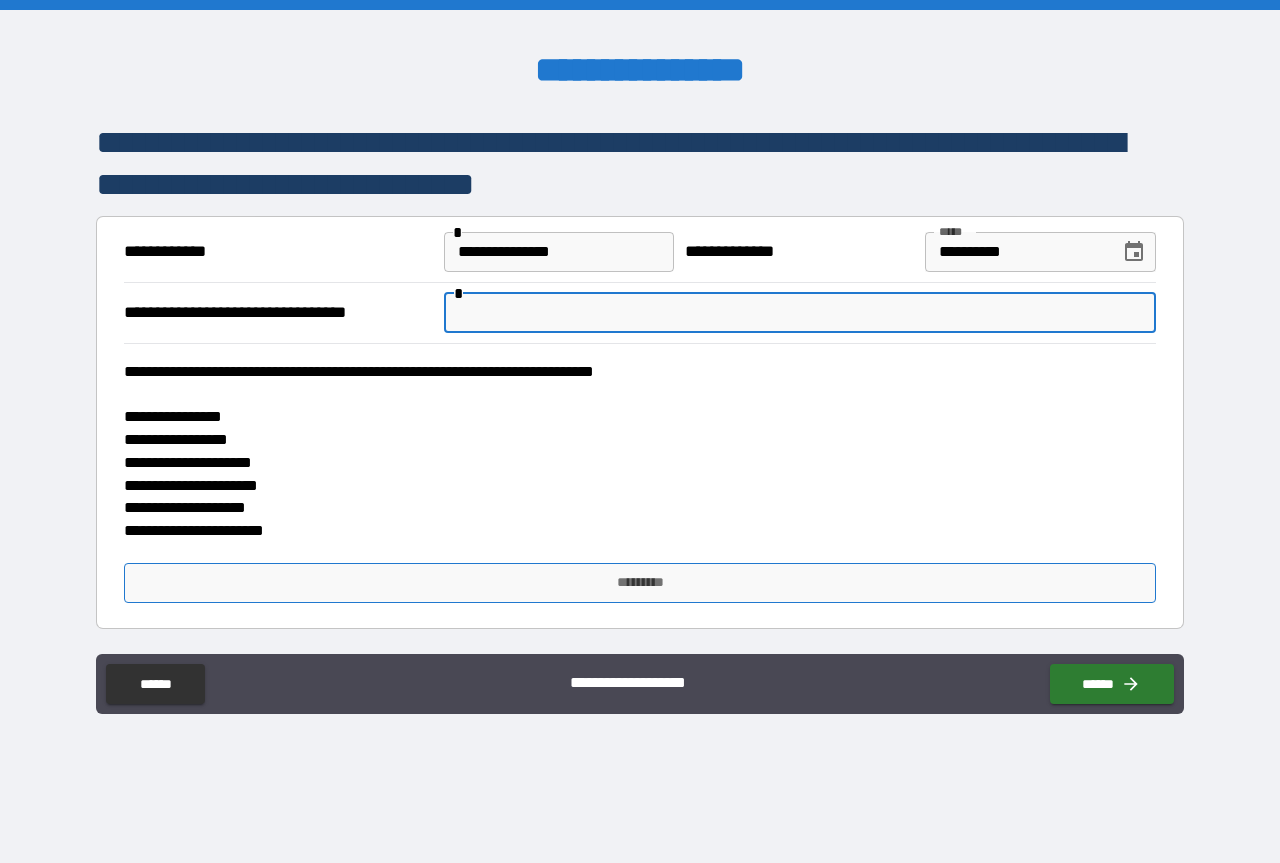 click on "*********" at bounding box center (640, 583) 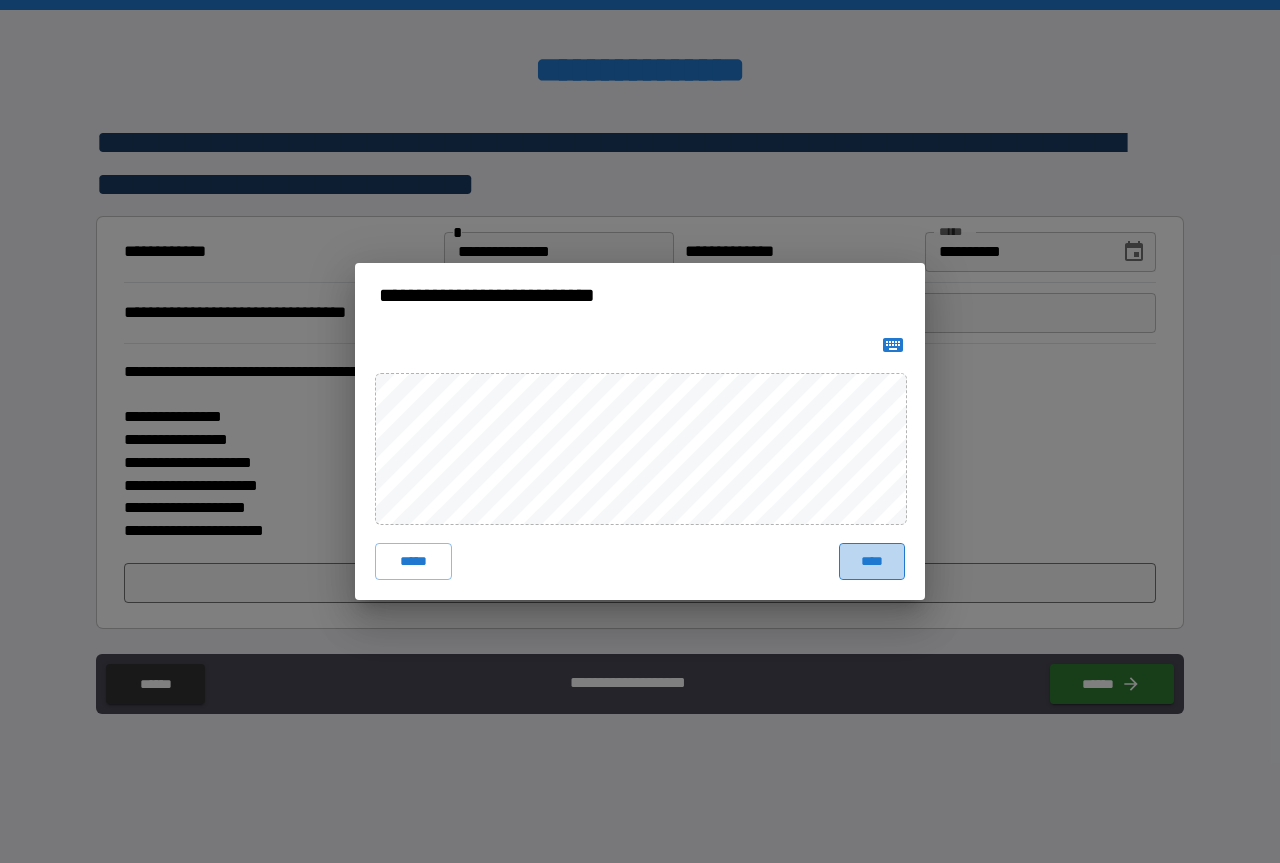 click on "****" at bounding box center (872, 561) 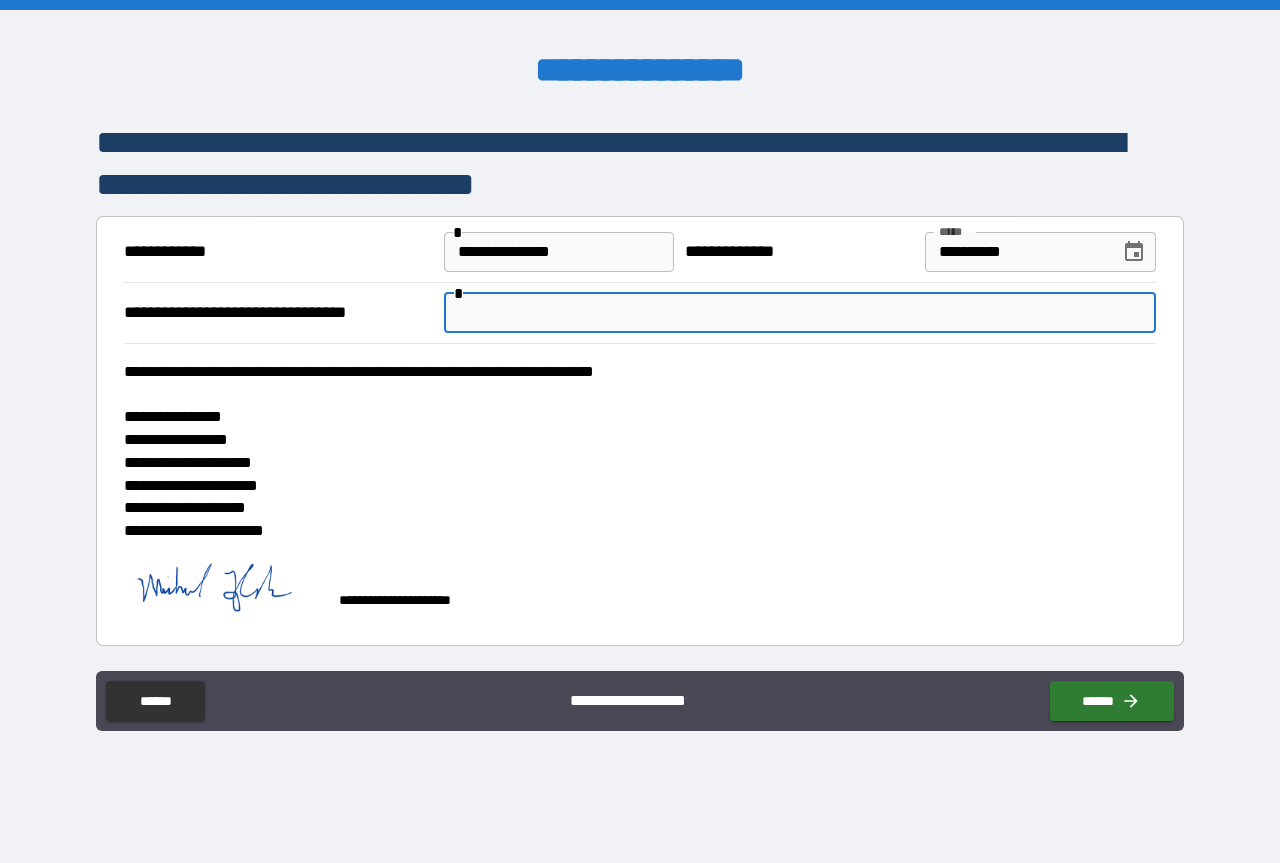 click at bounding box center [800, 313] 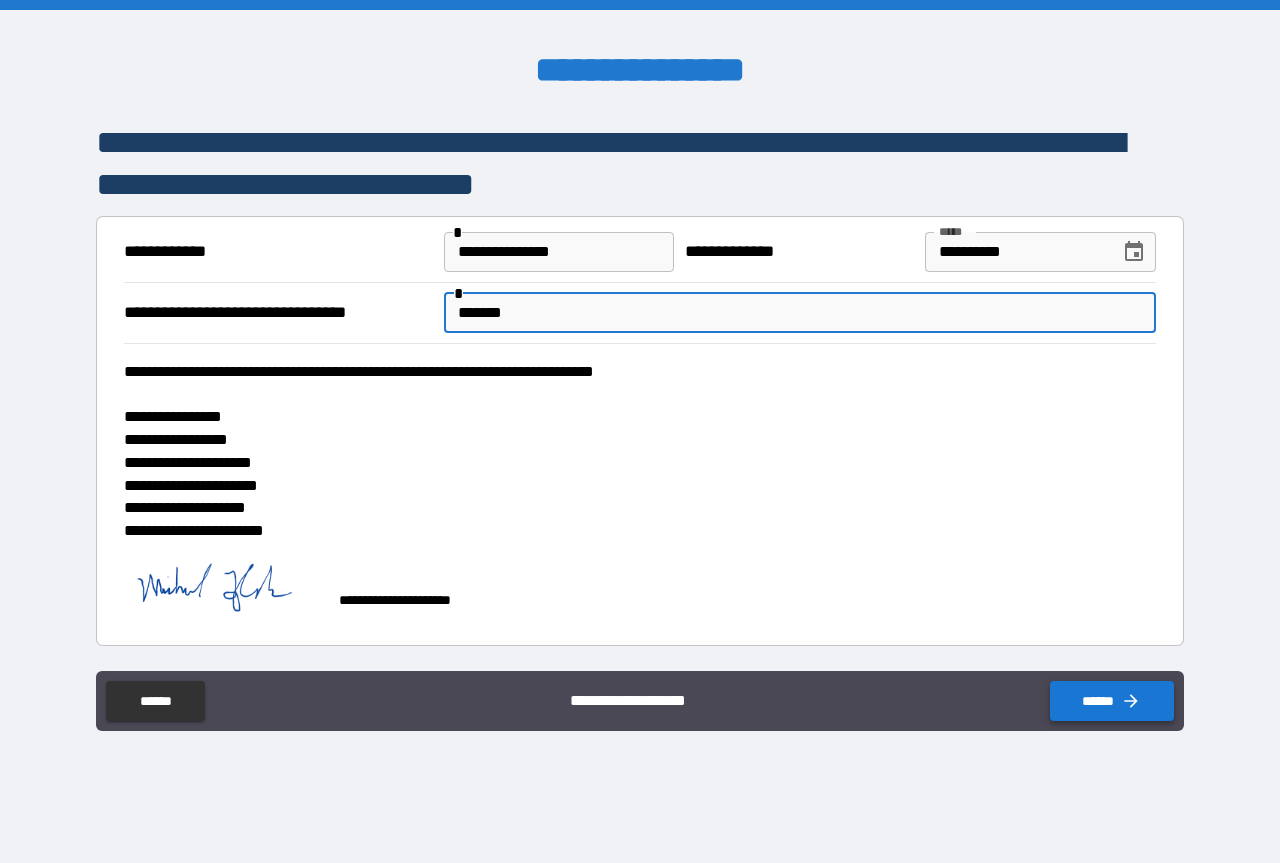 type on "*******" 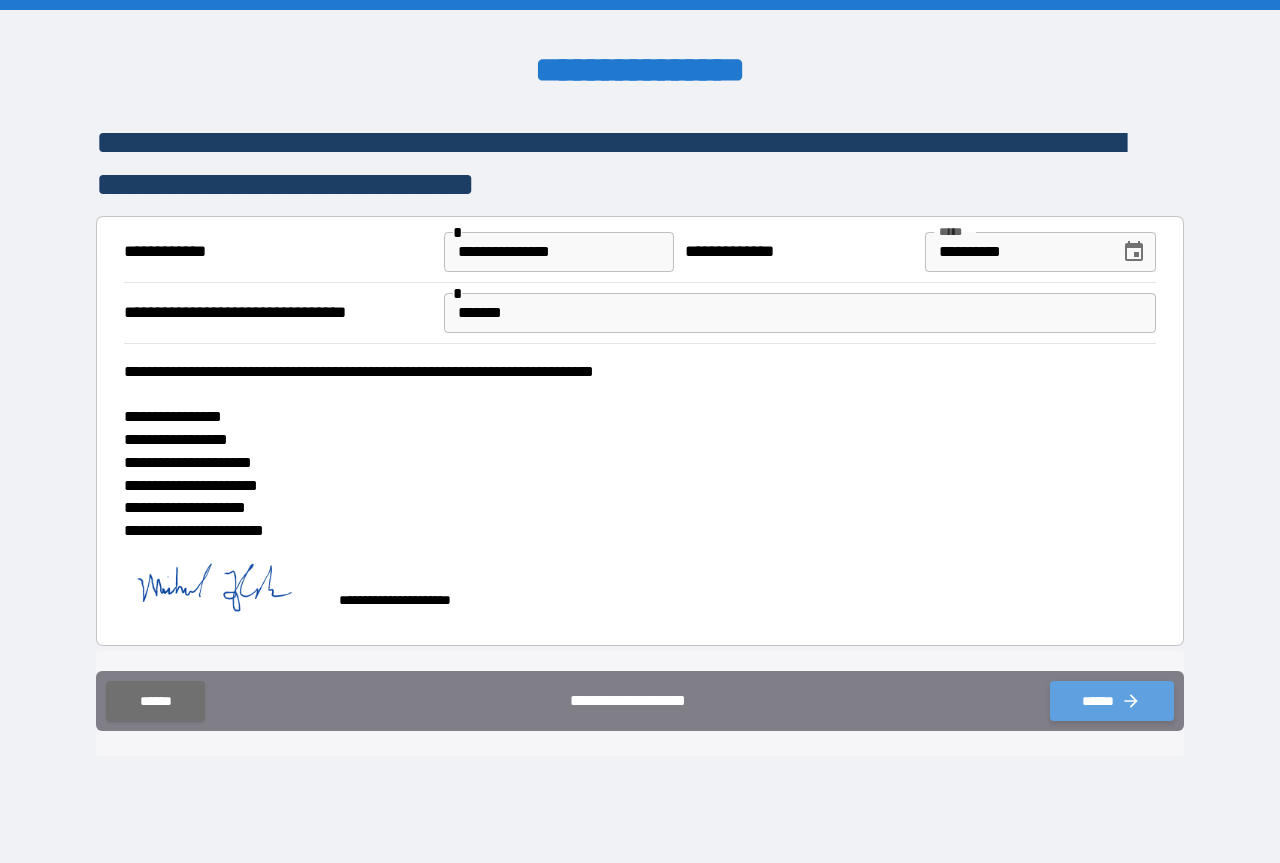 click on "******" at bounding box center [1112, 701] 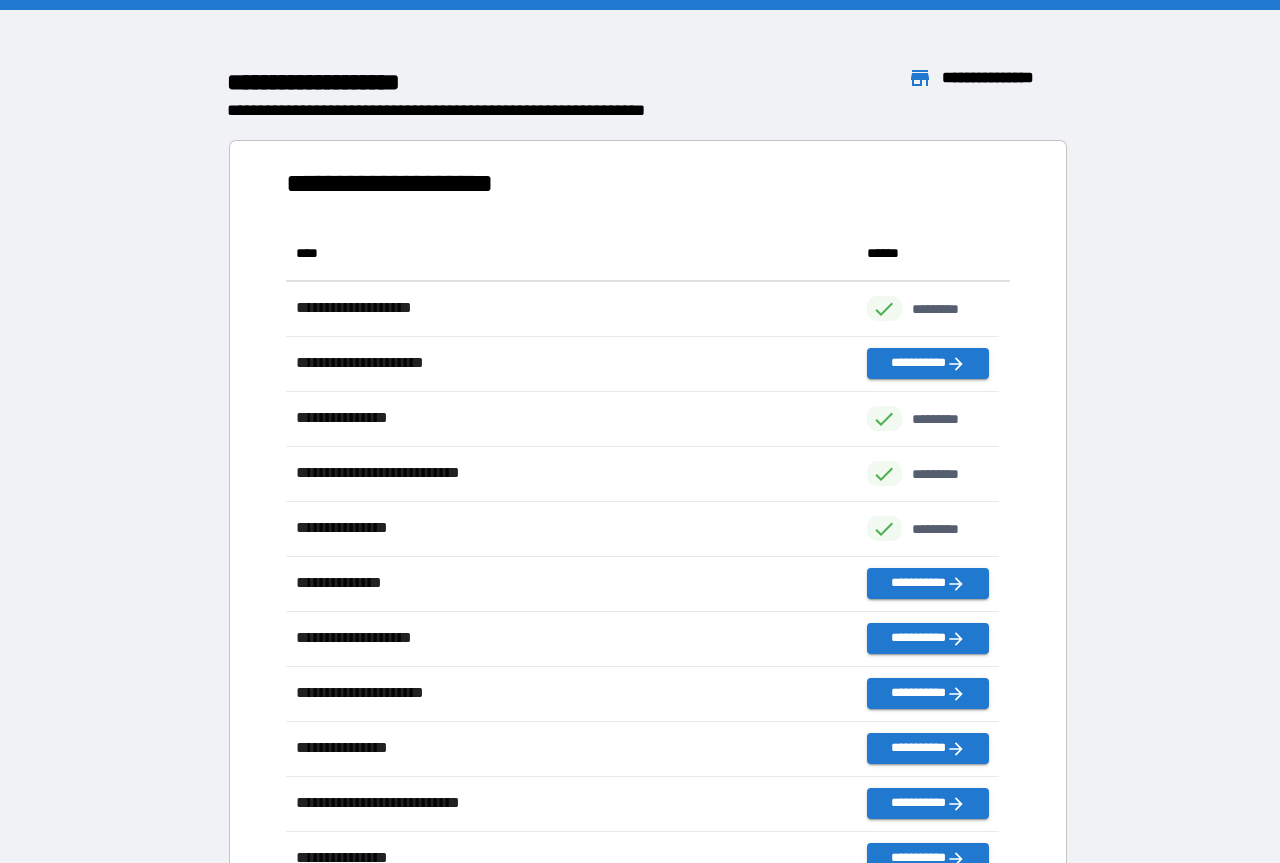 scroll, scrollTop: 16, scrollLeft: 16, axis: both 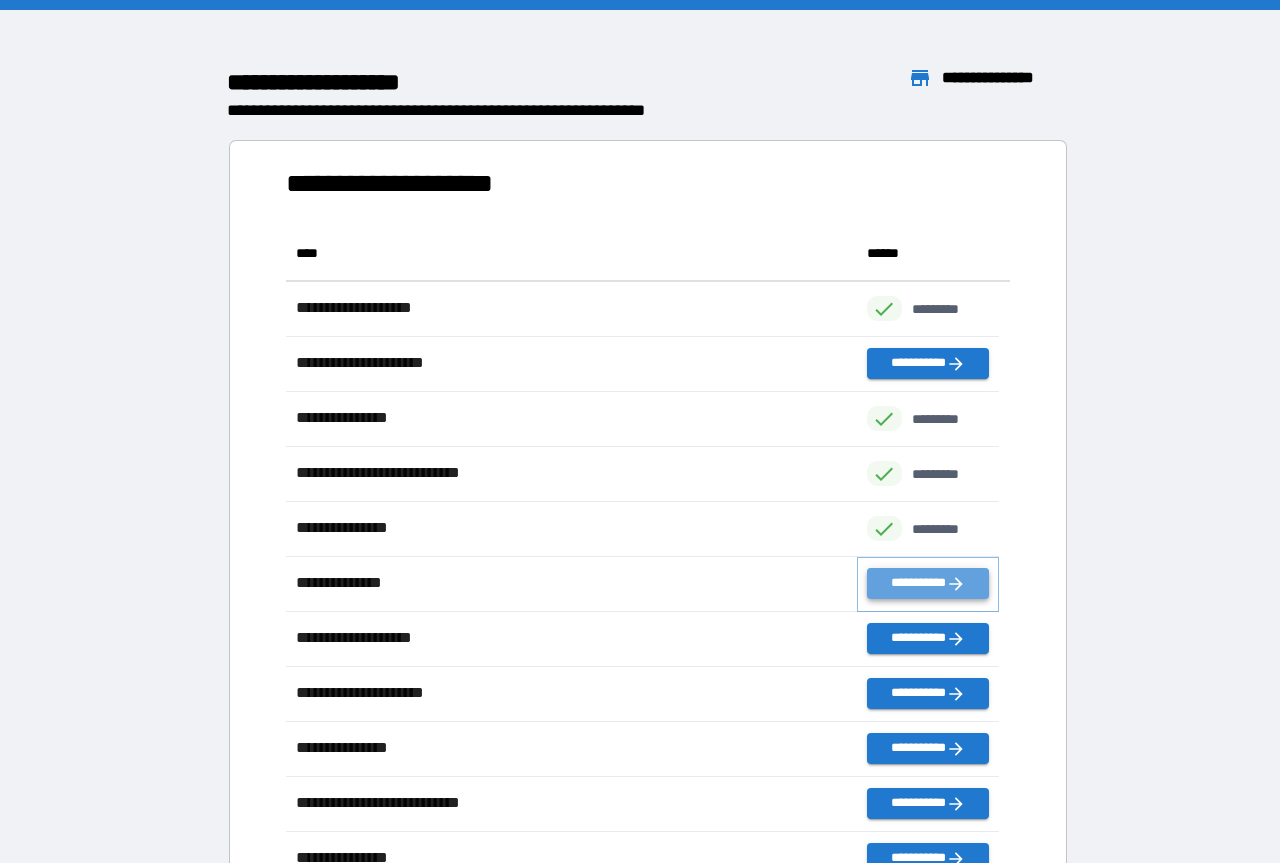 click 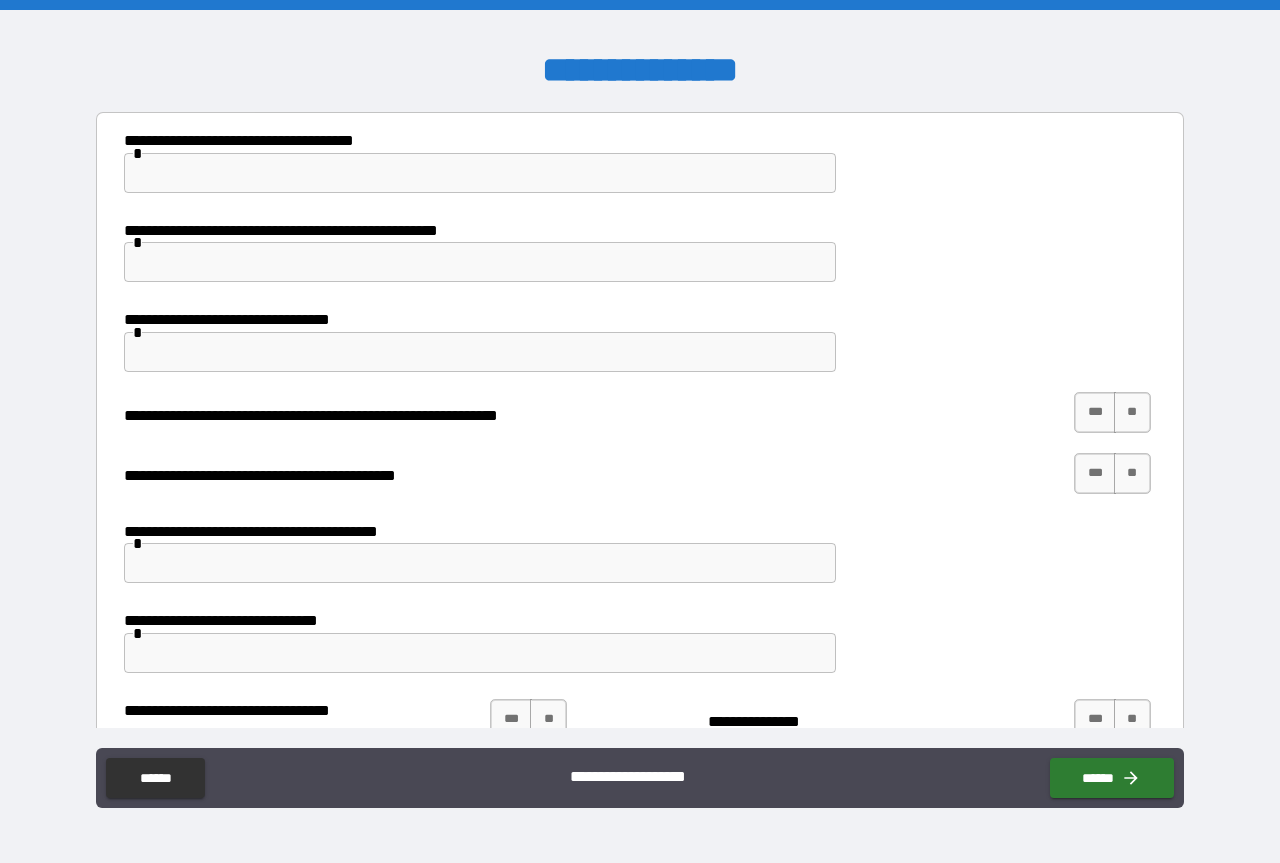 click at bounding box center [480, 173] 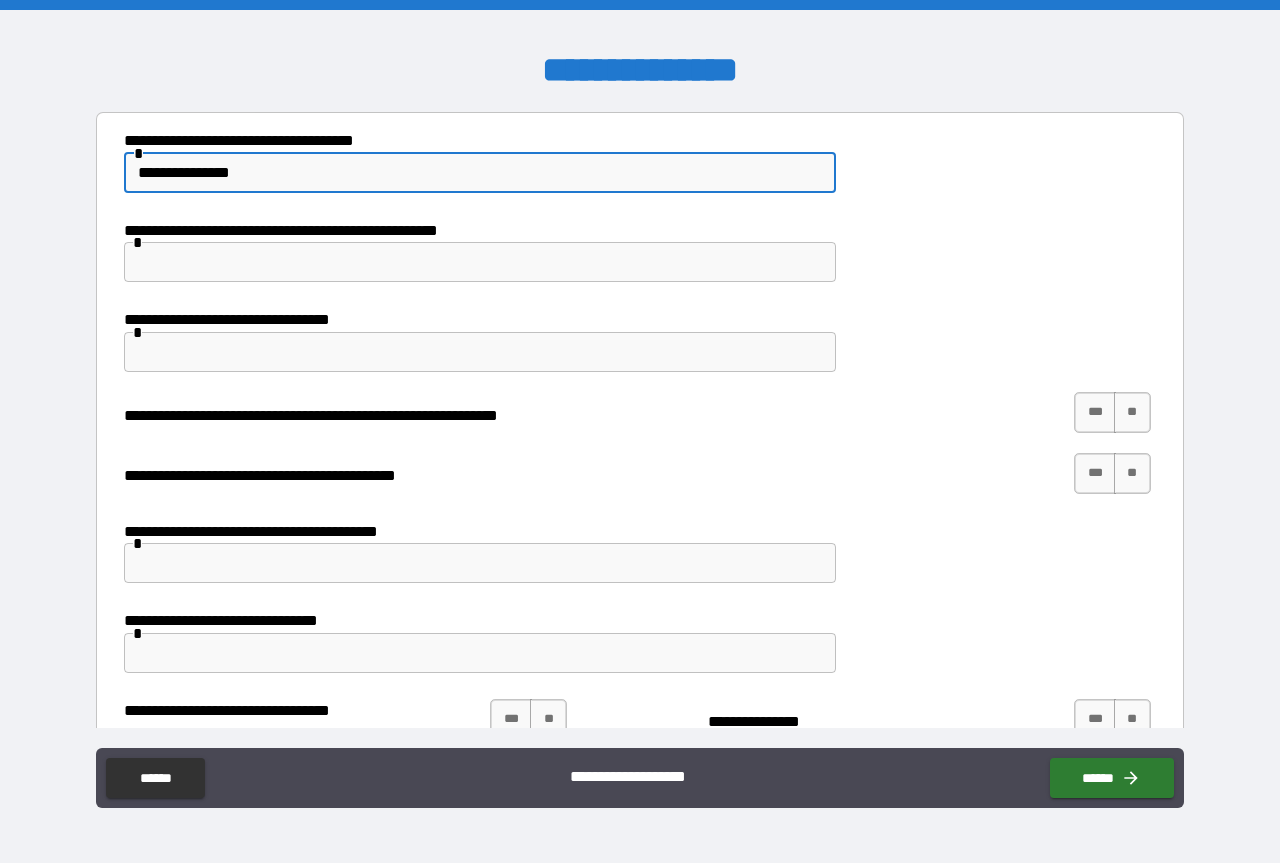 type on "**********" 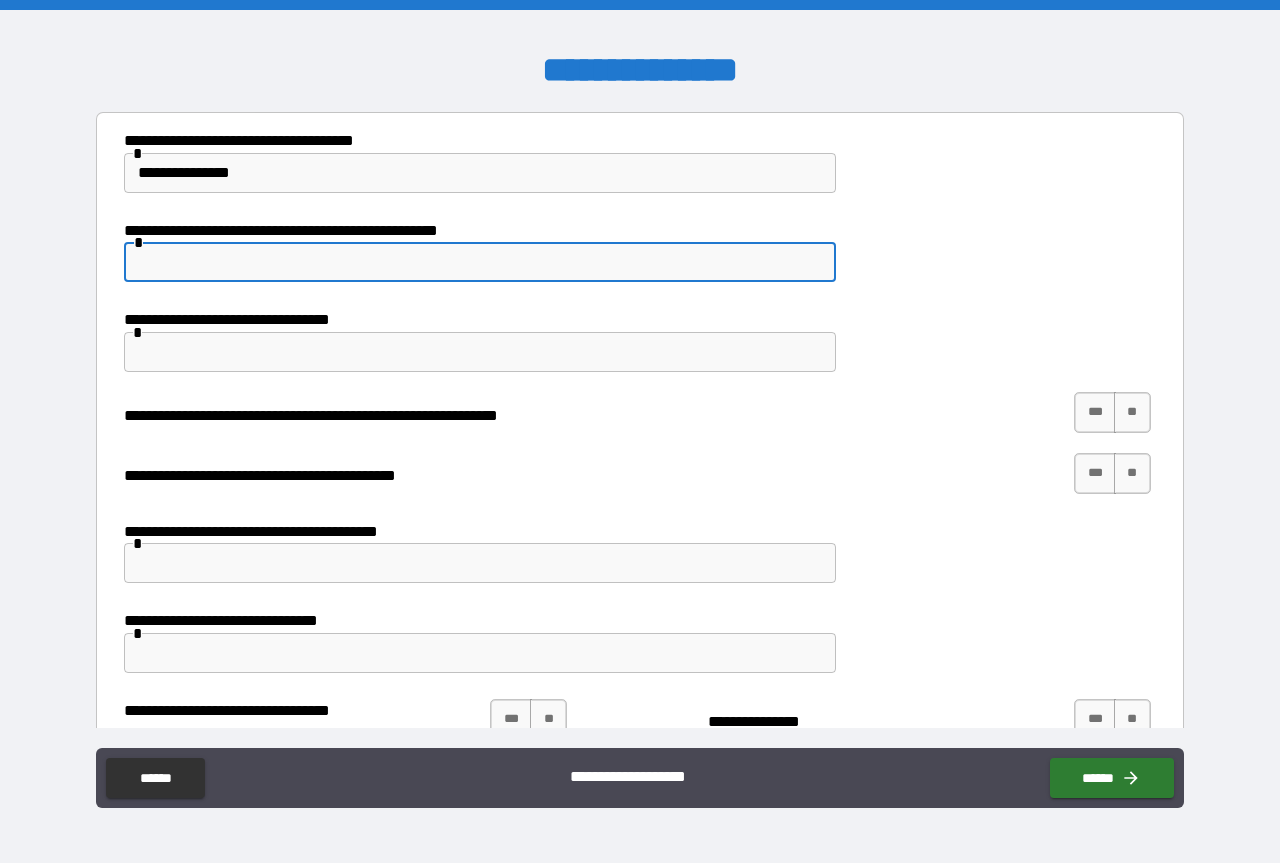 click at bounding box center [480, 262] 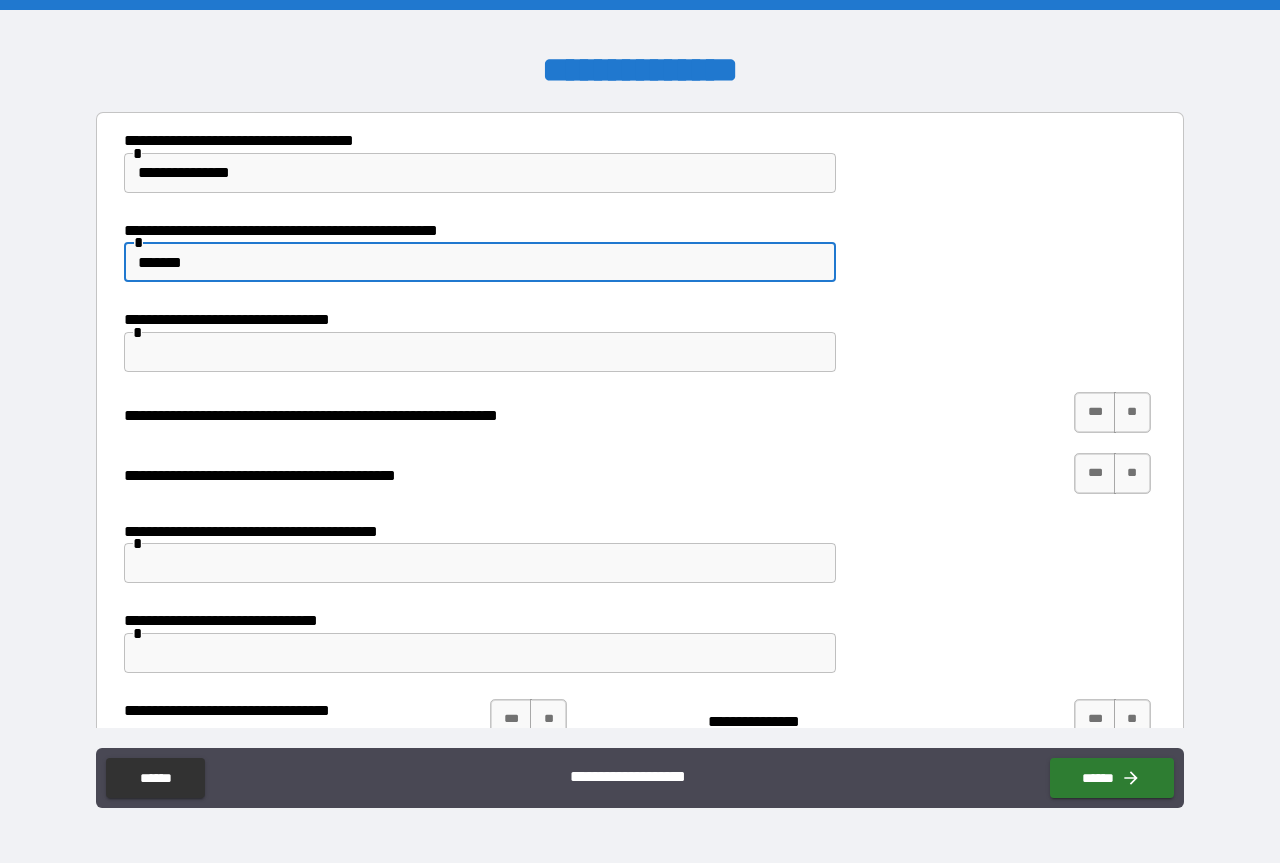 type on "*******" 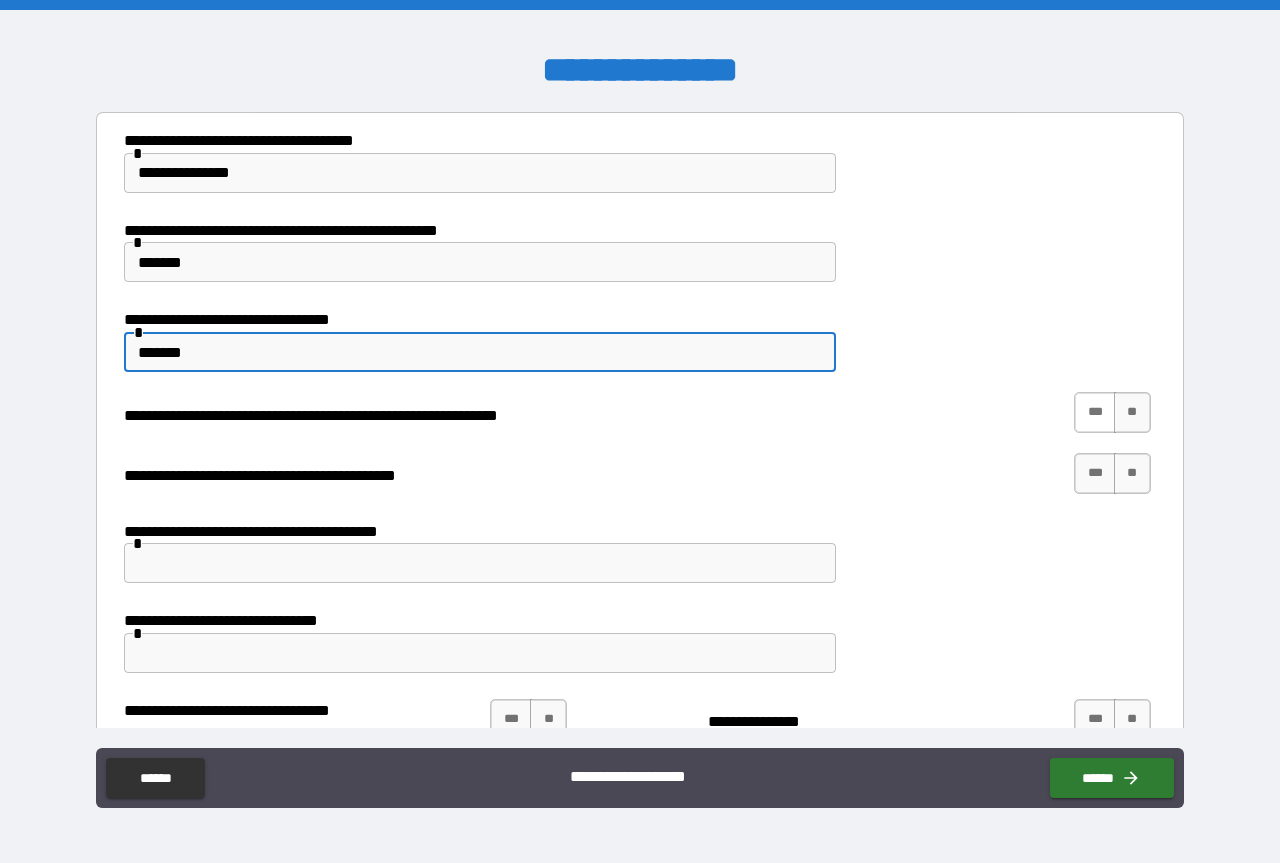 type on "*******" 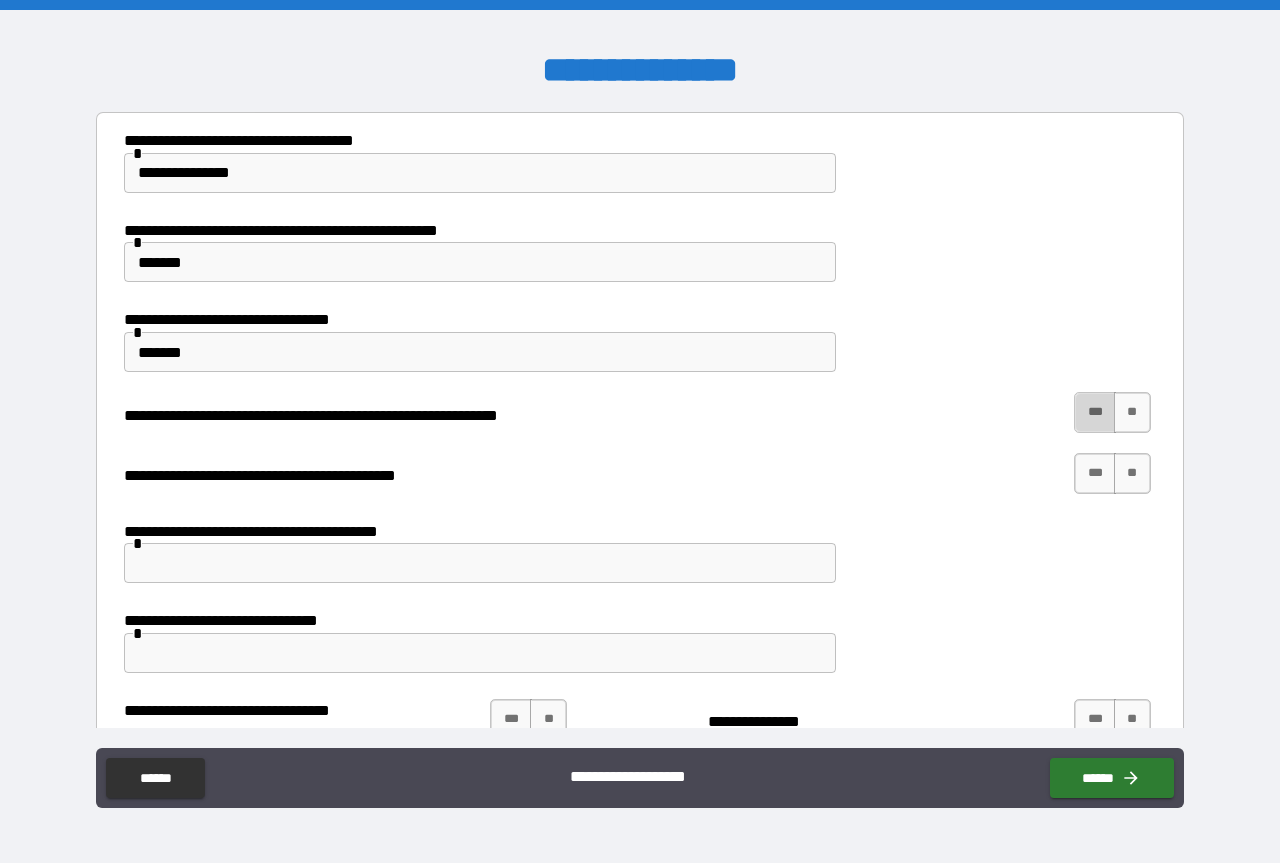 click on "***" at bounding box center (1095, 412) 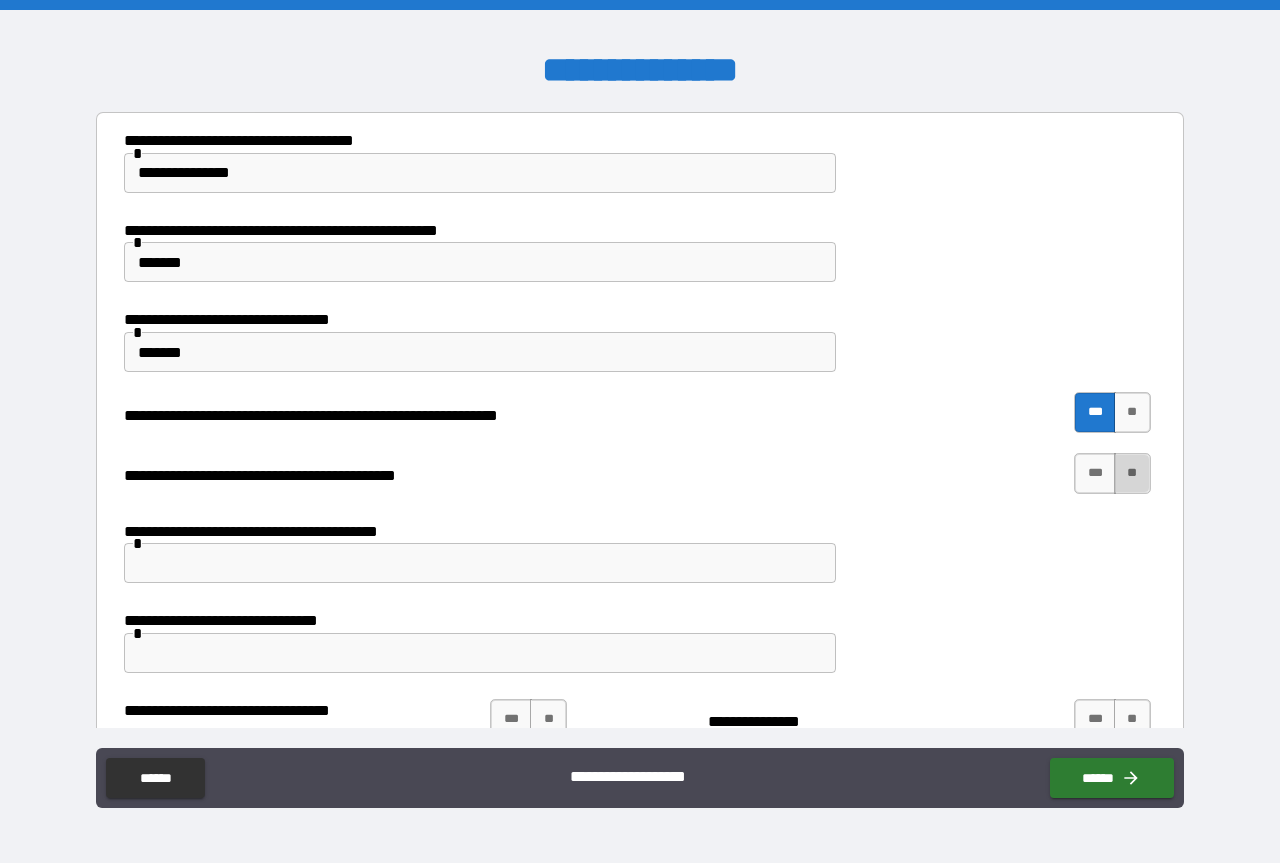 click on "**" at bounding box center (1132, 473) 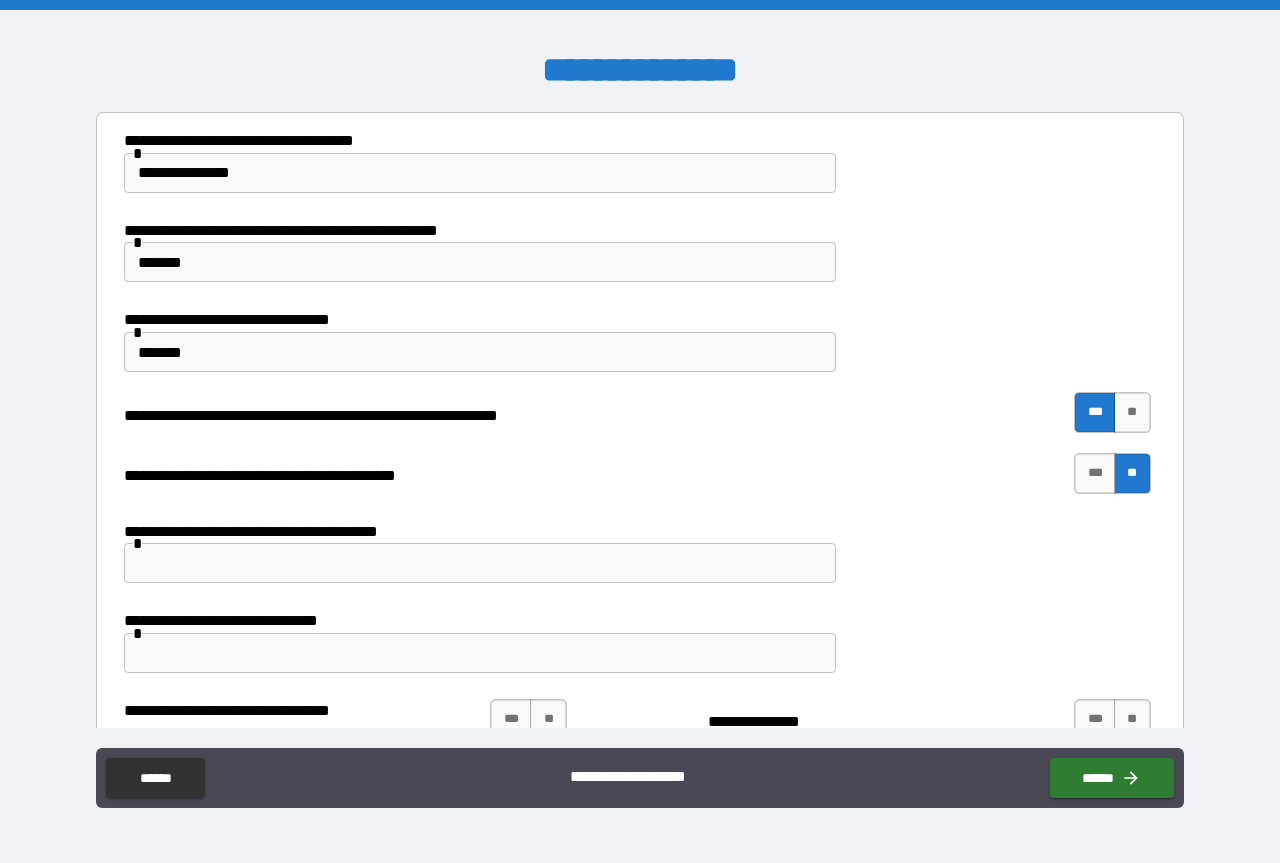 click at bounding box center [480, 563] 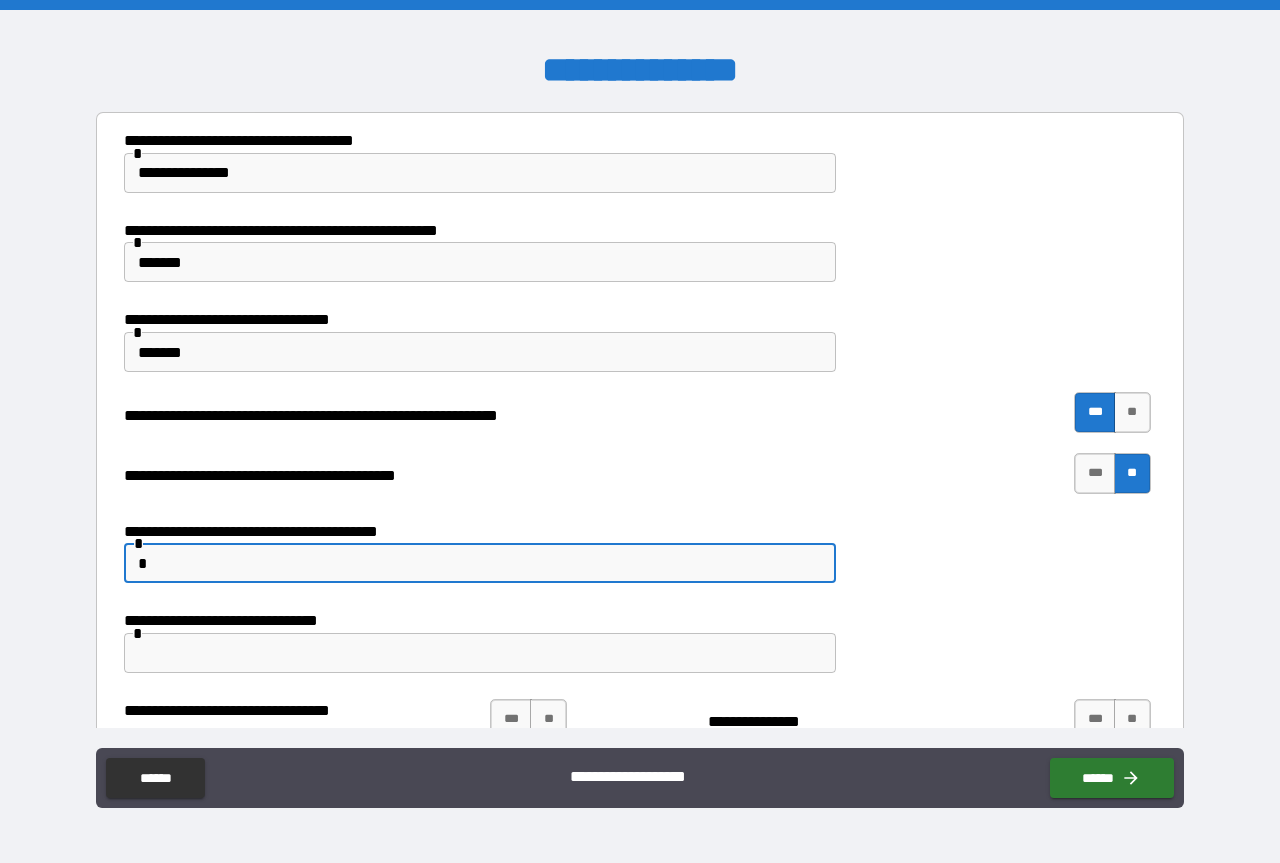 type on "*" 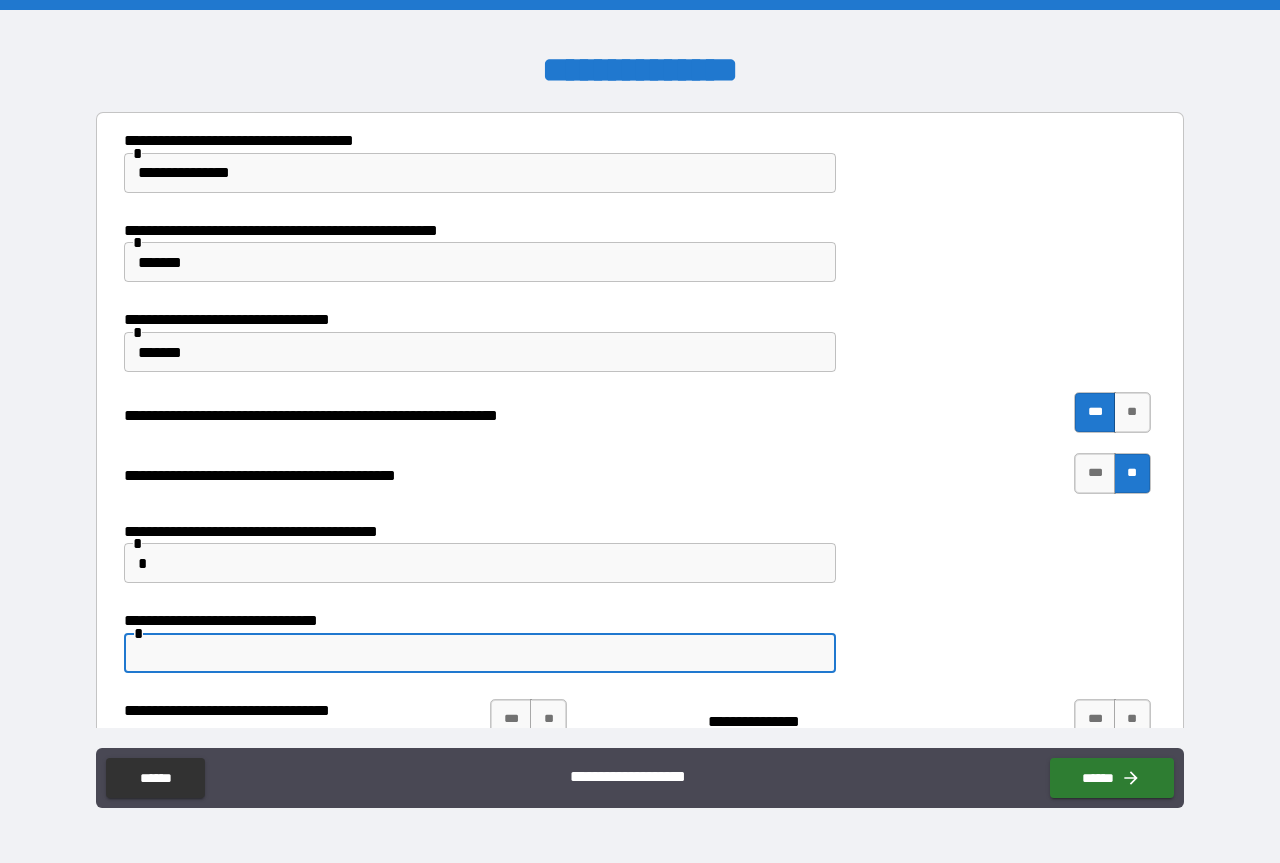 click at bounding box center [480, 653] 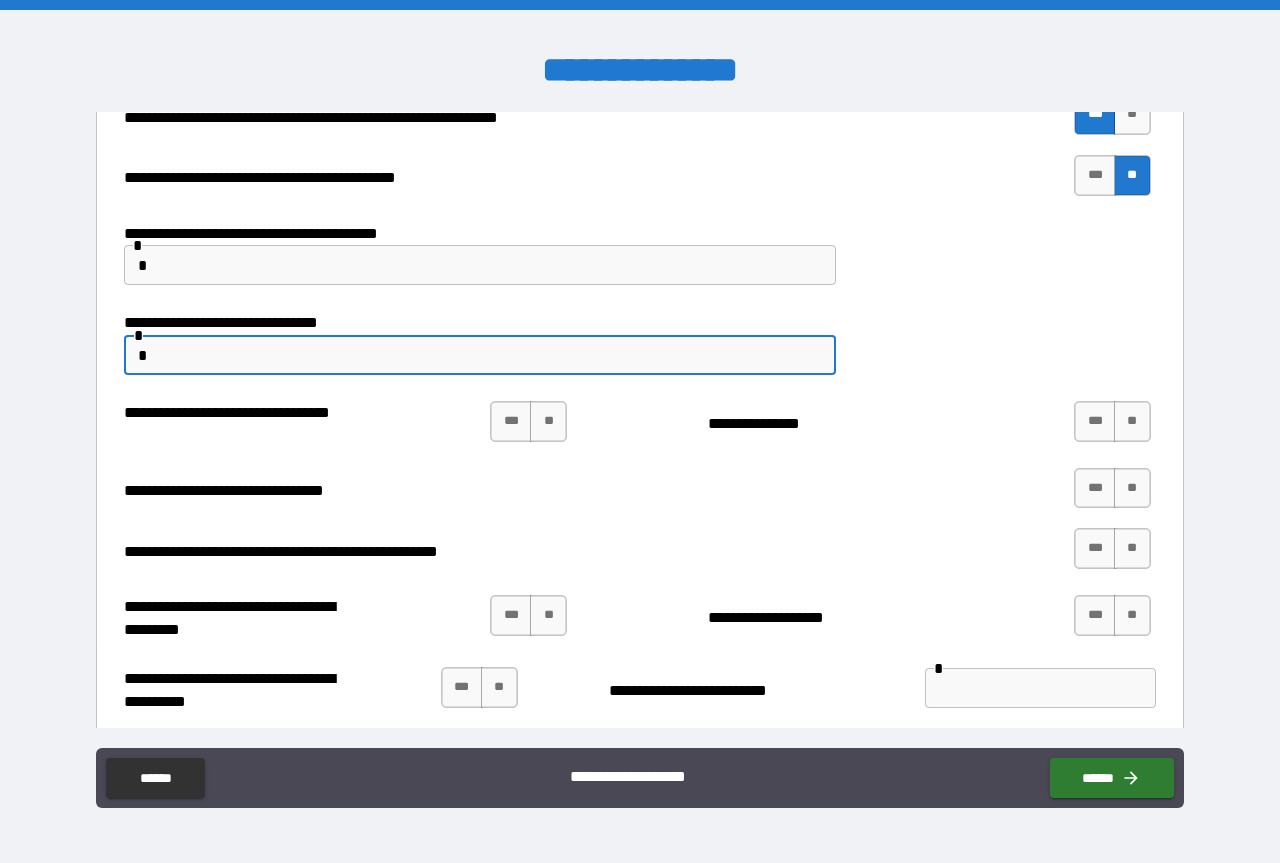 scroll, scrollTop: 300, scrollLeft: 0, axis: vertical 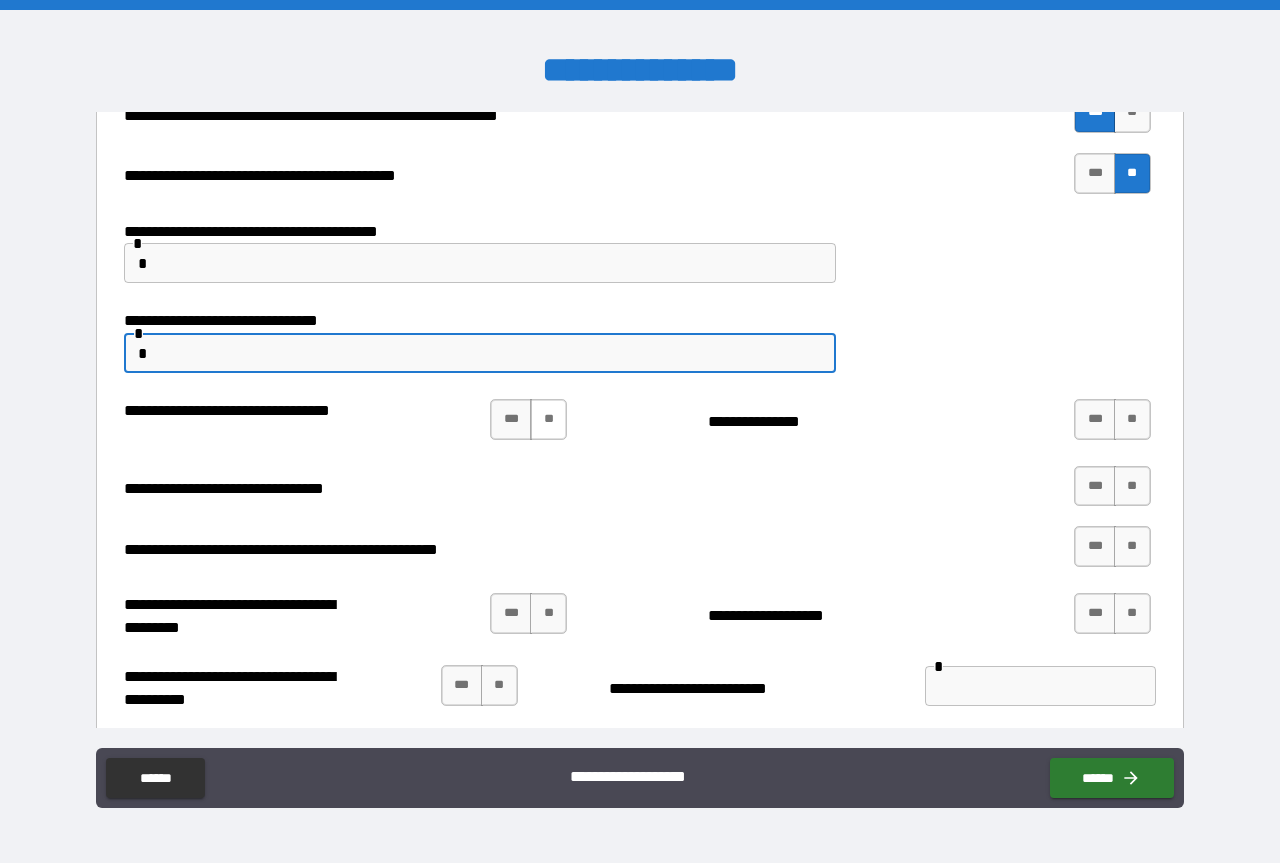 type on "*" 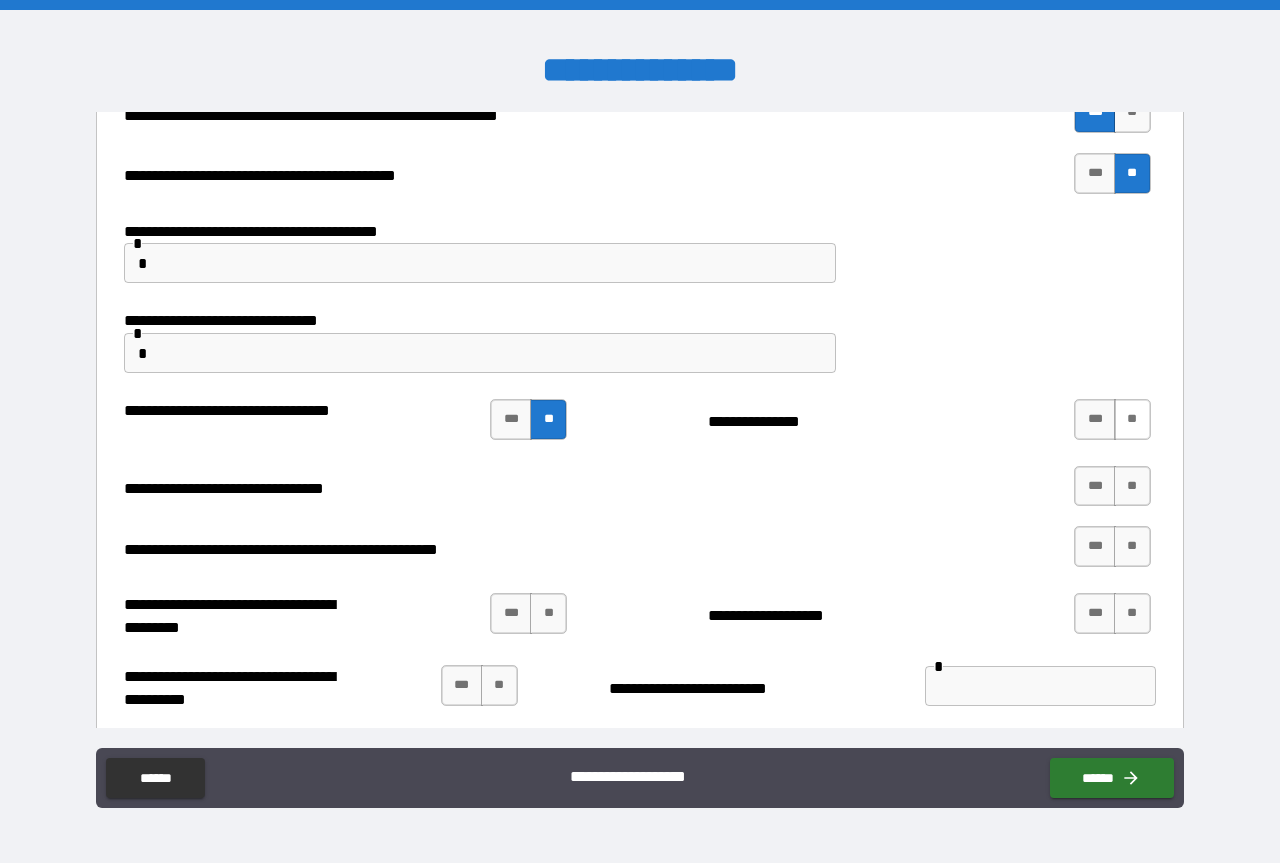 click on "**" at bounding box center [1132, 419] 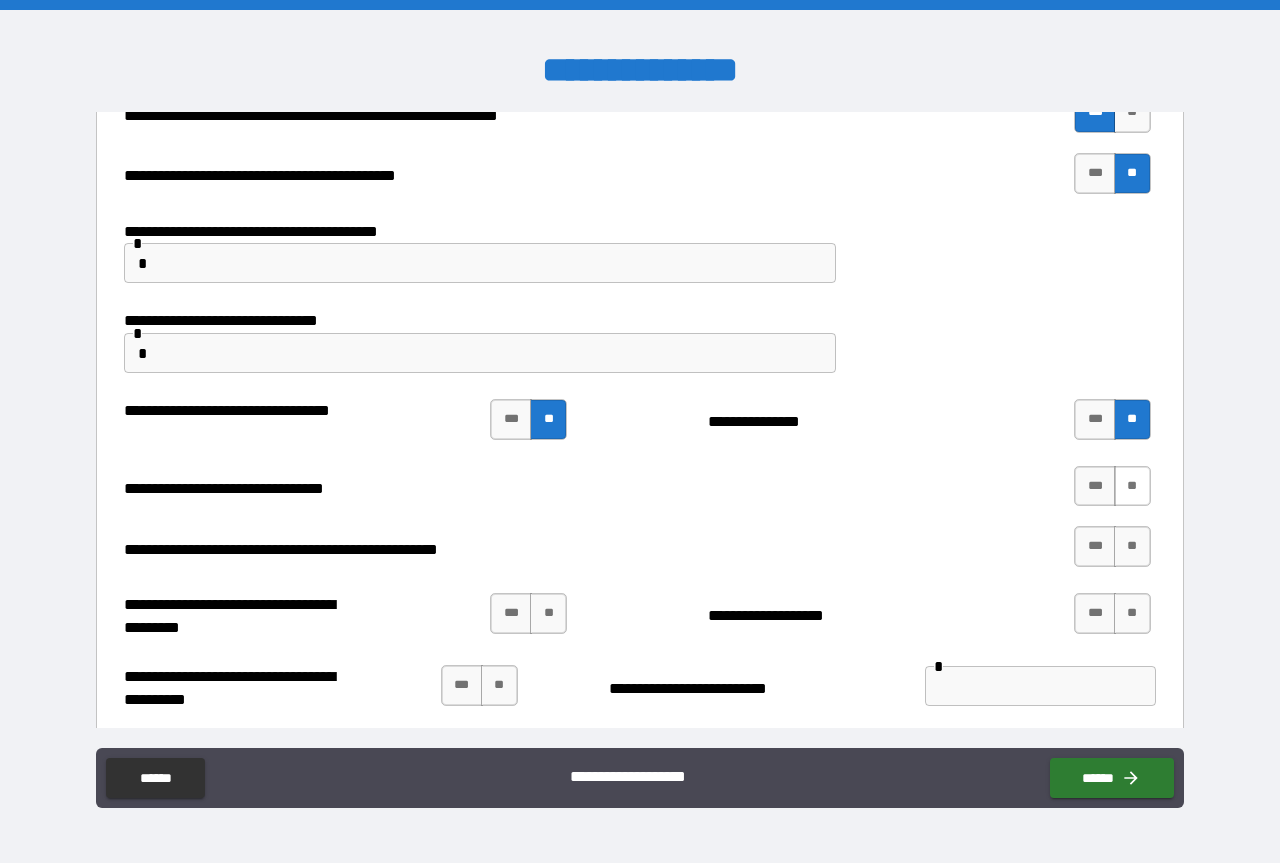 click on "**" at bounding box center [1132, 486] 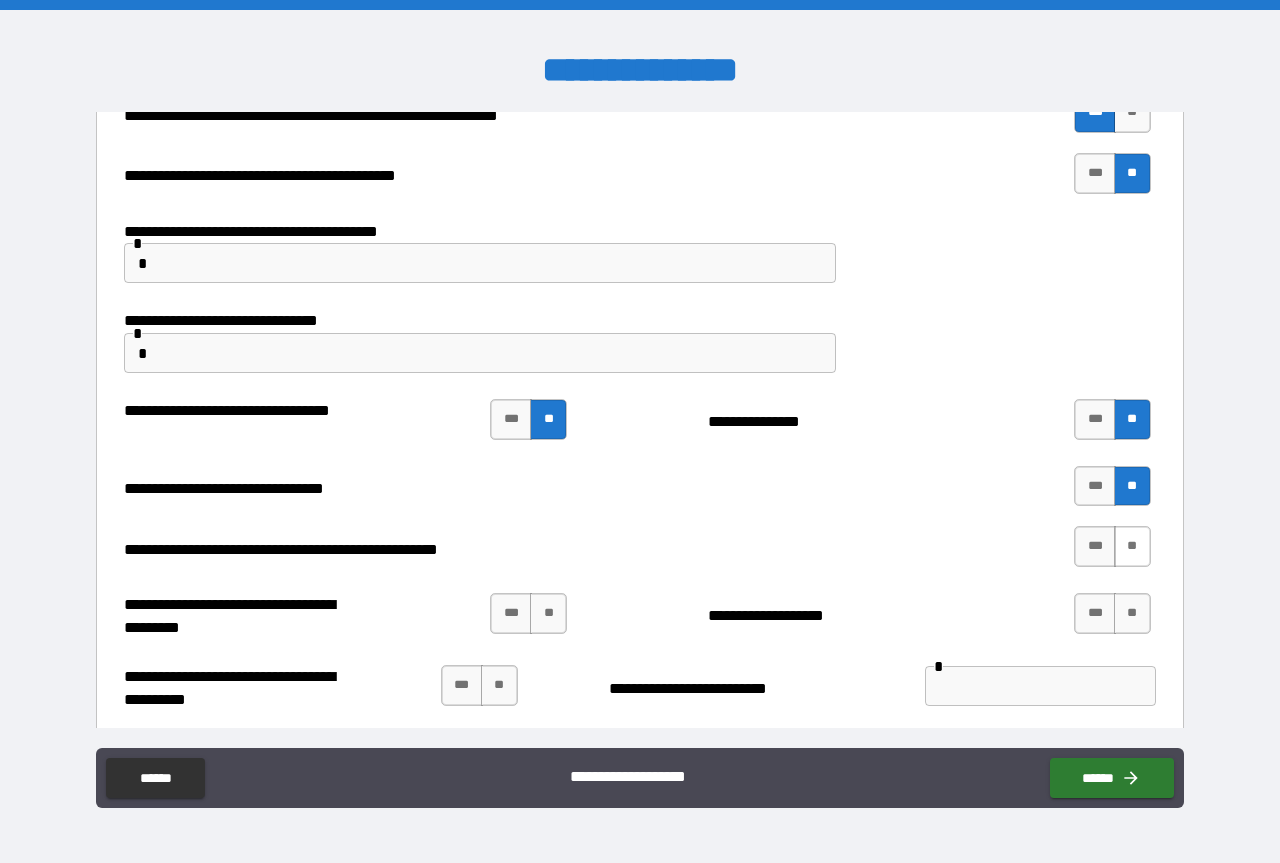 click on "**" at bounding box center [1132, 546] 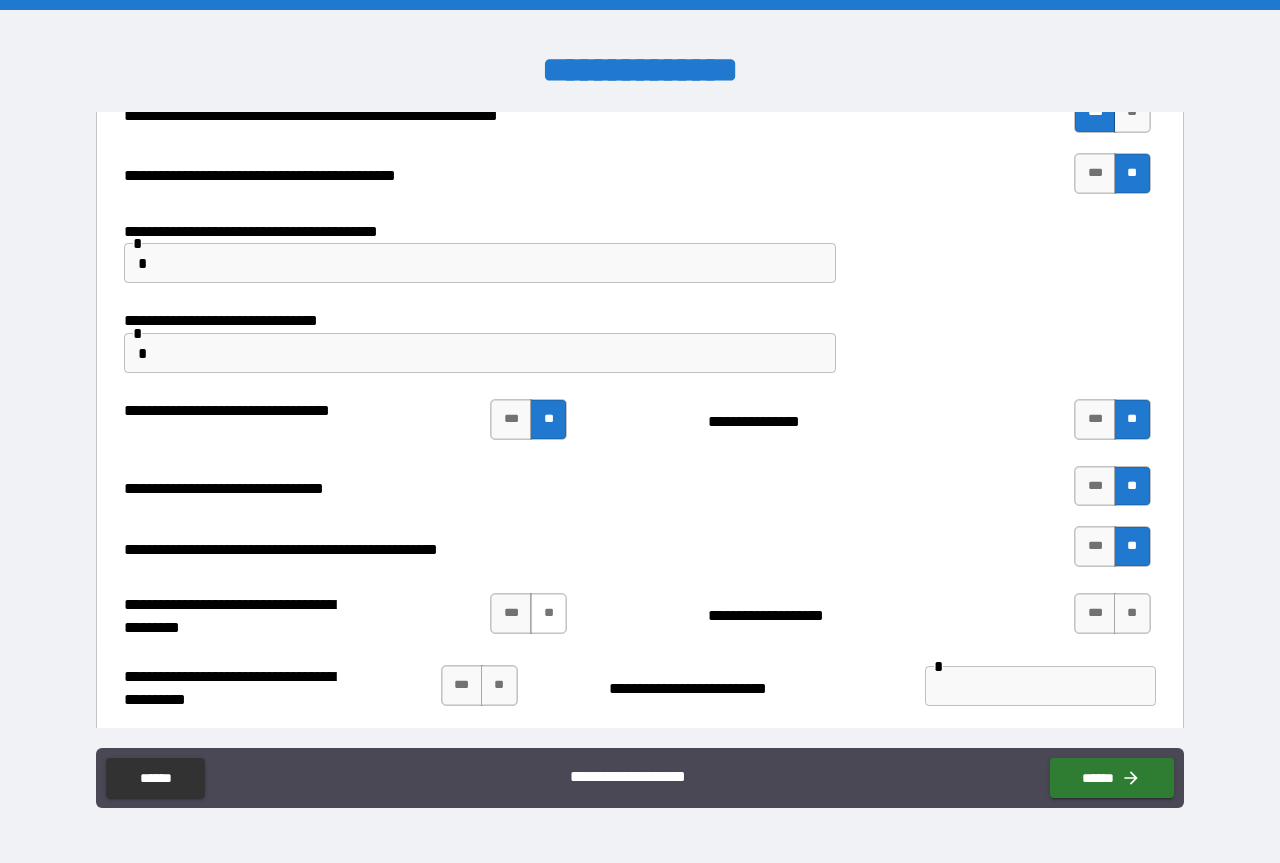 click on "**" at bounding box center [548, 613] 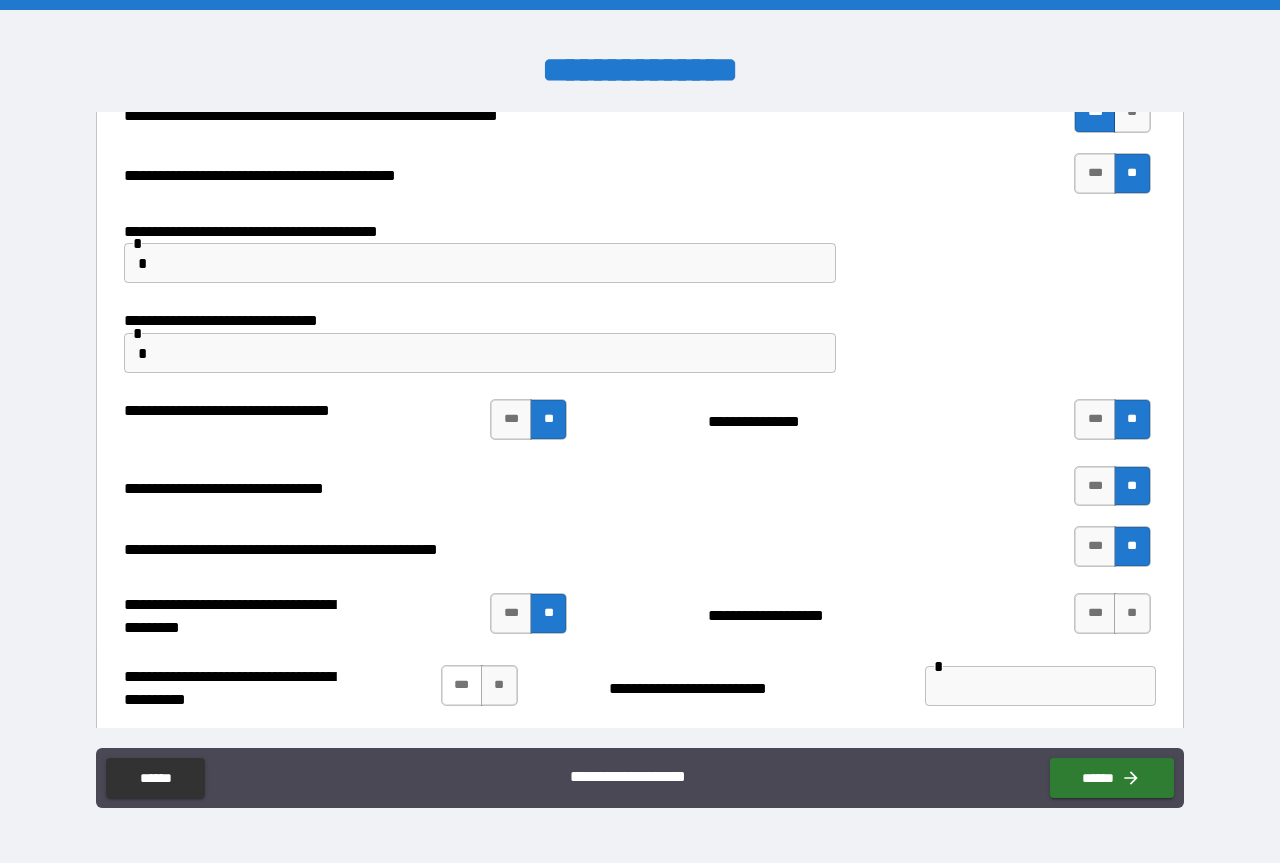 click on "***" at bounding box center [462, 685] 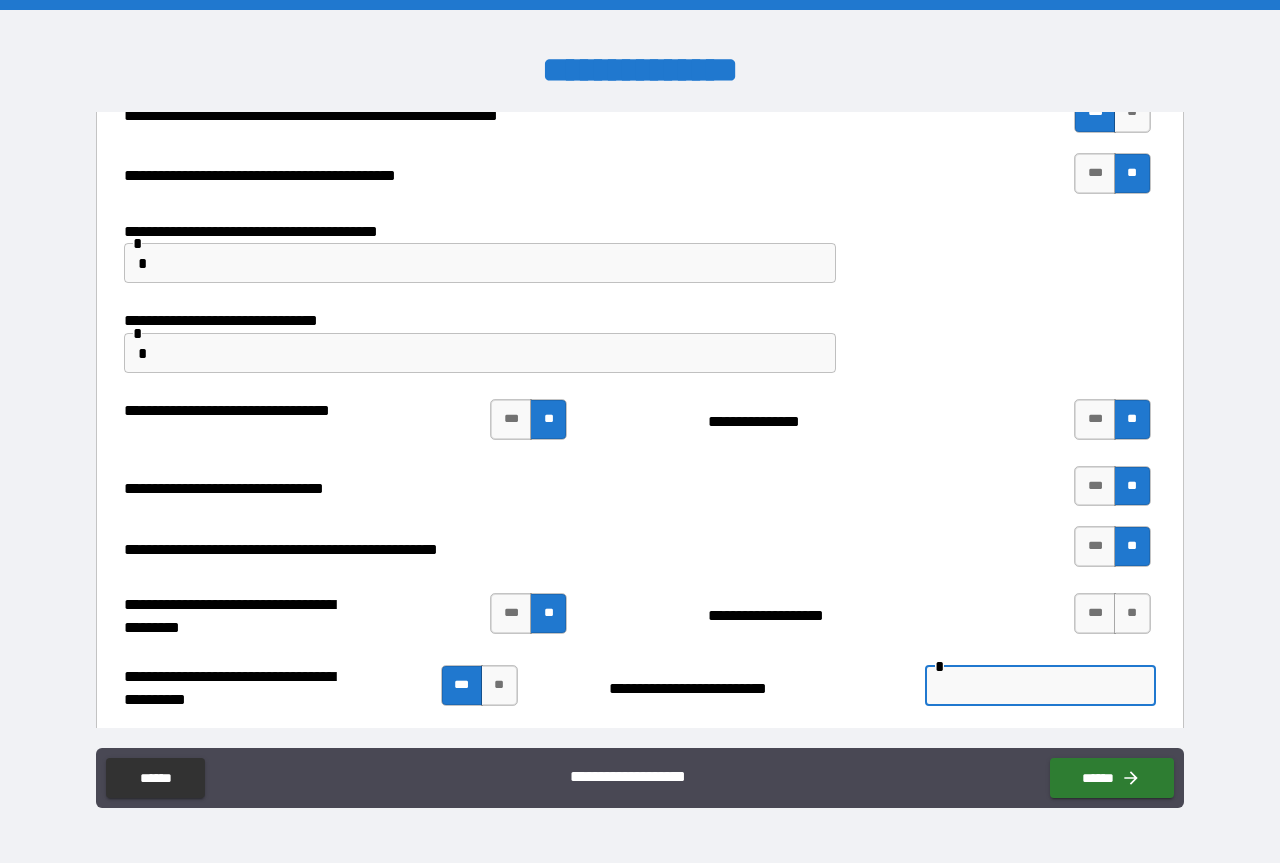 click at bounding box center [1040, 686] 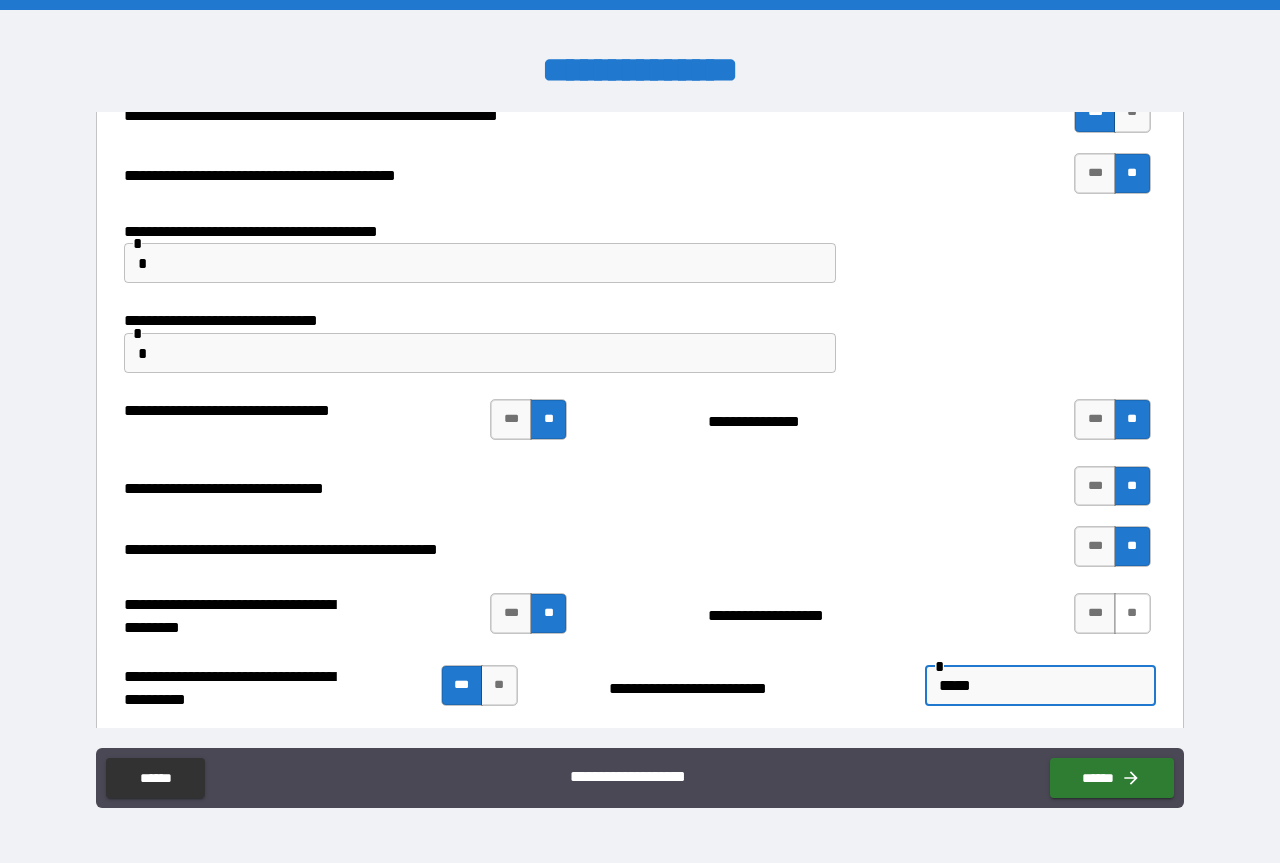 type on "*****" 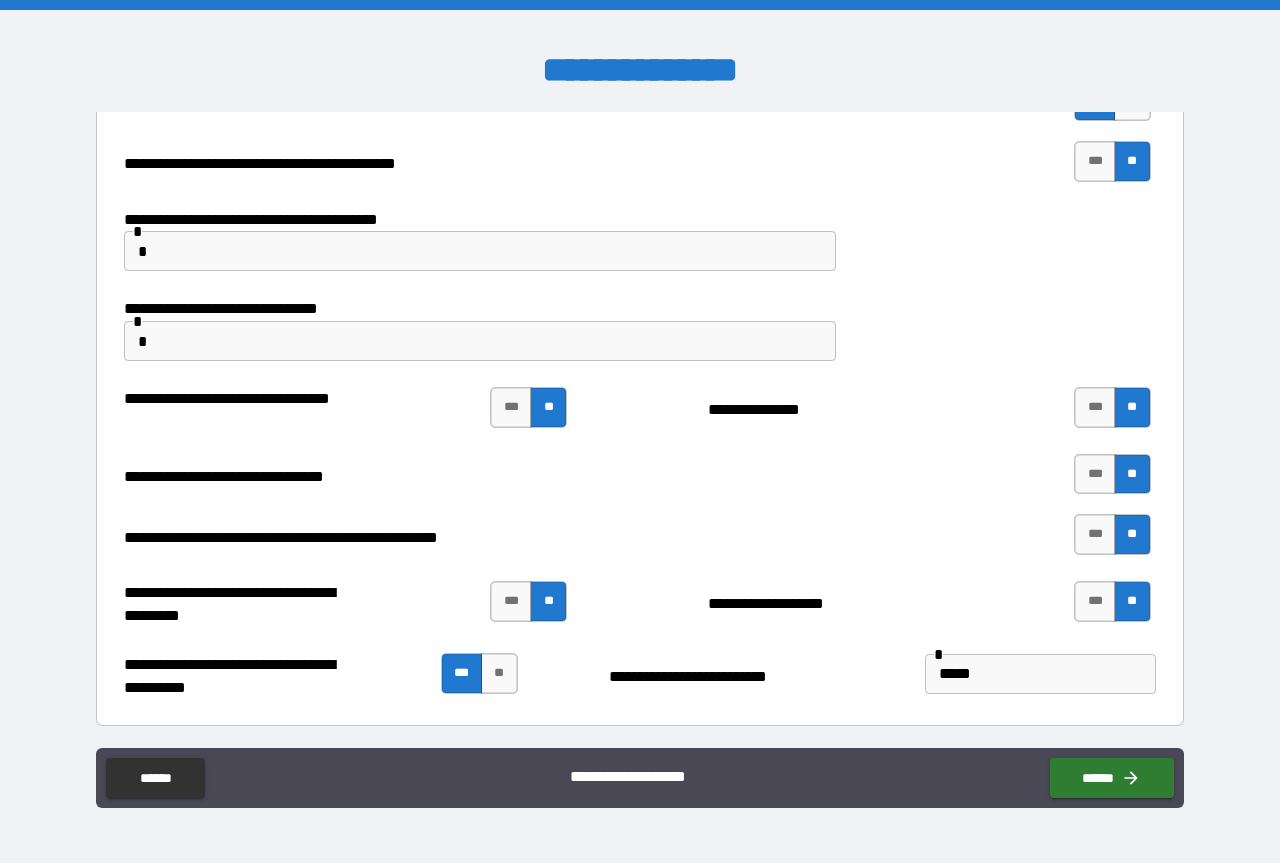 scroll, scrollTop: 315, scrollLeft: 0, axis: vertical 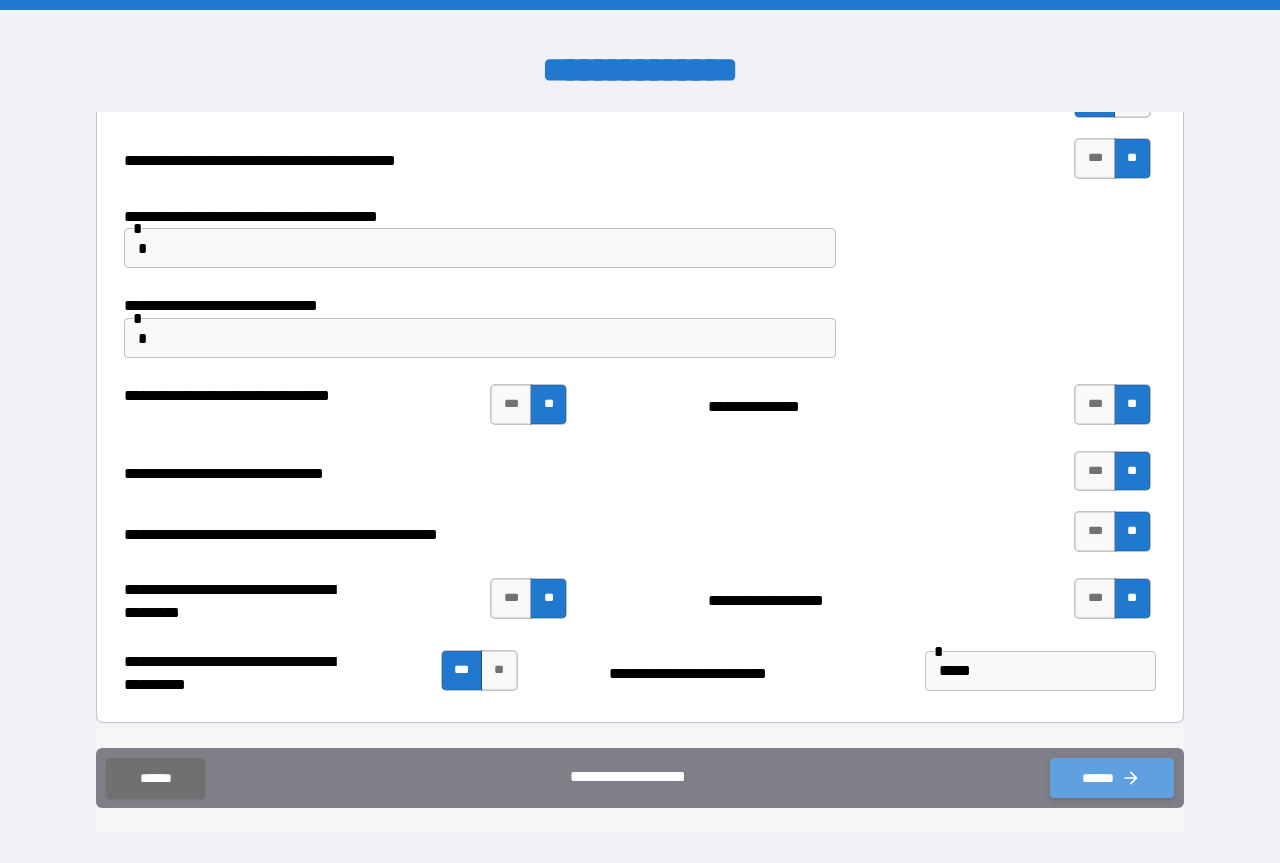click on "******" at bounding box center [1112, 778] 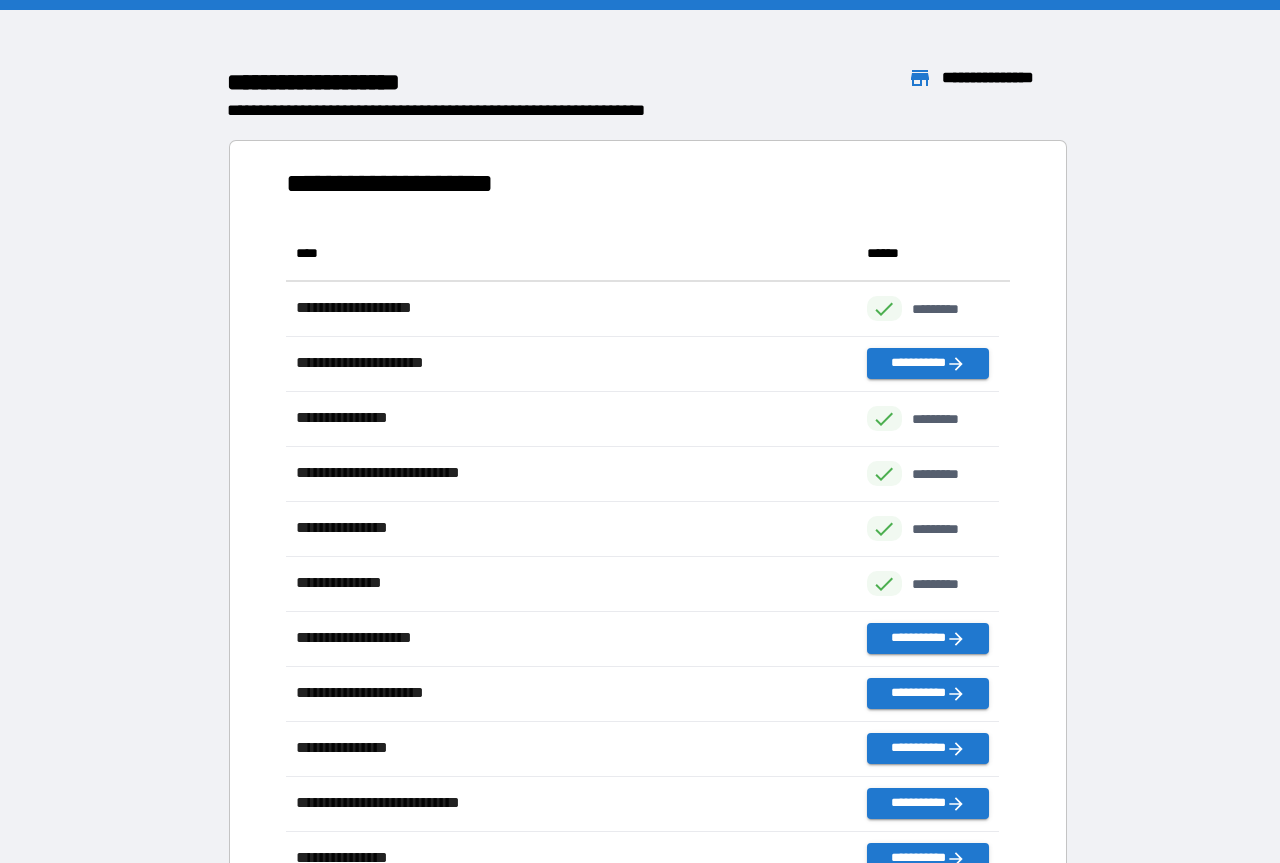 scroll, scrollTop: 16, scrollLeft: 16, axis: both 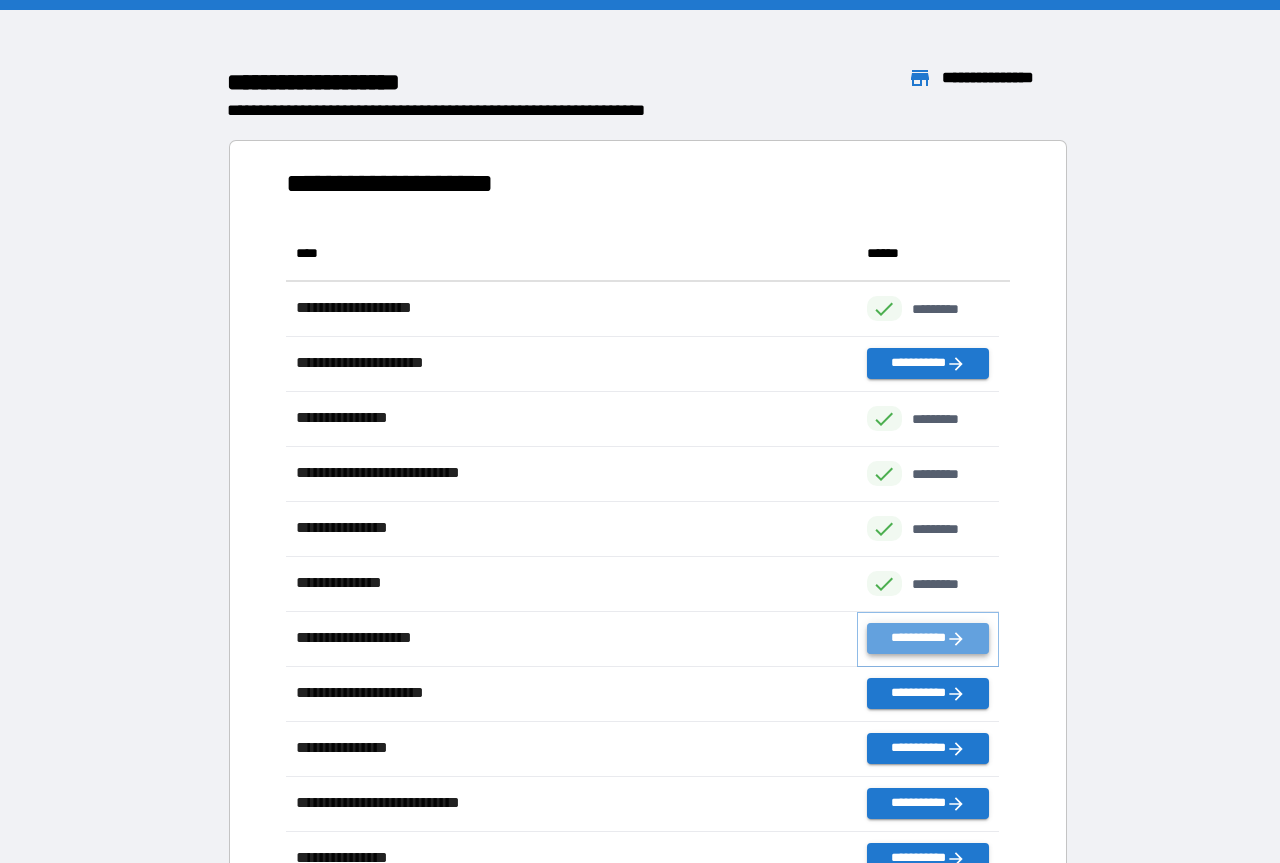 click on "**********" at bounding box center [928, 638] 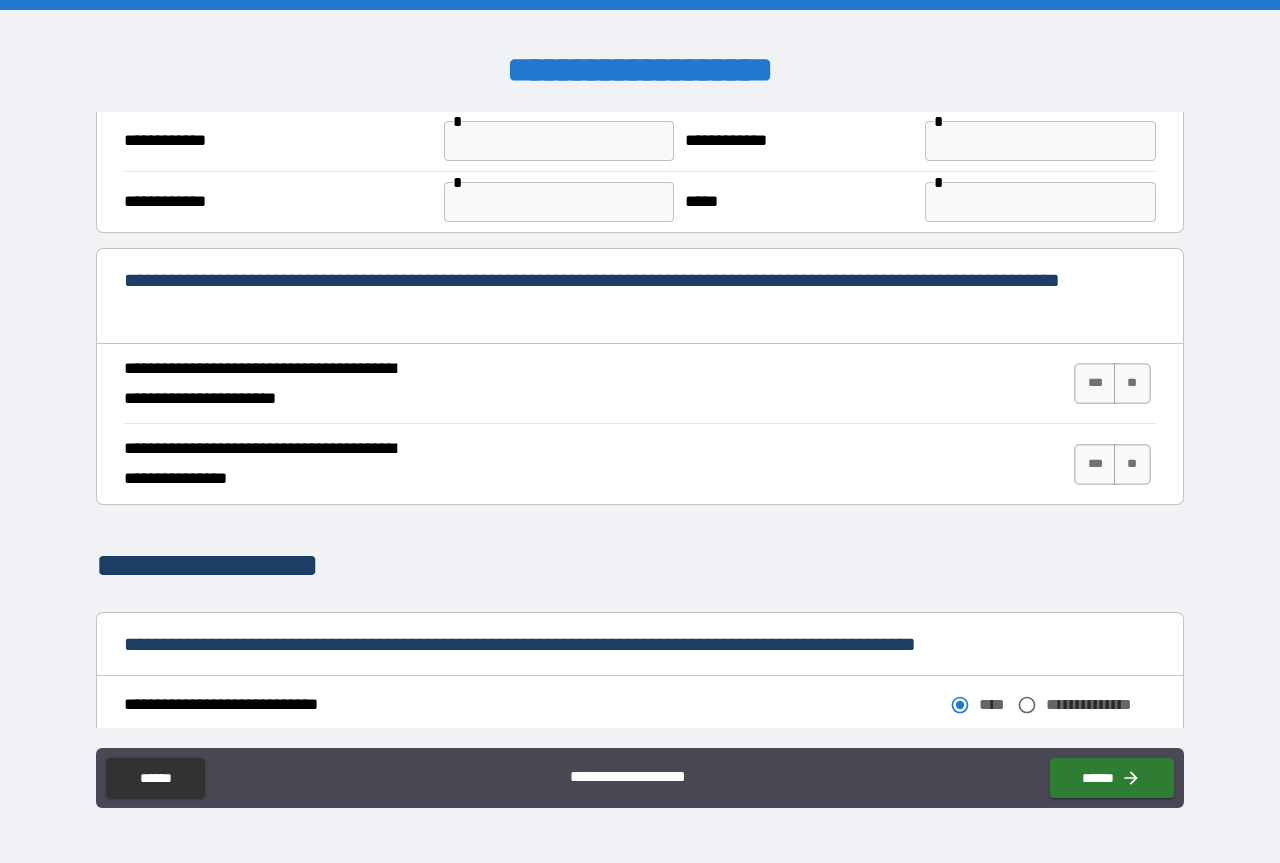 scroll, scrollTop: 900, scrollLeft: 0, axis: vertical 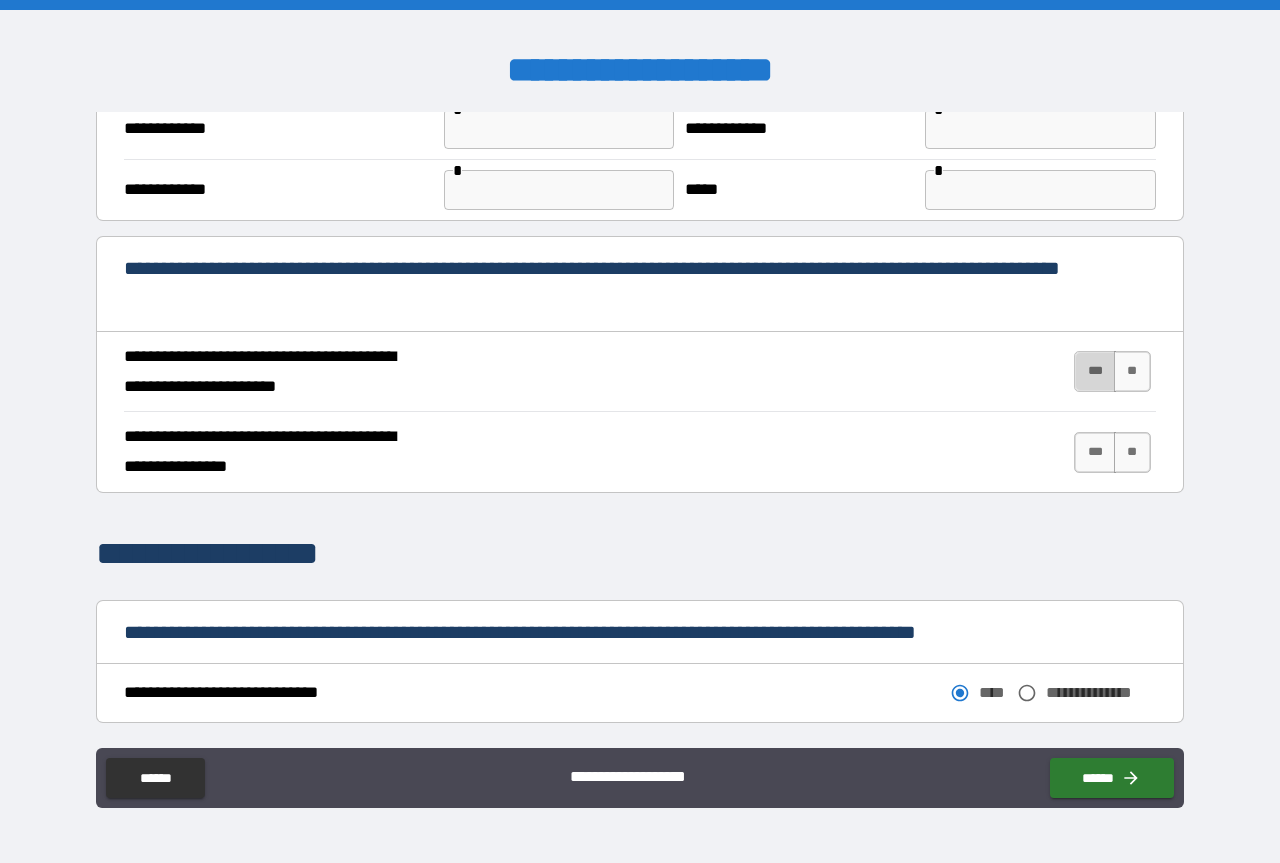 click on "***" at bounding box center [1095, 371] 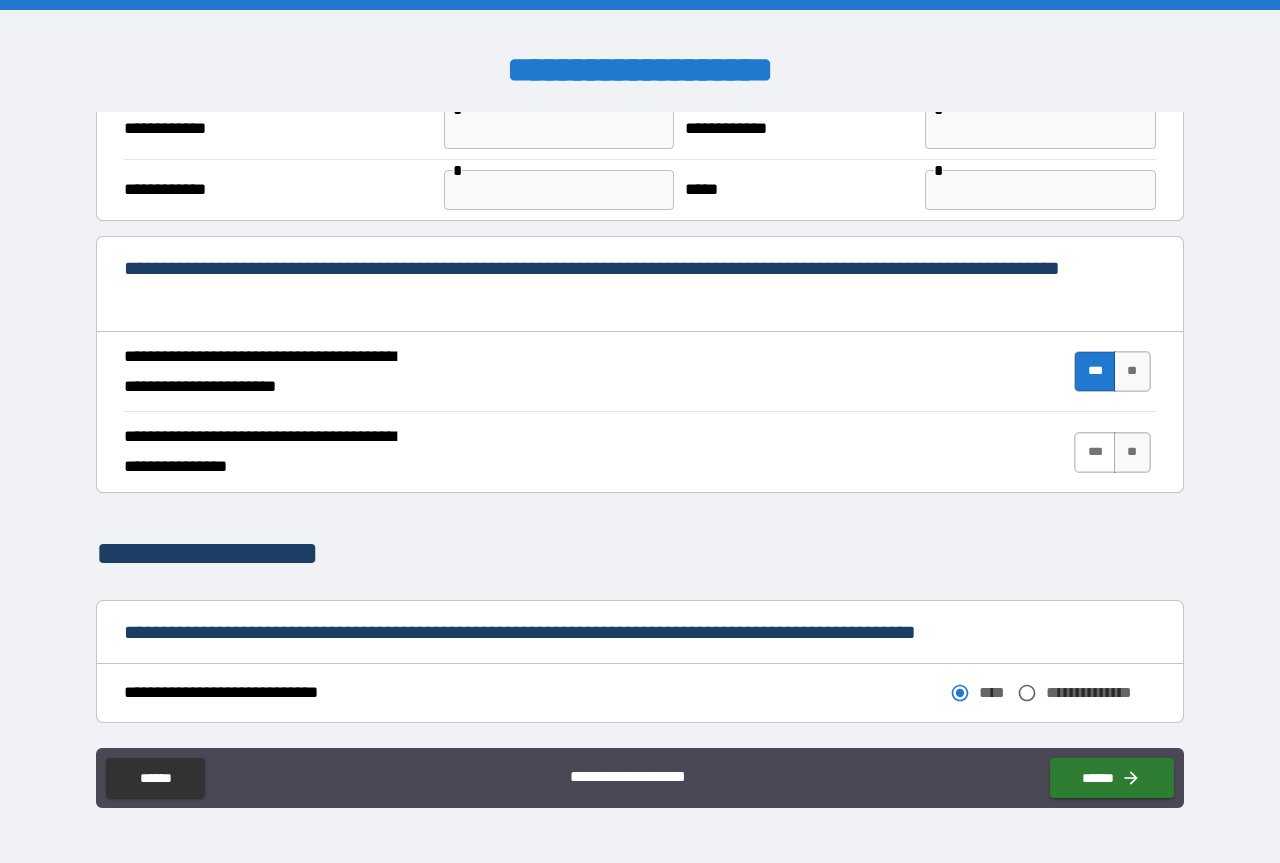 click on "***" at bounding box center [1095, 452] 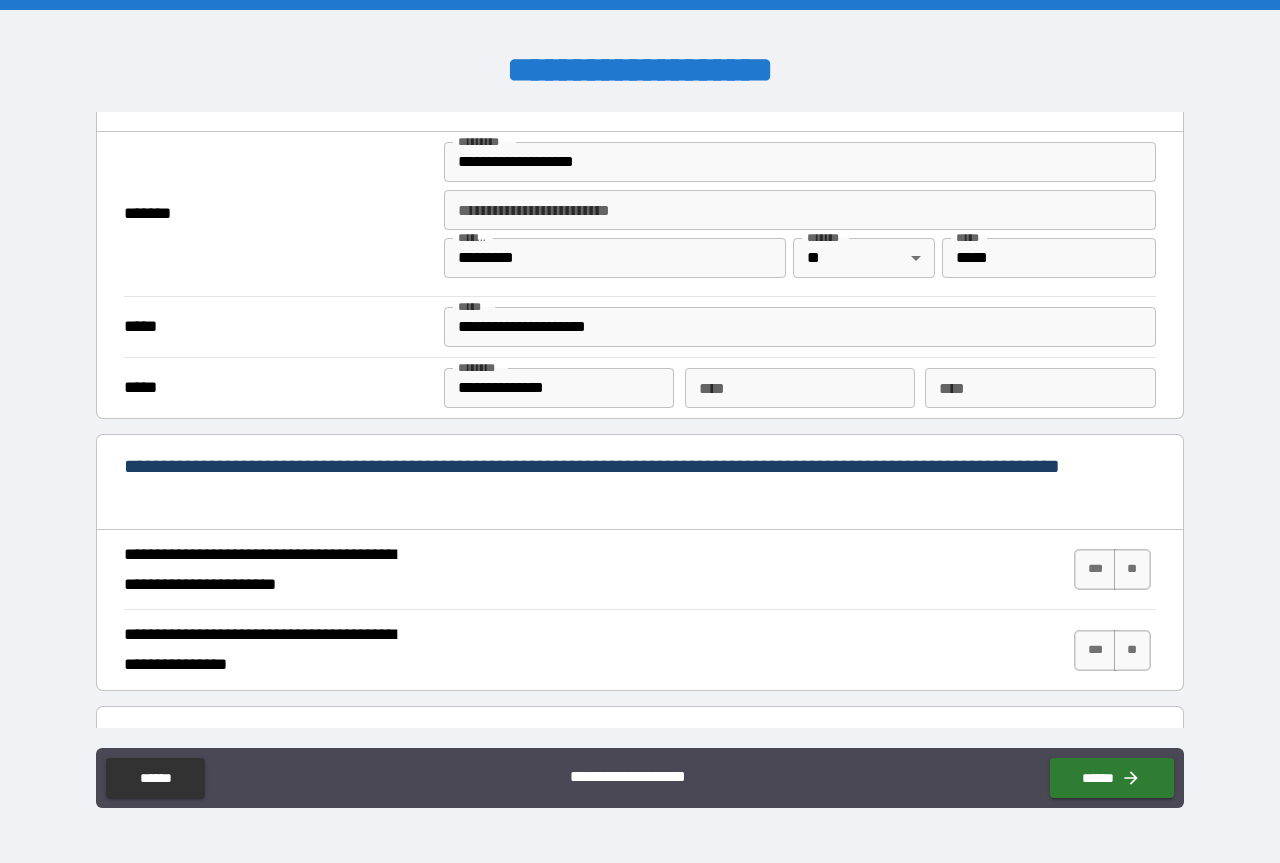 scroll, scrollTop: 1800, scrollLeft: 0, axis: vertical 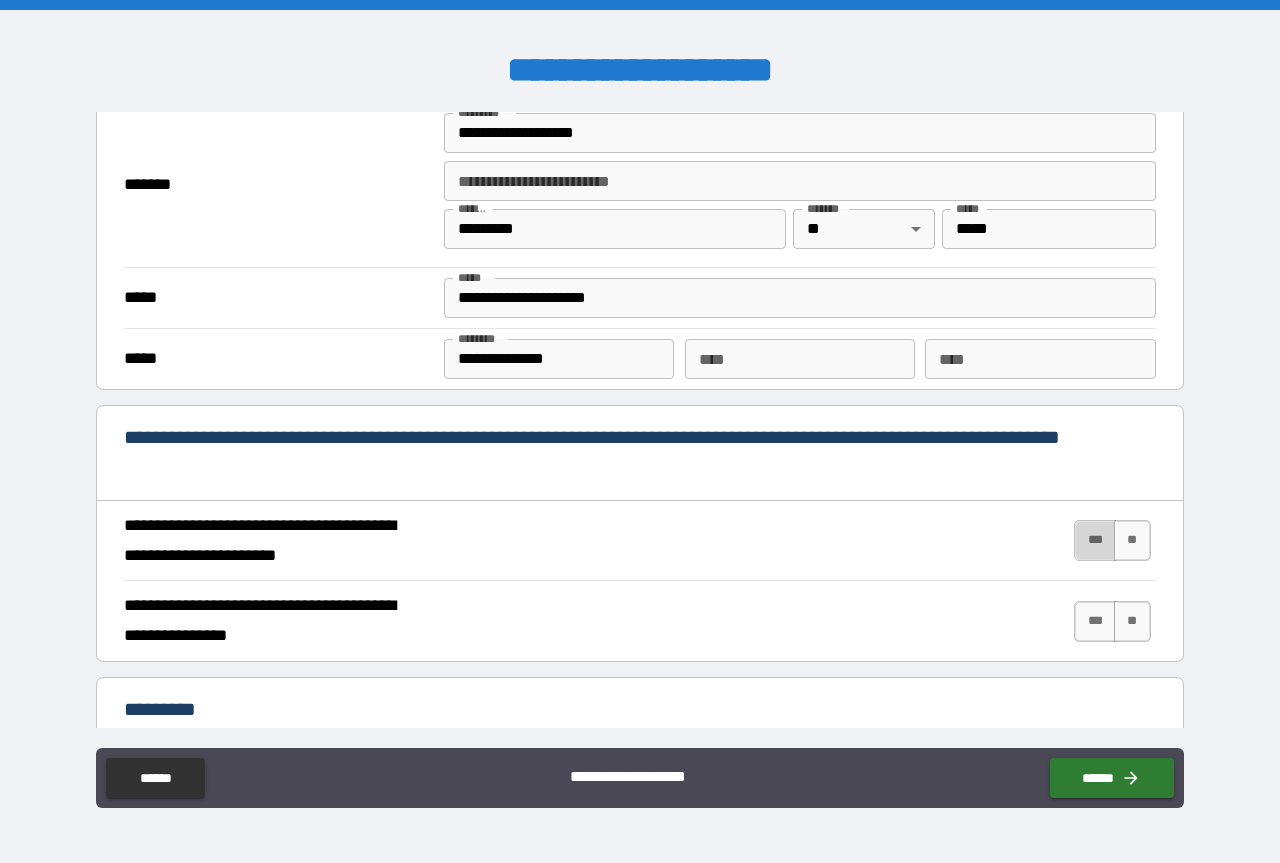click on "***" at bounding box center [1095, 540] 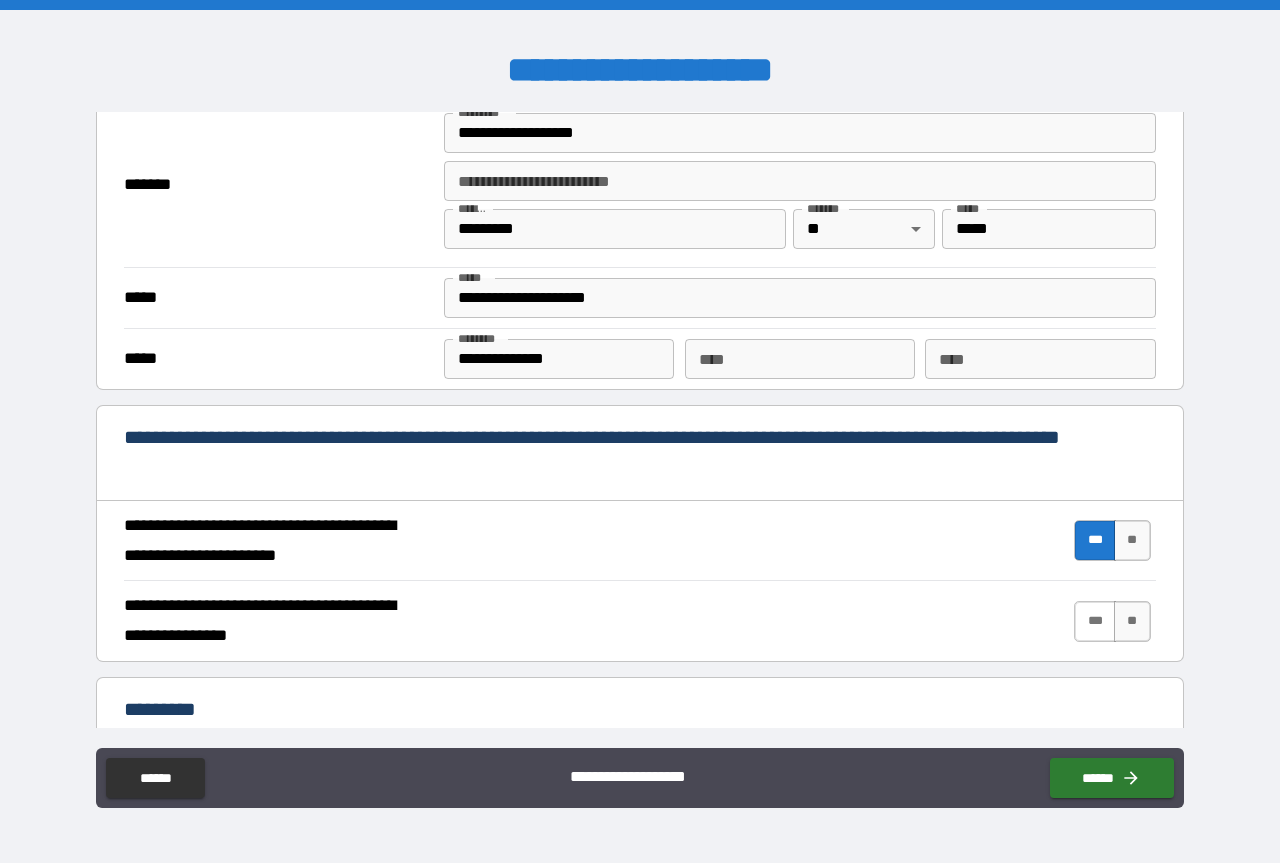click on "***" at bounding box center (1095, 621) 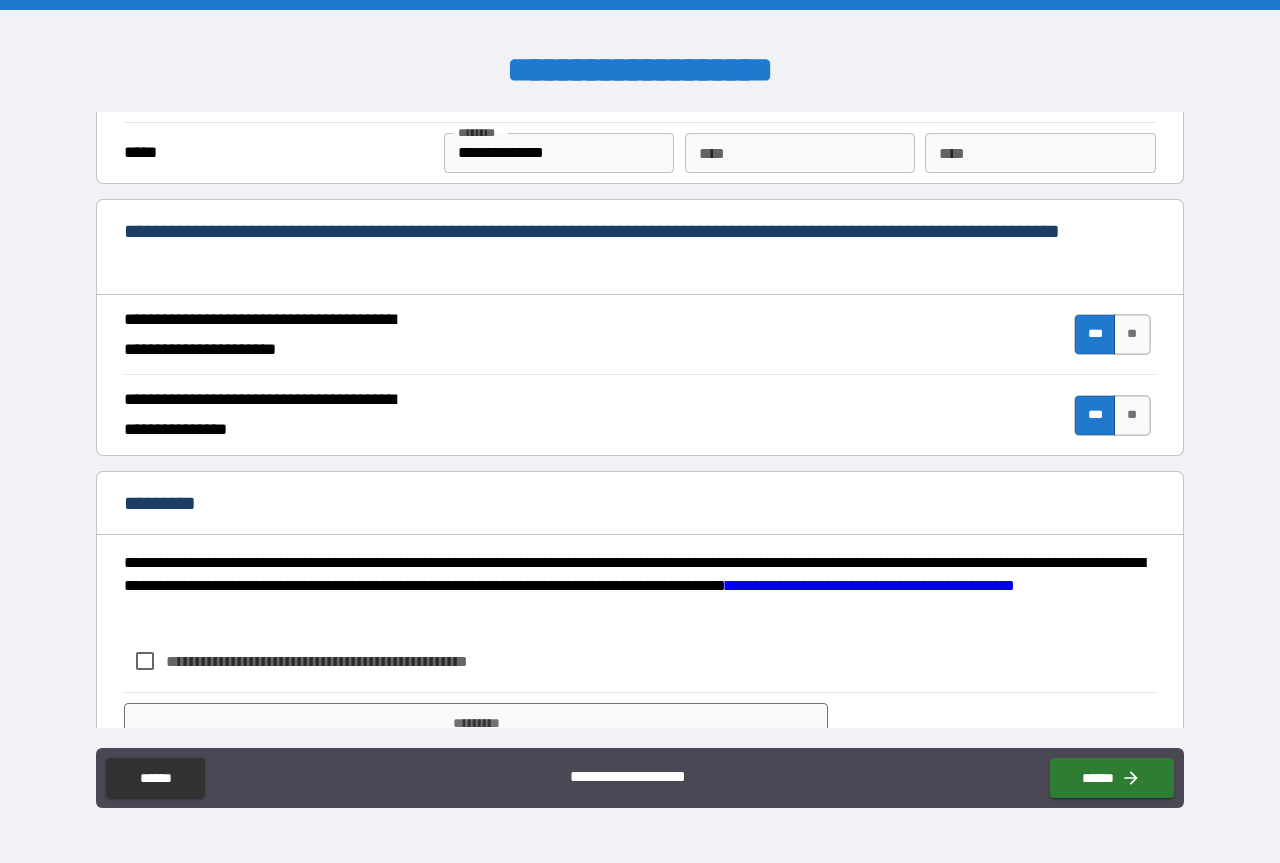 scroll, scrollTop: 2092, scrollLeft: 0, axis: vertical 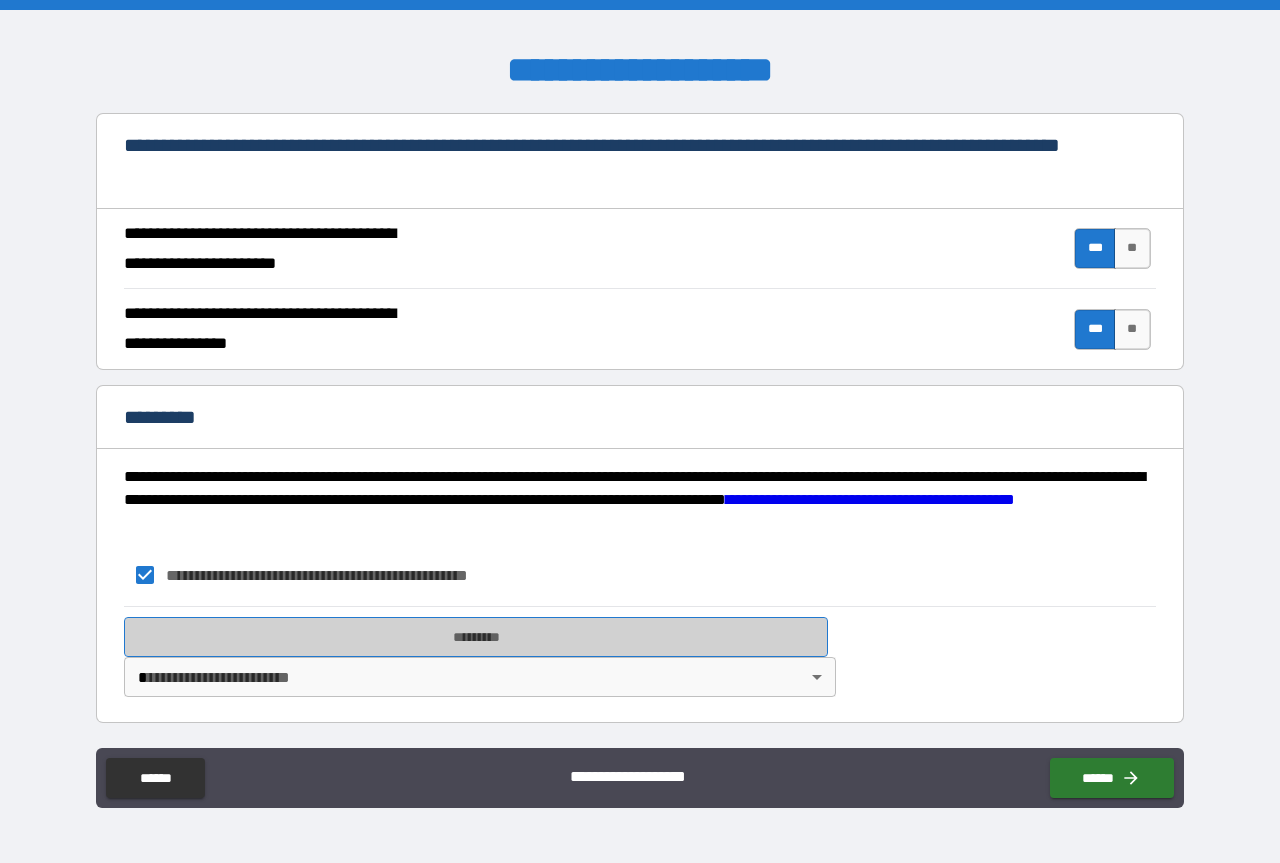 click on "*********" at bounding box center (476, 637) 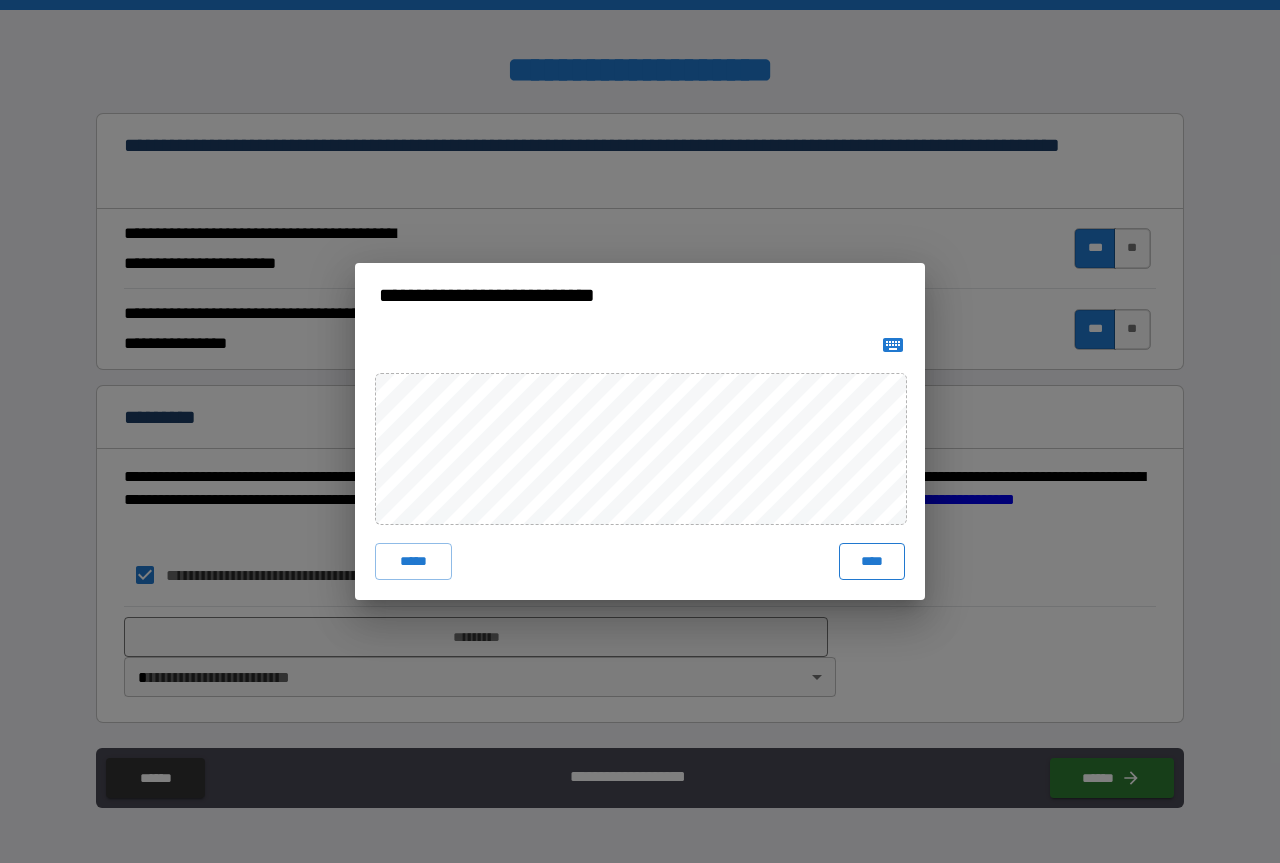 click on "****" at bounding box center (872, 561) 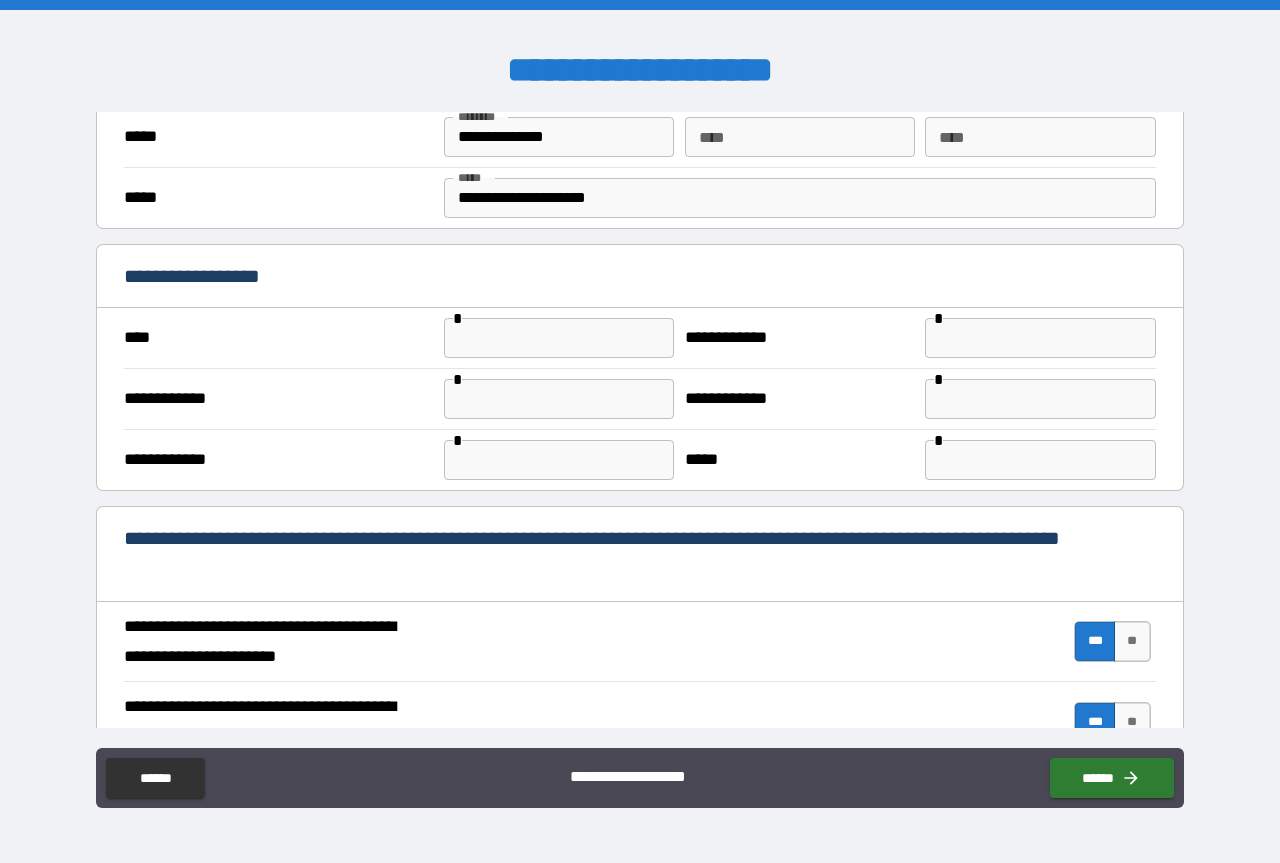scroll, scrollTop: 692, scrollLeft: 0, axis: vertical 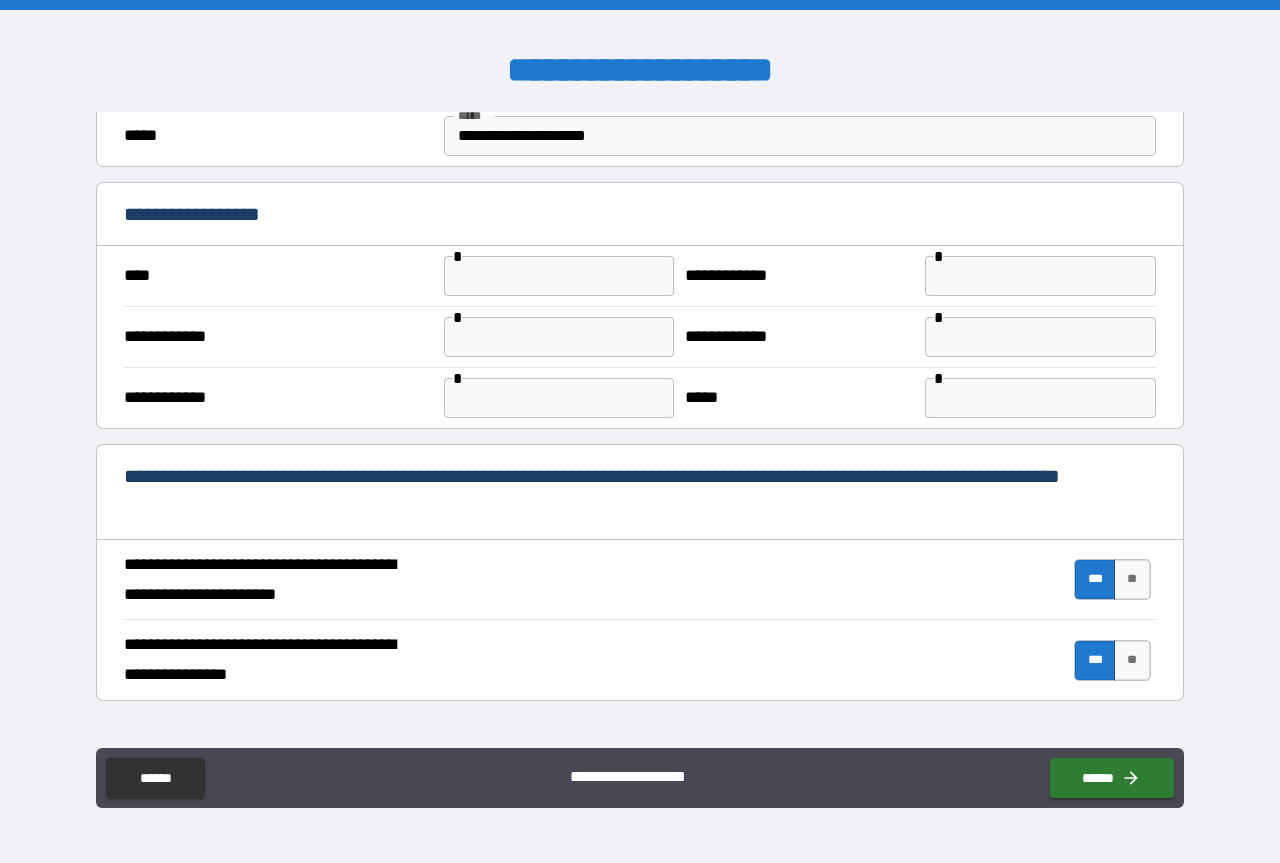 click at bounding box center [559, 276] 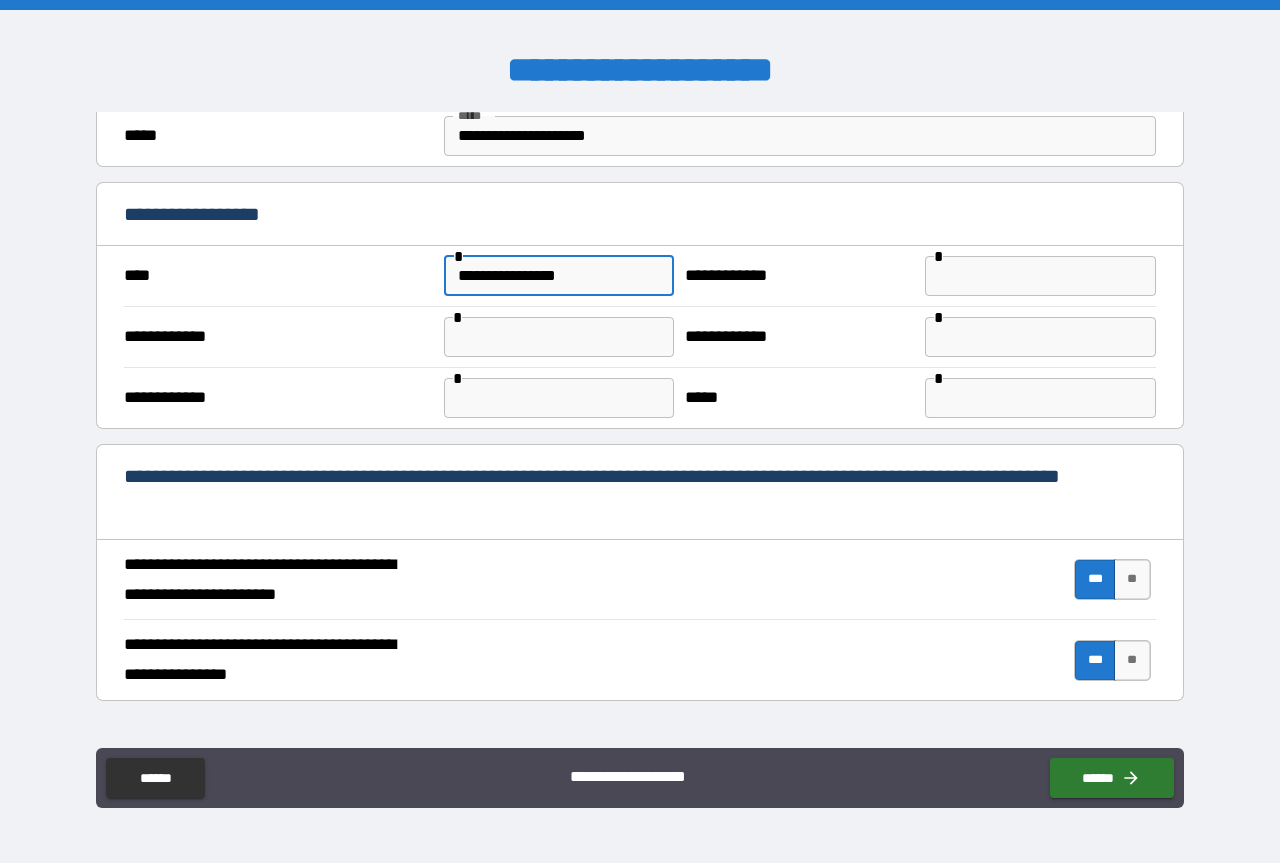 type on "**********" 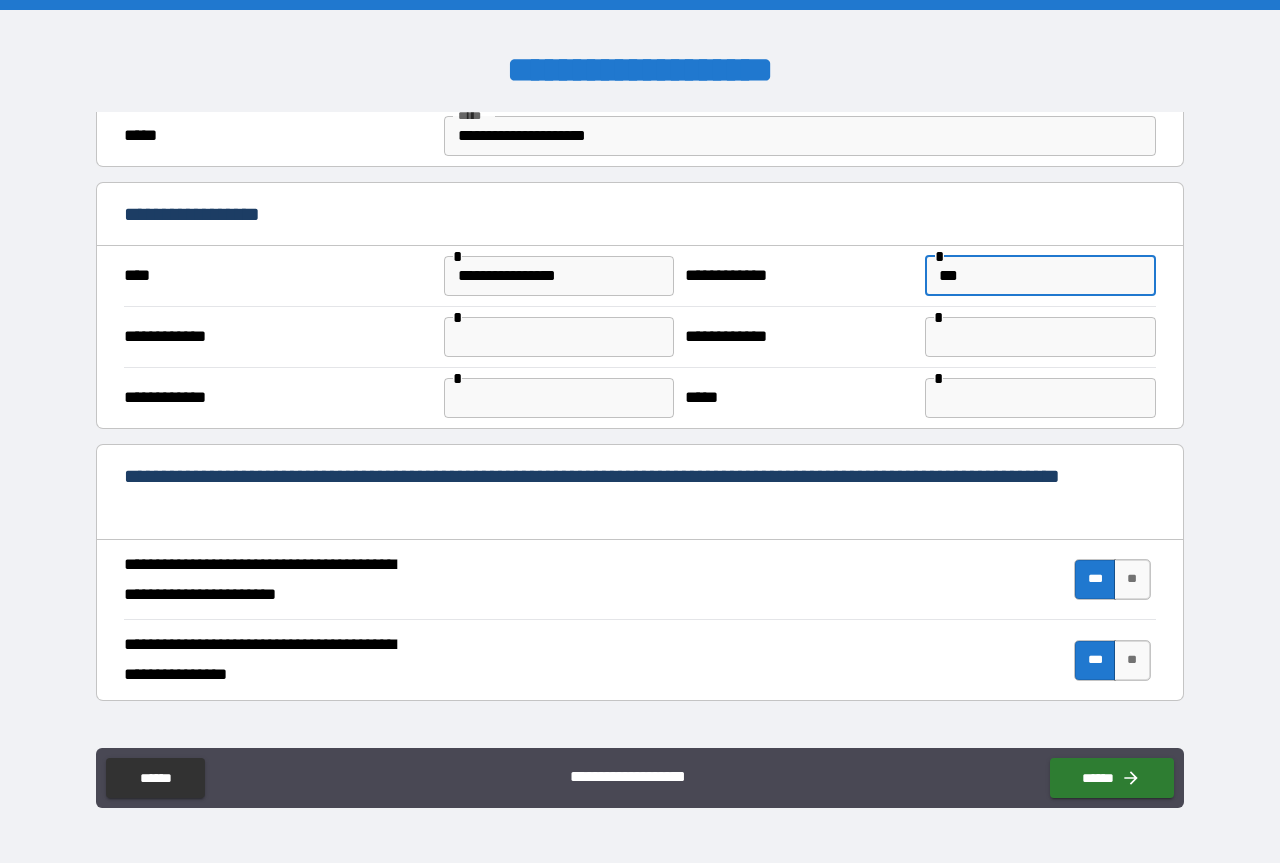 type on "***" 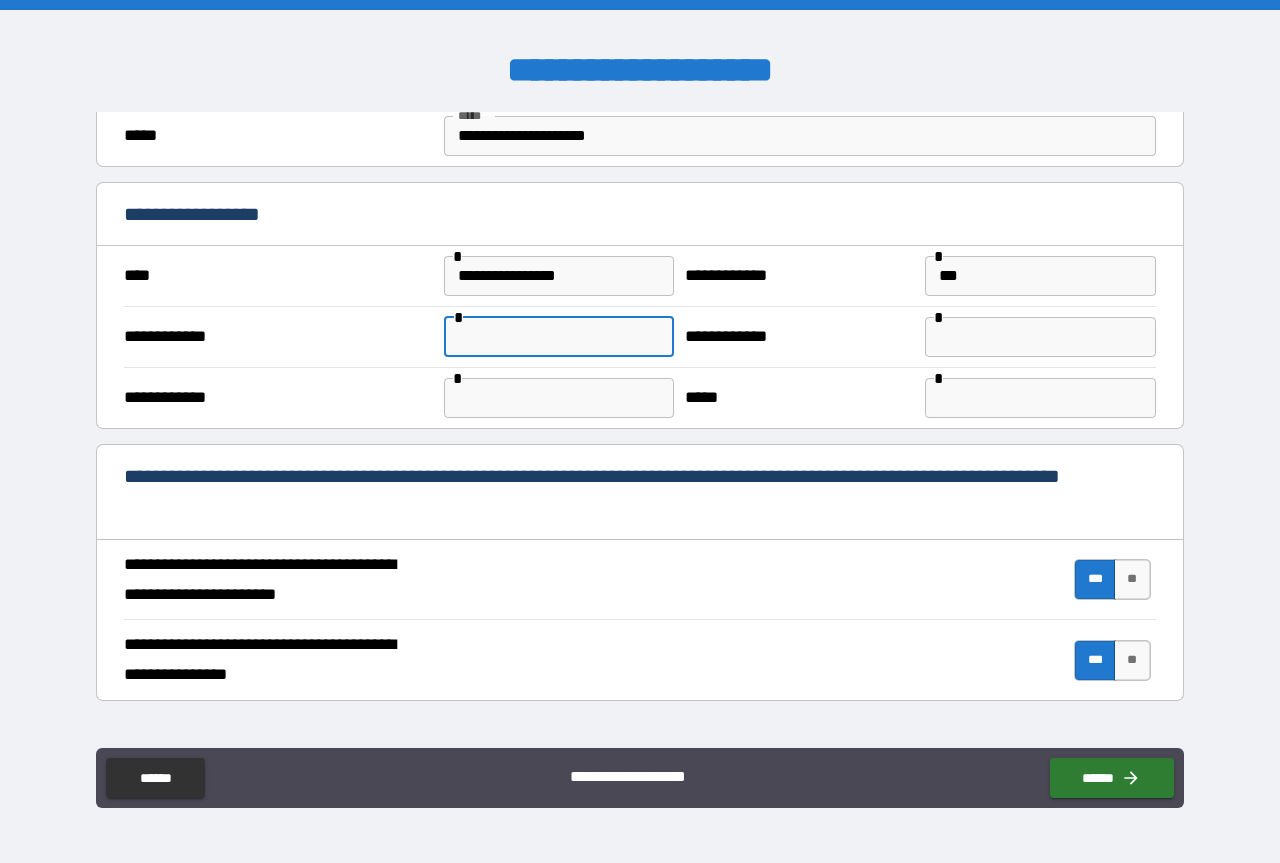 click at bounding box center [1040, 337] 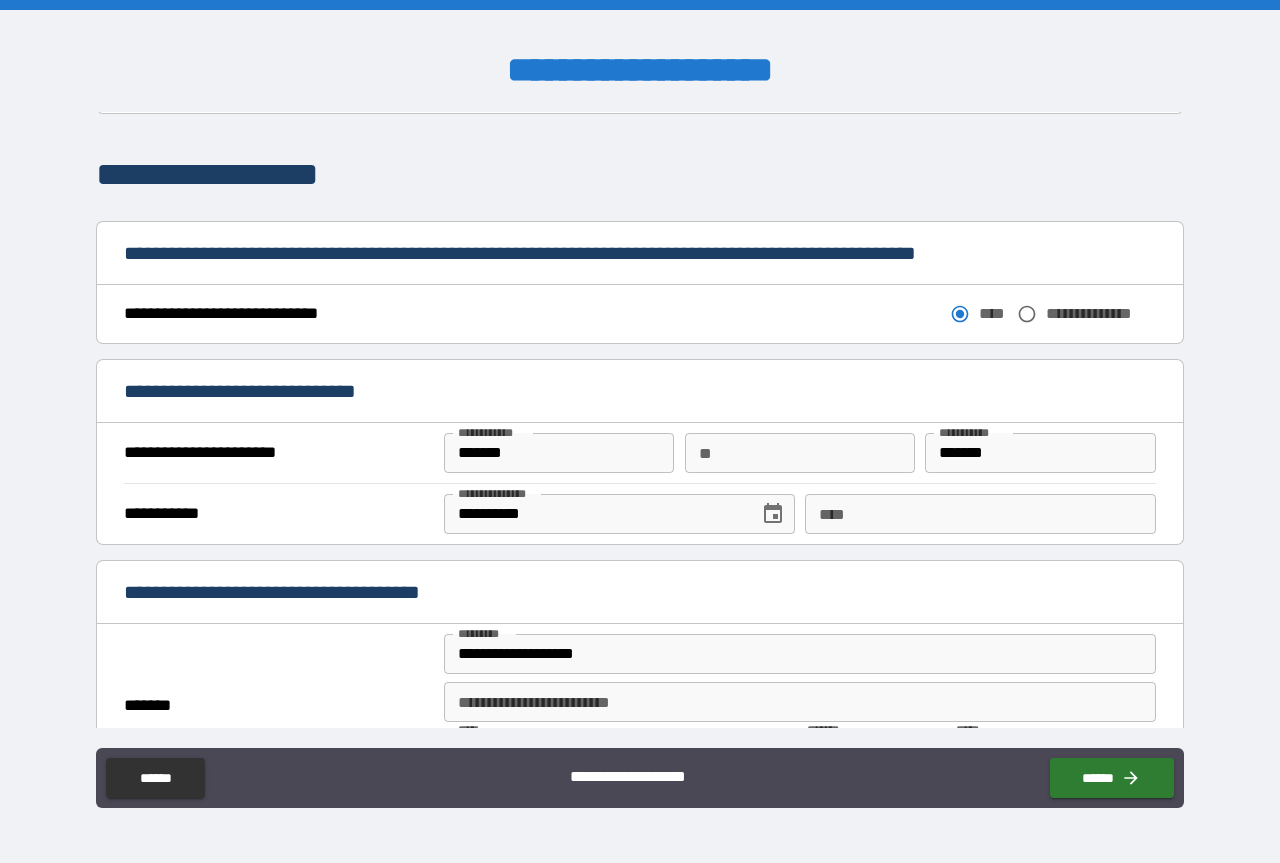 scroll, scrollTop: 1292, scrollLeft: 0, axis: vertical 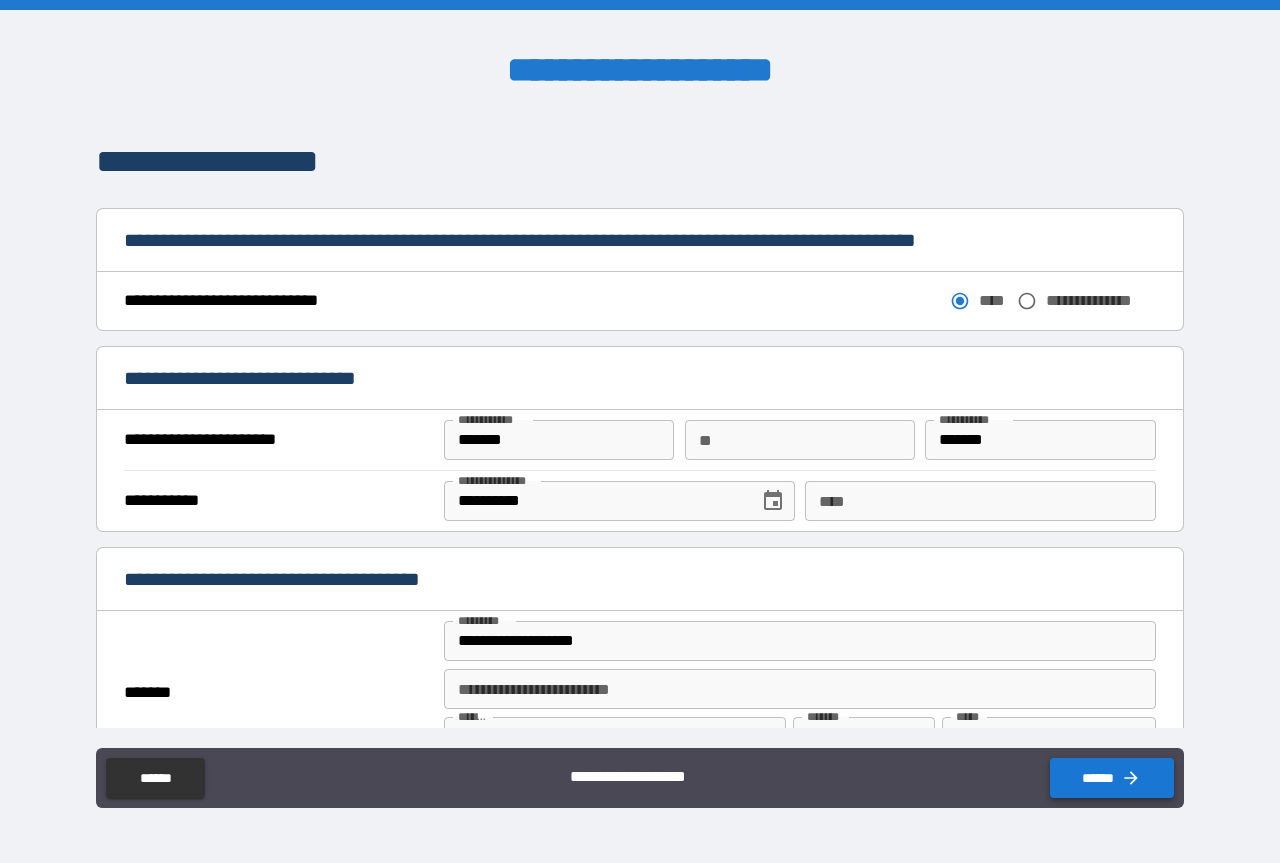 type on "**********" 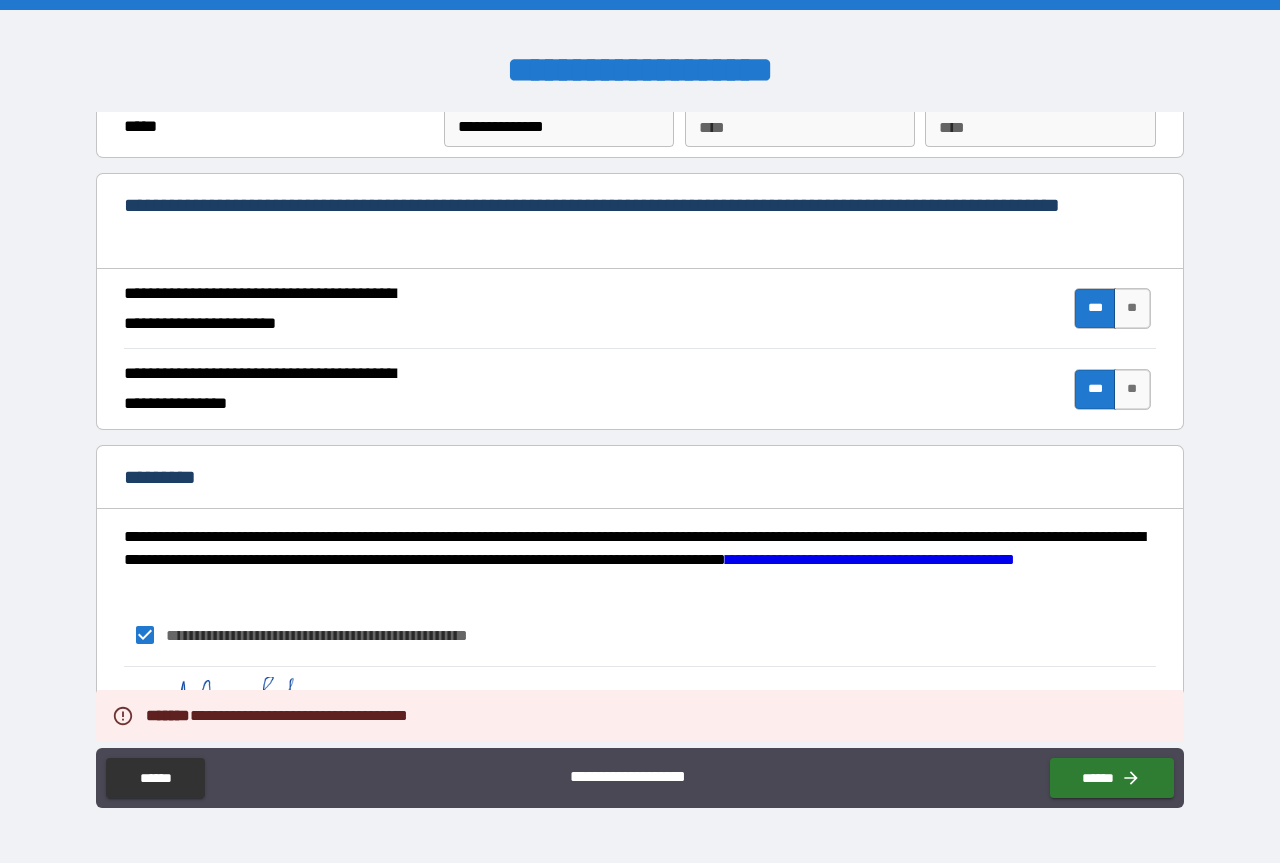 scroll, scrollTop: 2109, scrollLeft: 0, axis: vertical 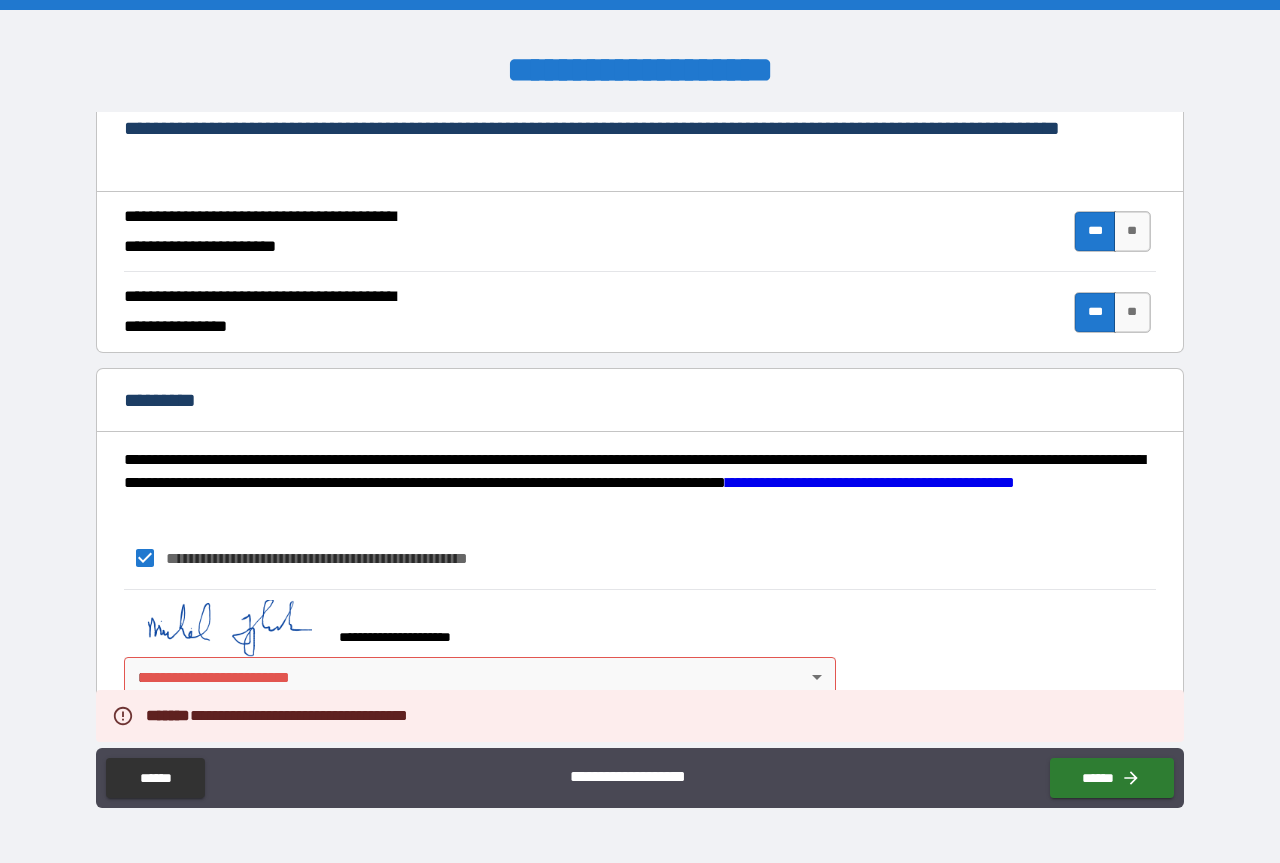 click on "**********" at bounding box center (640, 431) 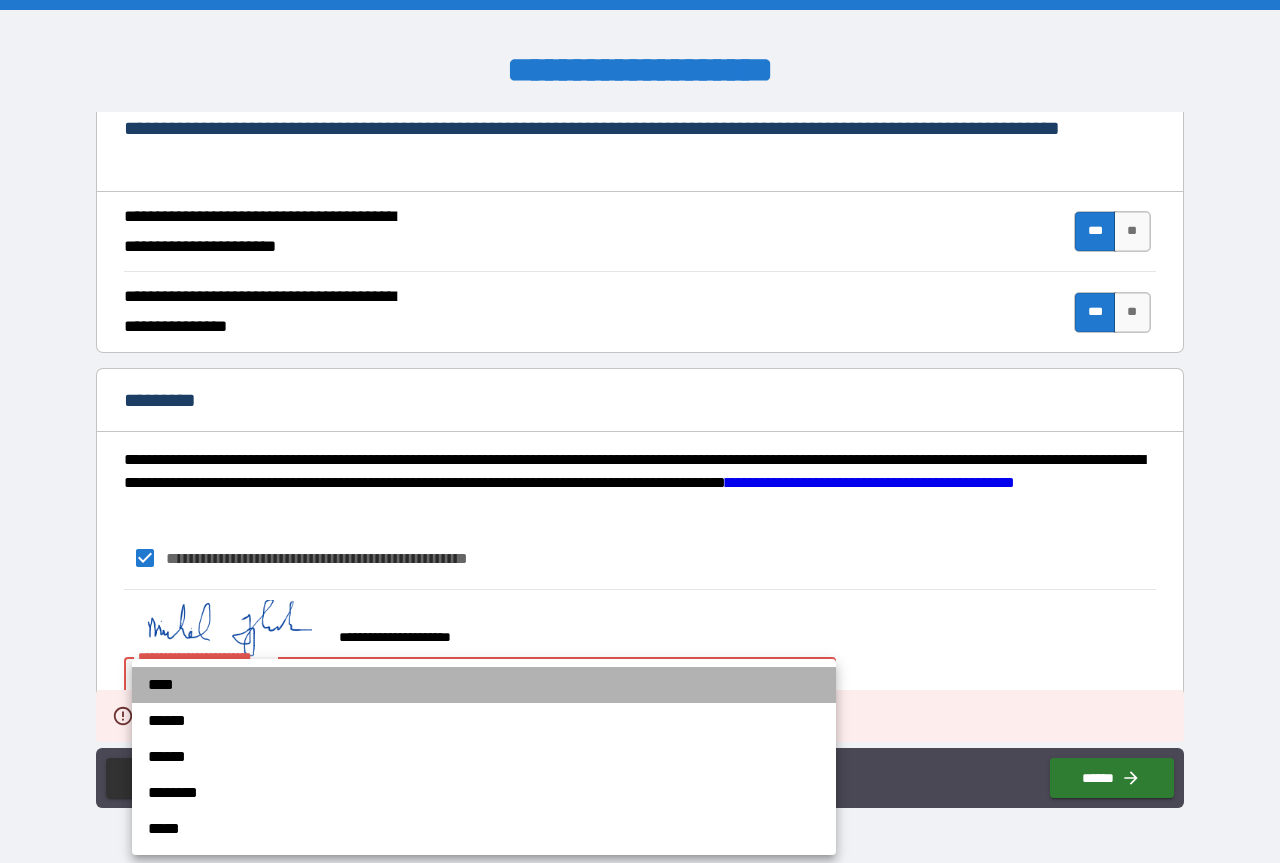 click on "****" at bounding box center (484, 685) 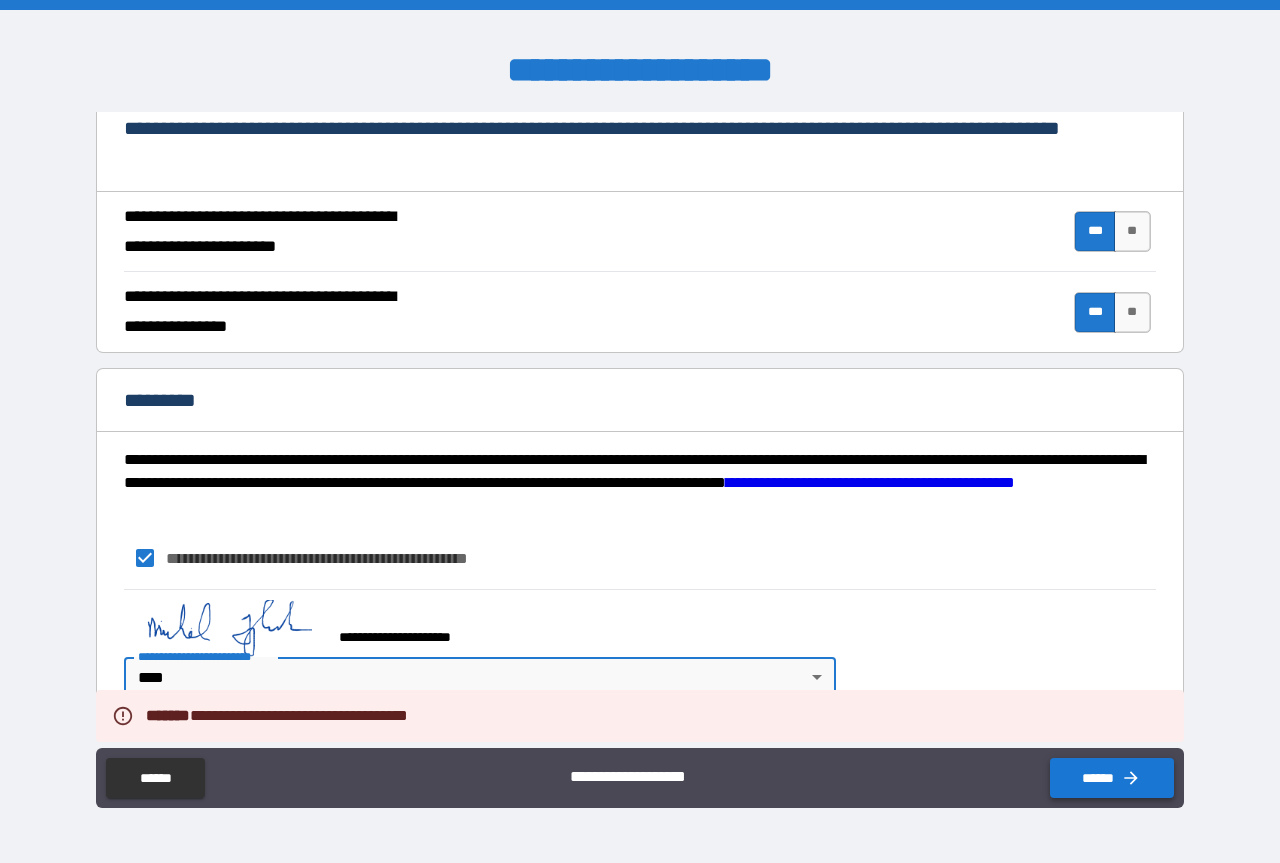 click on "******" at bounding box center (1112, 778) 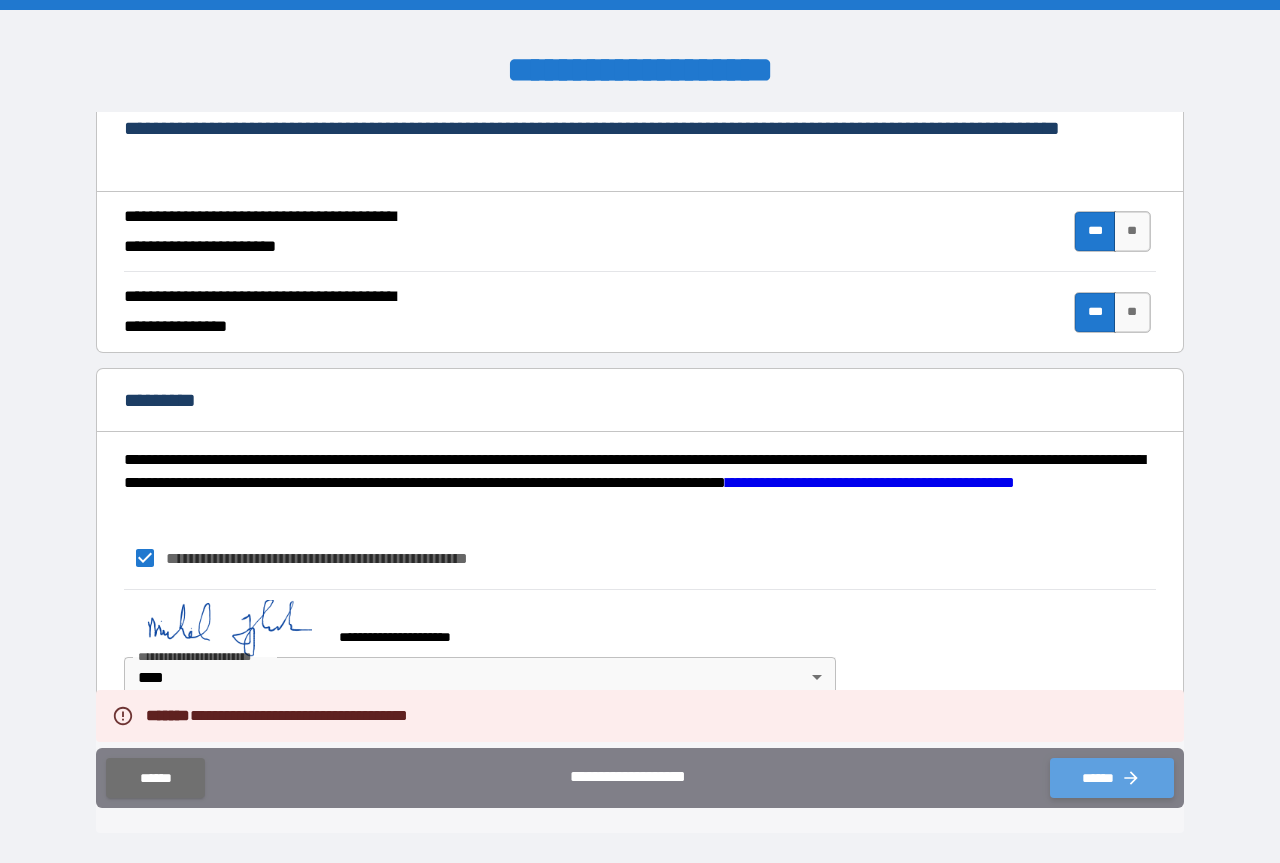 click on "******" at bounding box center (1112, 778) 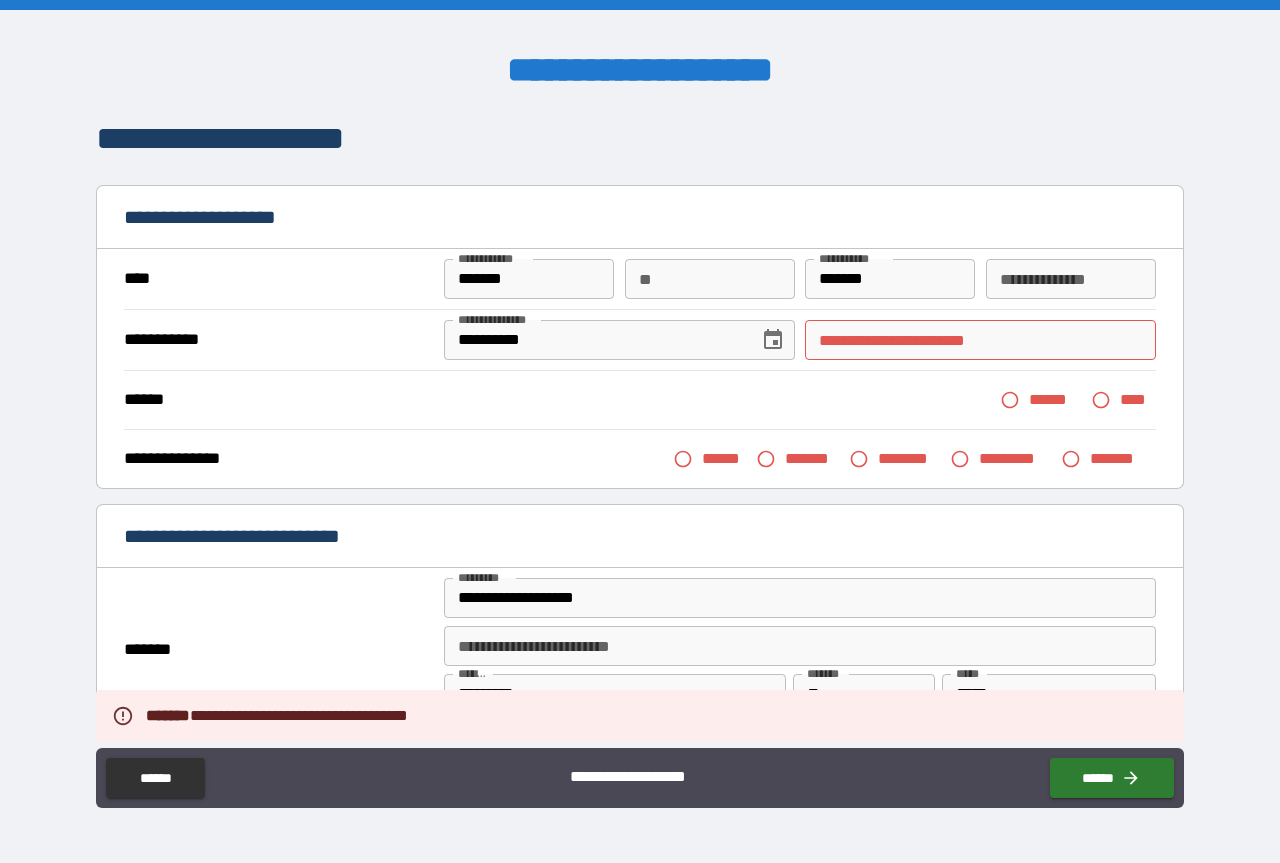 scroll, scrollTop: 0, scrollLeft: 0, axis: both 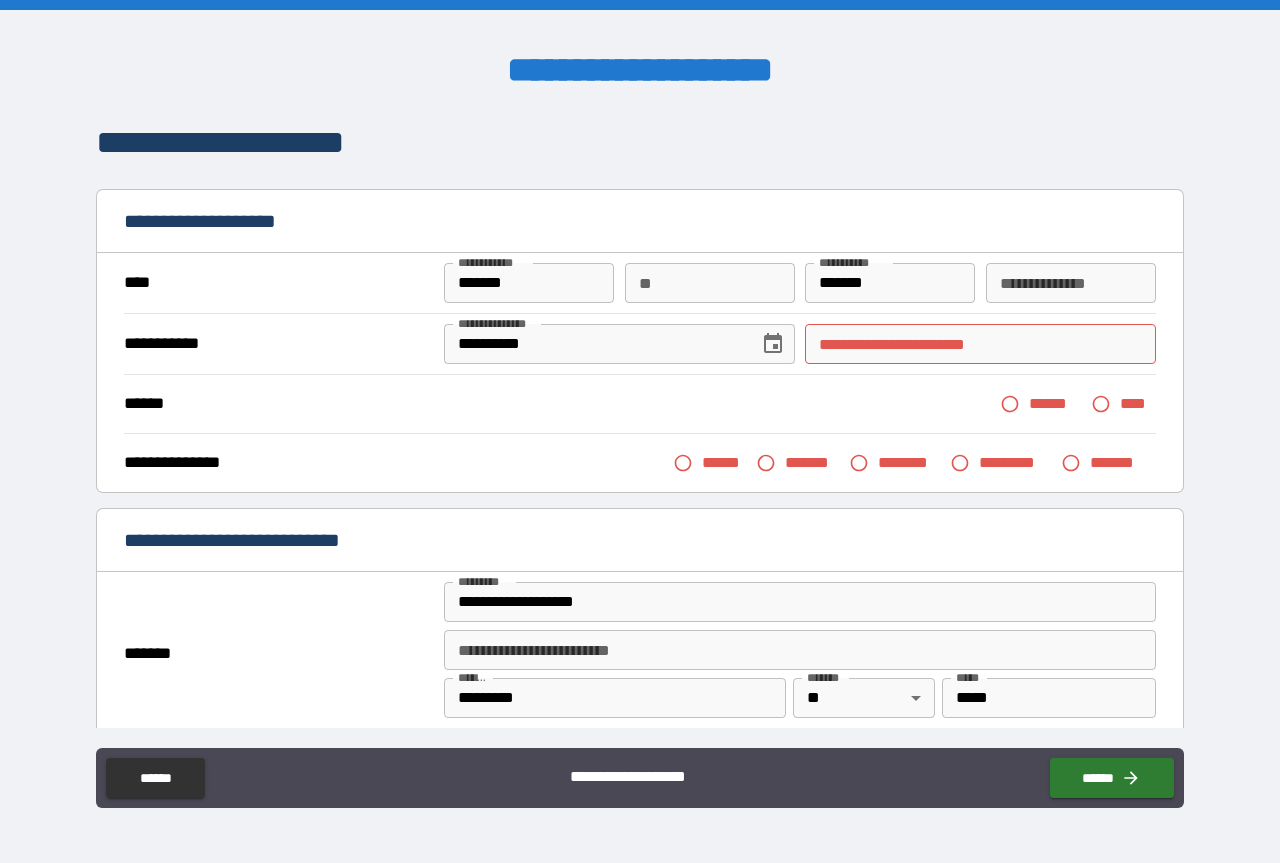 click on "**********" at bounding box center (980, 344) 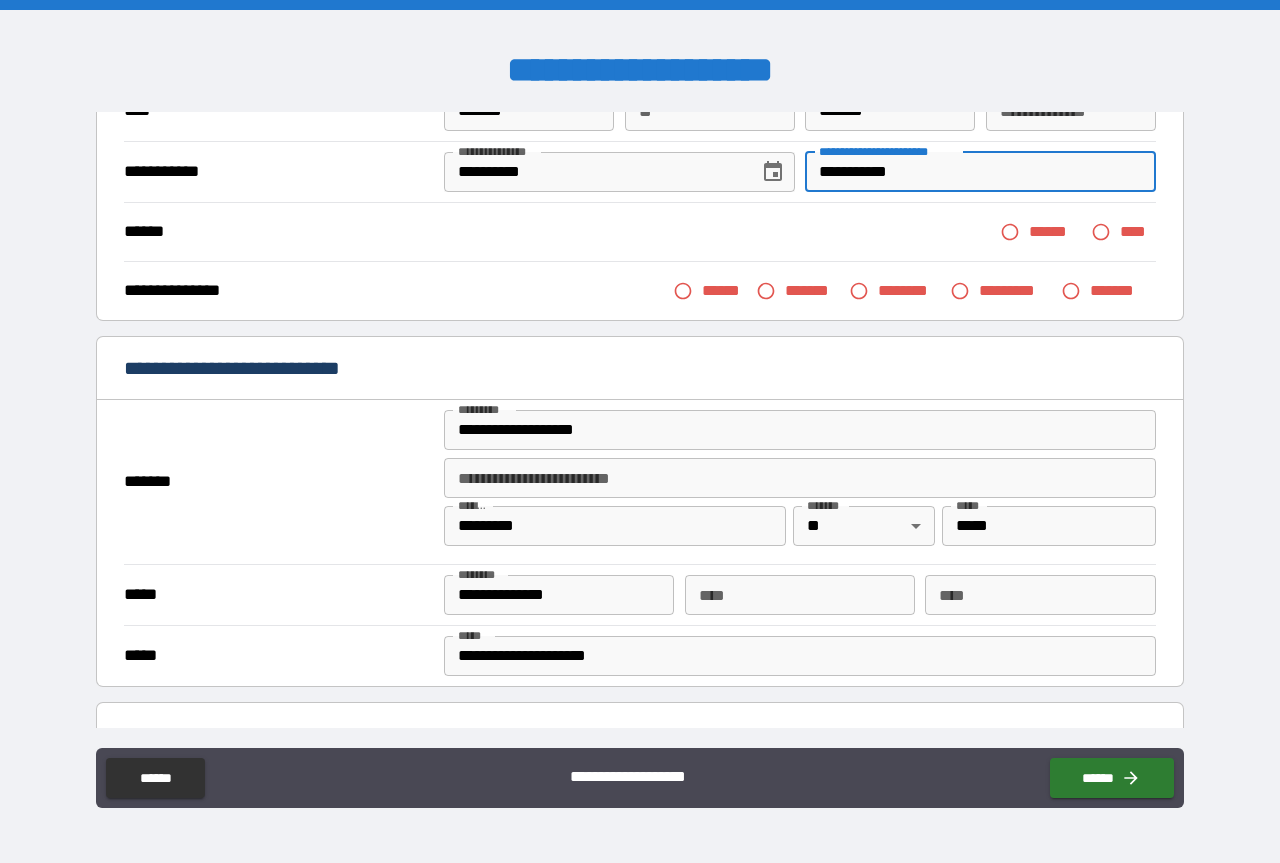scroll, scrollTop: 200, scrollLeft: 0, axis: vertical 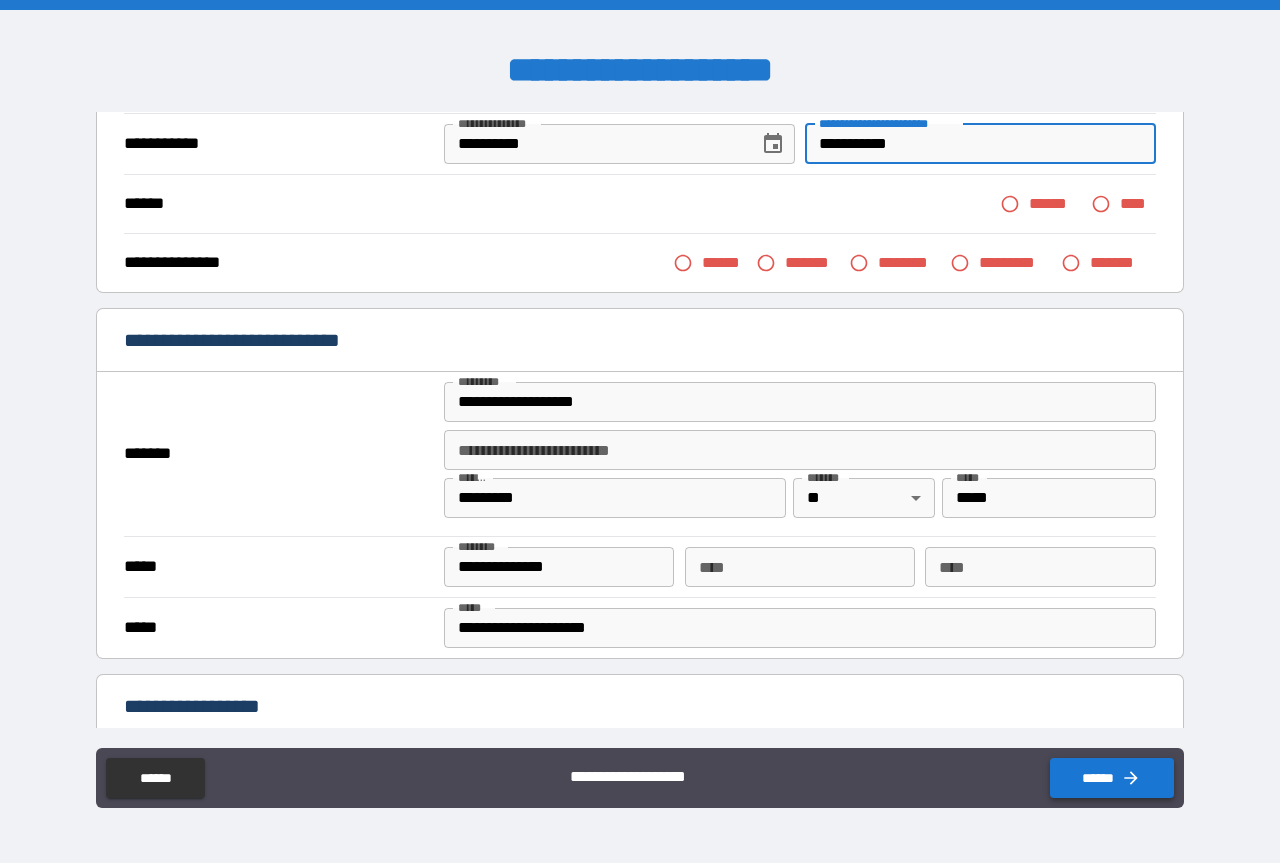 type on "**********" 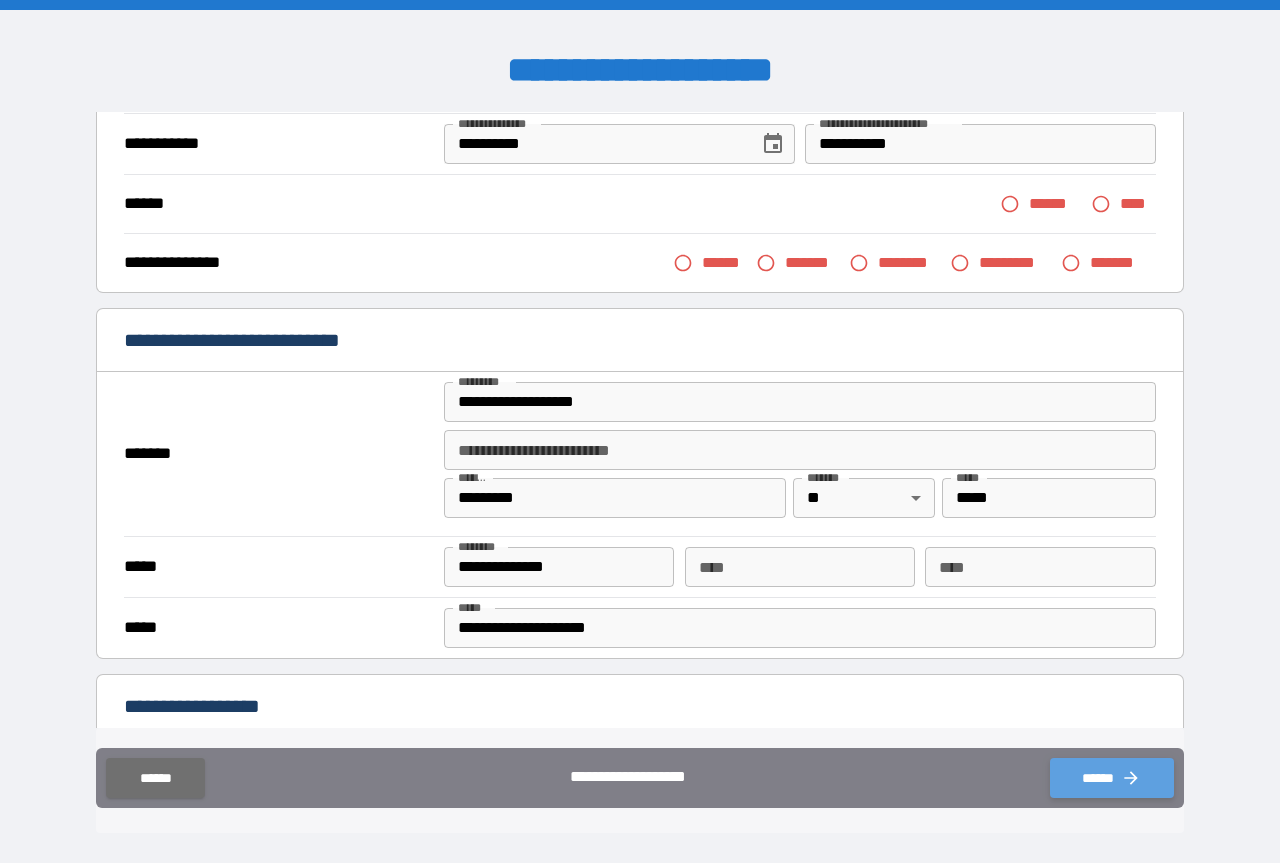 click on "******" at bounding box center [1112, 778] 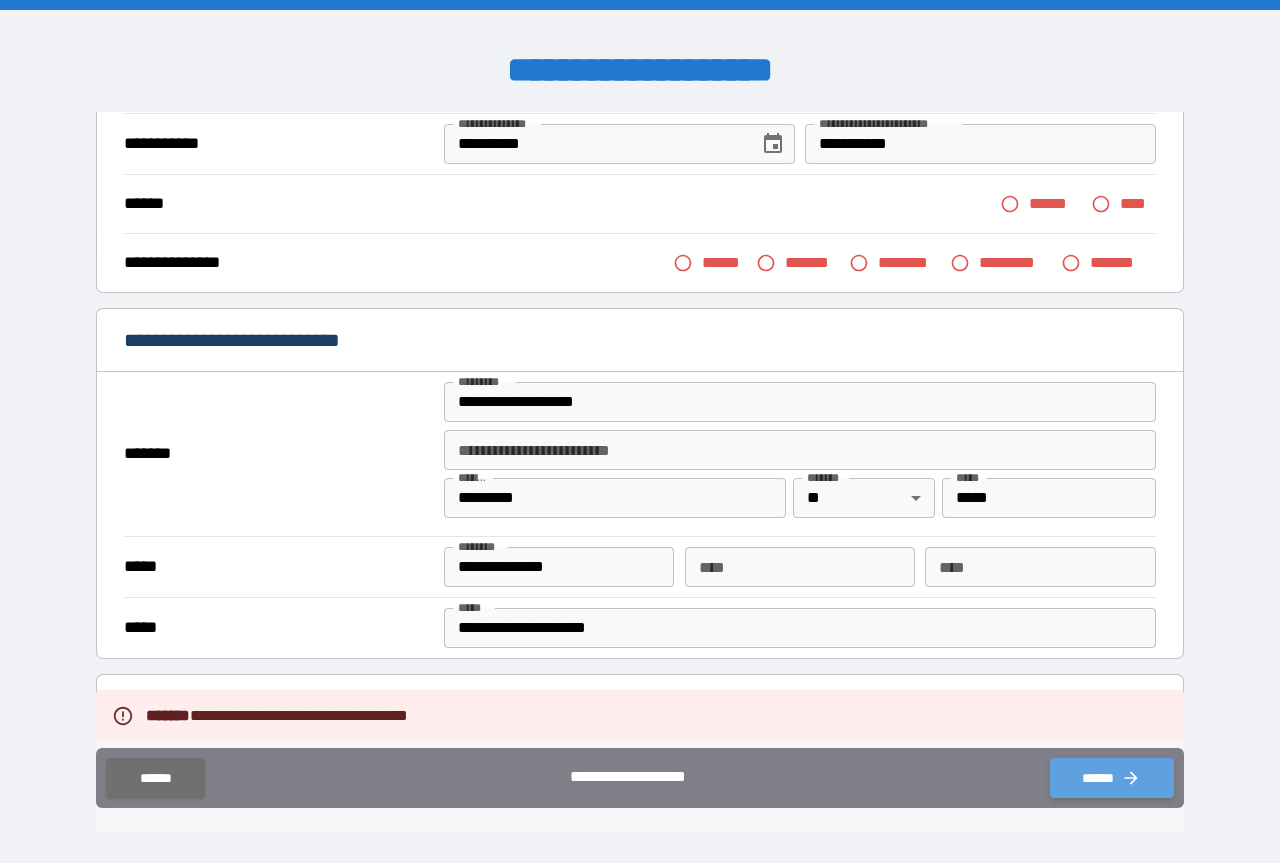 click on "******" at bounding box center [1112, 778] 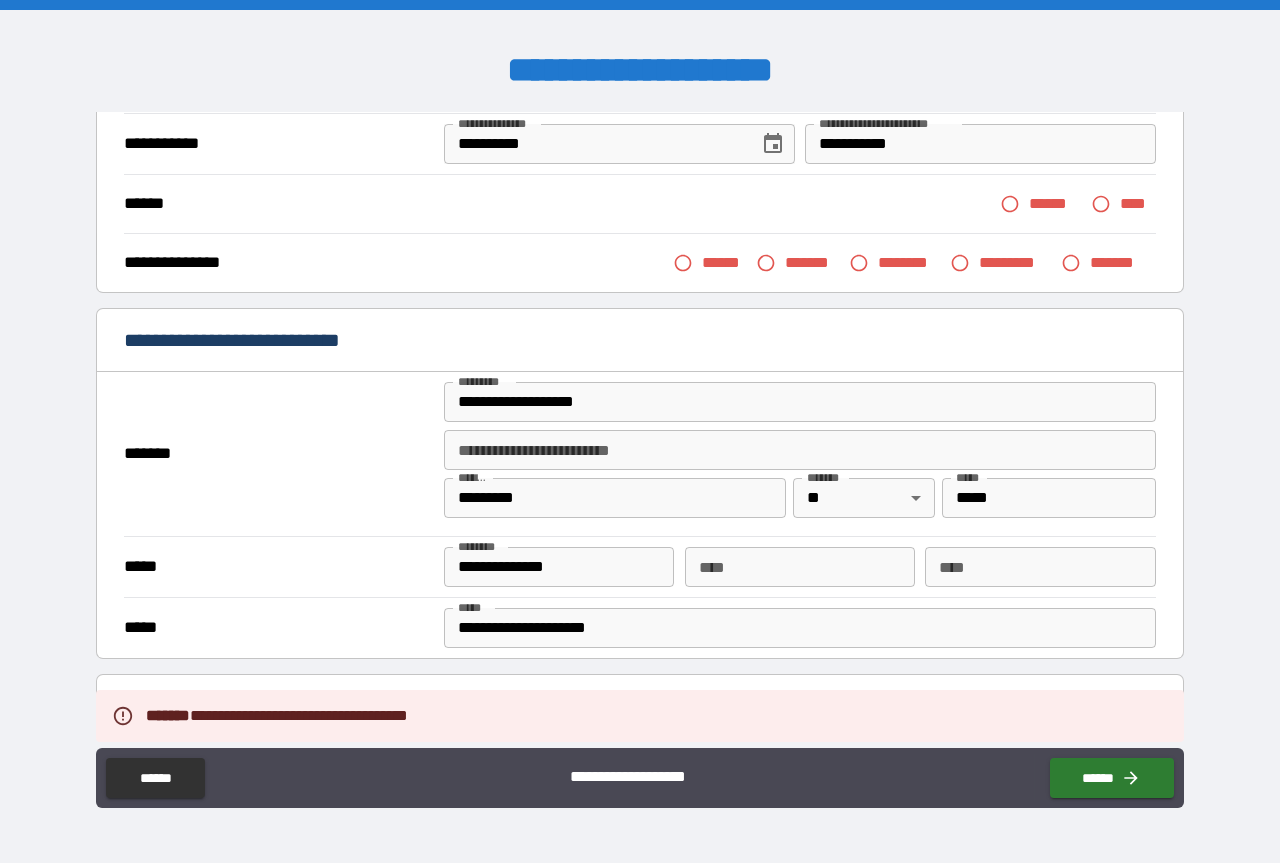 scroll, scrollTop: 0, scrollLeft: 0, axis: both 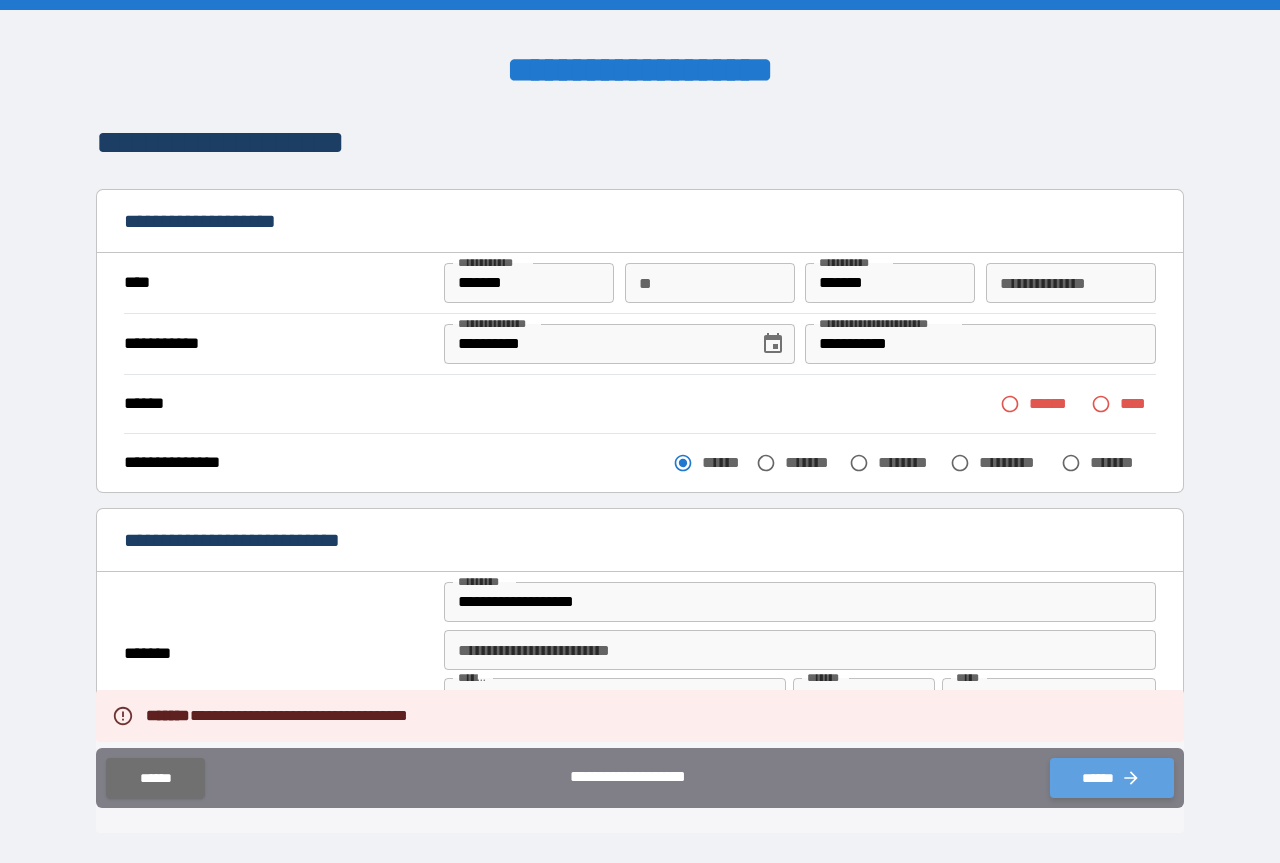 click 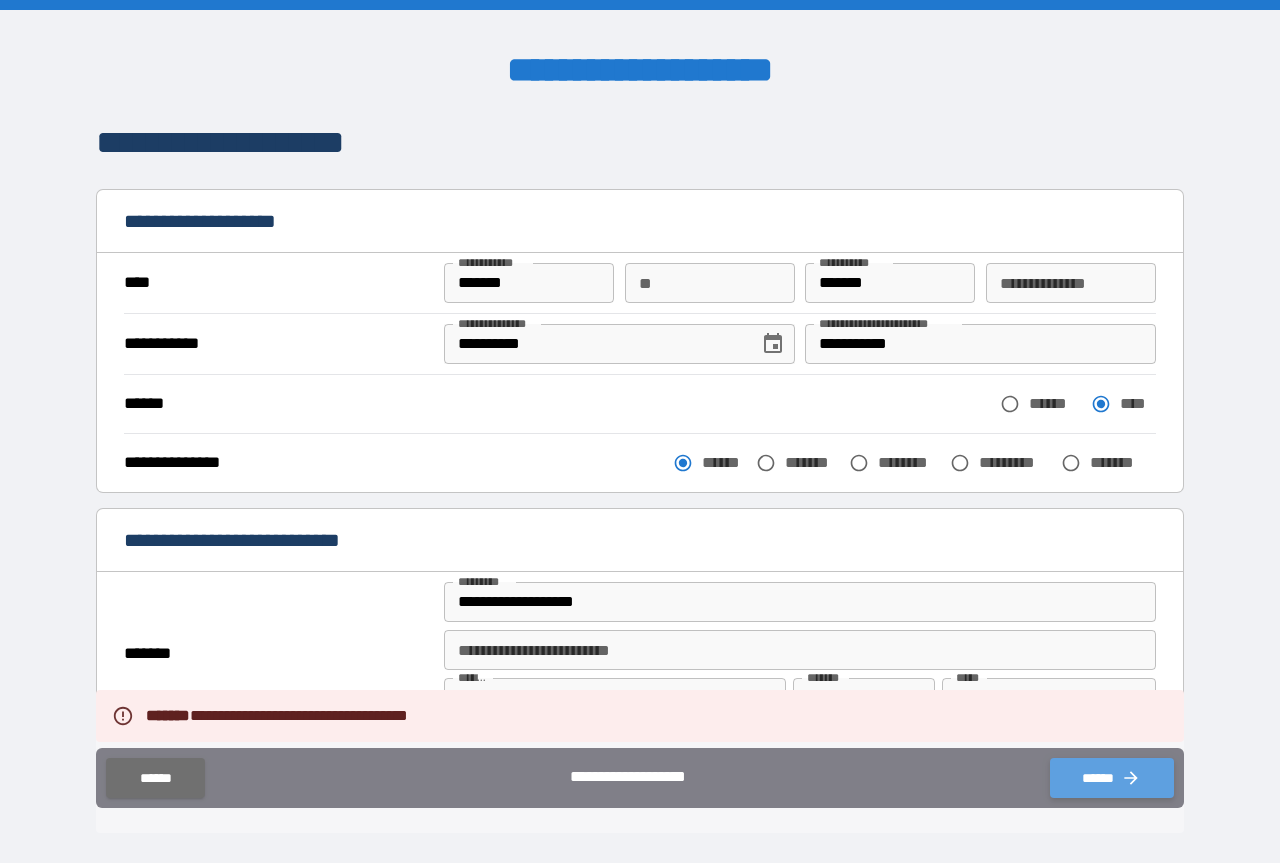 click on "******" at bounding box center [1112, 778] 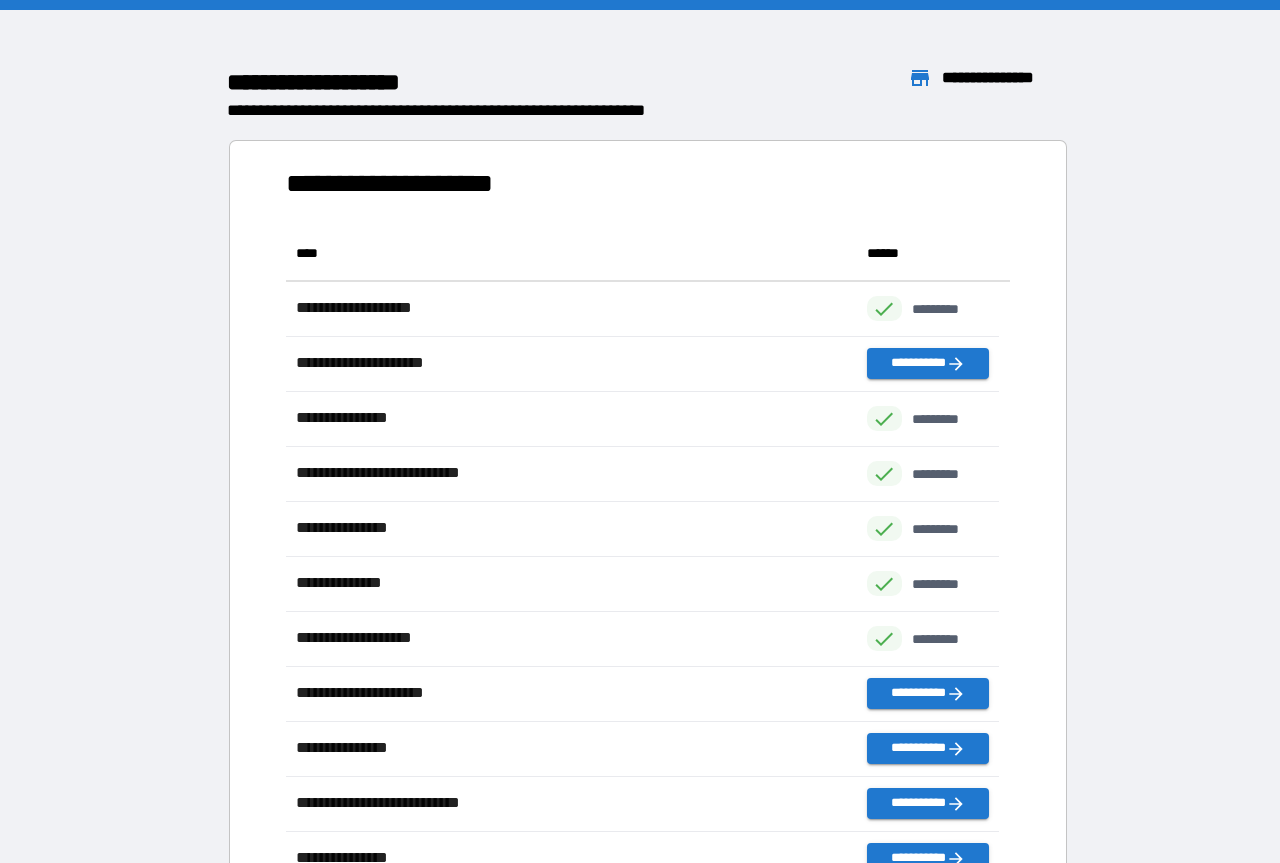 scroll, scrollTop: 16, scrollLeft: 16, axis: both 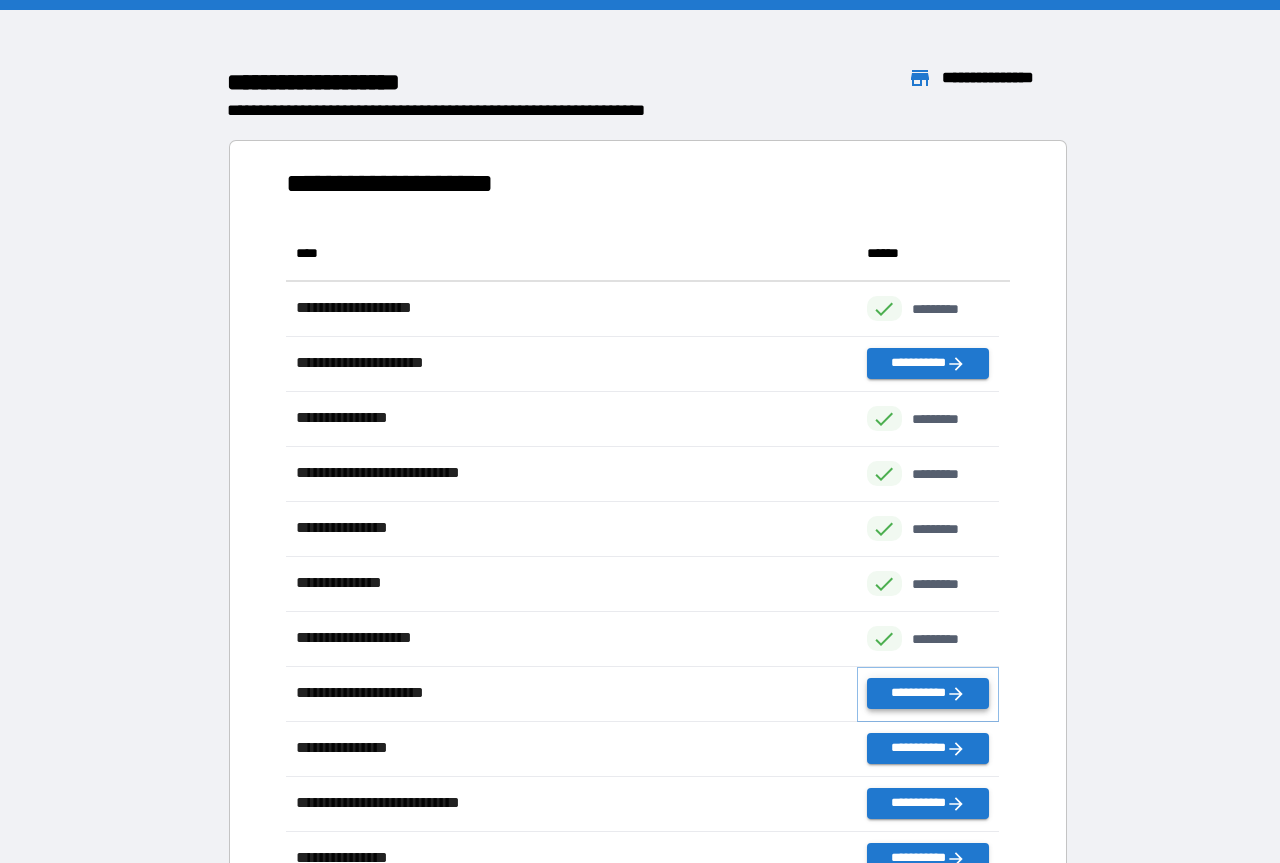 click on "**********" at bounding box center [928, 693] 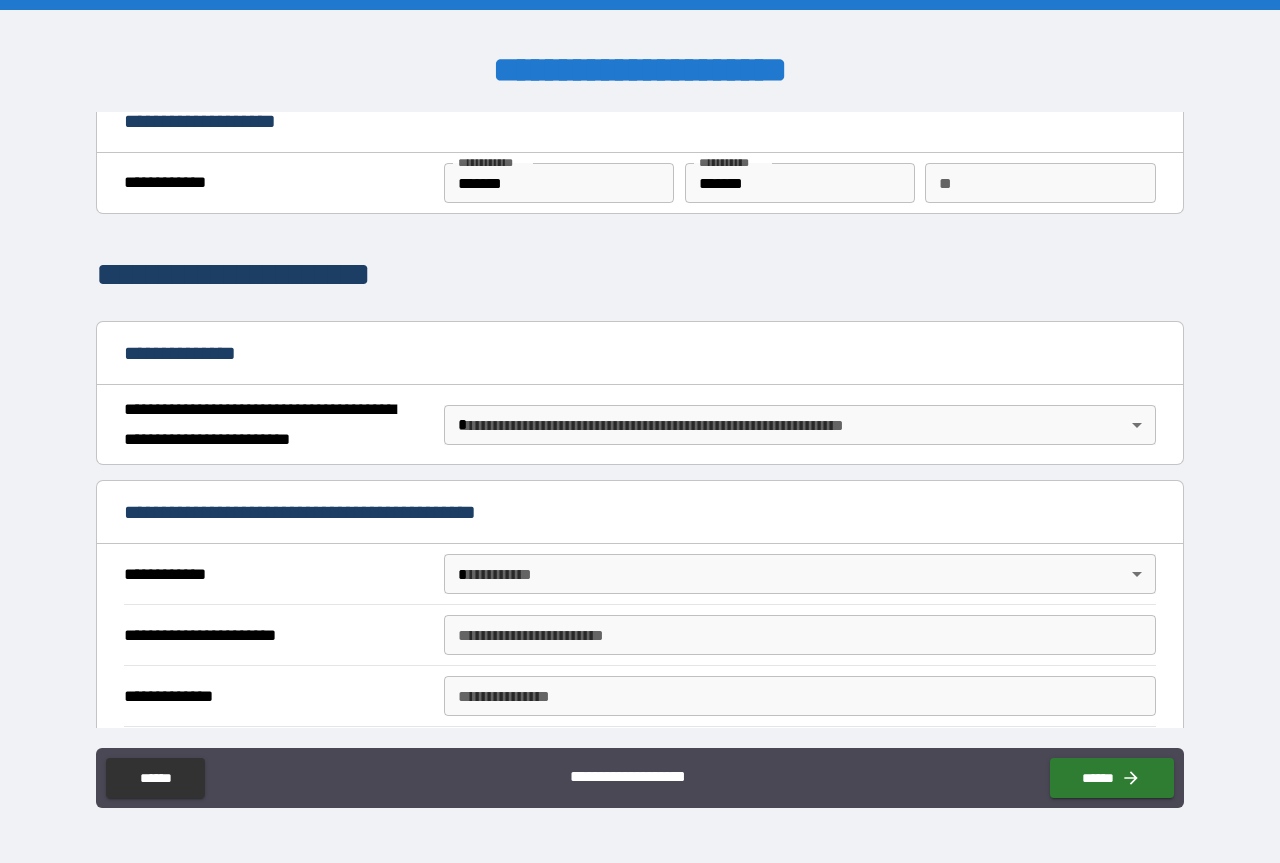 scroll, scrollTop: 0, scrollLeft: 0, axis: both 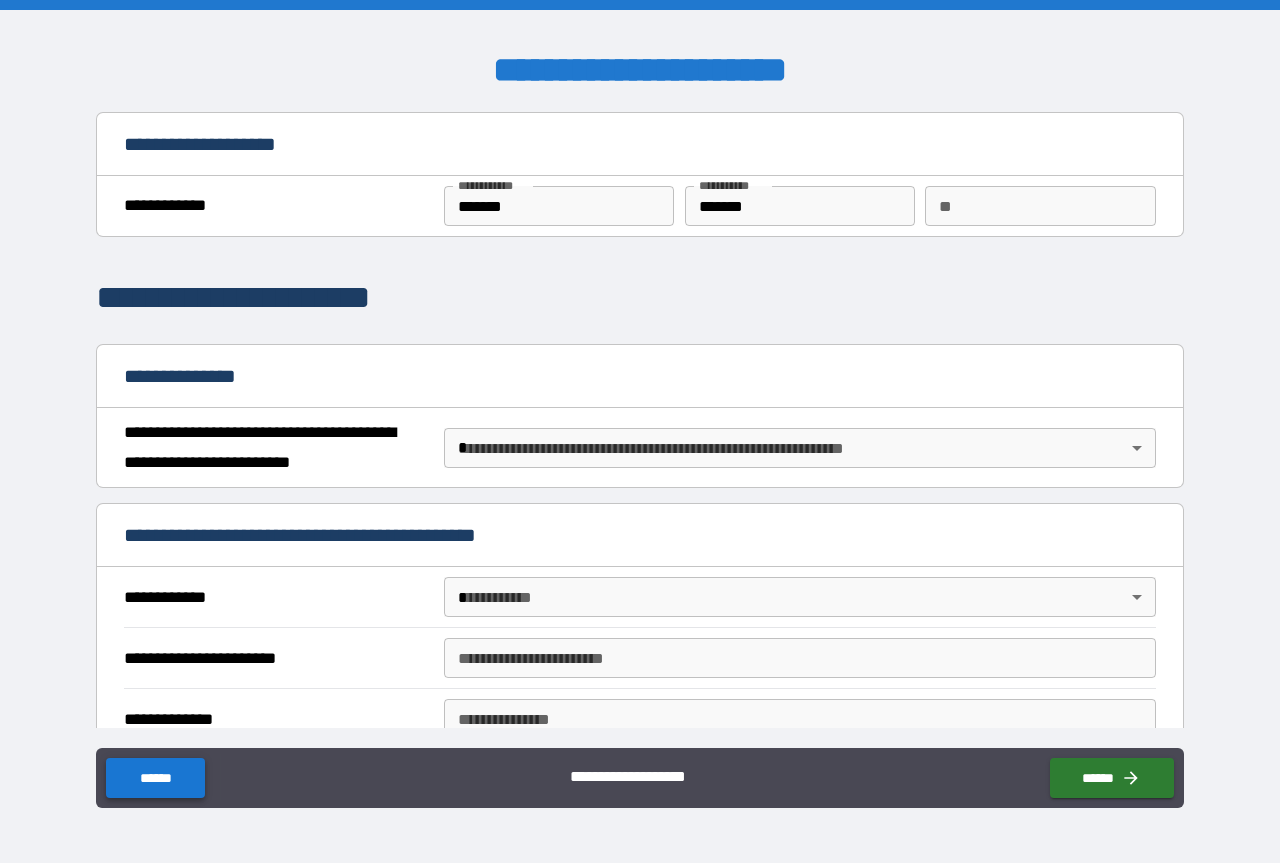 click on "******" at bounding box center [155, 778] 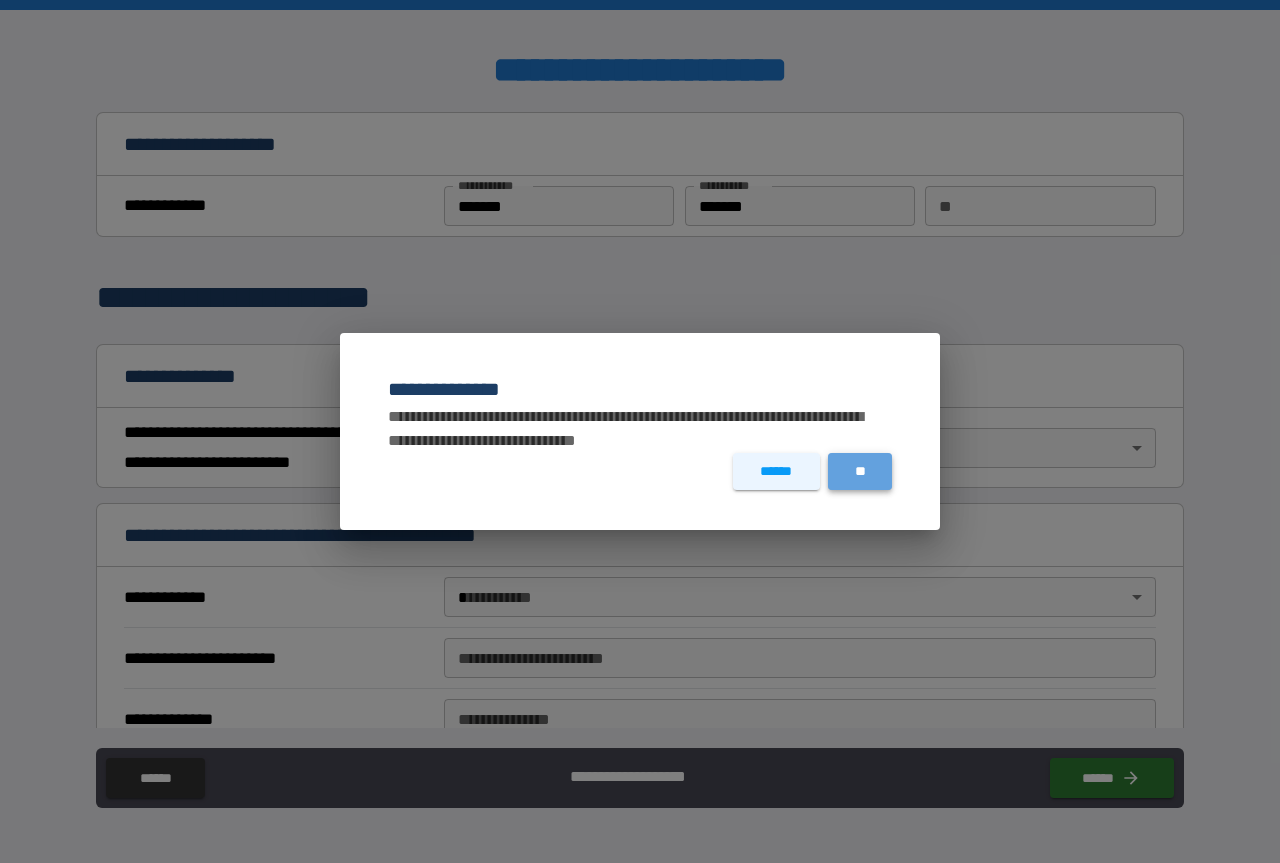 click on "**" at bounding box center (860, 471) 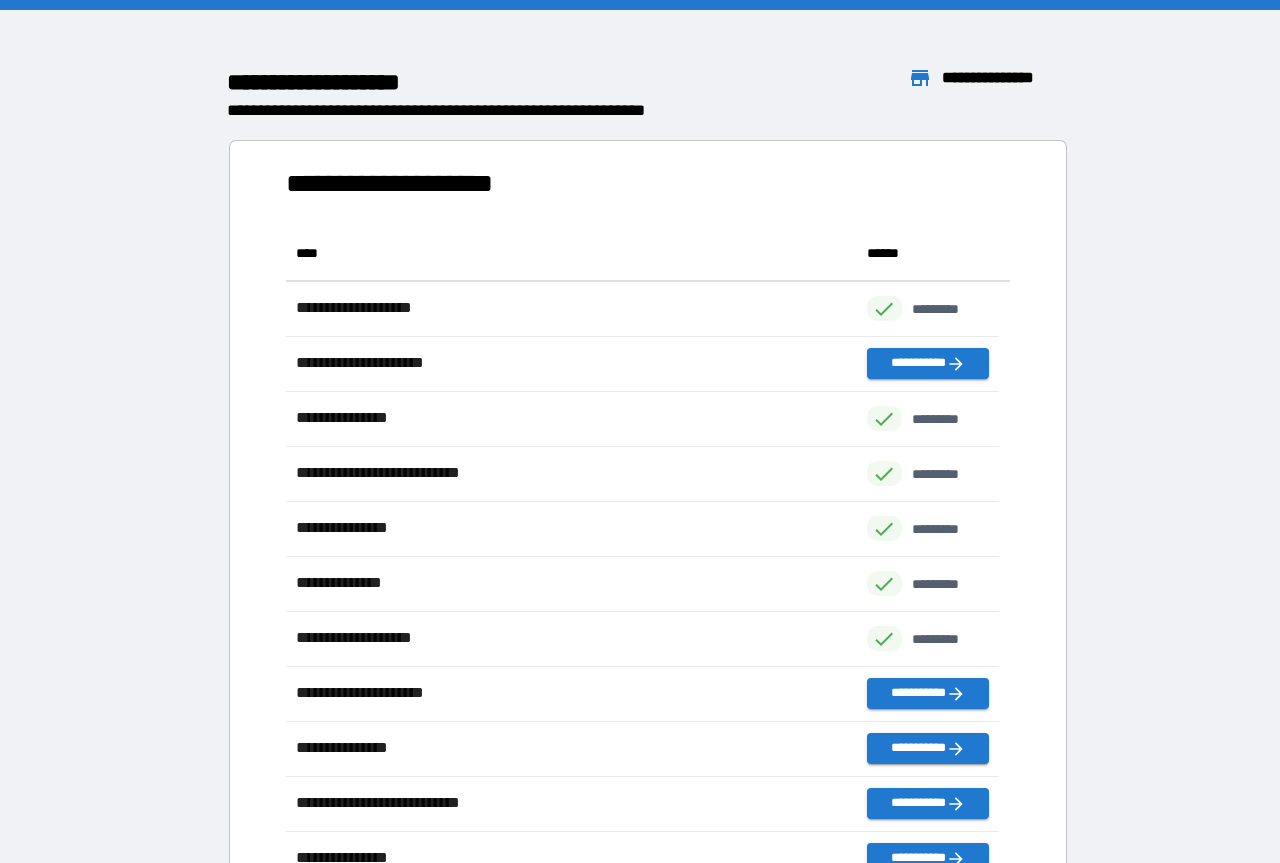 scroll, scrollTop: 16, scrollLeft: 16, axis: both 